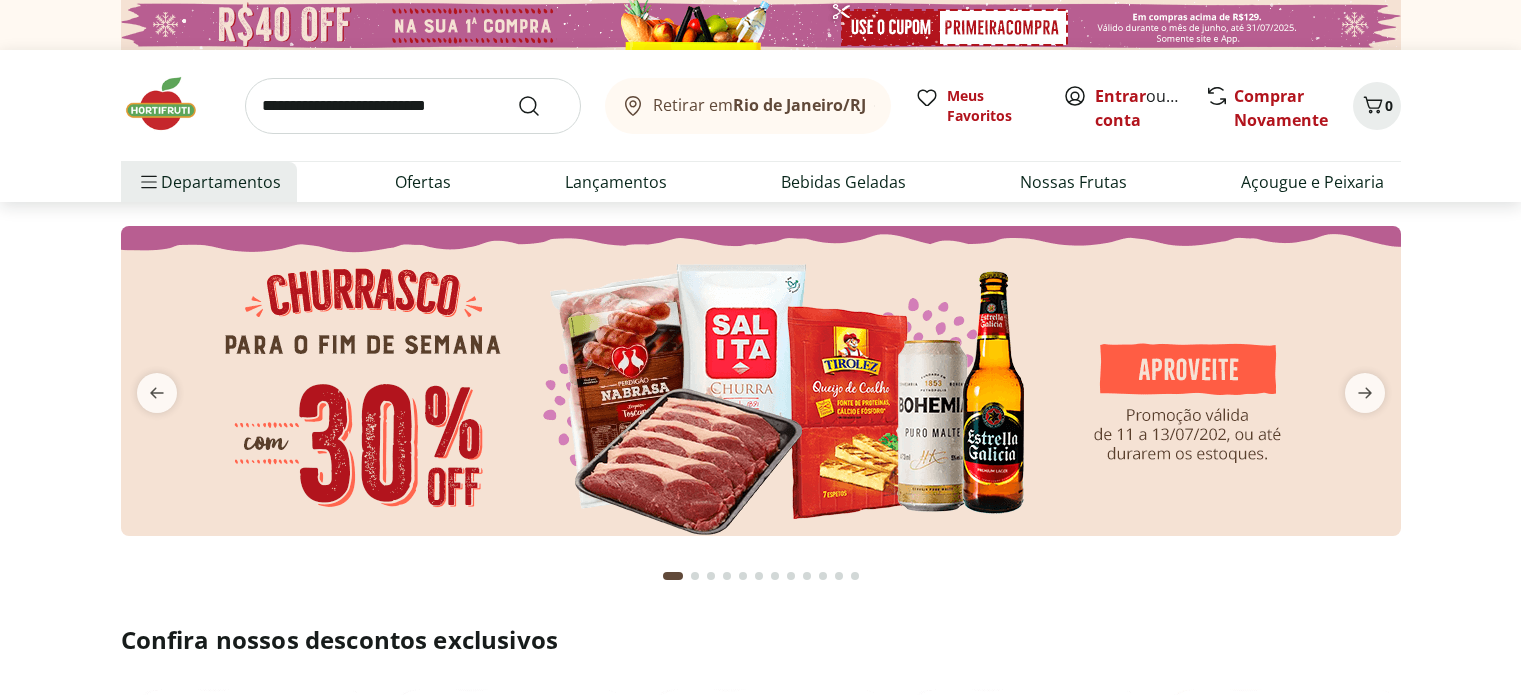 scroll, scrollTop: 0, scrollLeft: 0, axis: both 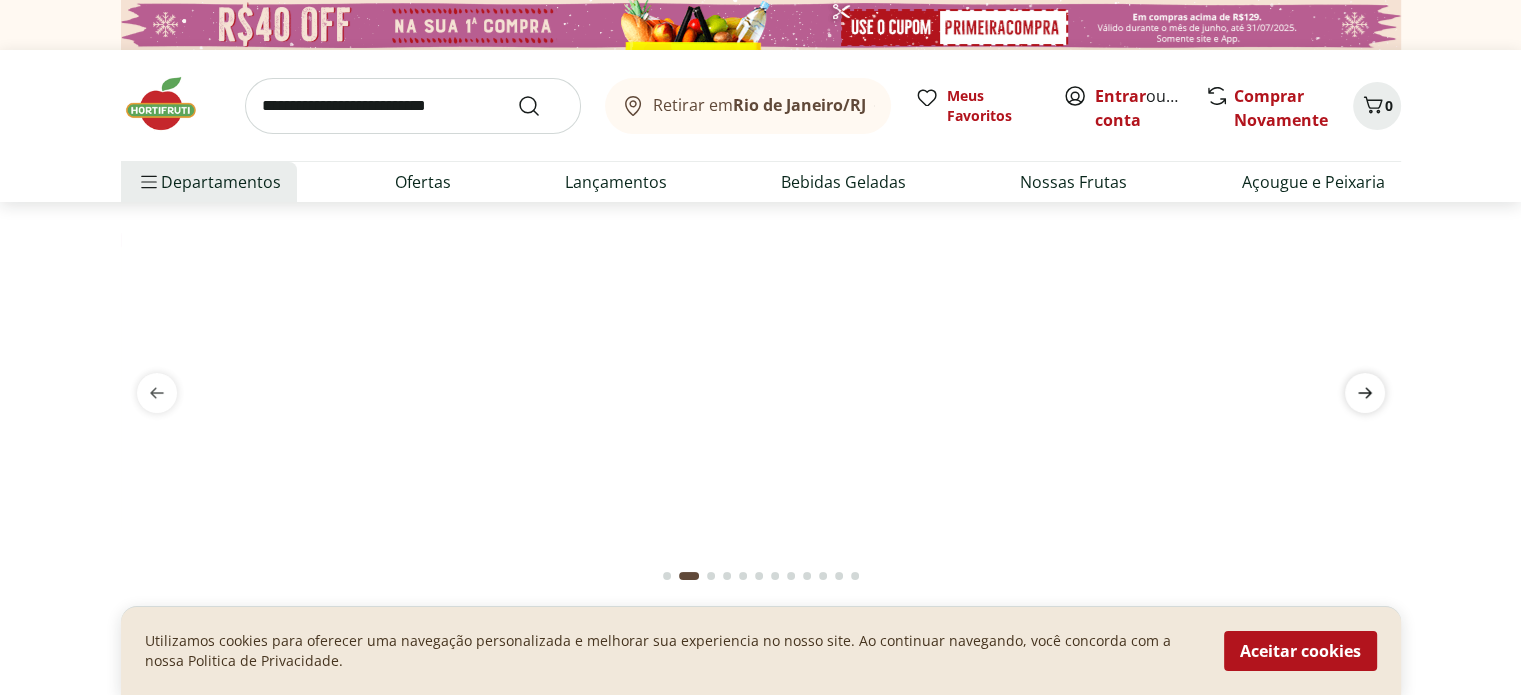click 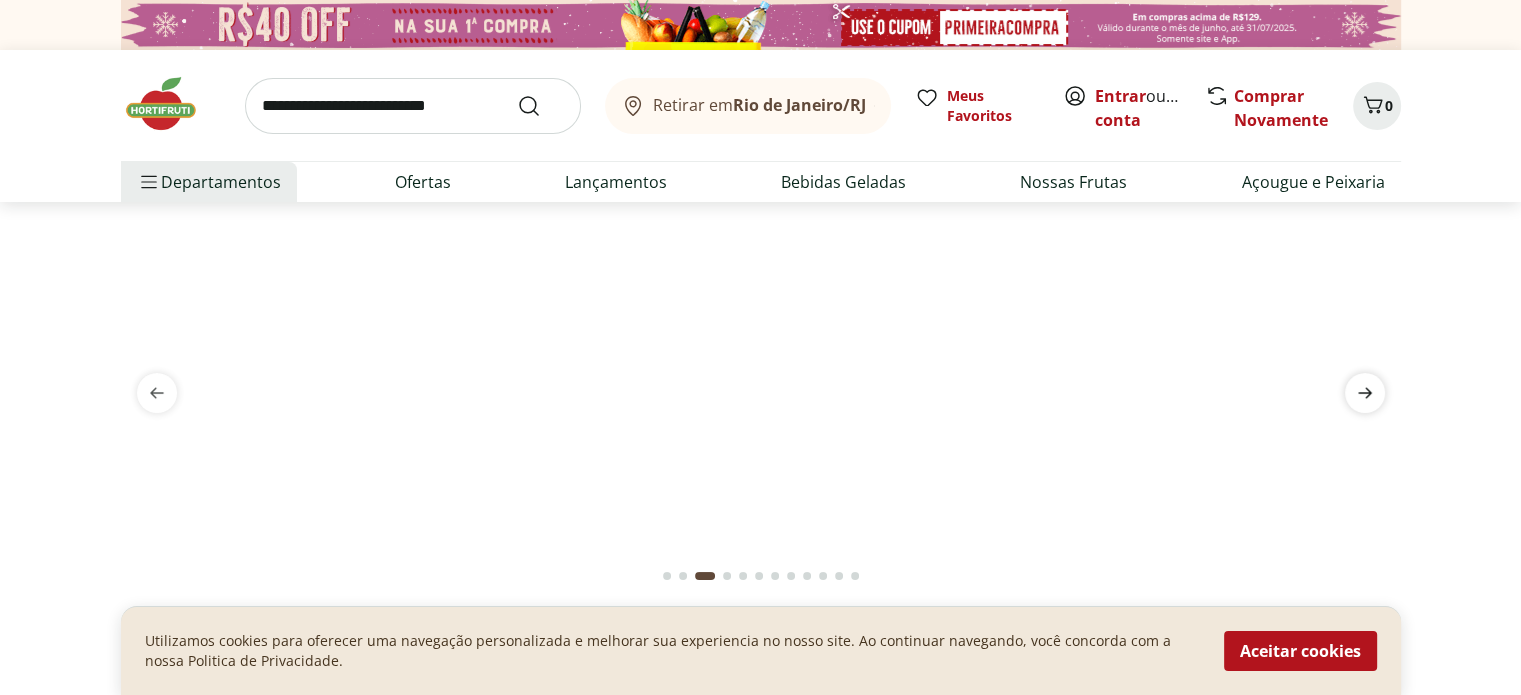 click 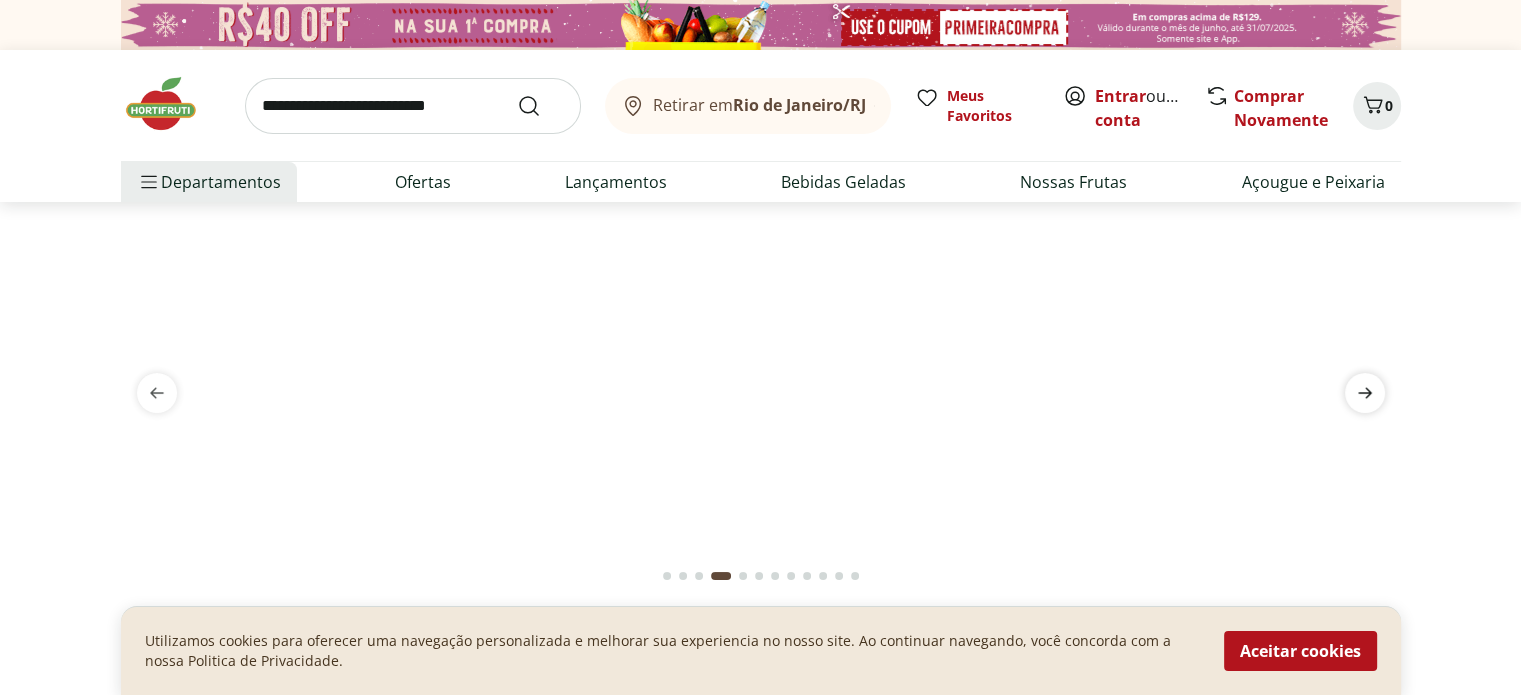 click 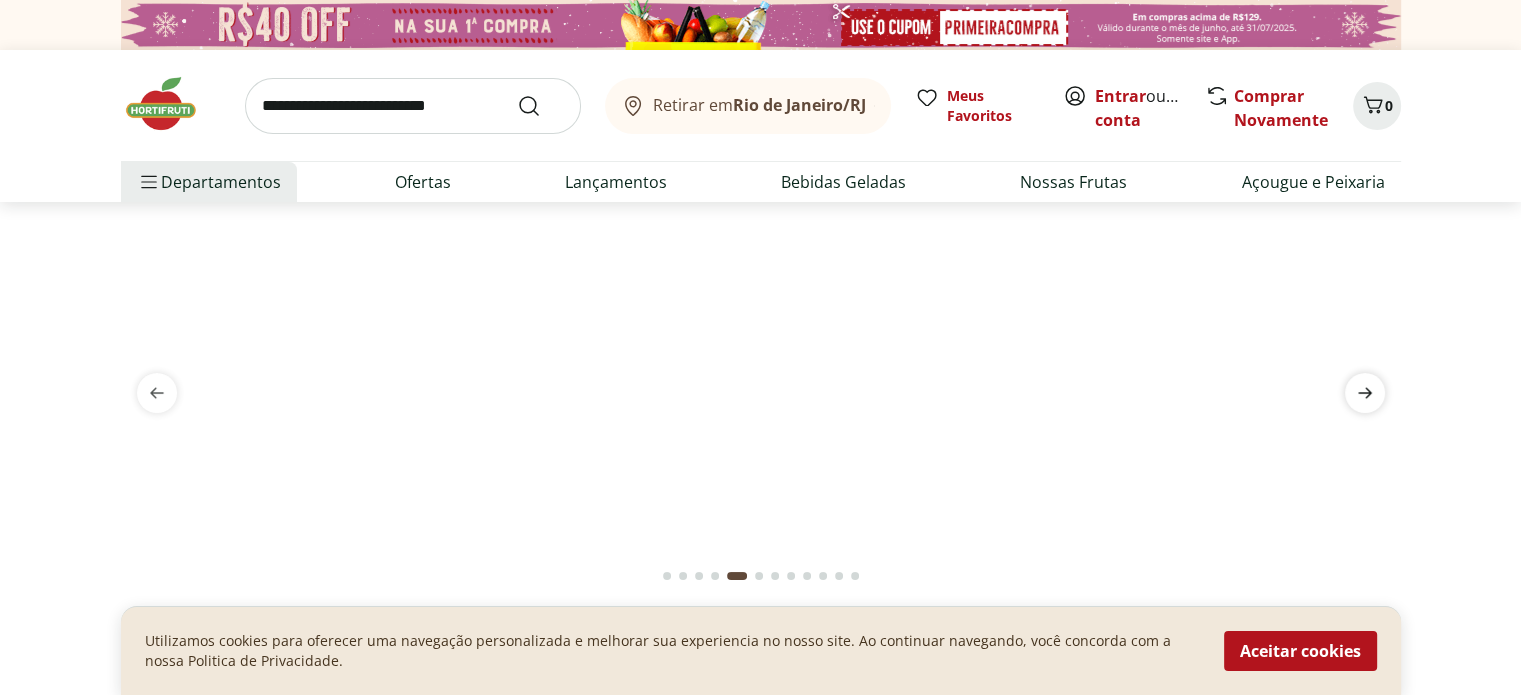 click 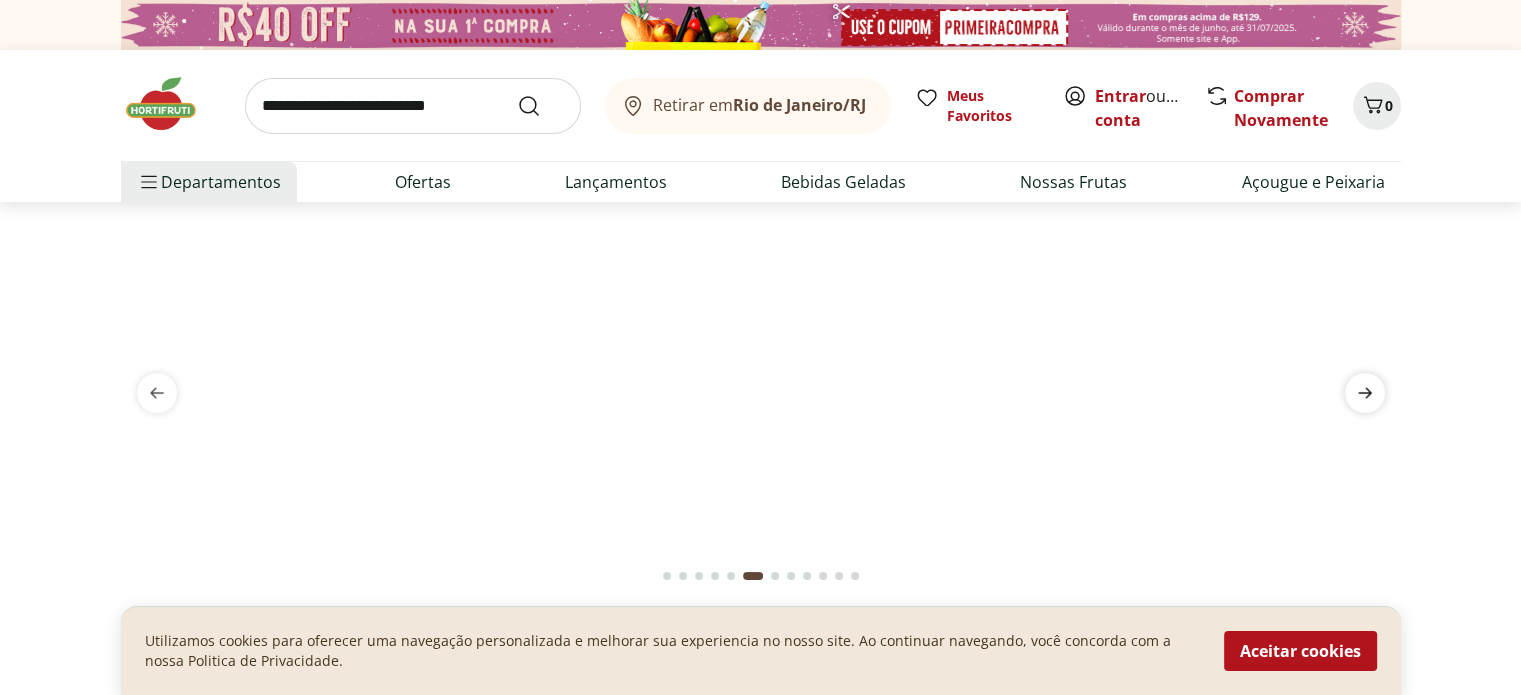 click 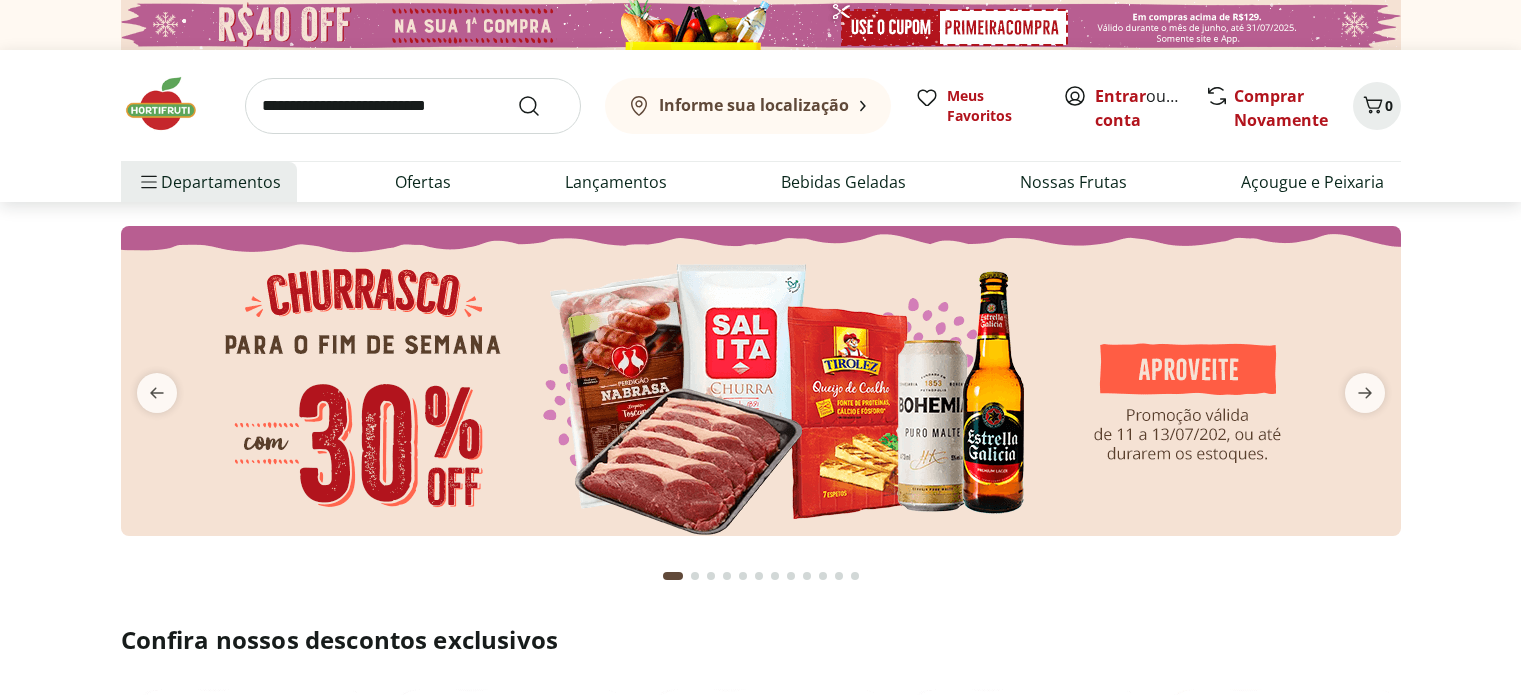 scroll, scrollTop: 0, scrollLeft: 0, axis: both 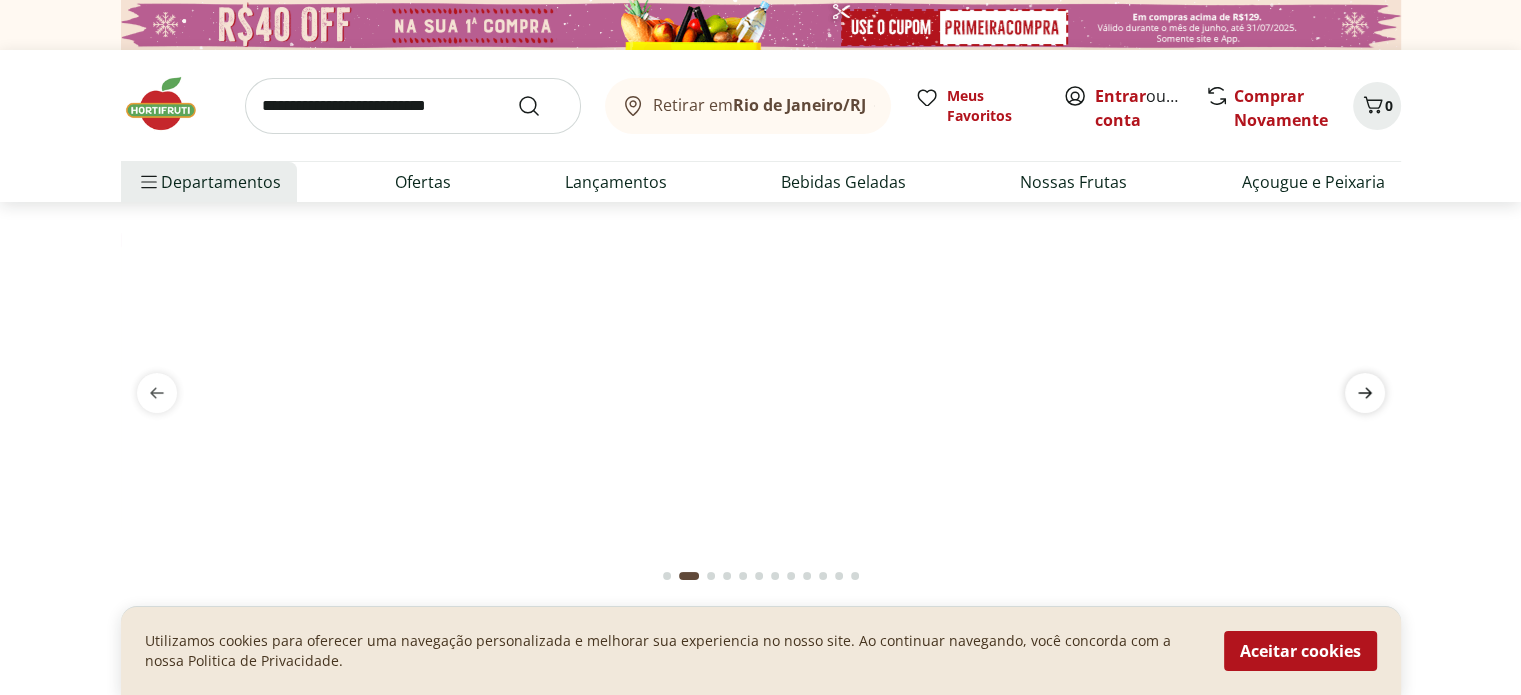click 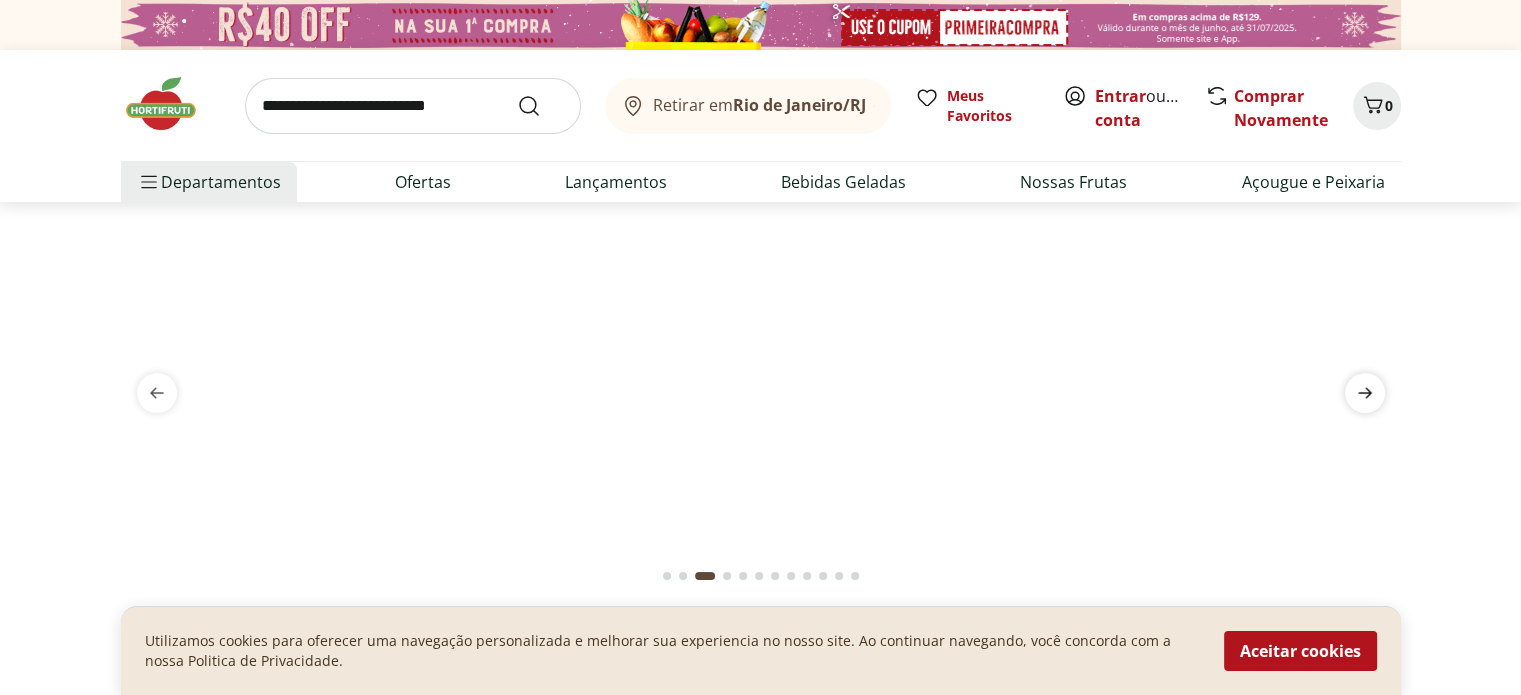 click 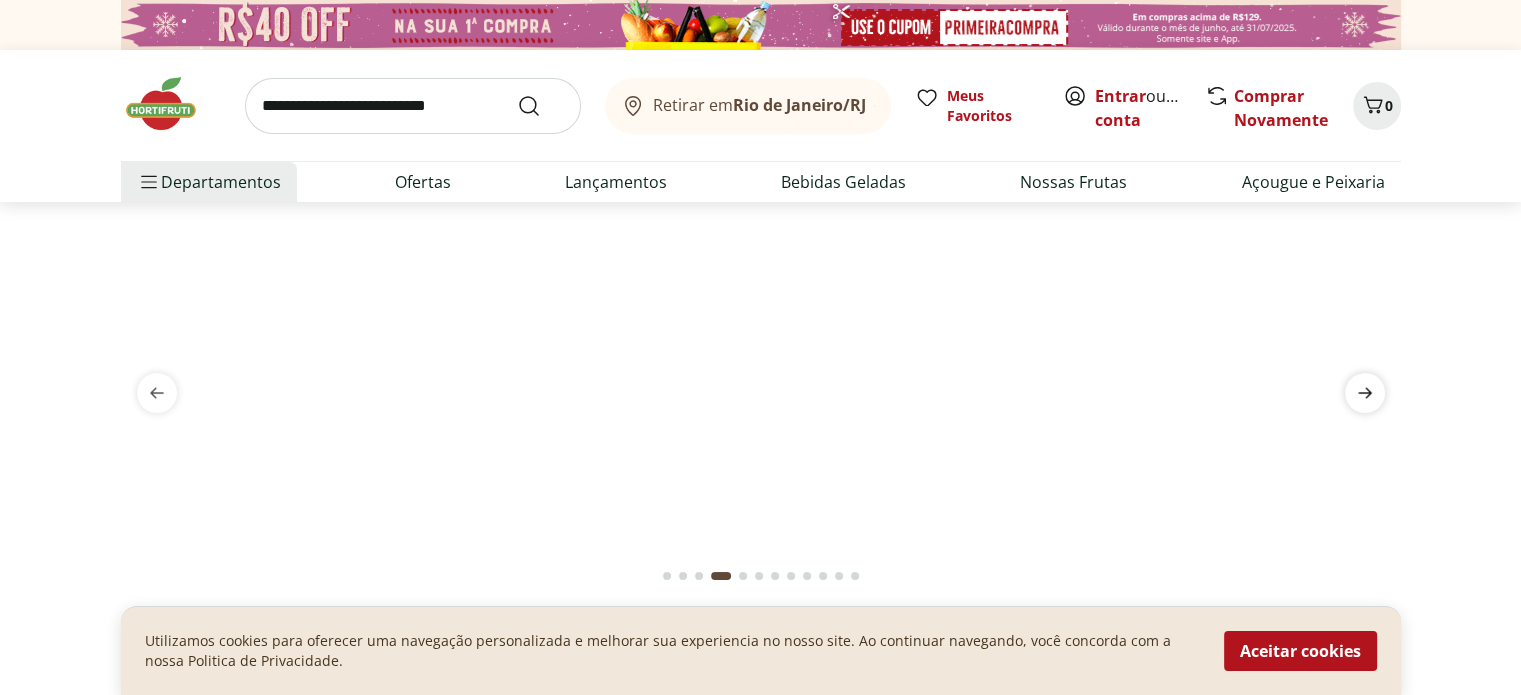 click 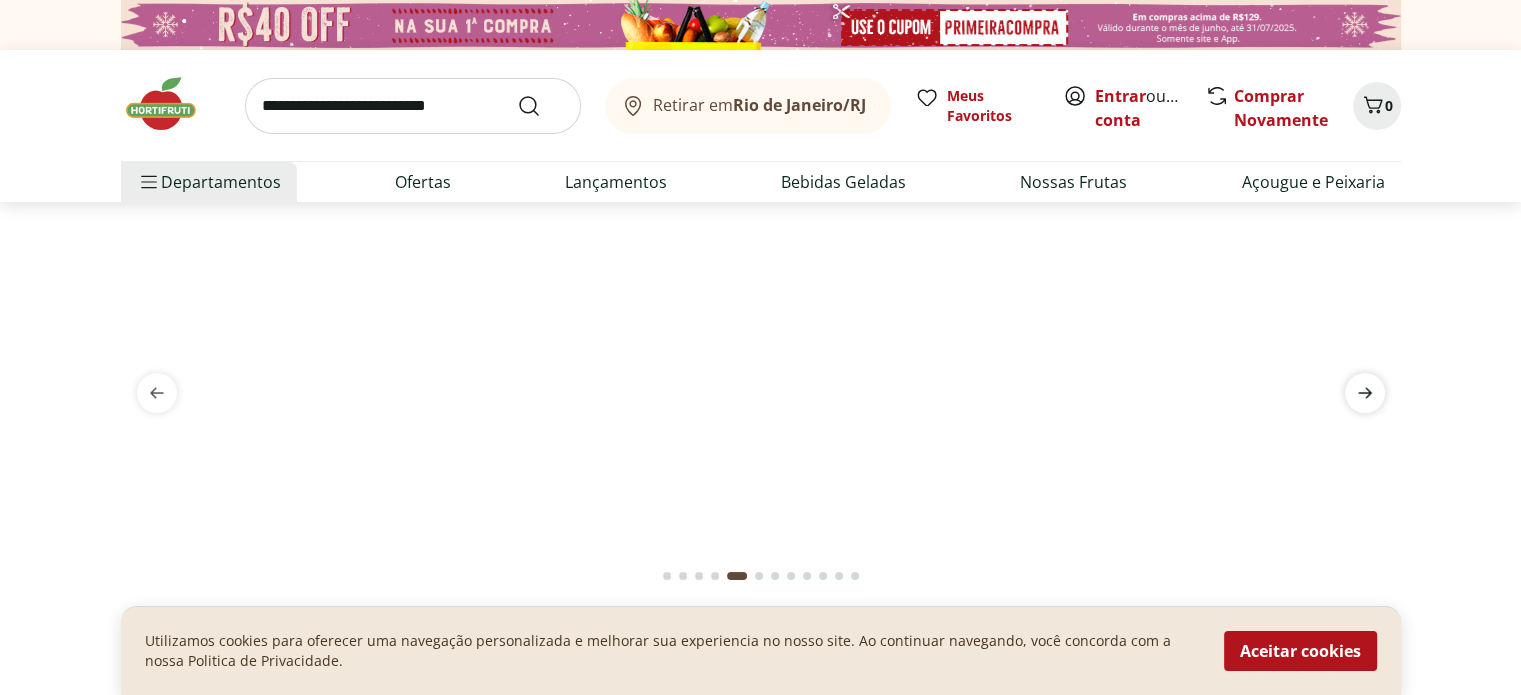 click 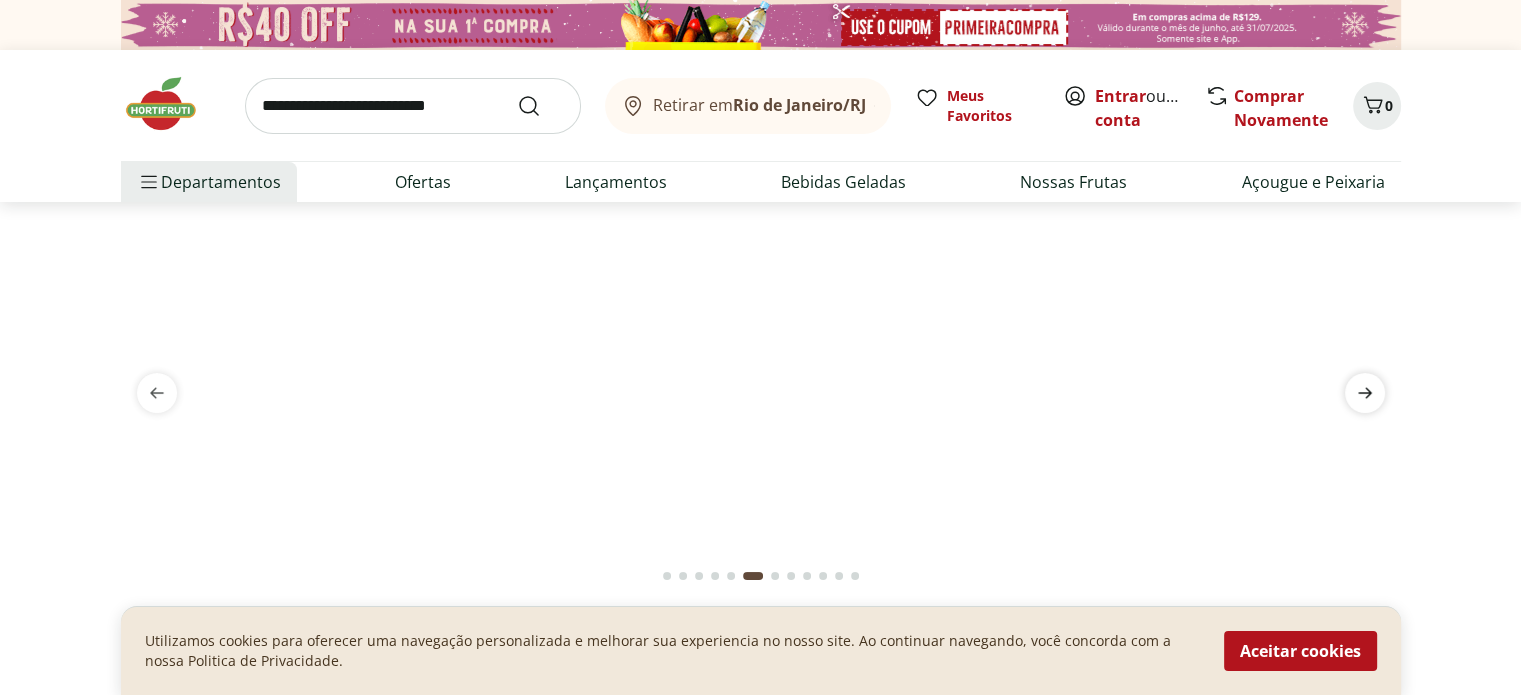 click 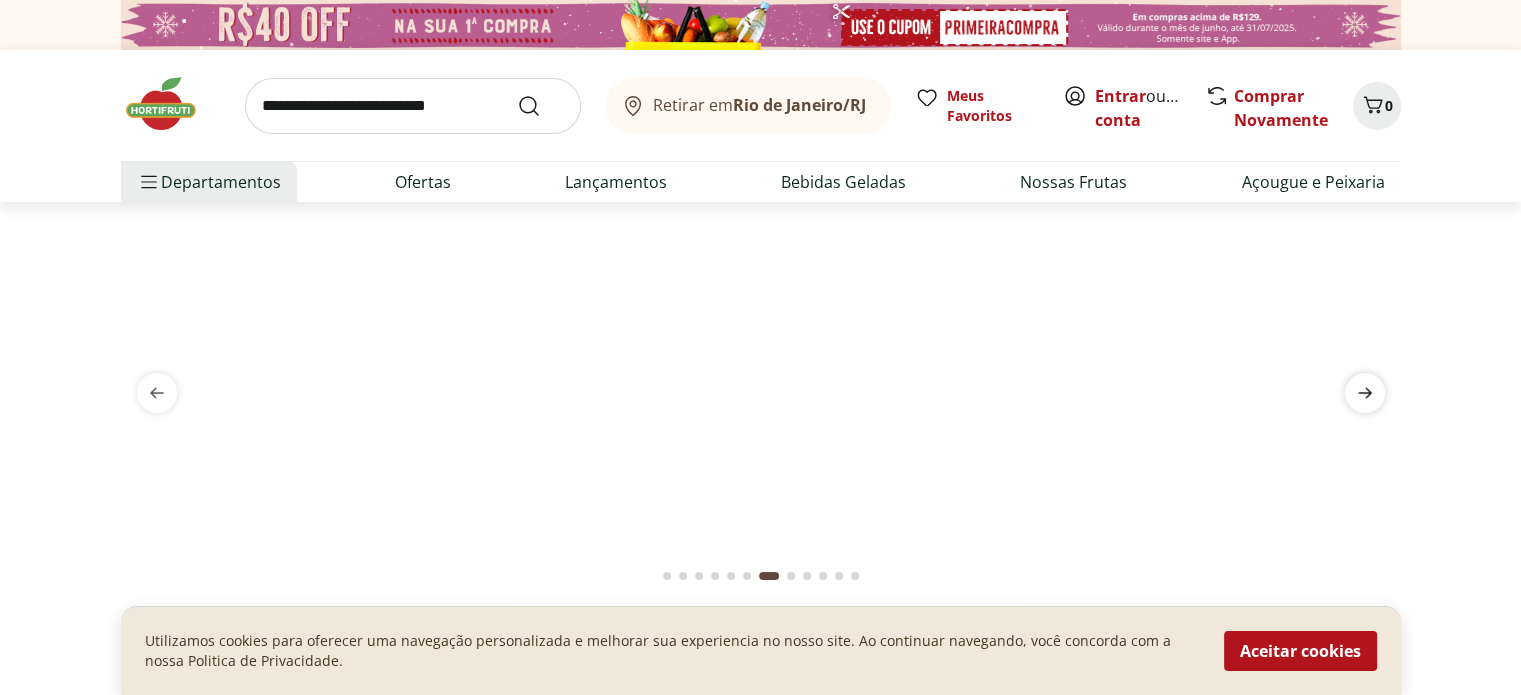 click 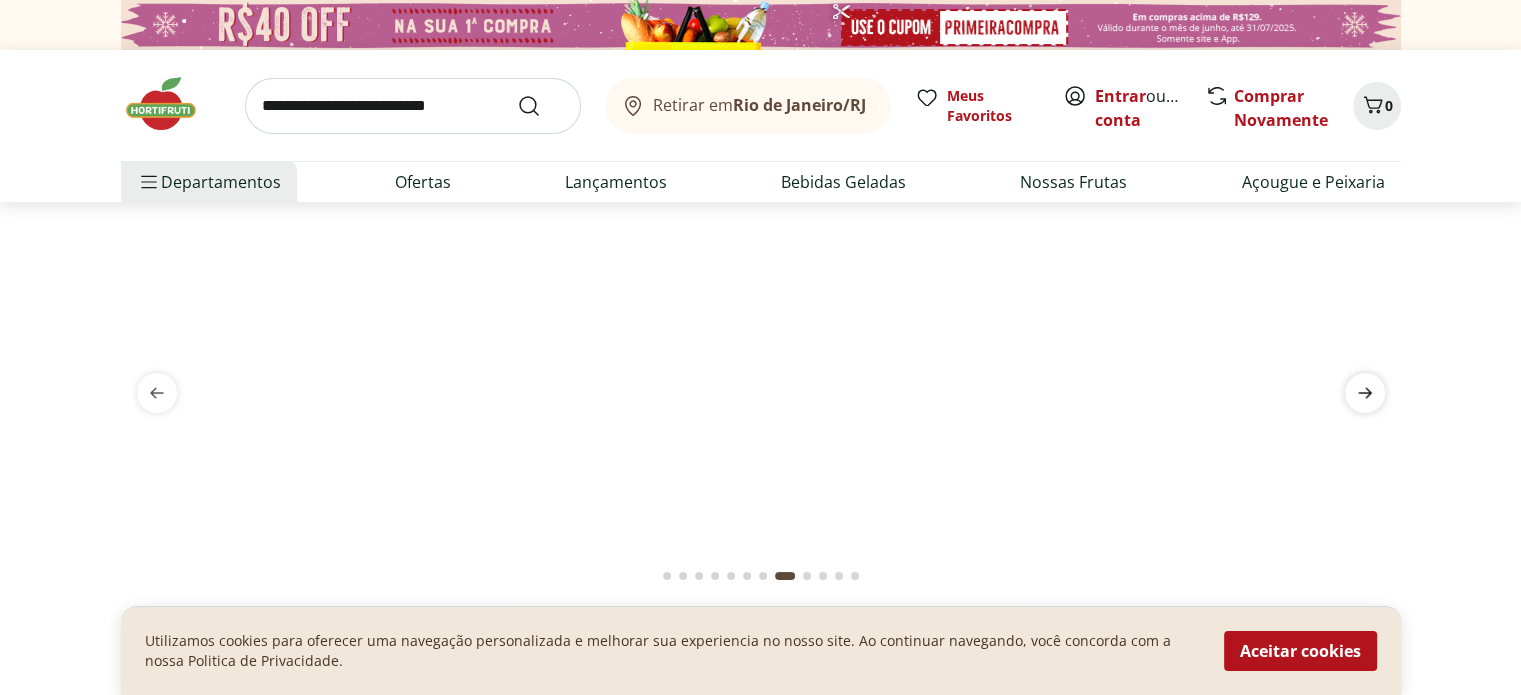 click 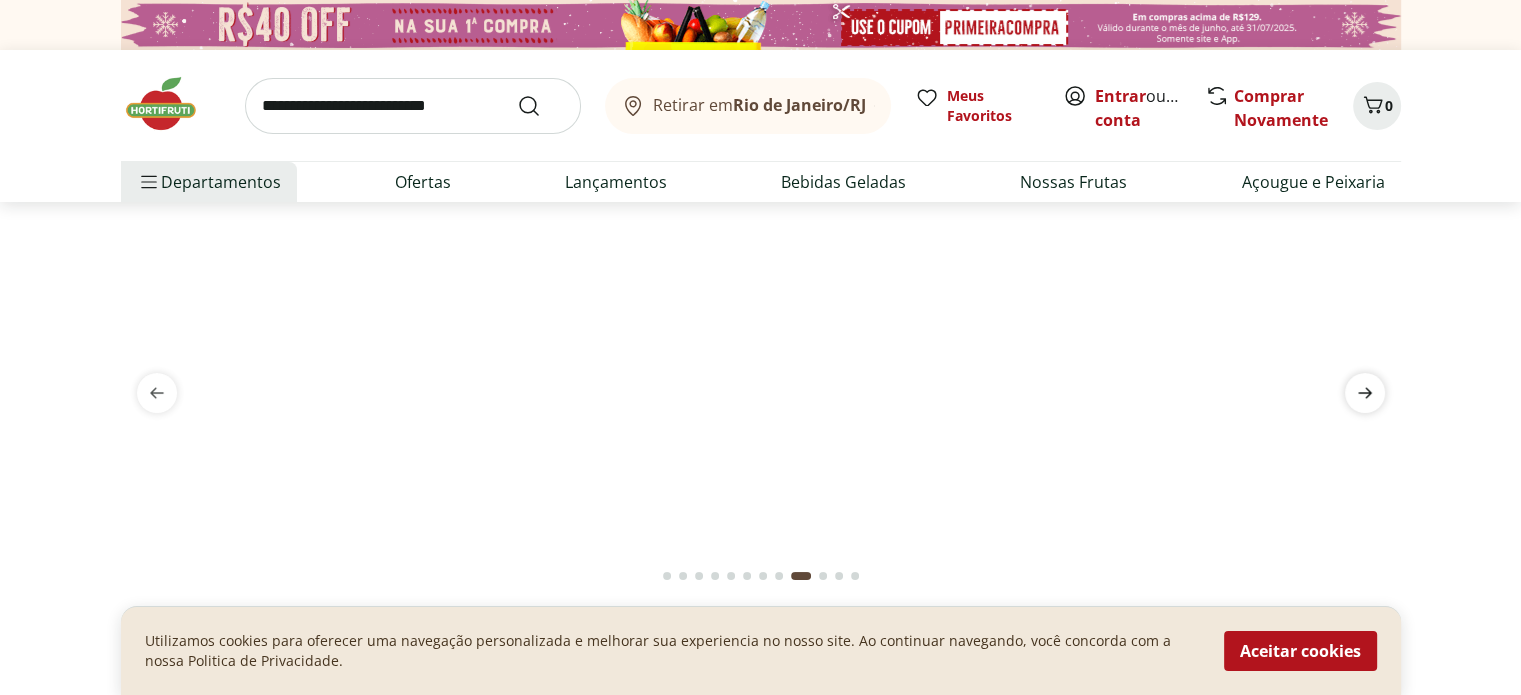 click 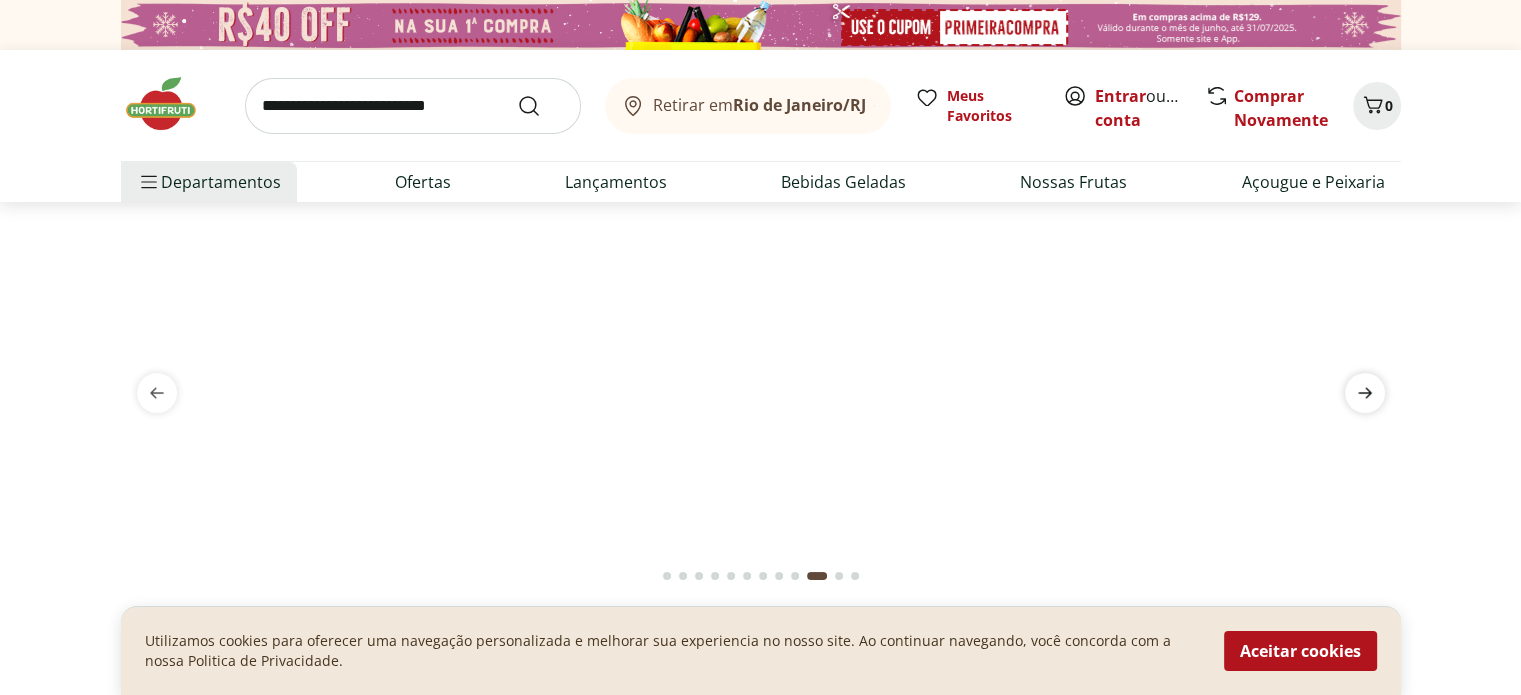 click 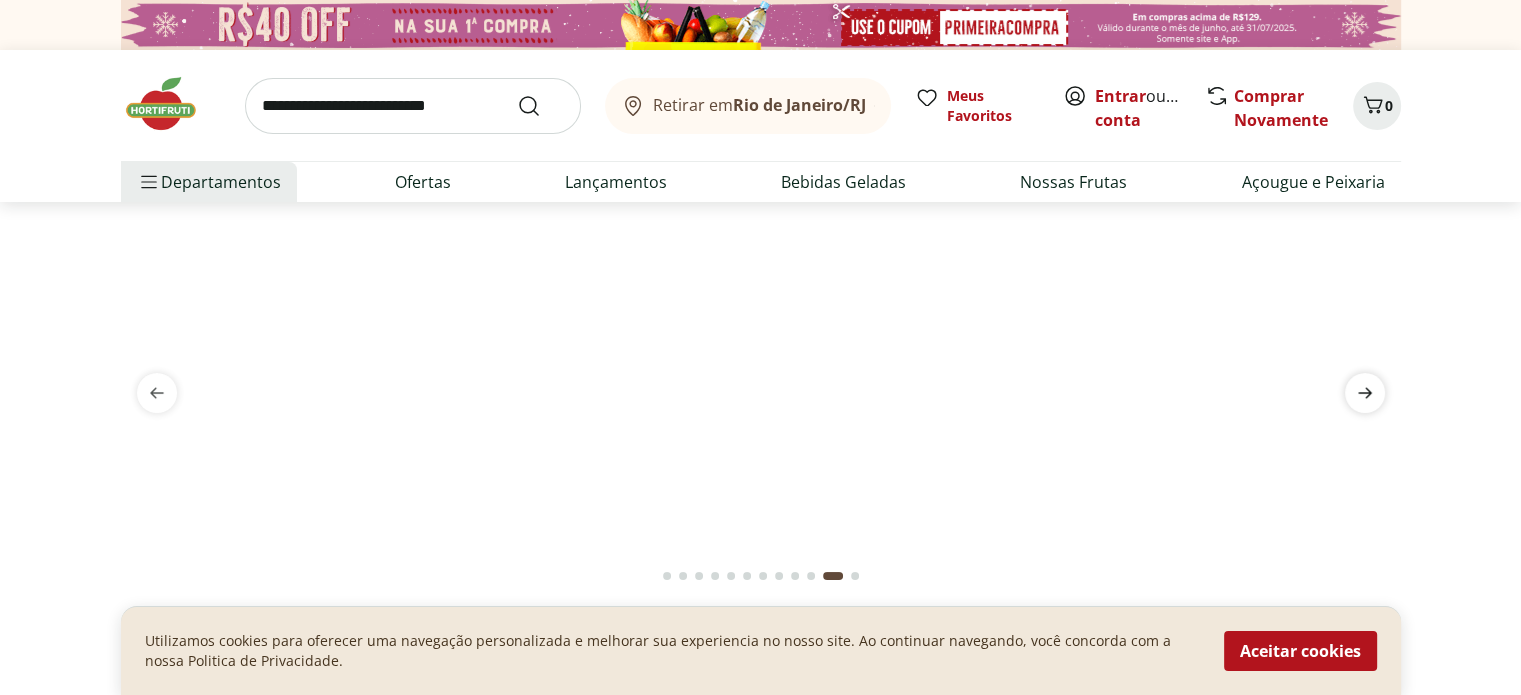 click 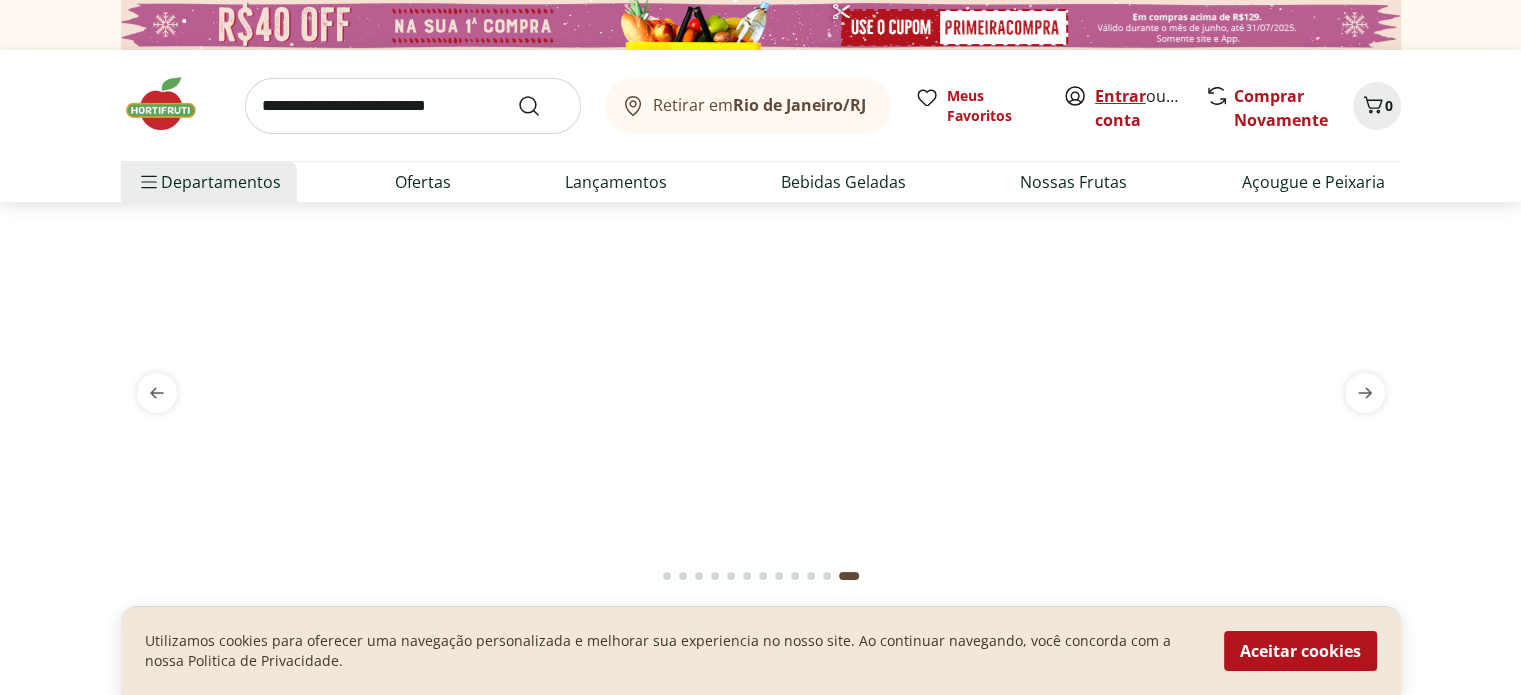 click on "Entrar" at bounding box center [1120, 96] 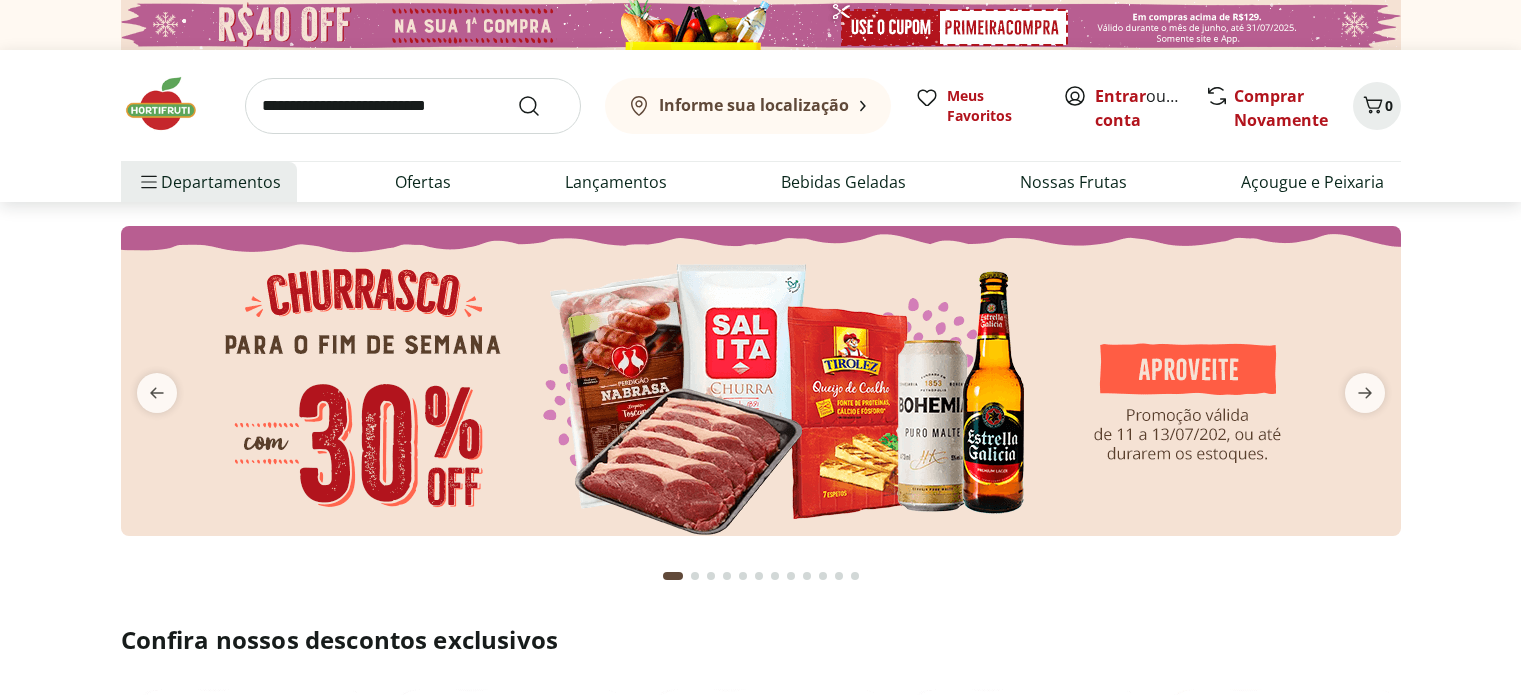 scroll, scrollTop: 0, scrollLeft: 0, axis: both 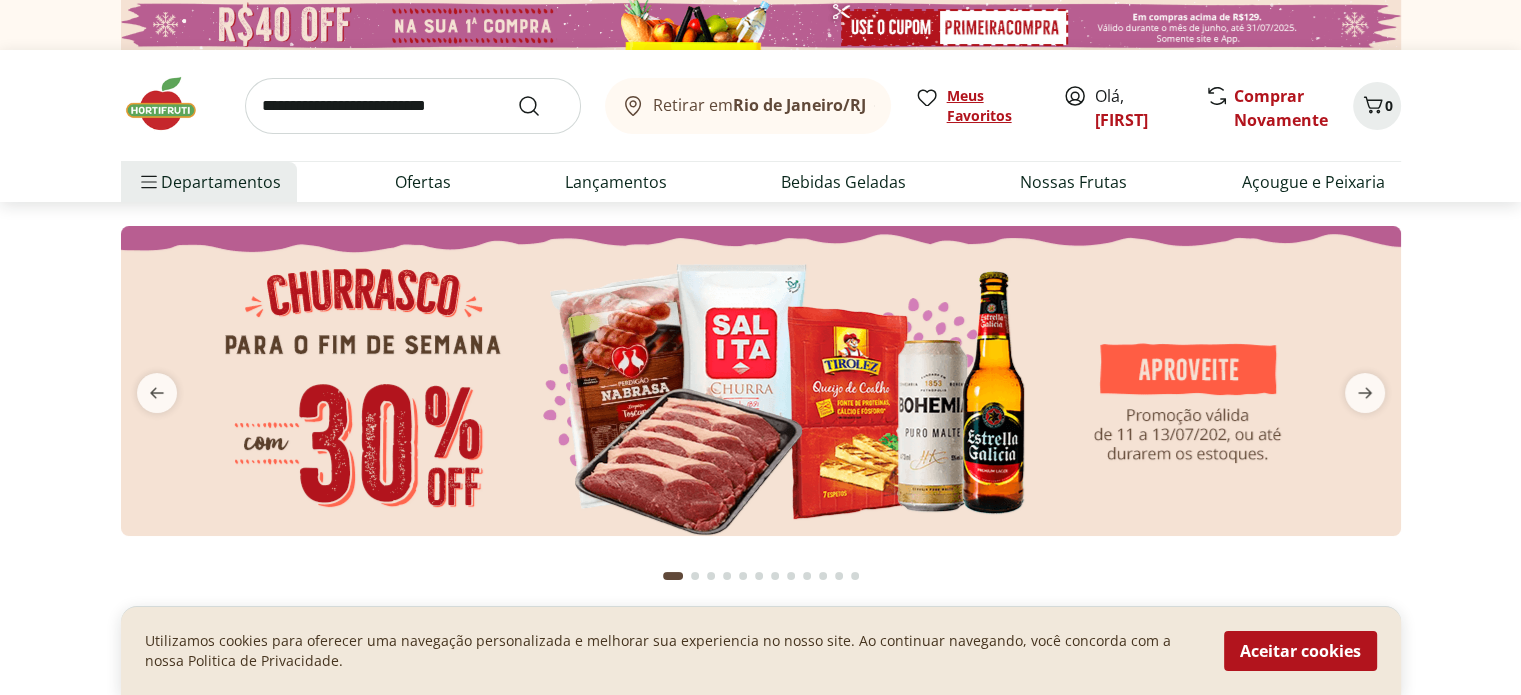 click on "Meus Favoritos" at bounding box center (993, 106) 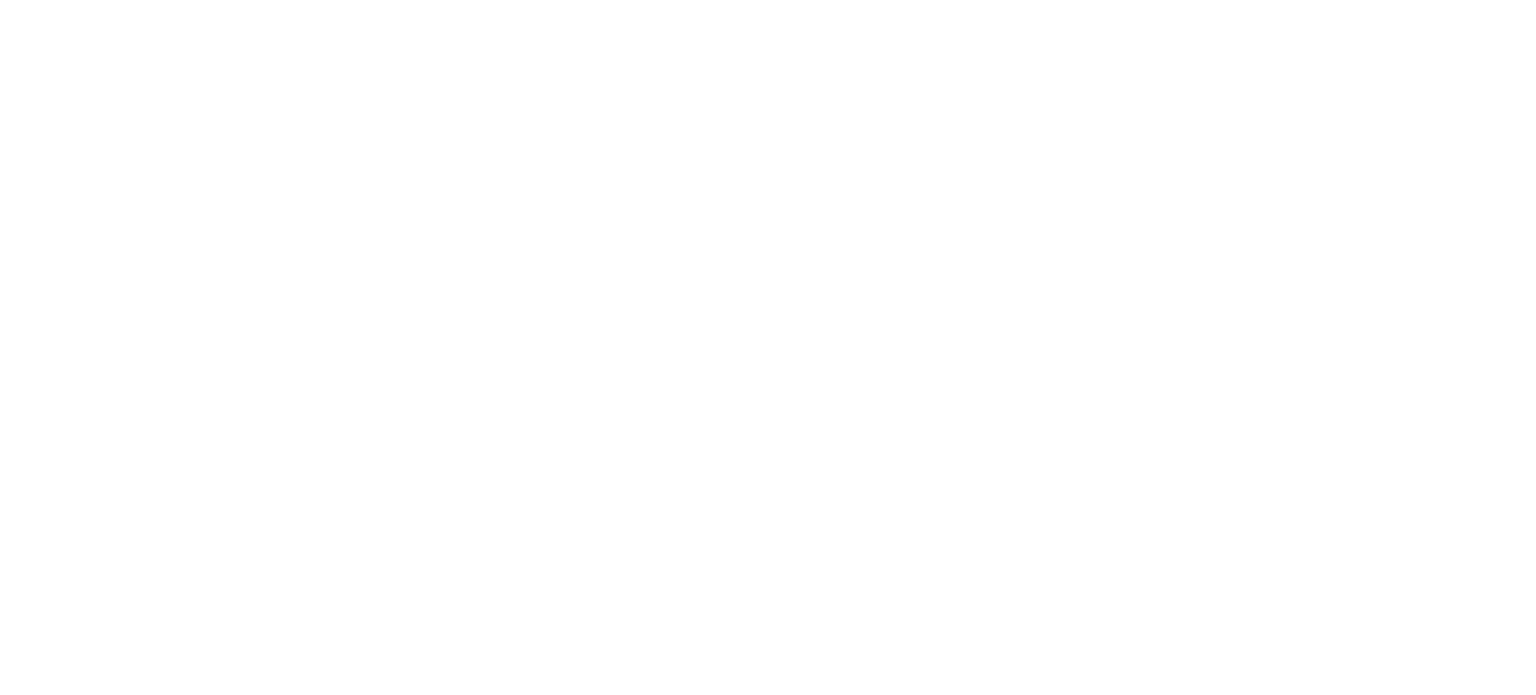 scroll, scrollTop: 0, scrollLeft: 0, axis: both 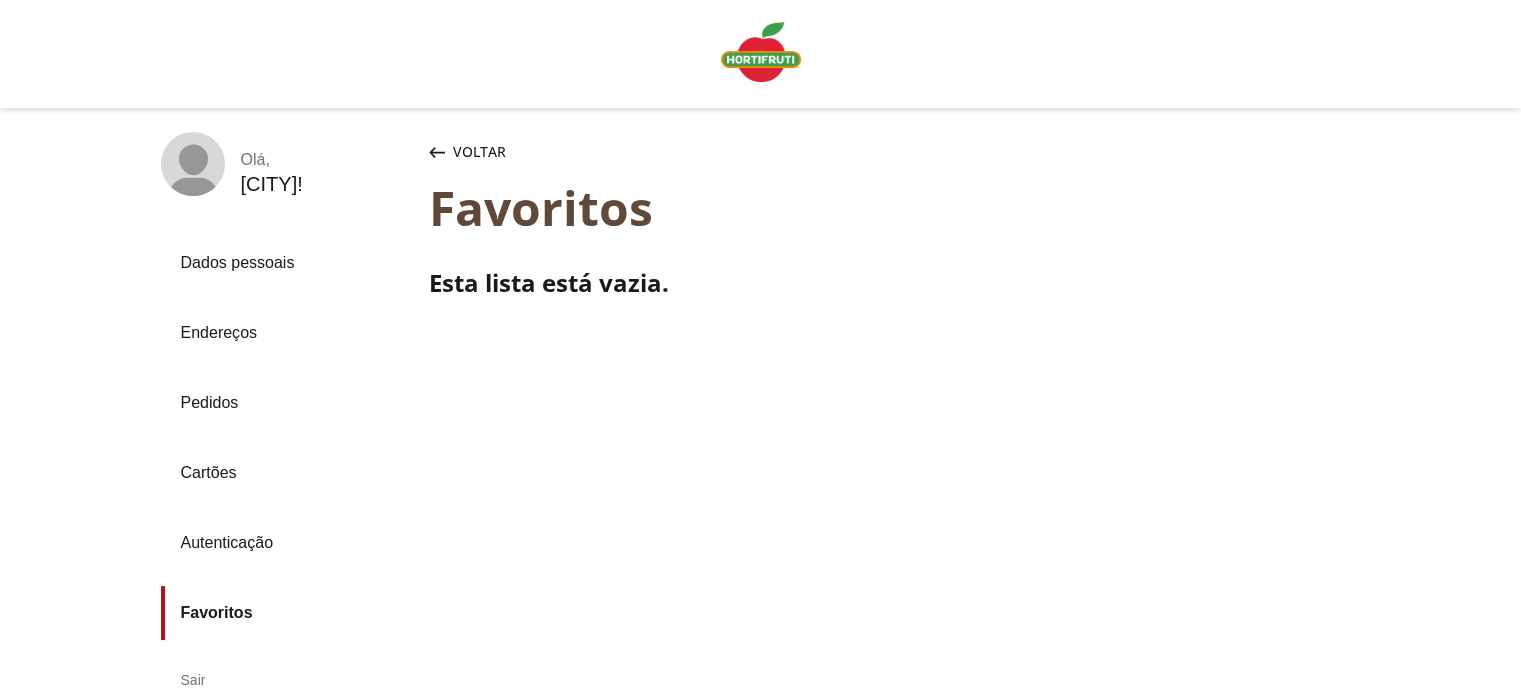 click on "Pedidos" at bounding box center (287, 403) 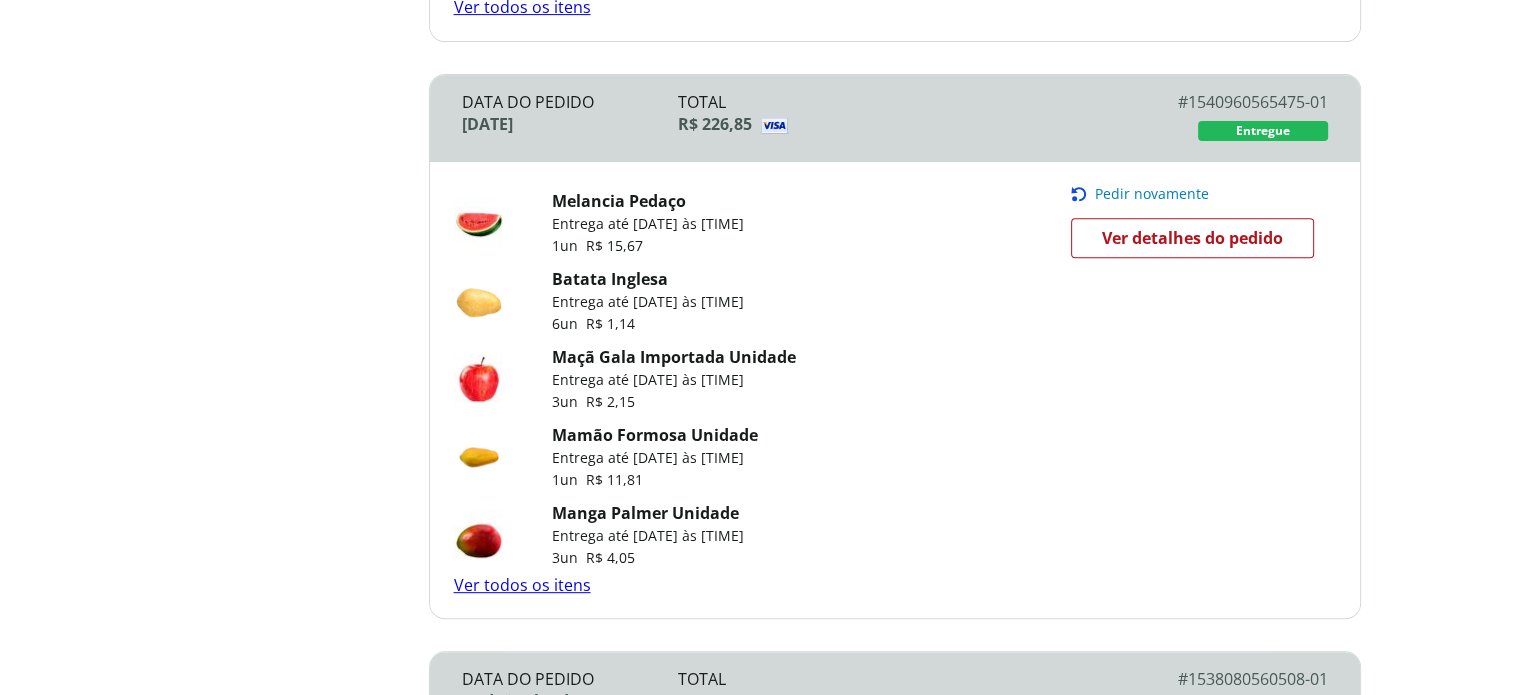 scroll, scrollTop: 800, scrollLeft: 0, axis: vertical 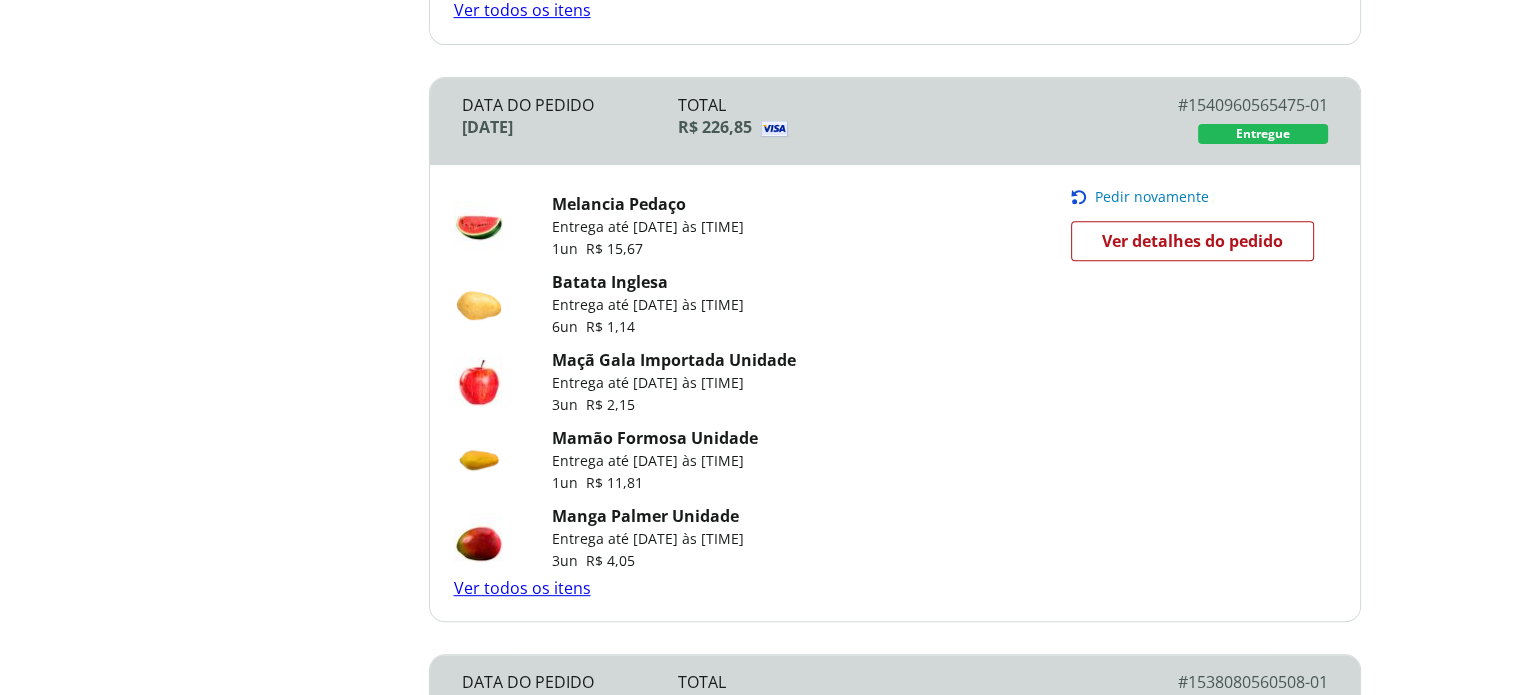click on "Pedir novamente" at bounding box center [1152, 197] 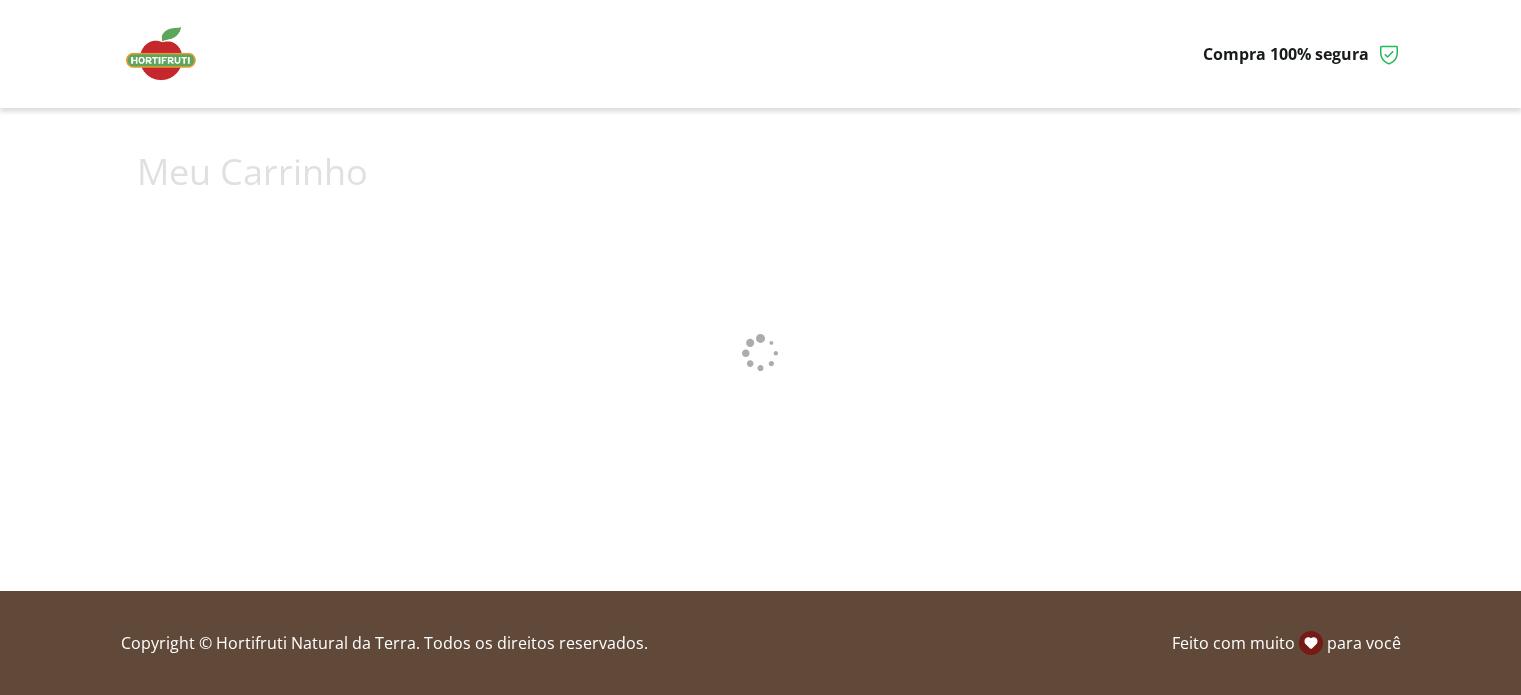 scroll, scrollTop: 0, scrollLeft: 0, axis: both 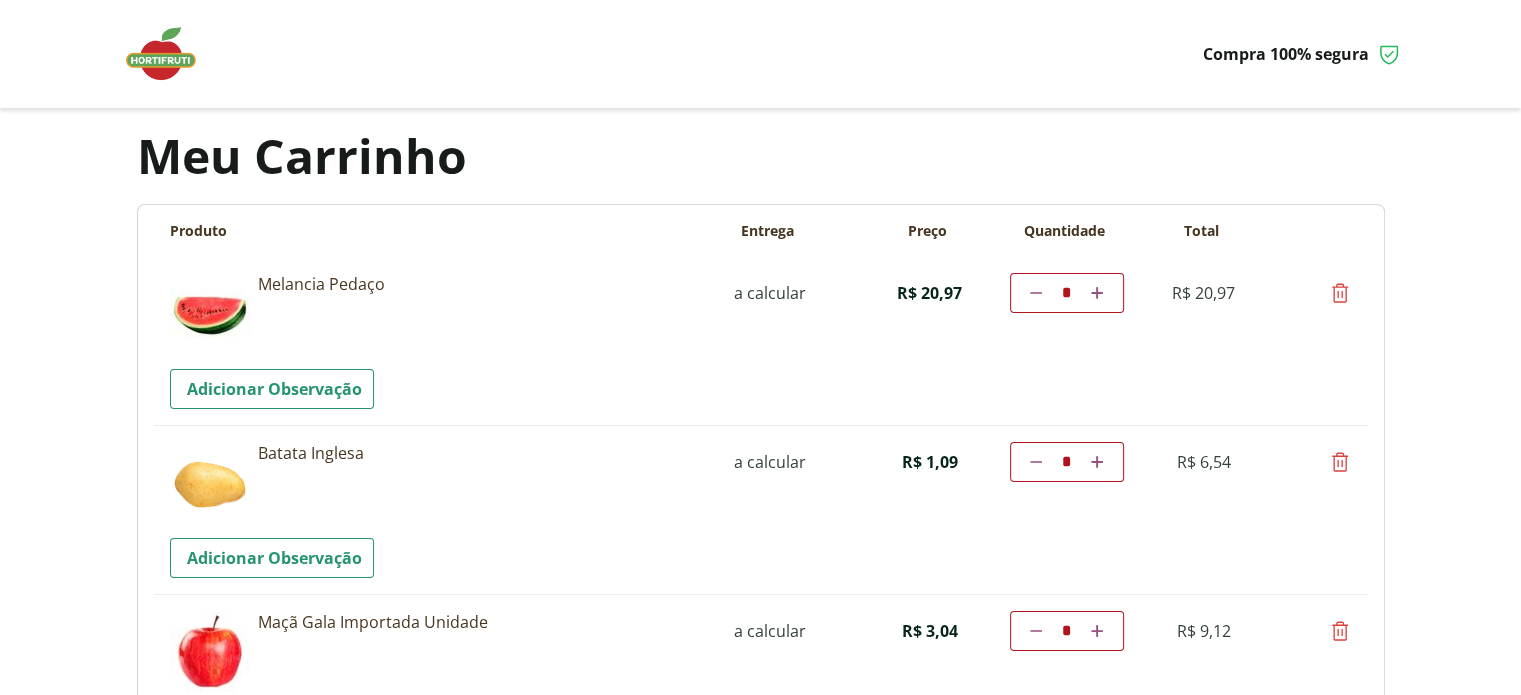 drag, startPoint x: 1076, startPoint y: 470, endPoint x: 1034, endPoint y: 486, distance: 44.94441 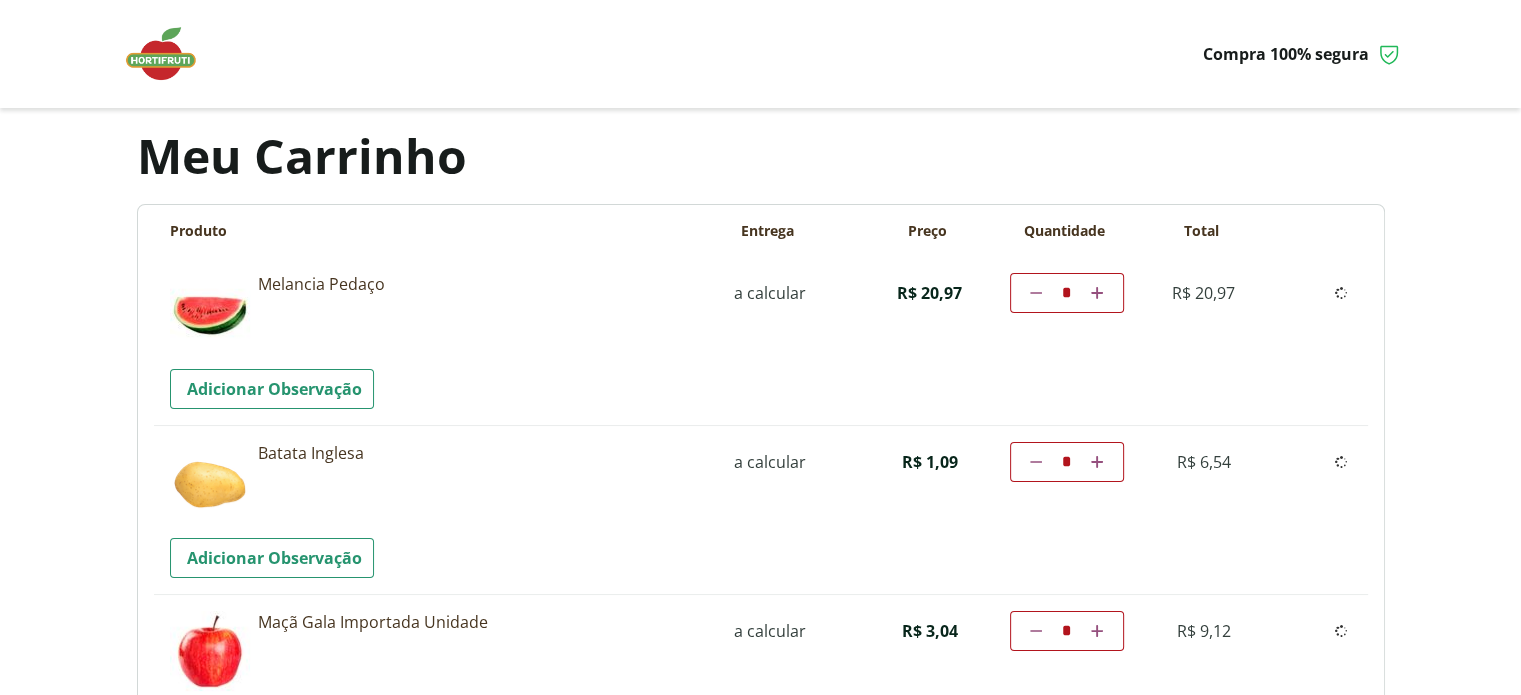 click on "Diminuir a quantidade                                 *                                          Aumentar a quantidade" at bounding box center (1067, 462) 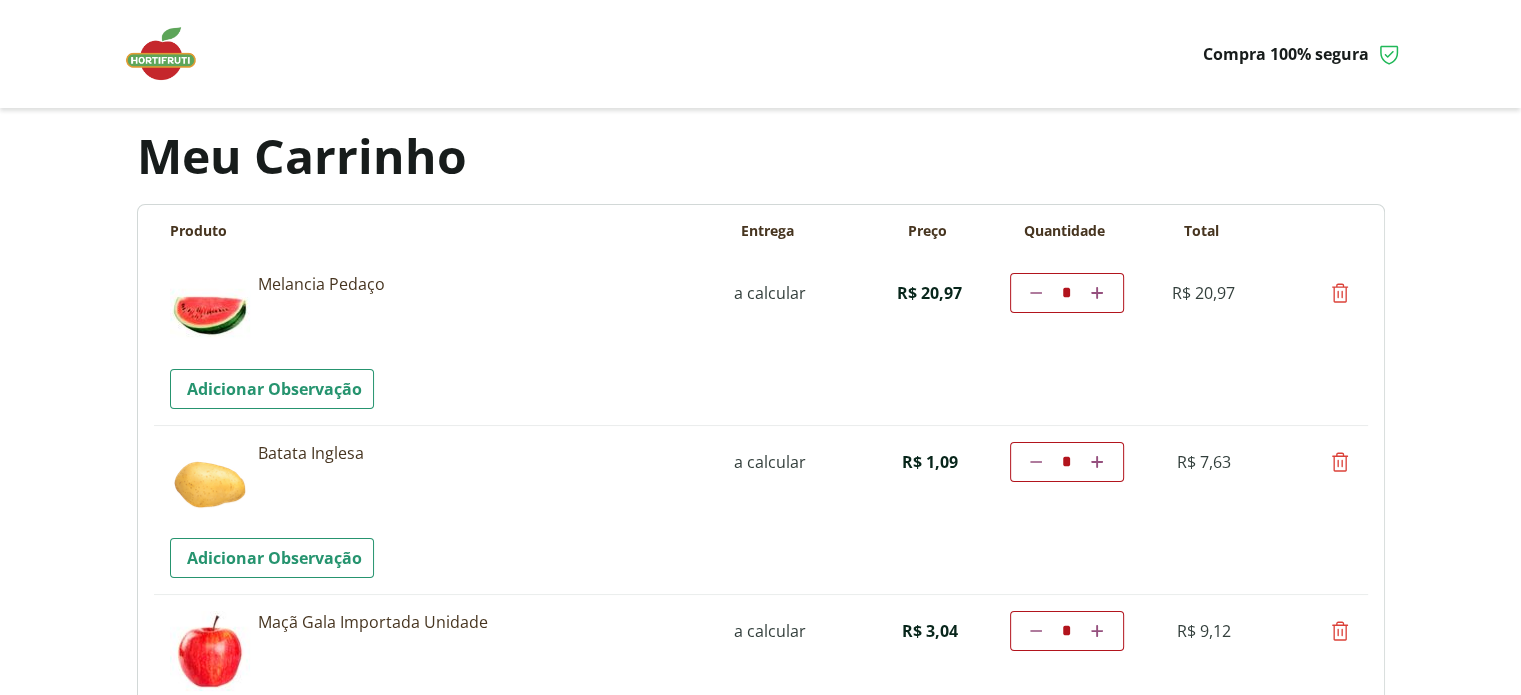 click on "Aumentar a quantidade" at bounding box center (1097, 462) 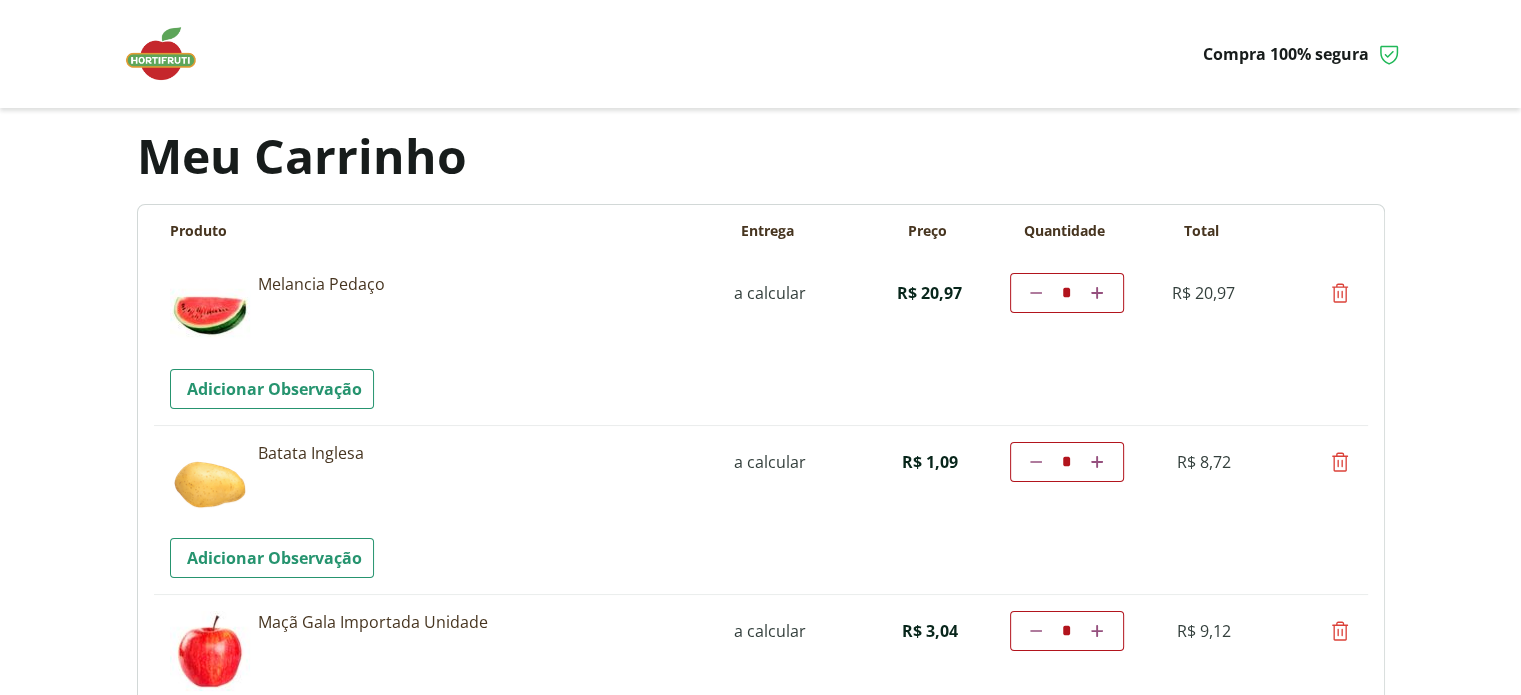 click at bounding box center [1097, 462] 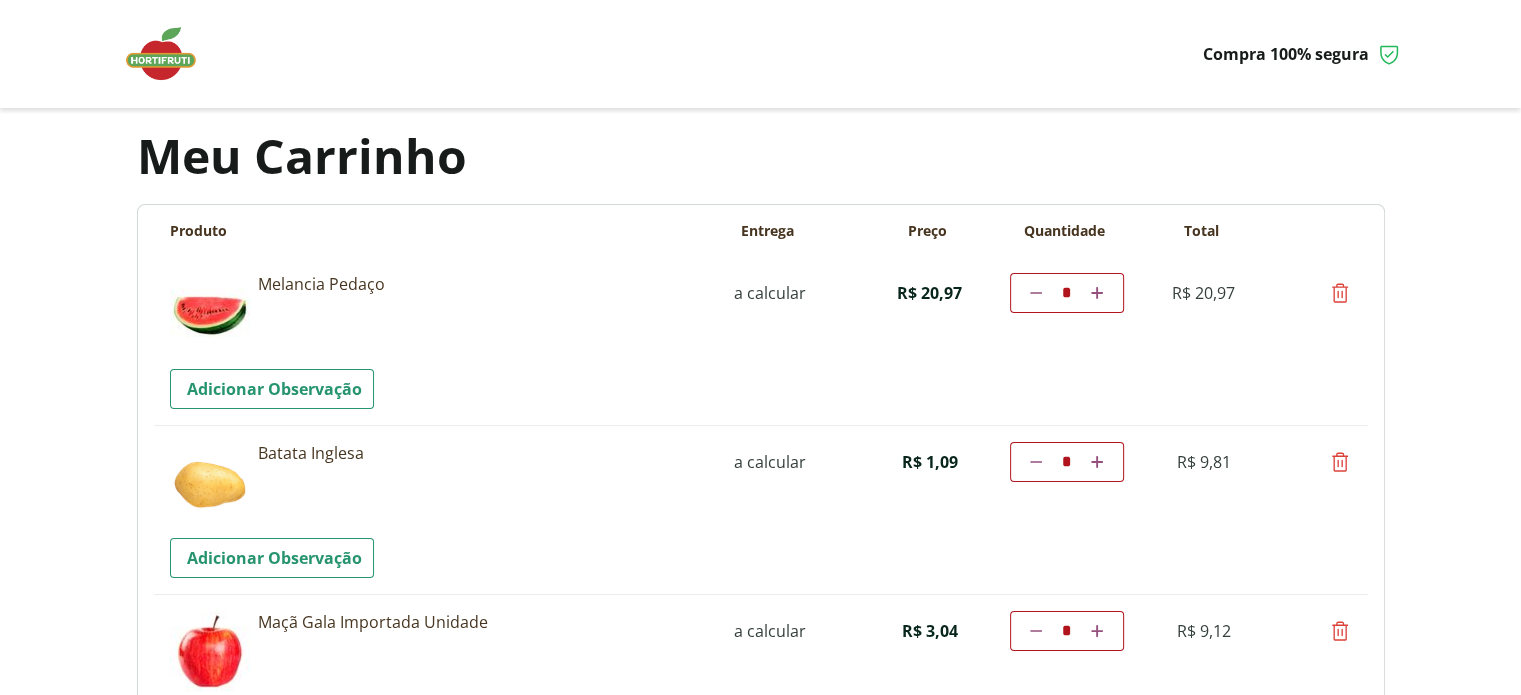 click at bounding box center (1097, 462) 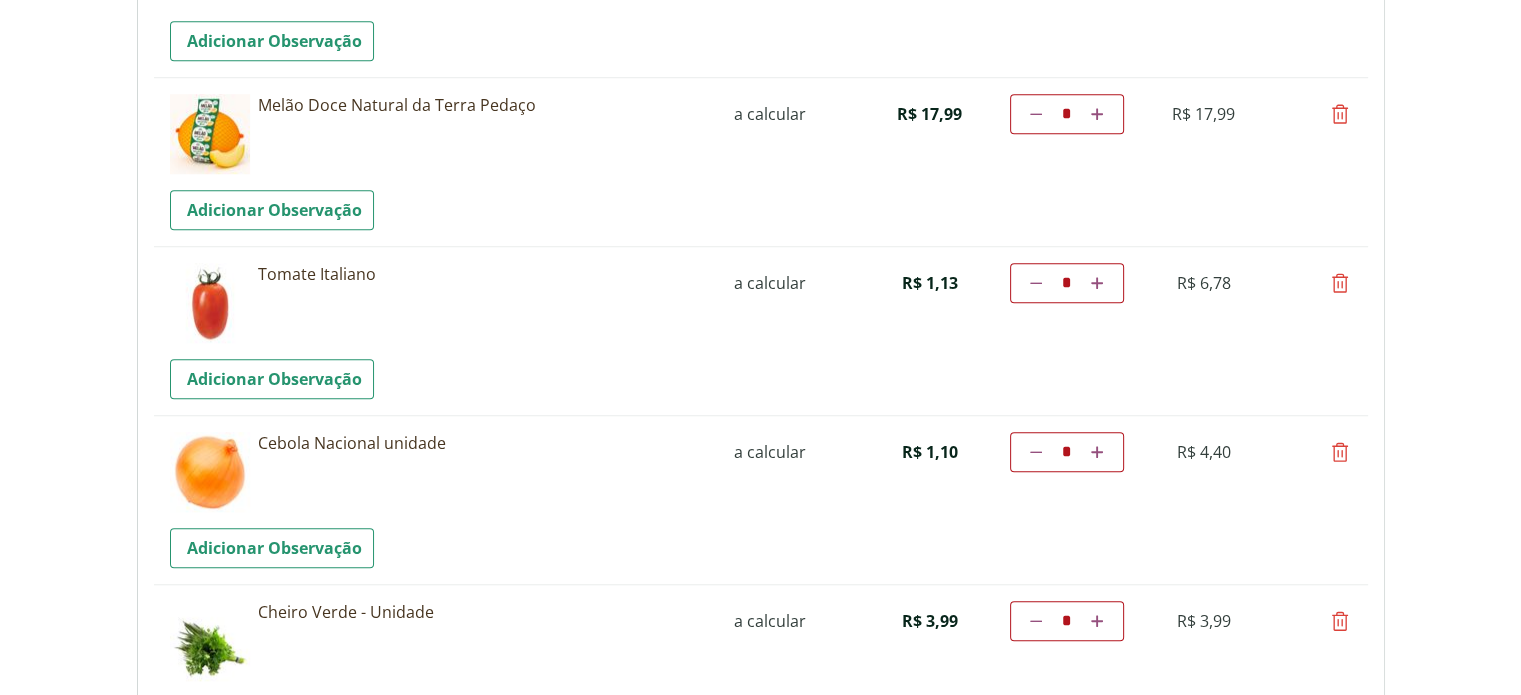 scroll, scrollTop: 1600, scrollLeft: 0, axis: vertical 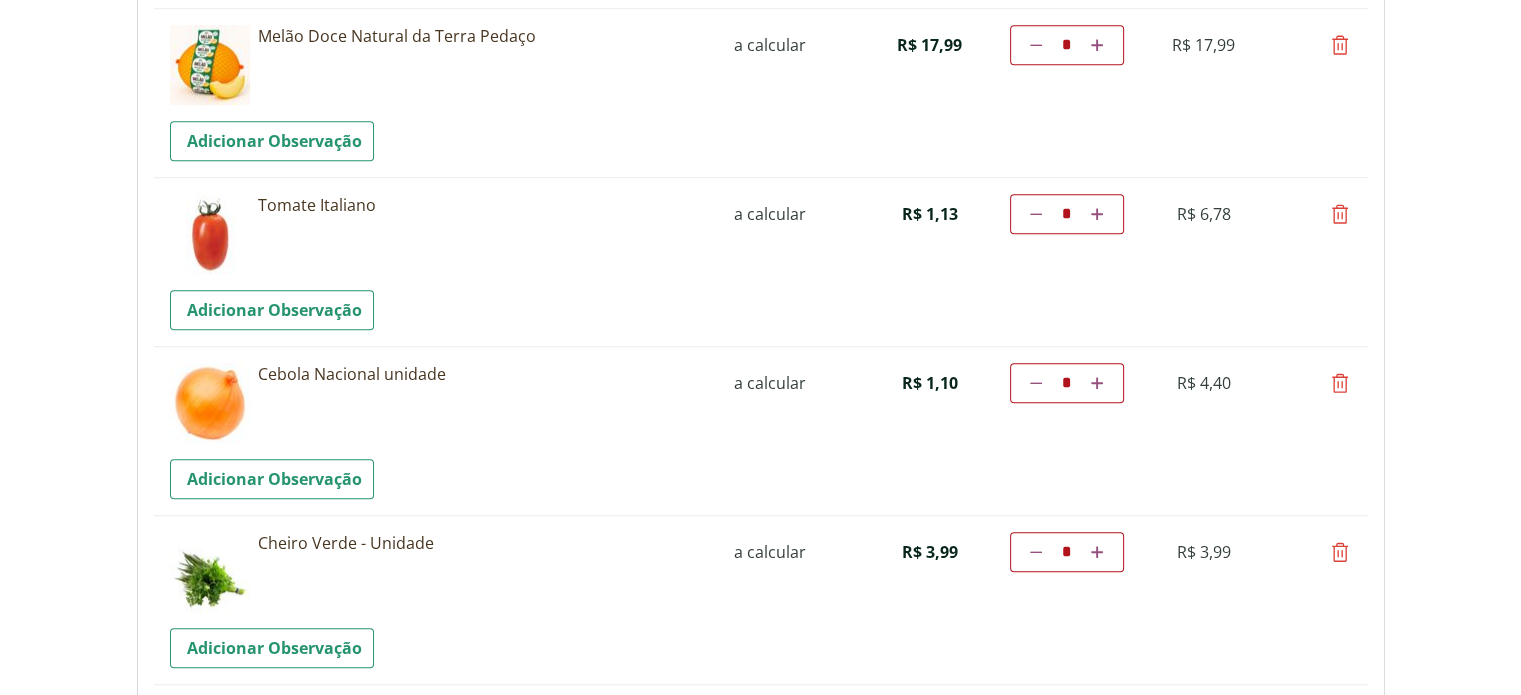 click at bounding box center (1340, 214) 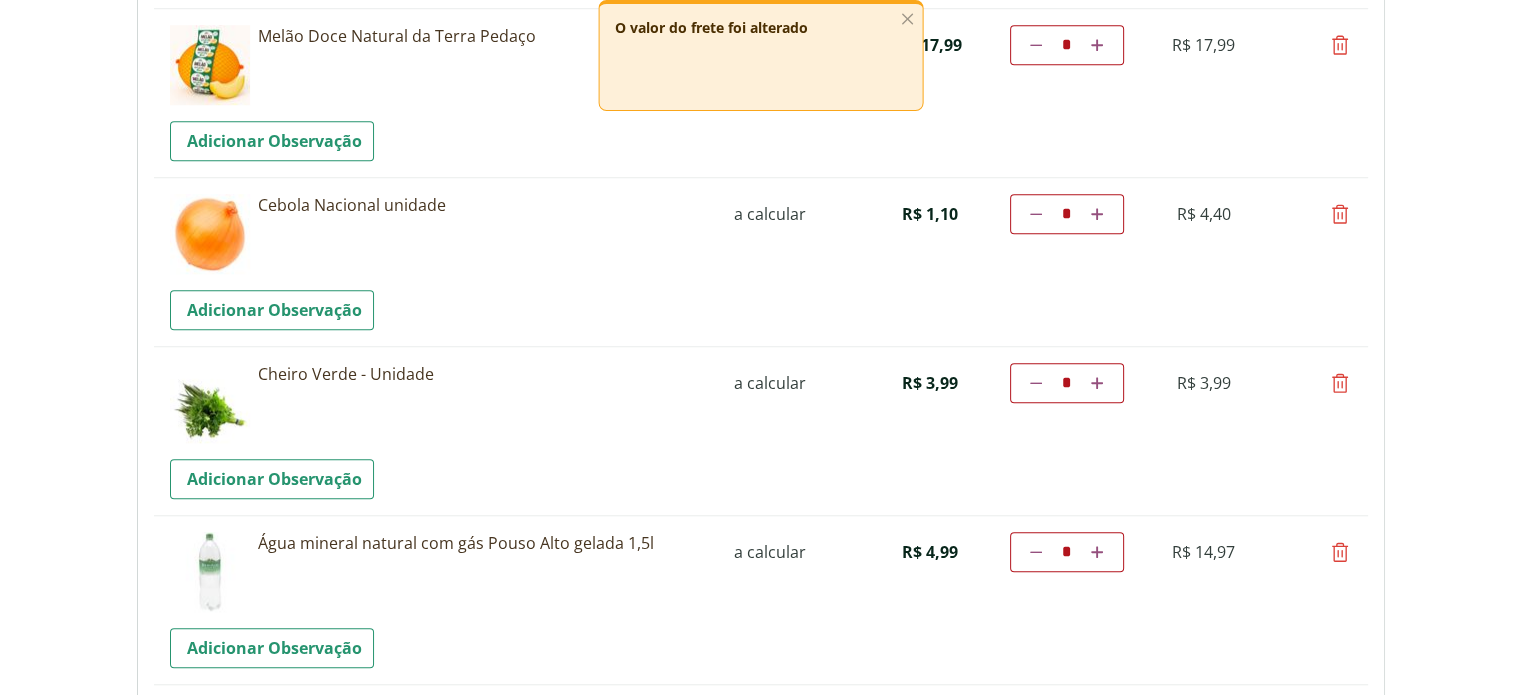click at bounding box center [1340, 214] 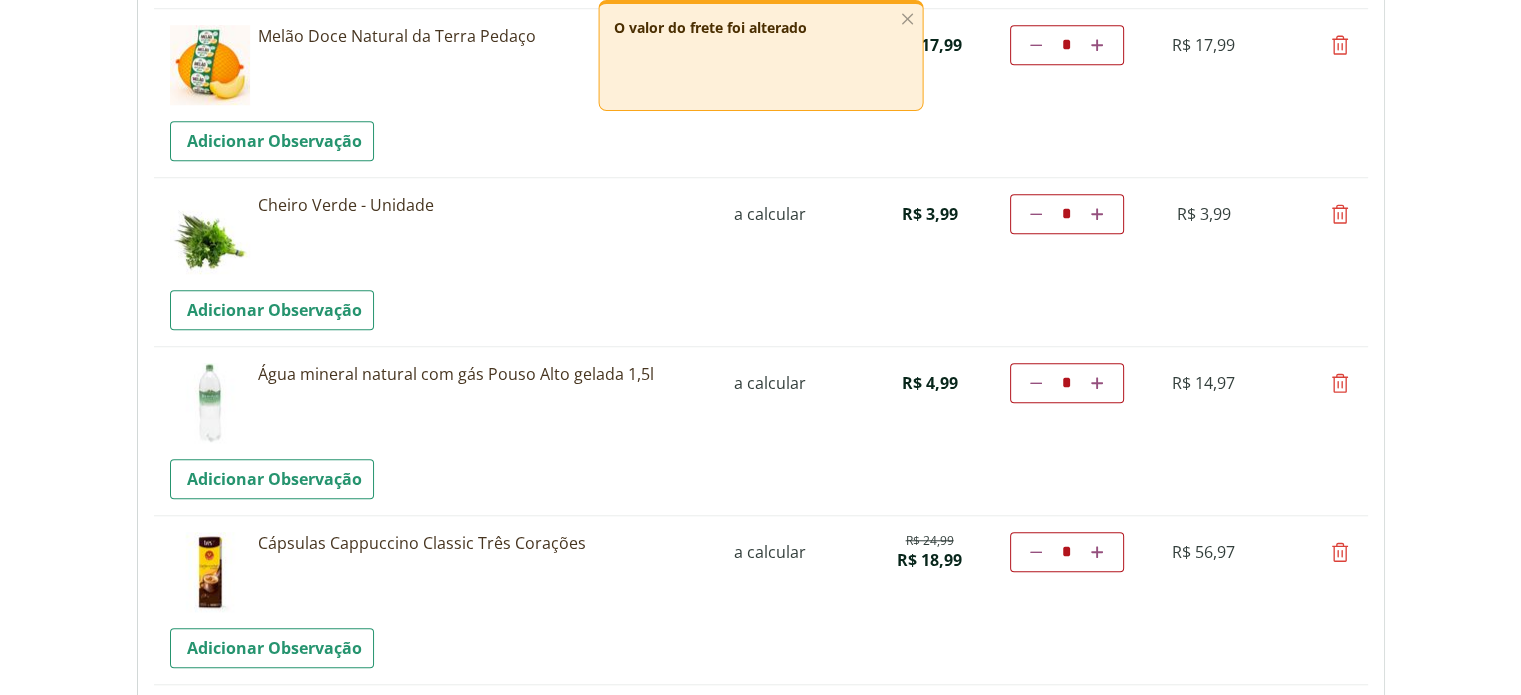 click at bounding box center [1340, 214] 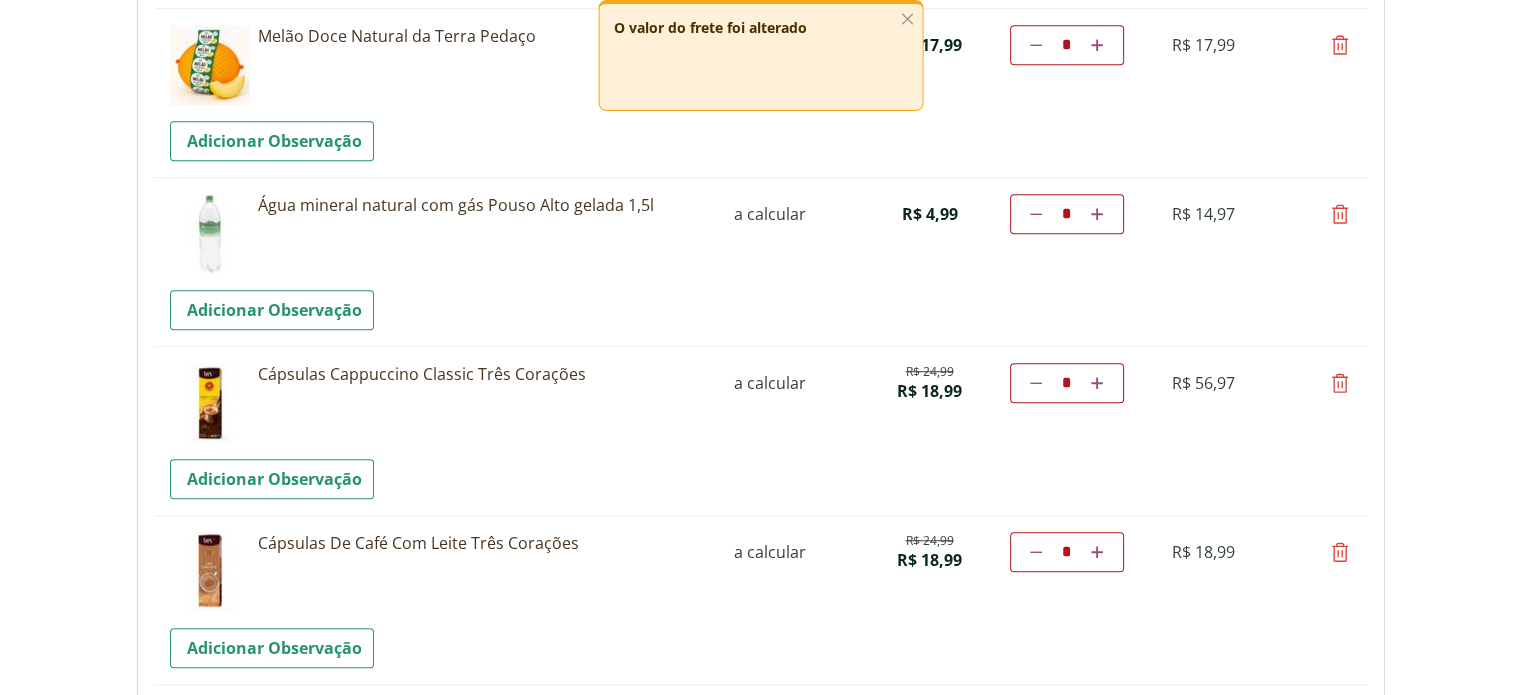 click at bounding box center (1340, 214) 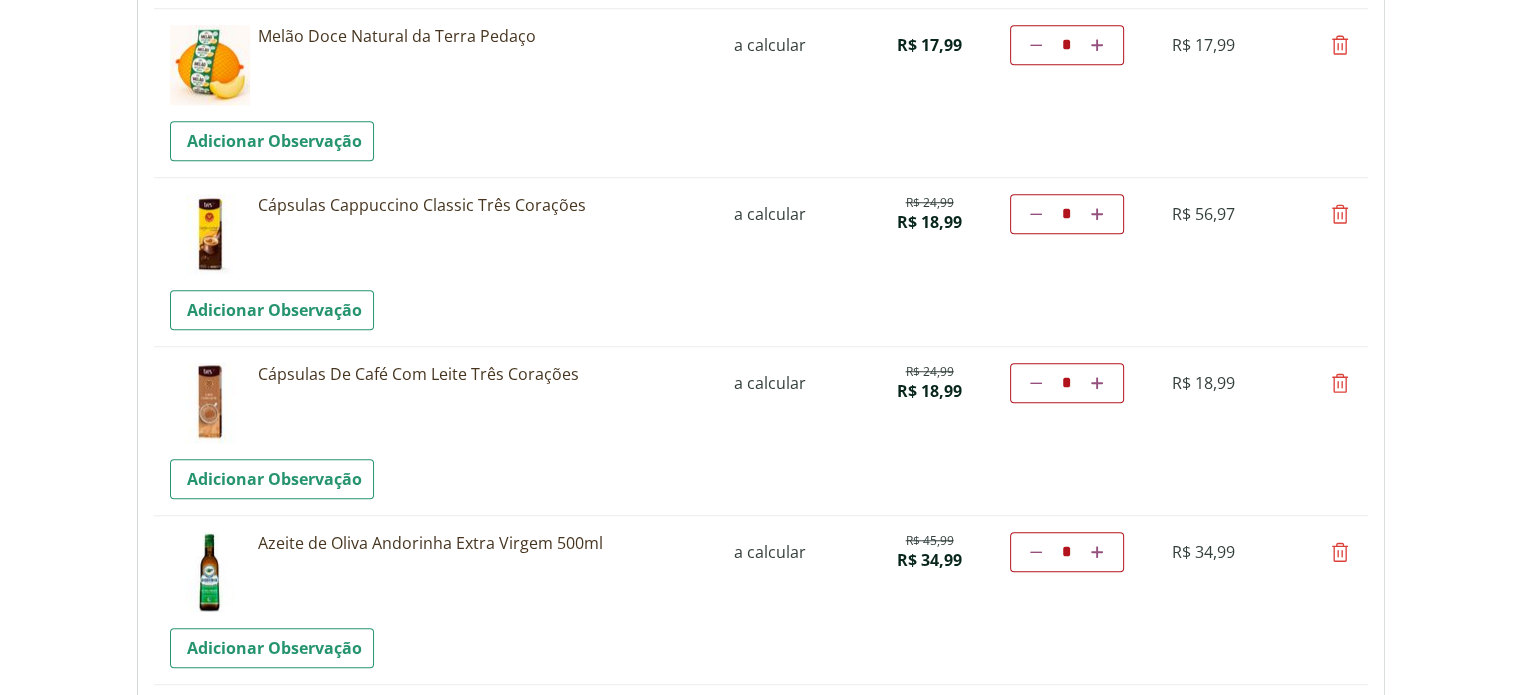 click at bounding box center [1036, 214] 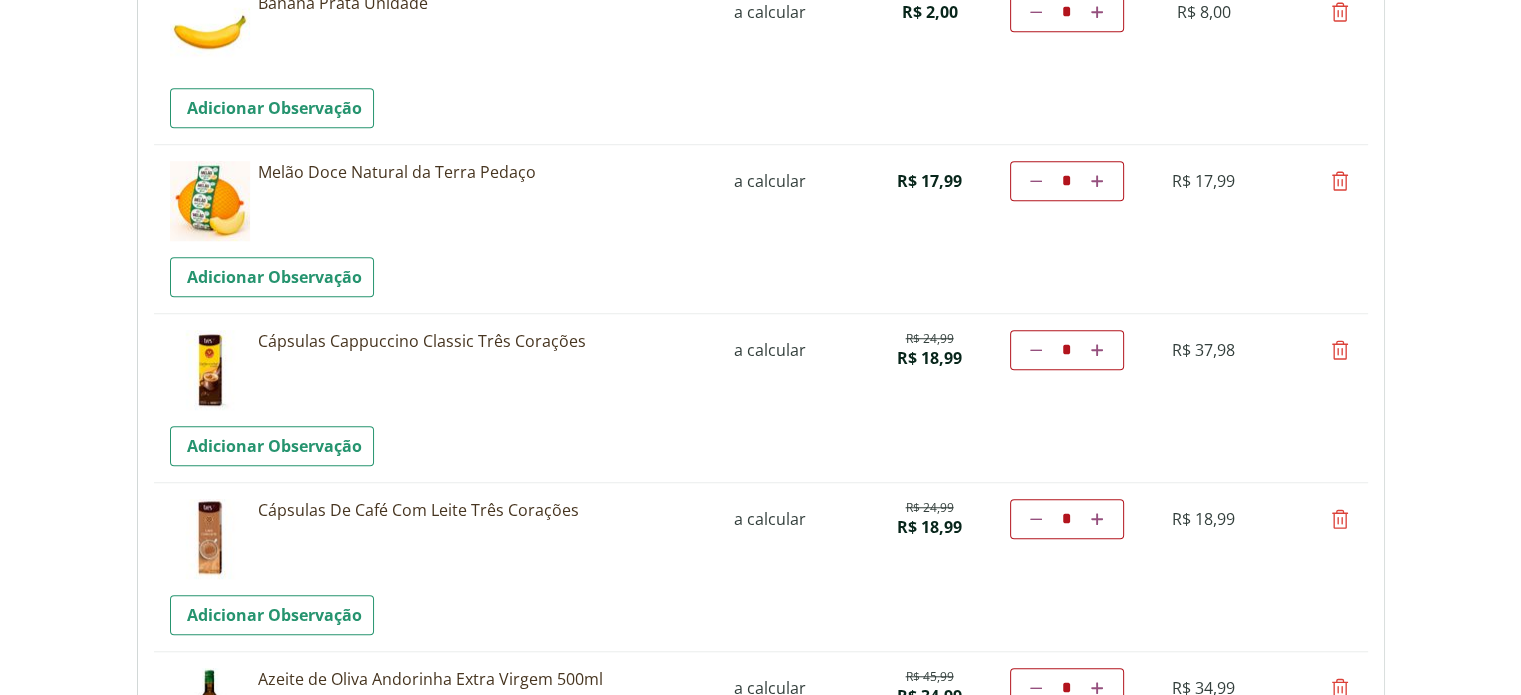 scroll, scrollTop: 1481, scrollLeft: 0, axis: vertical 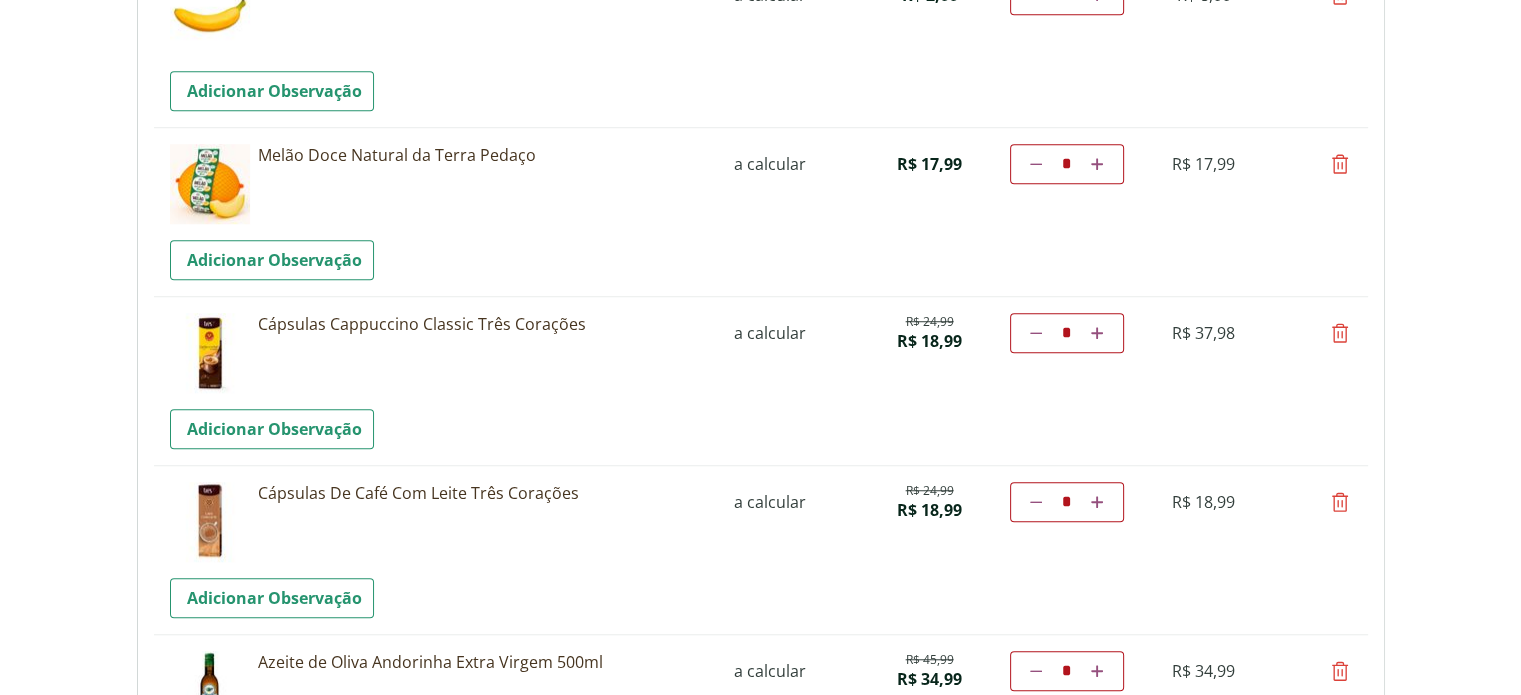 click at bounding box center [1036, 333] 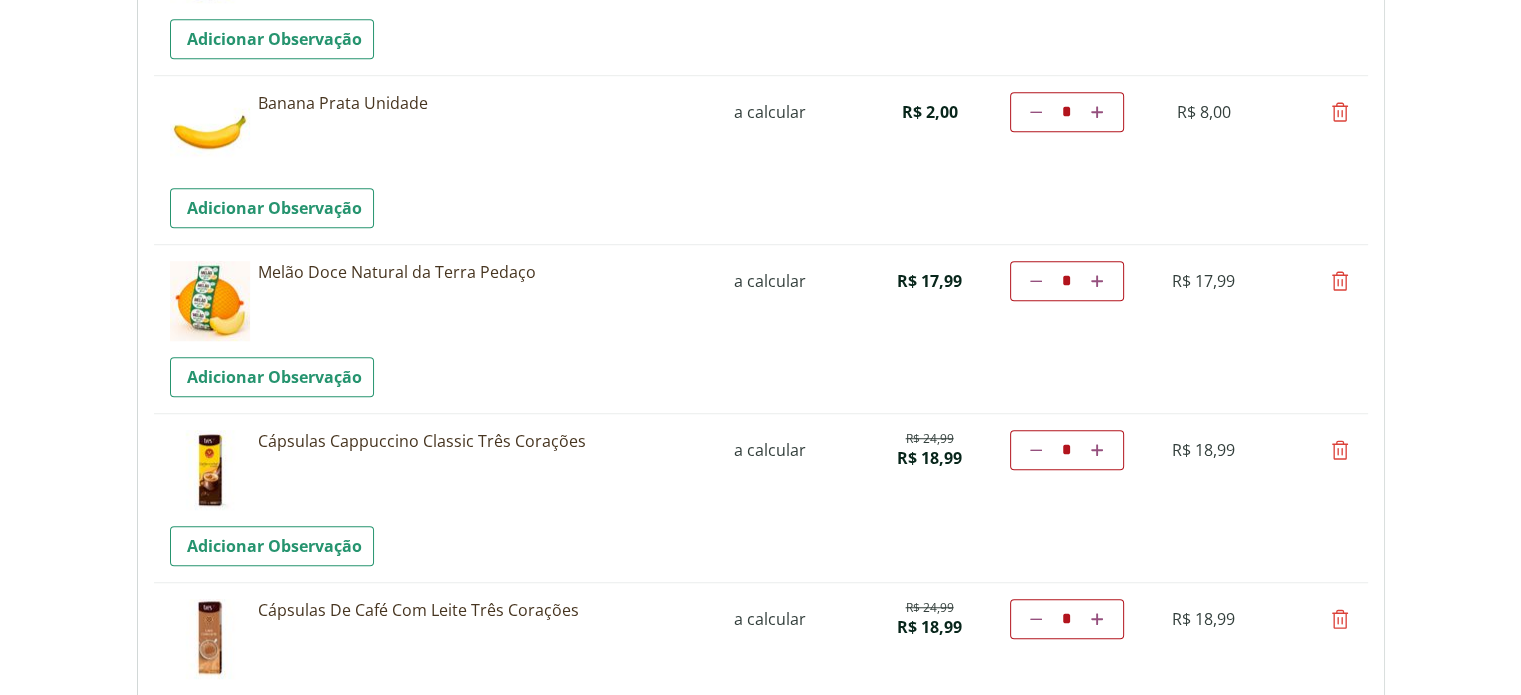 scroll, scrollTop: 1400, scrollLeft: 0, axis: vertical 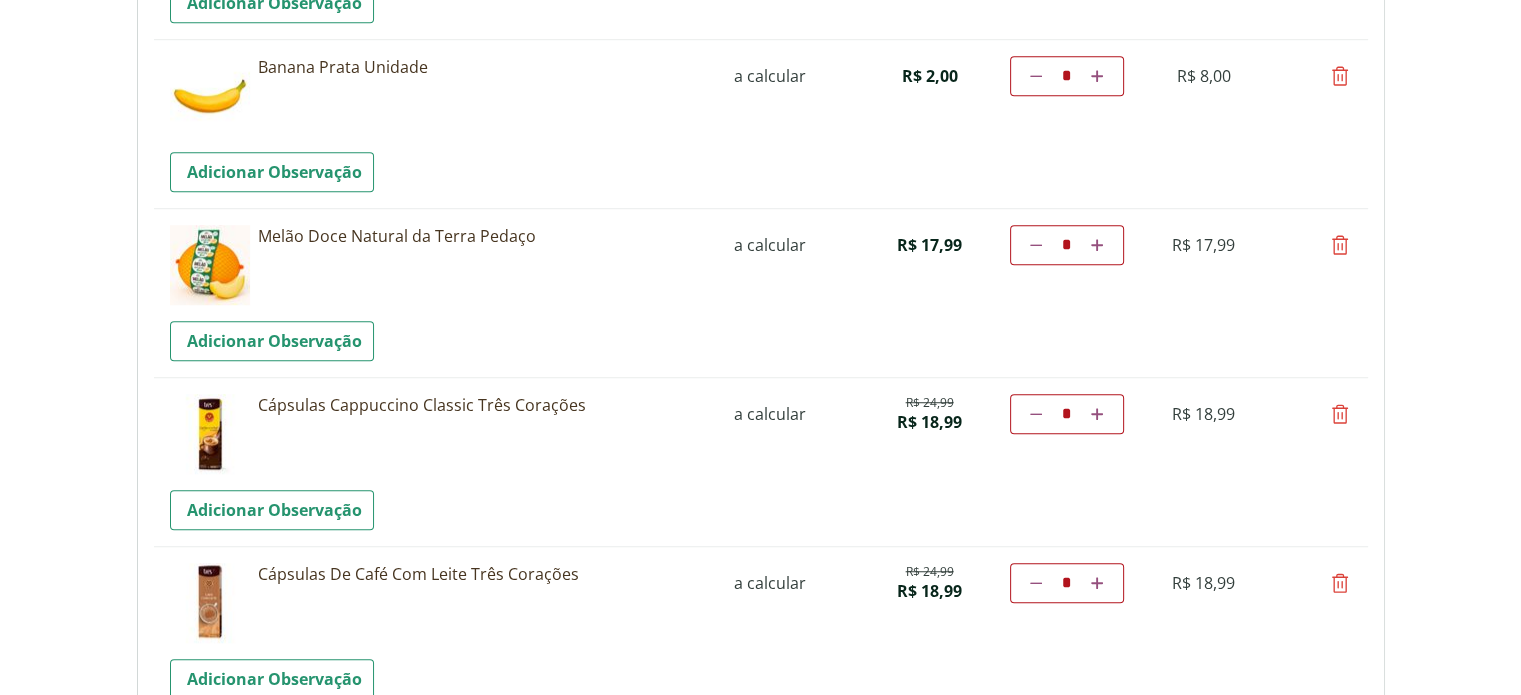 click at bounding box center [1340, 583] 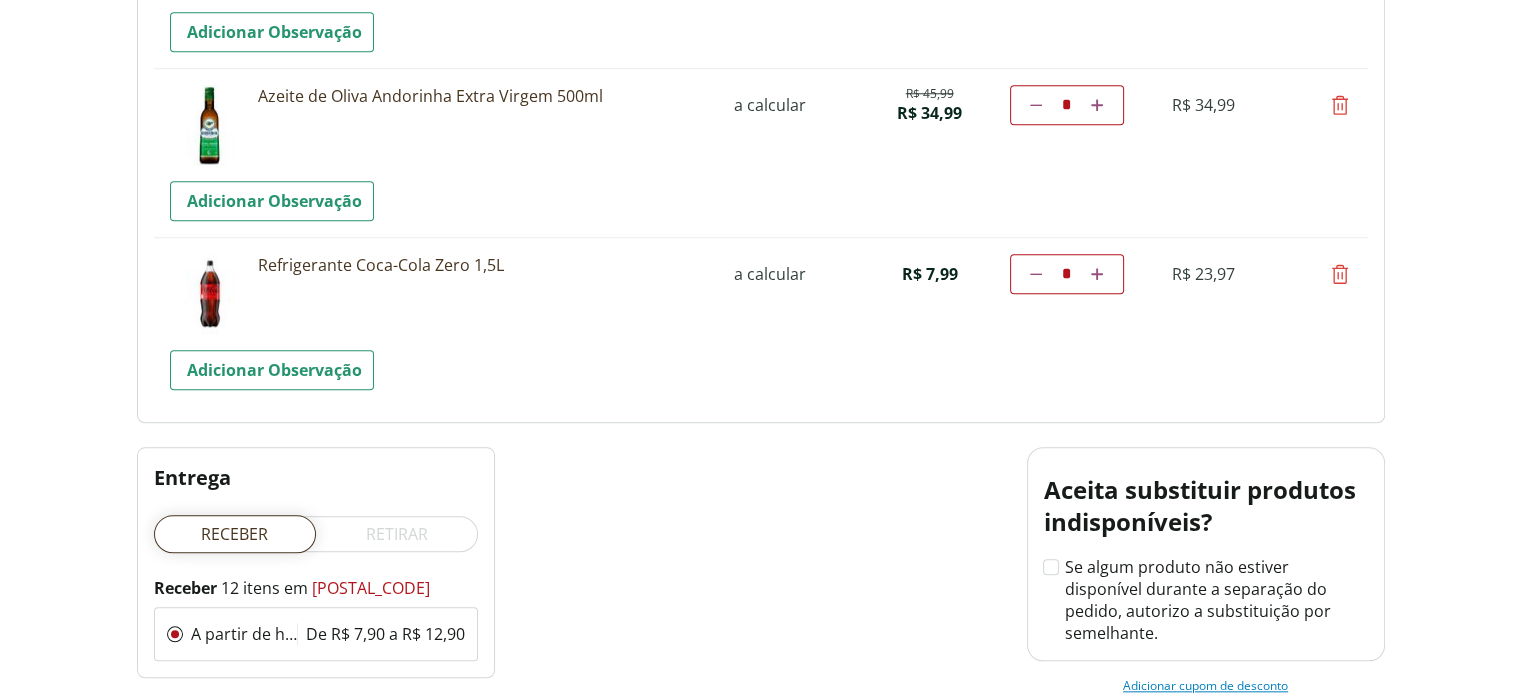 scroll, scrollTop: 1900, scrollLeft: 0, axis: vertical 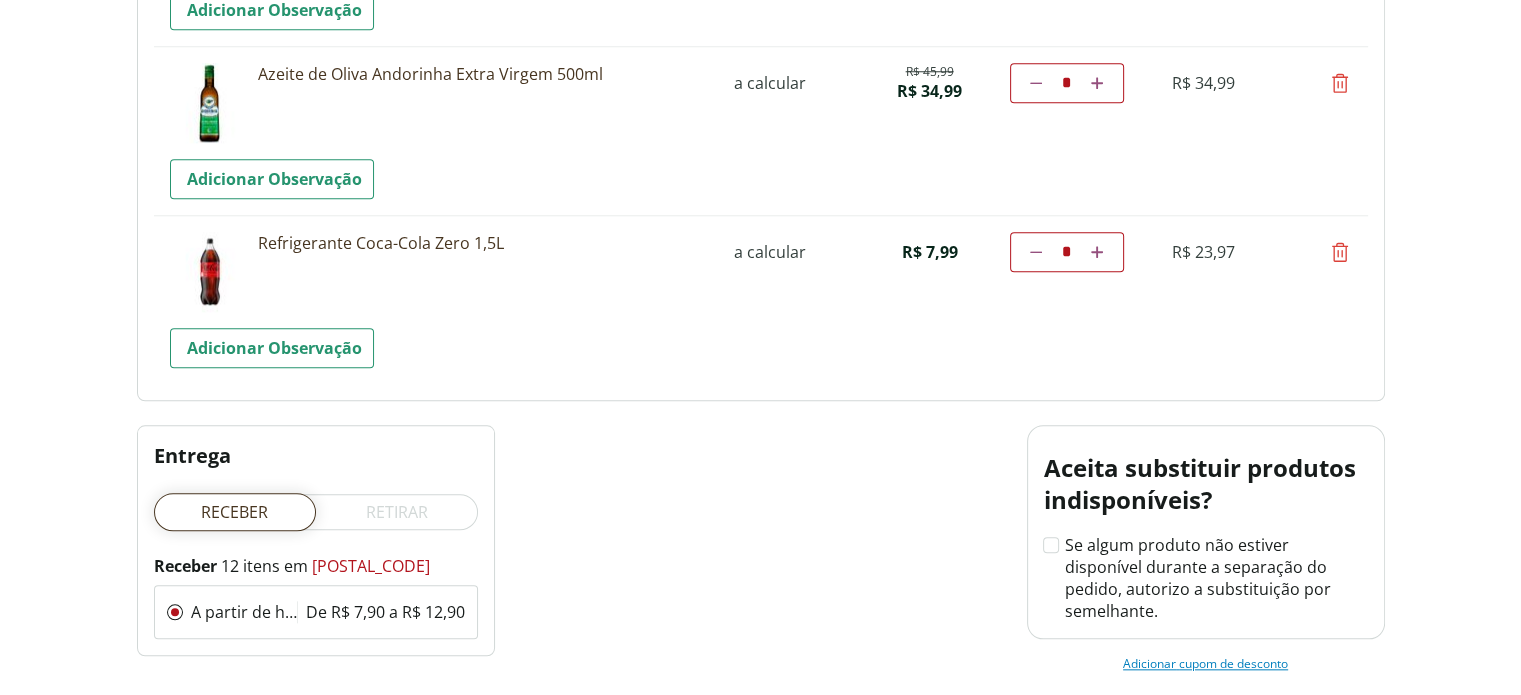 click at bounding box center (1036, 252) 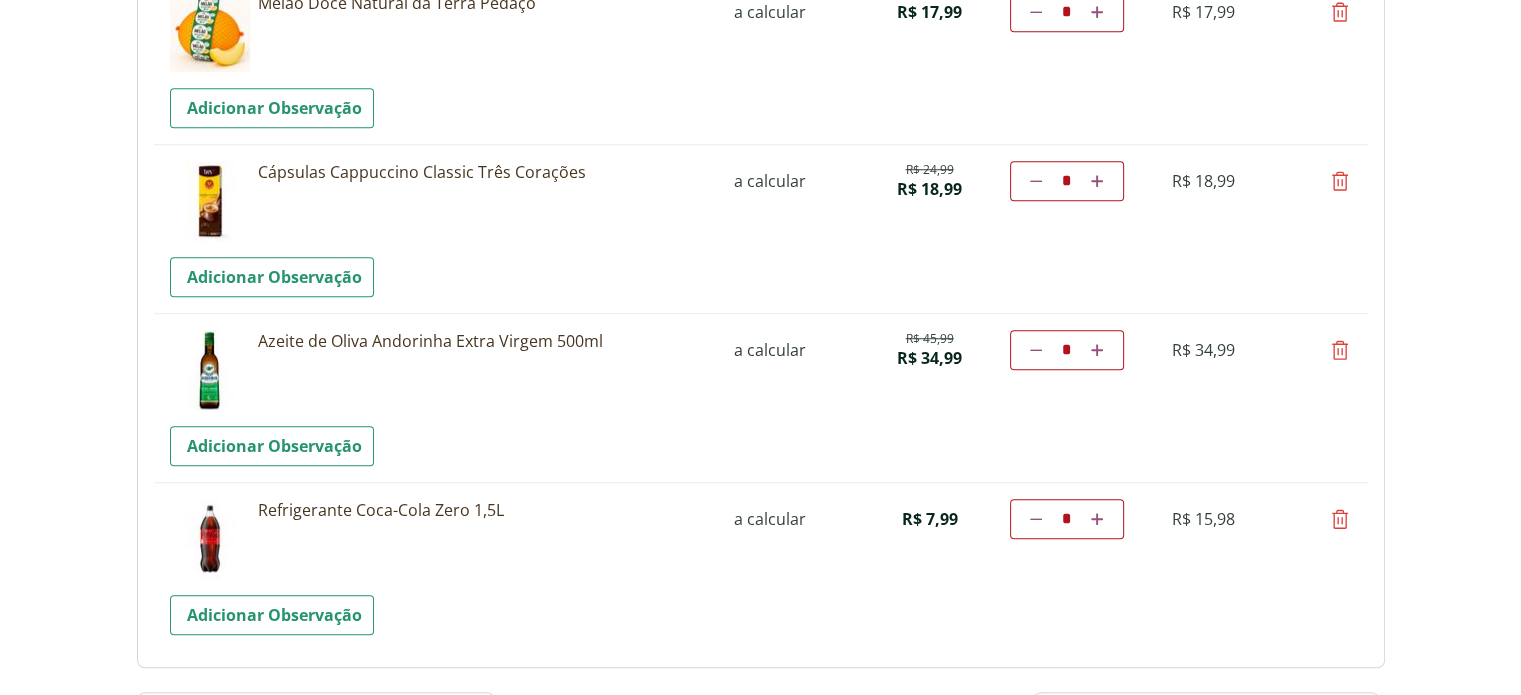 scroll, scrollTop: 1628, scrollLeft: 0, axis: vertical 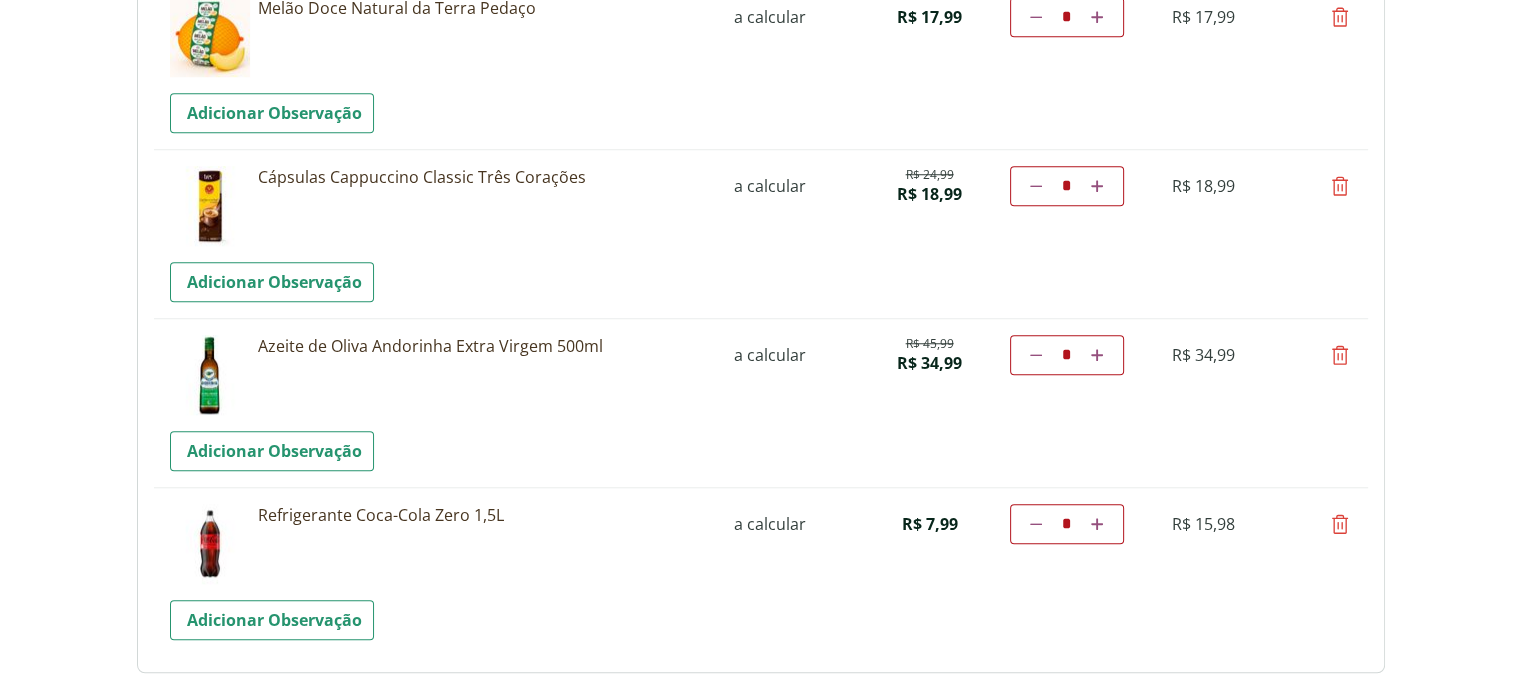 click at bounding box center [1340, 355] 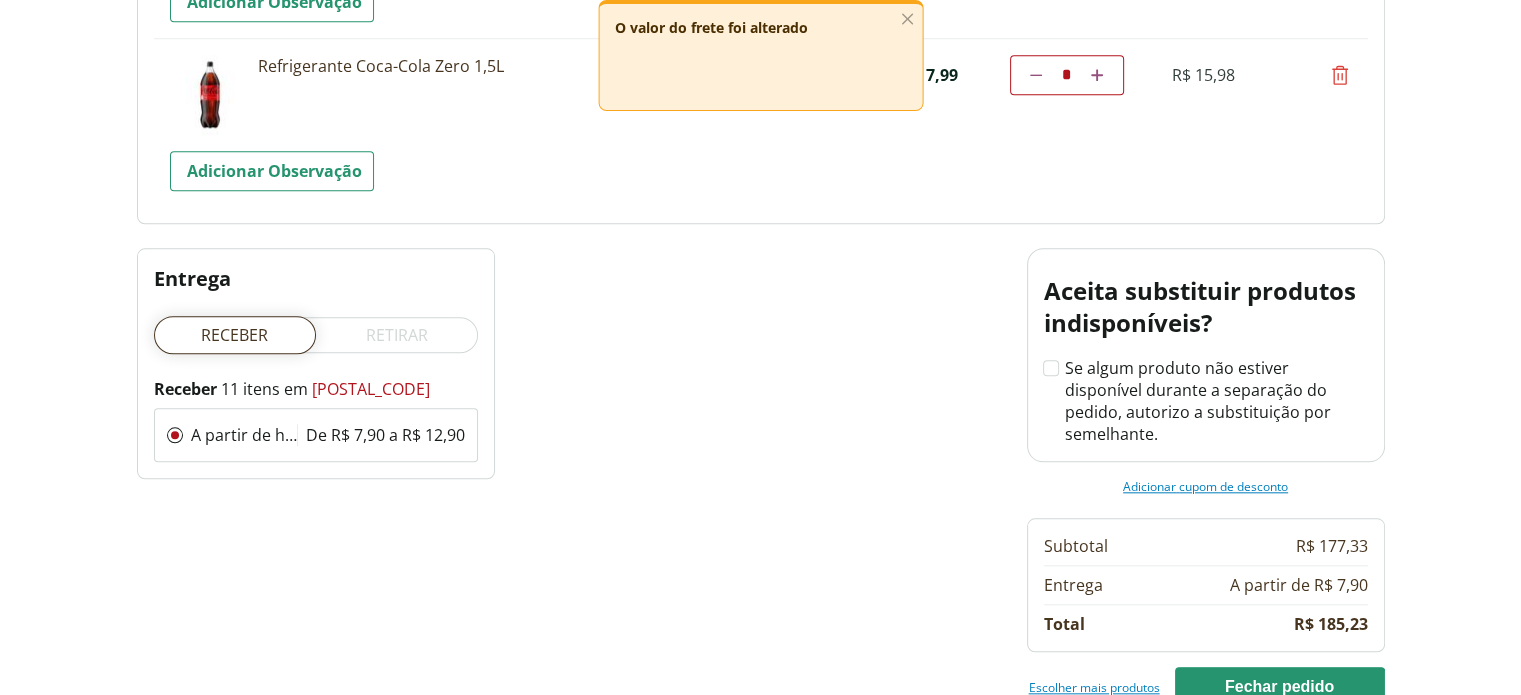 scroll, scrollTop: 2000, scrollLeft: 0, axis: vertical 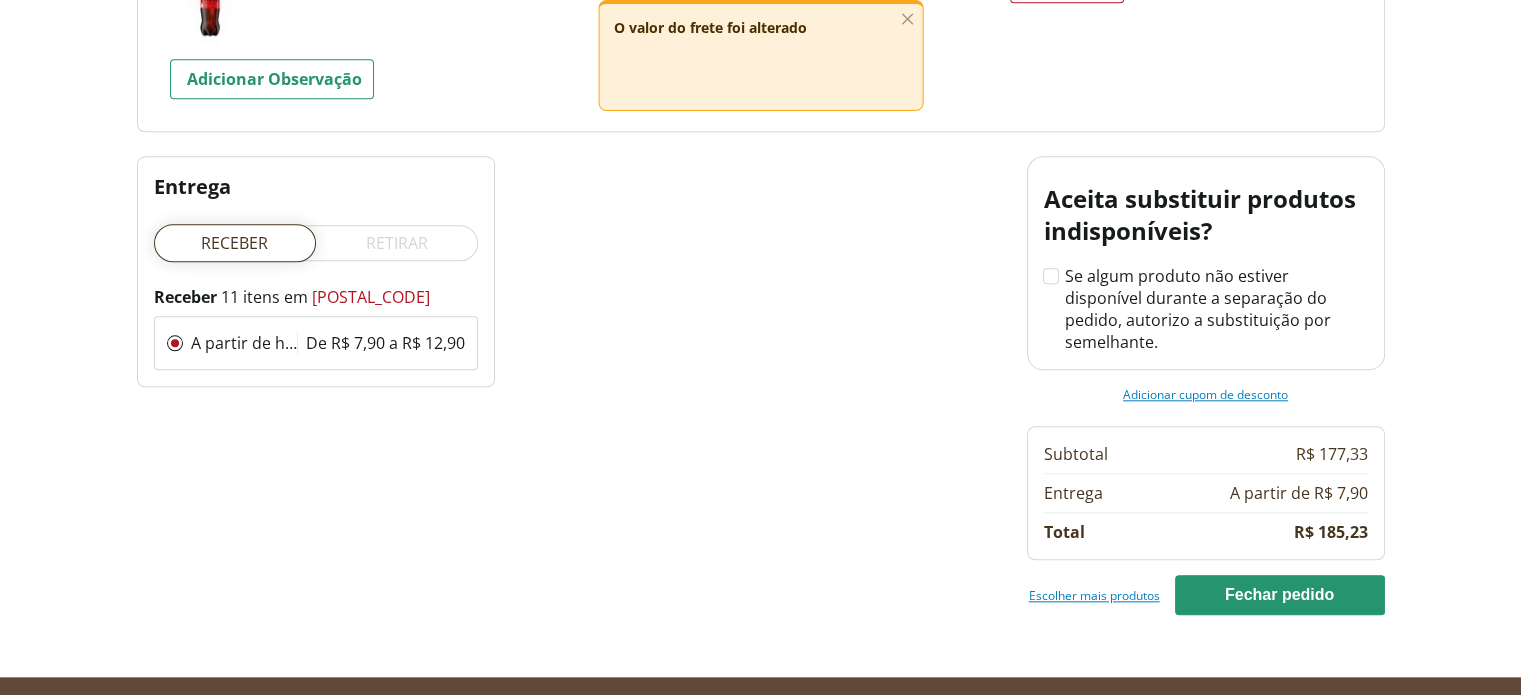 click on "Escolher mais produtos" at bounding box center (1094, 595) 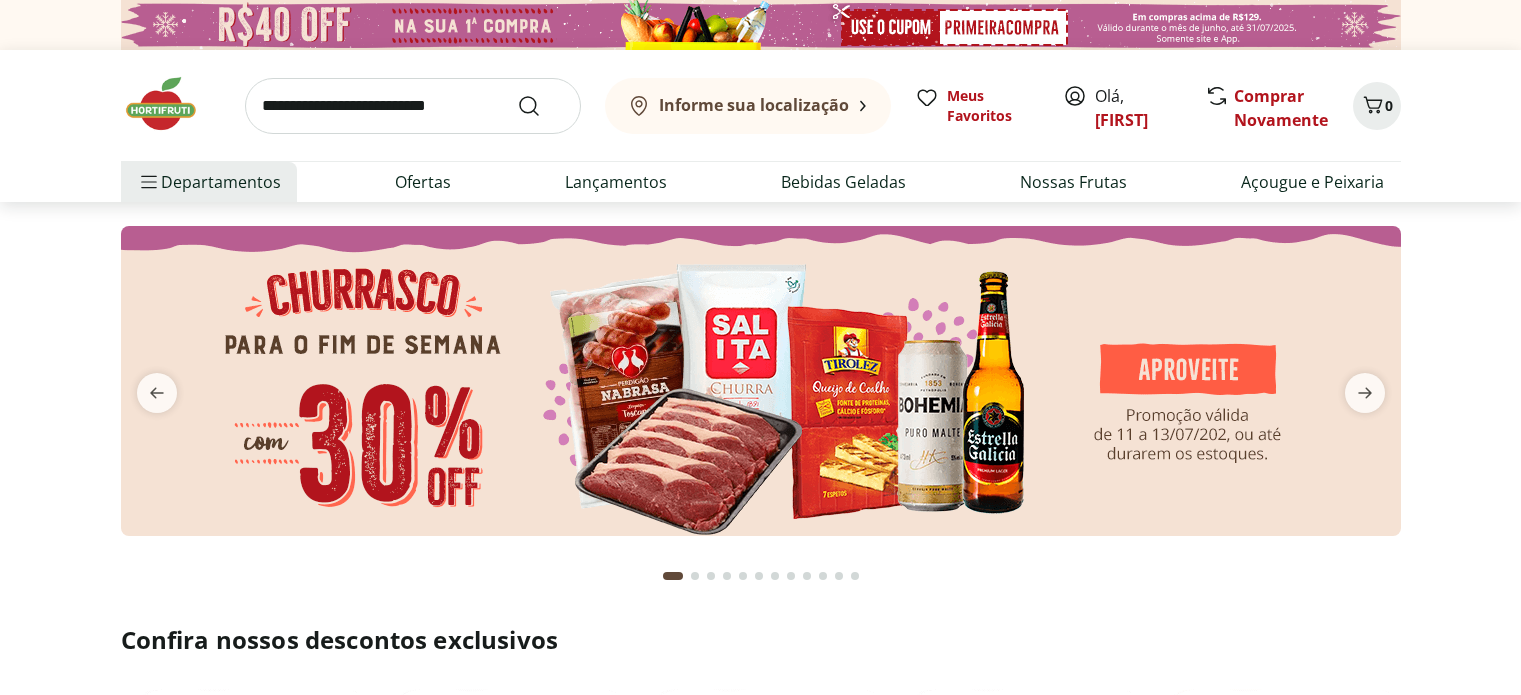 scroll, scrollTop: 0, scrollLeft: 0, axis: both 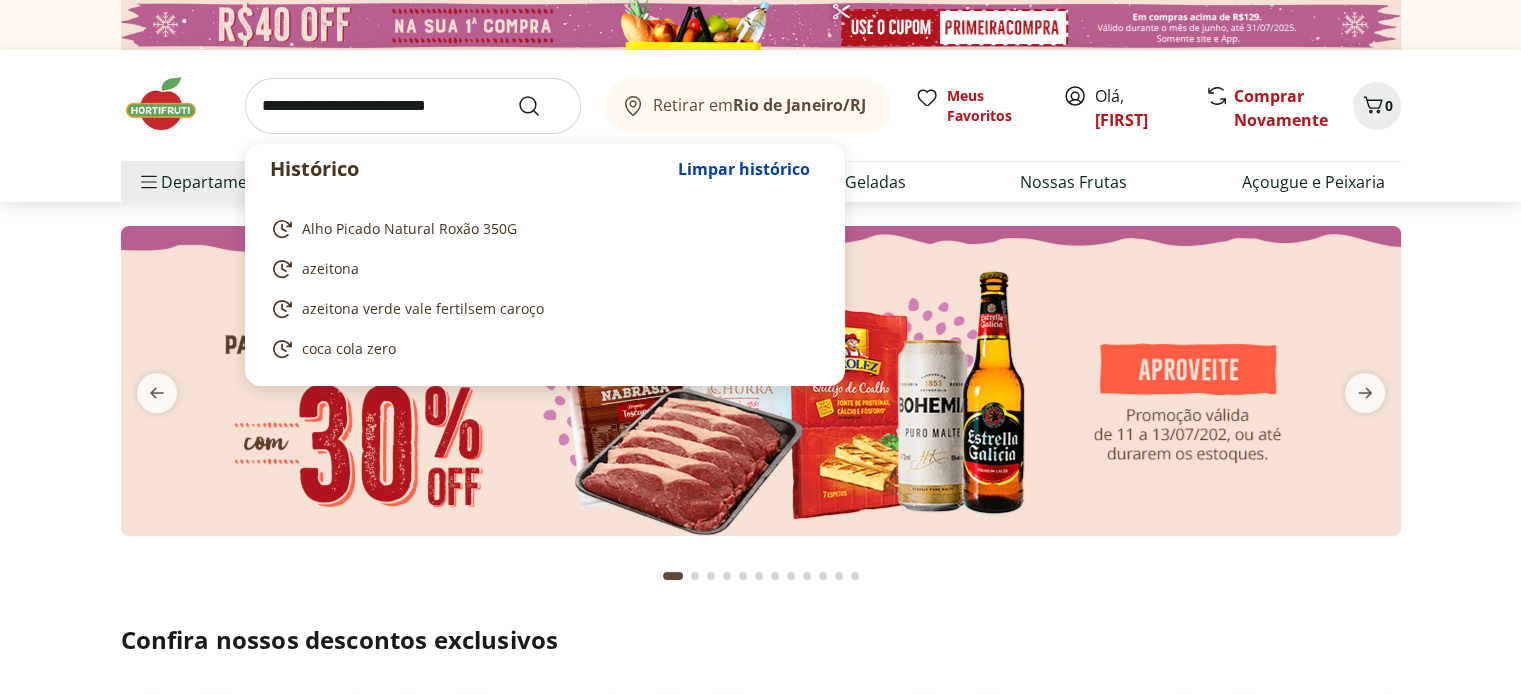 click at bounding box center [413, 106] 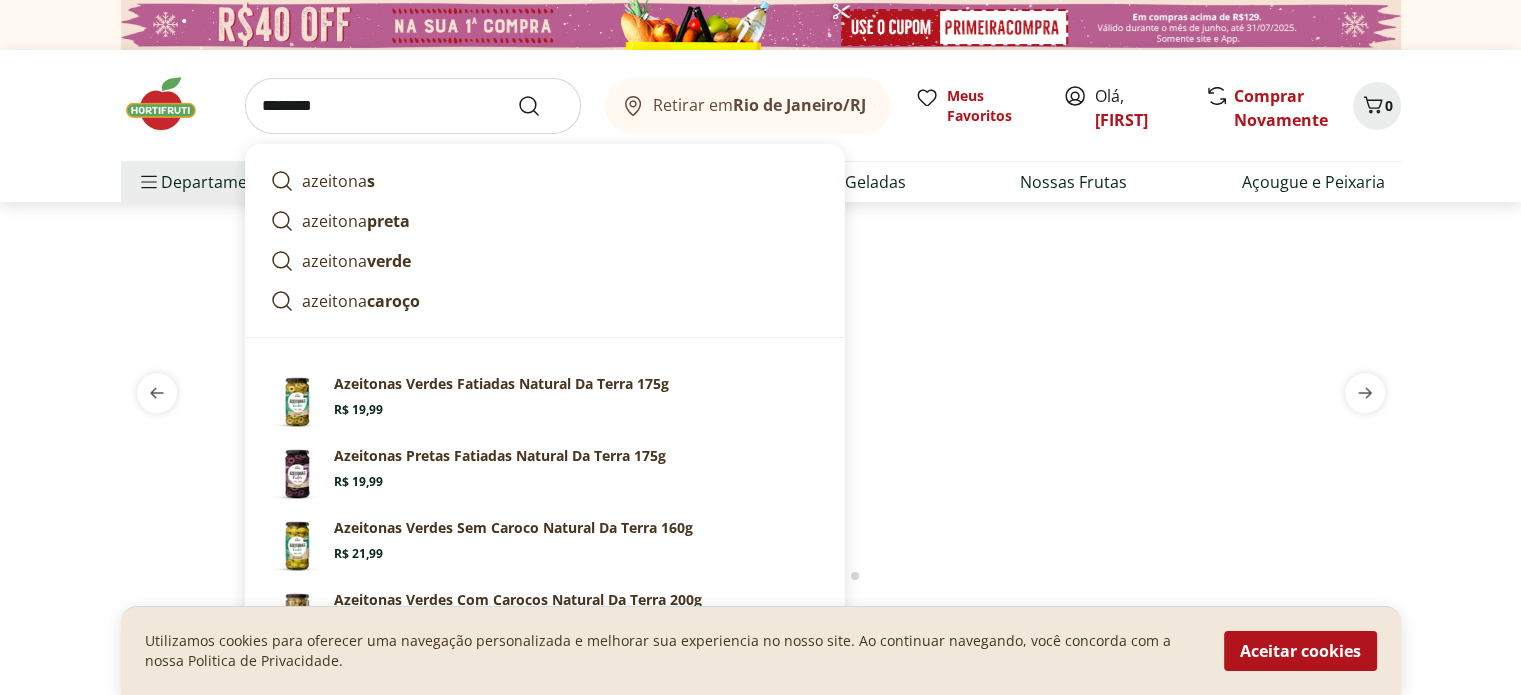 type on "********" 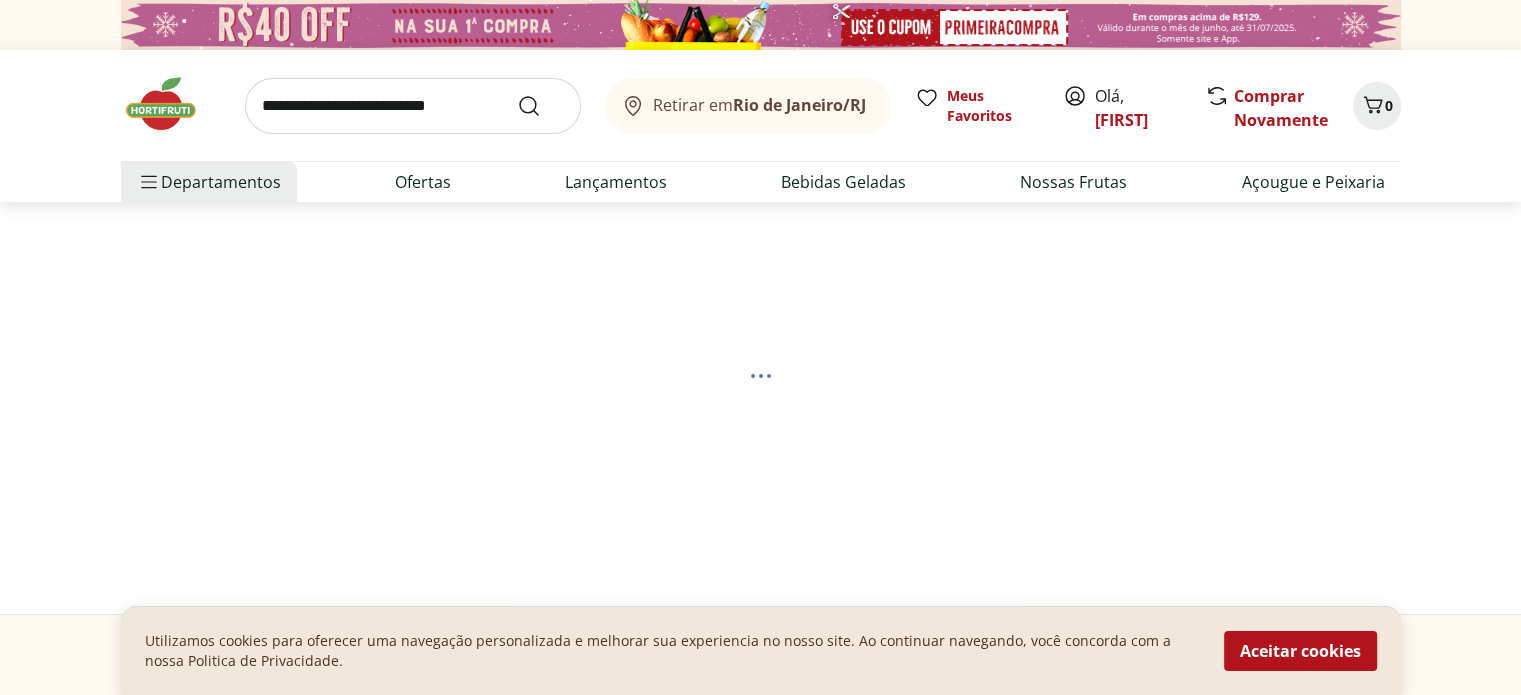 select on "**********" 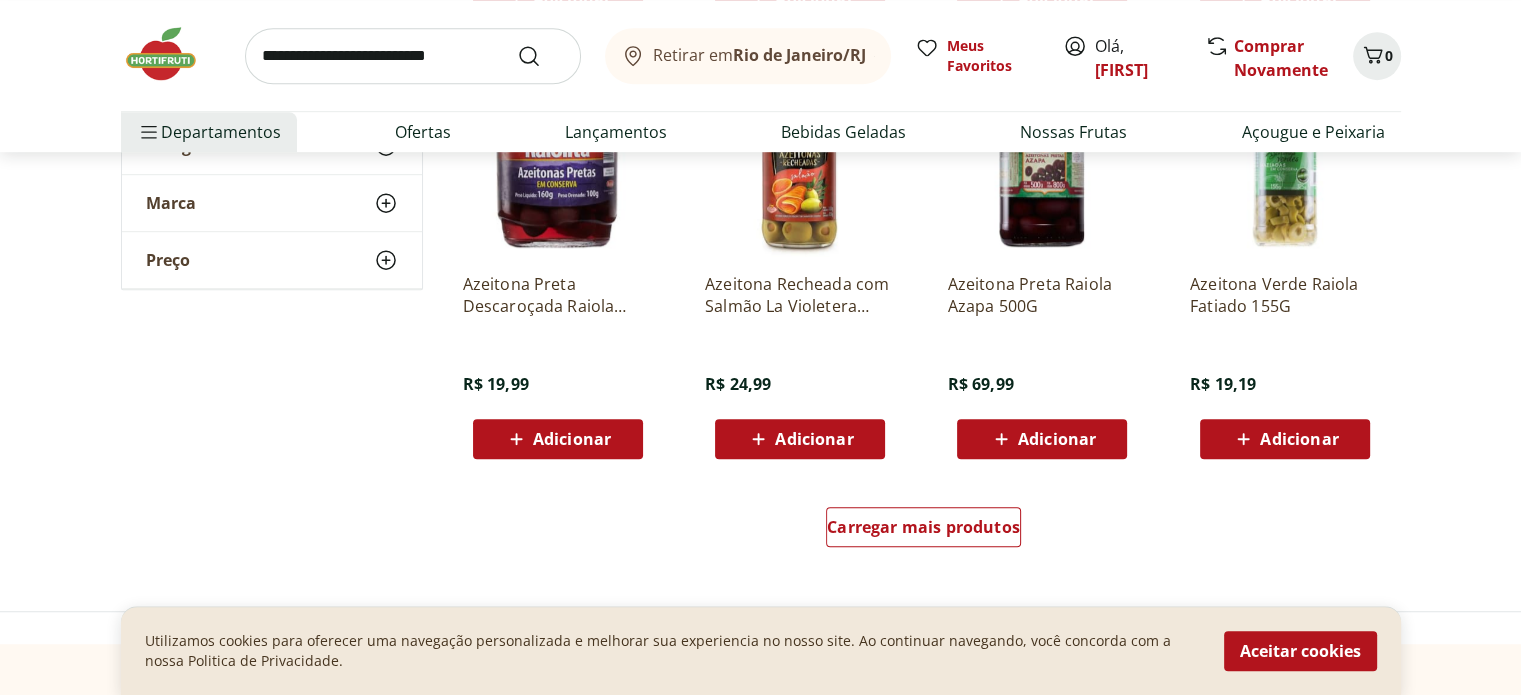 scroll, scrollTop: 1400, scrollLeft: 0, axis: vertical 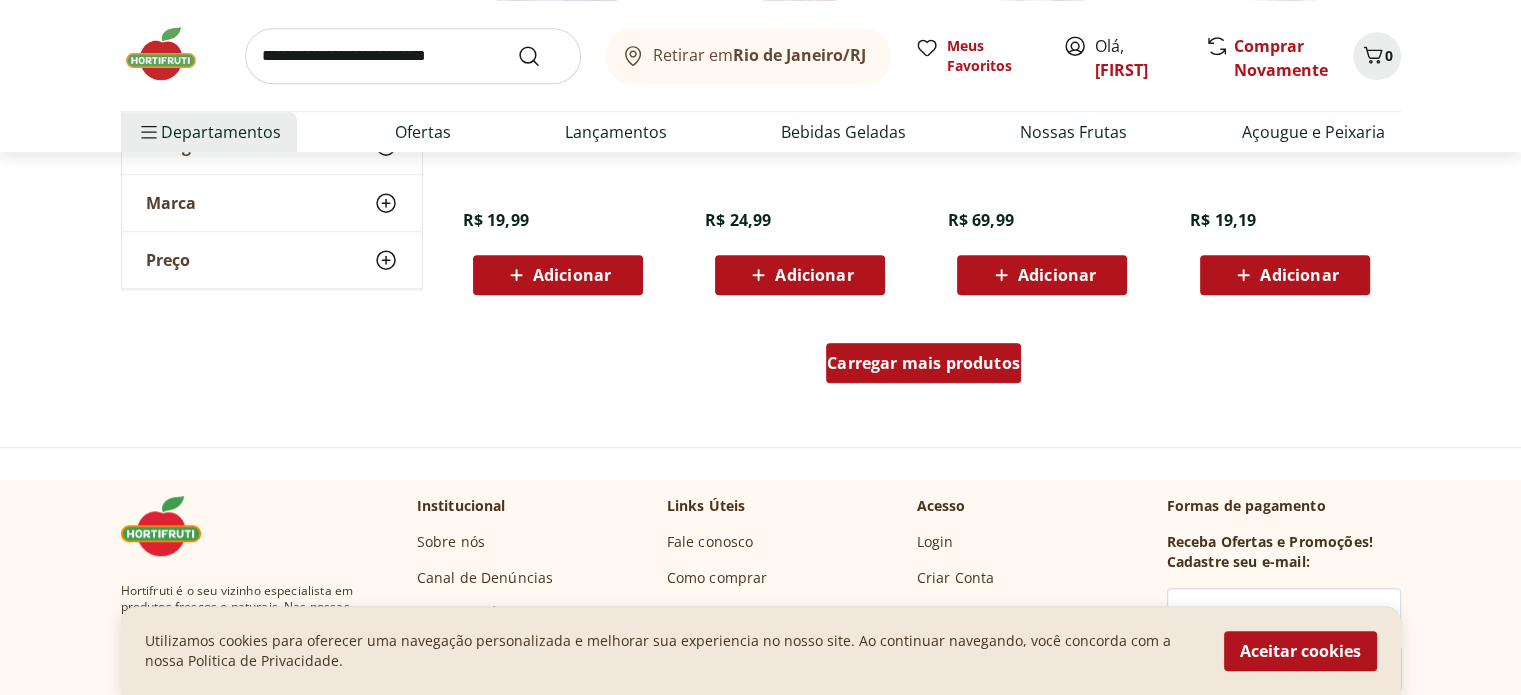click on "Carregar mais produtos" at bounding box center [923, 363] 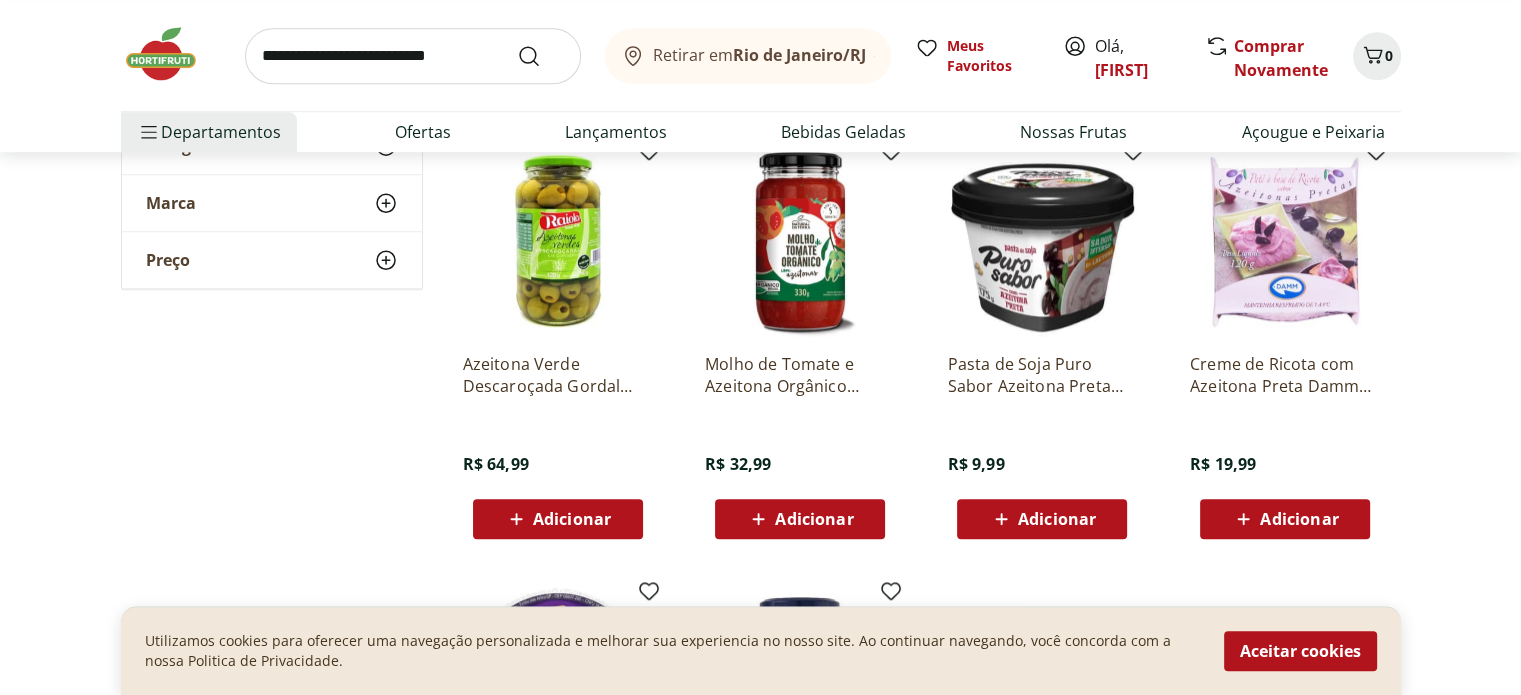 scroll, scrollTop: 1600, scrollLeft: 0, axis: vertical 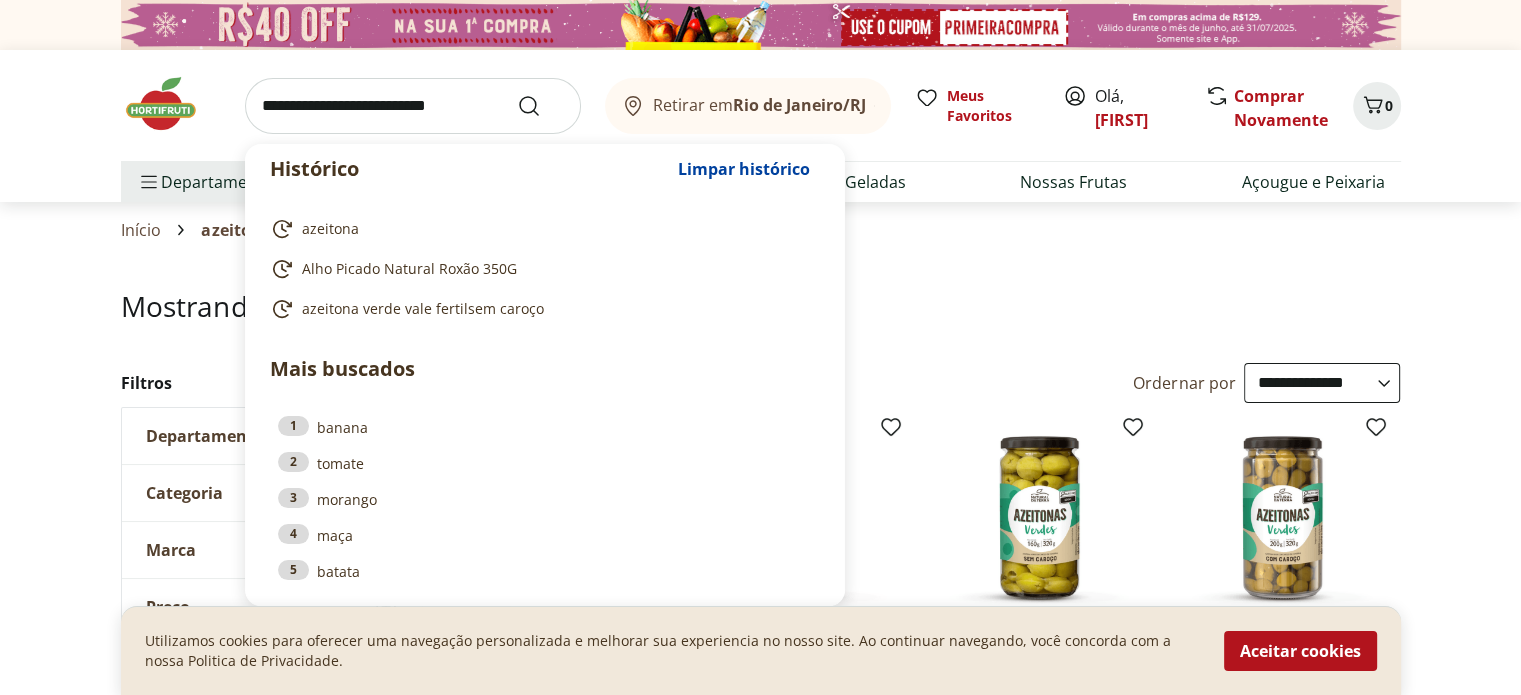 click at bounding box center (413, 106) 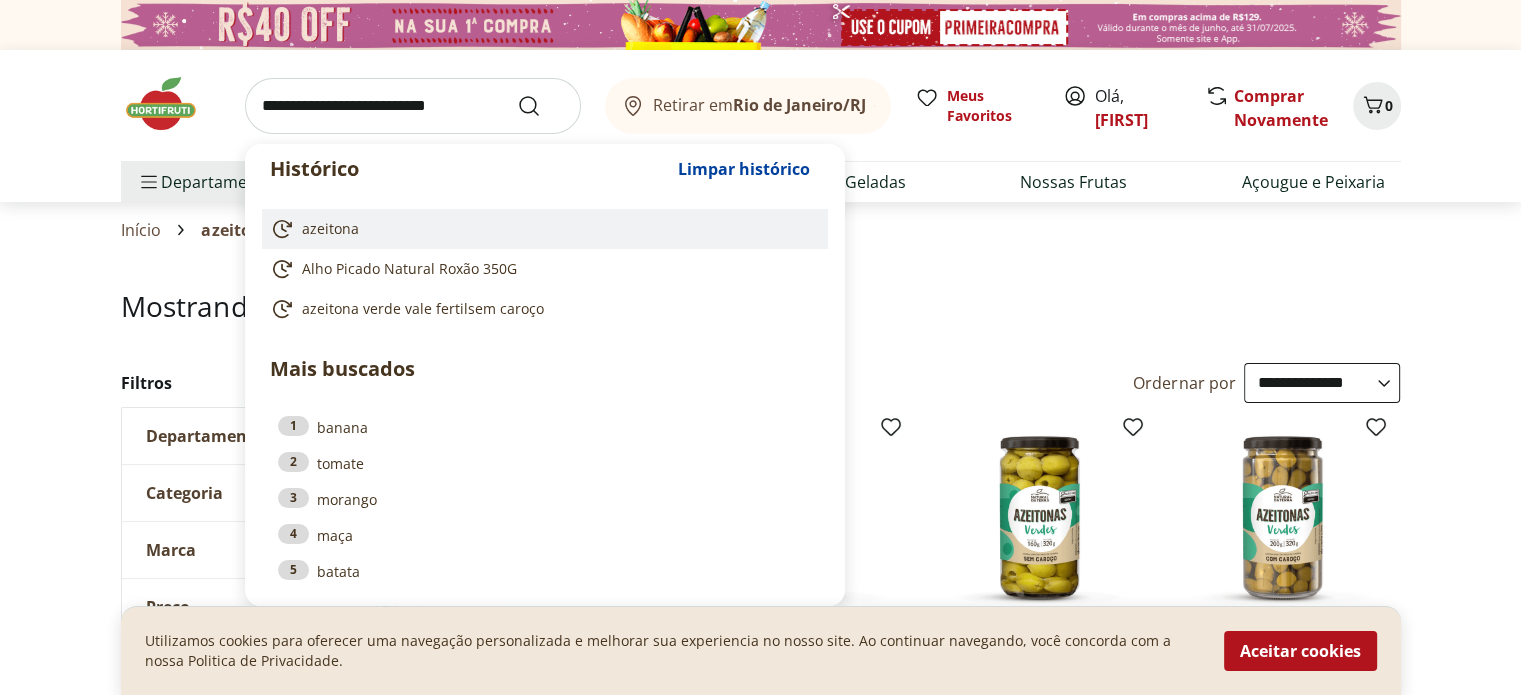 click on "azeitona" at bounding box center [330, 229] 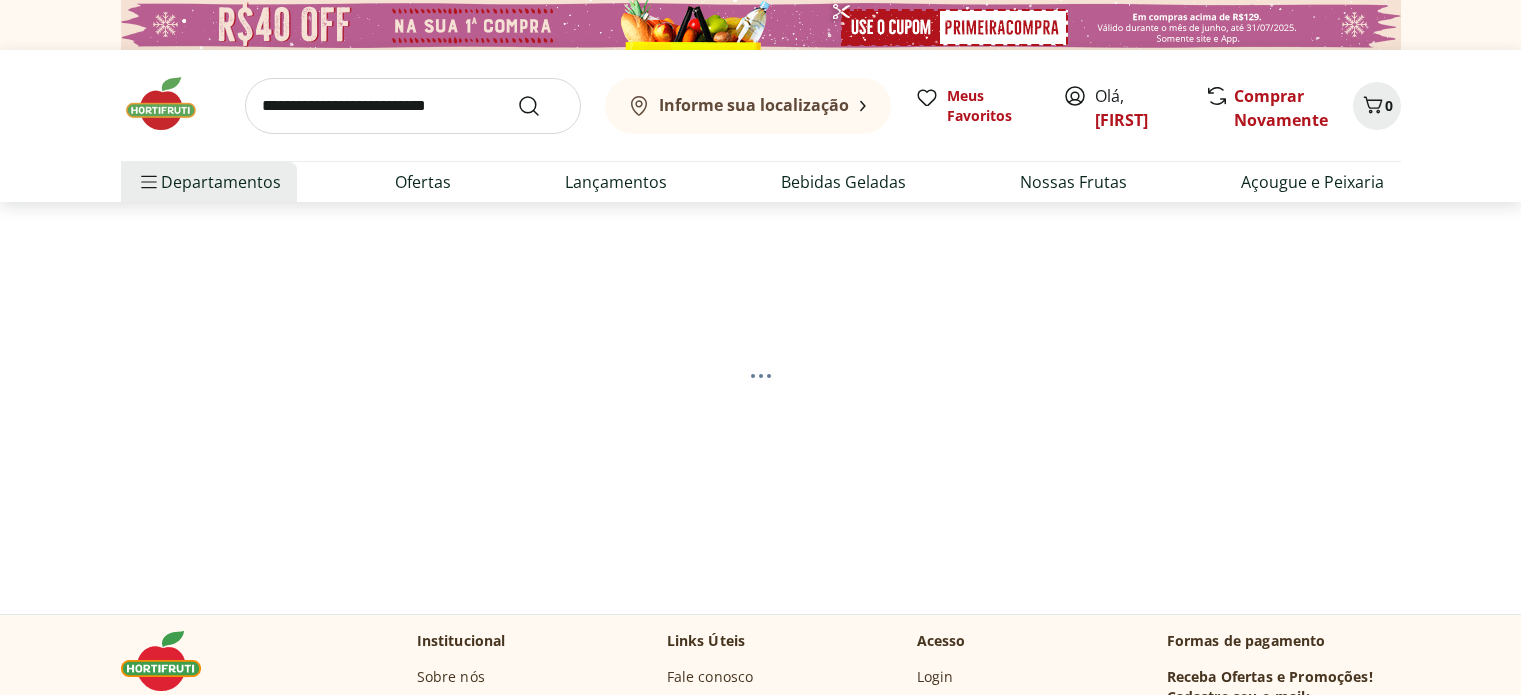 scroll, scrollTop: 0, scrollLeft: 0, axis: both 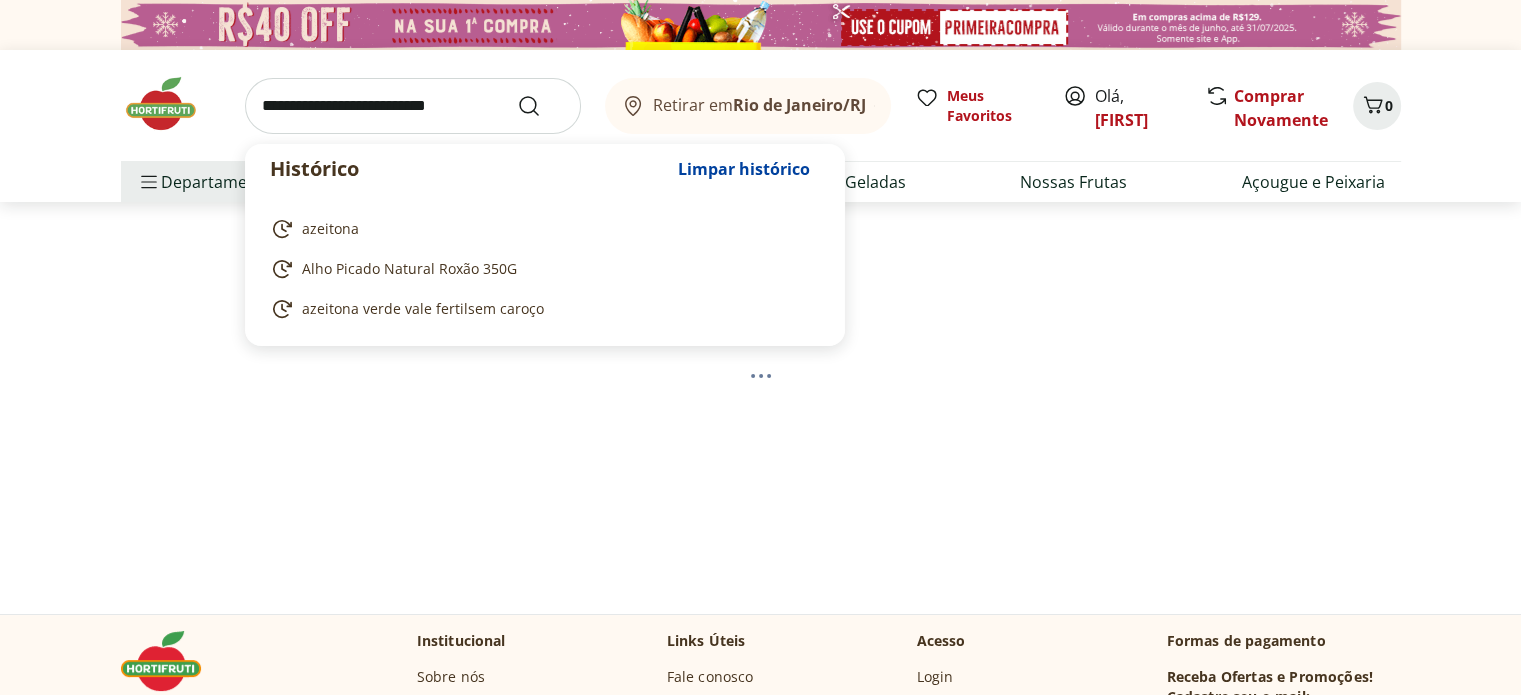 click at bounding box center [413, 106] 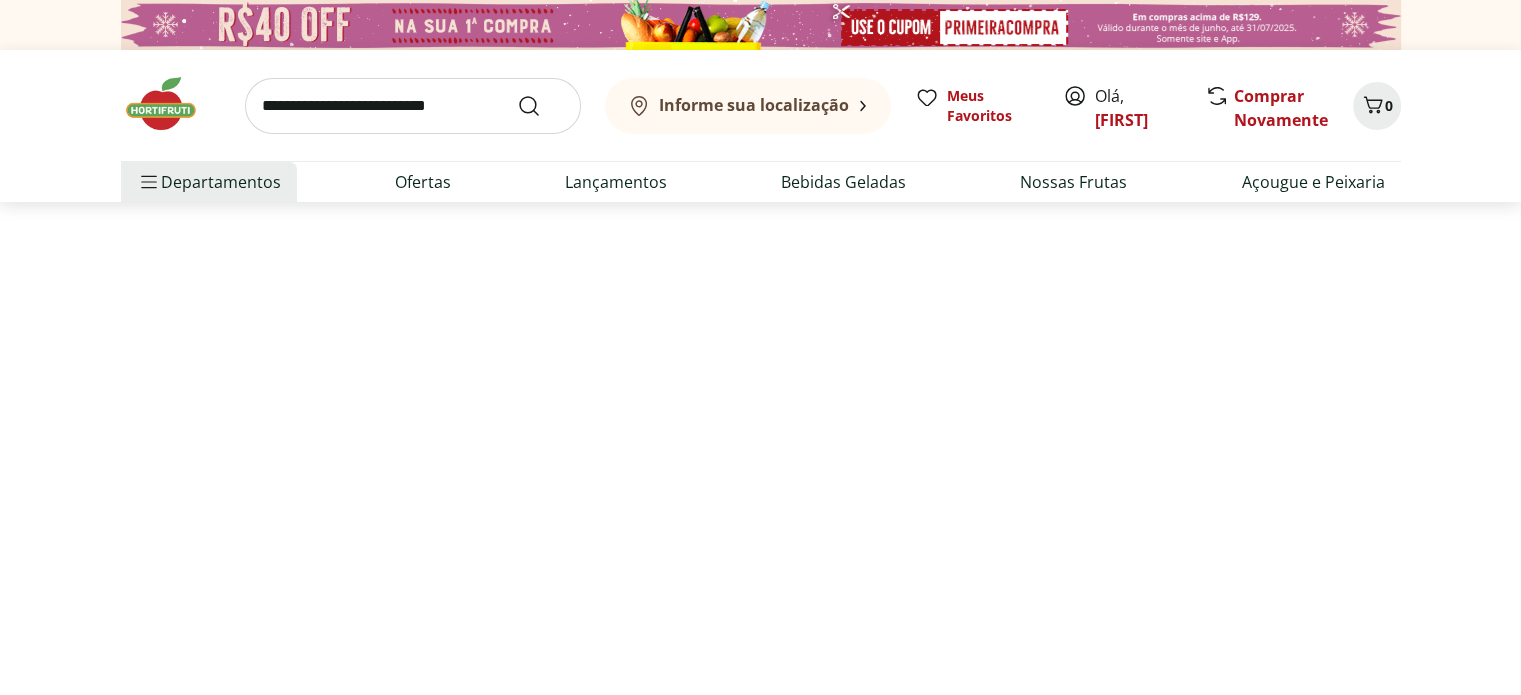 select on "**********" 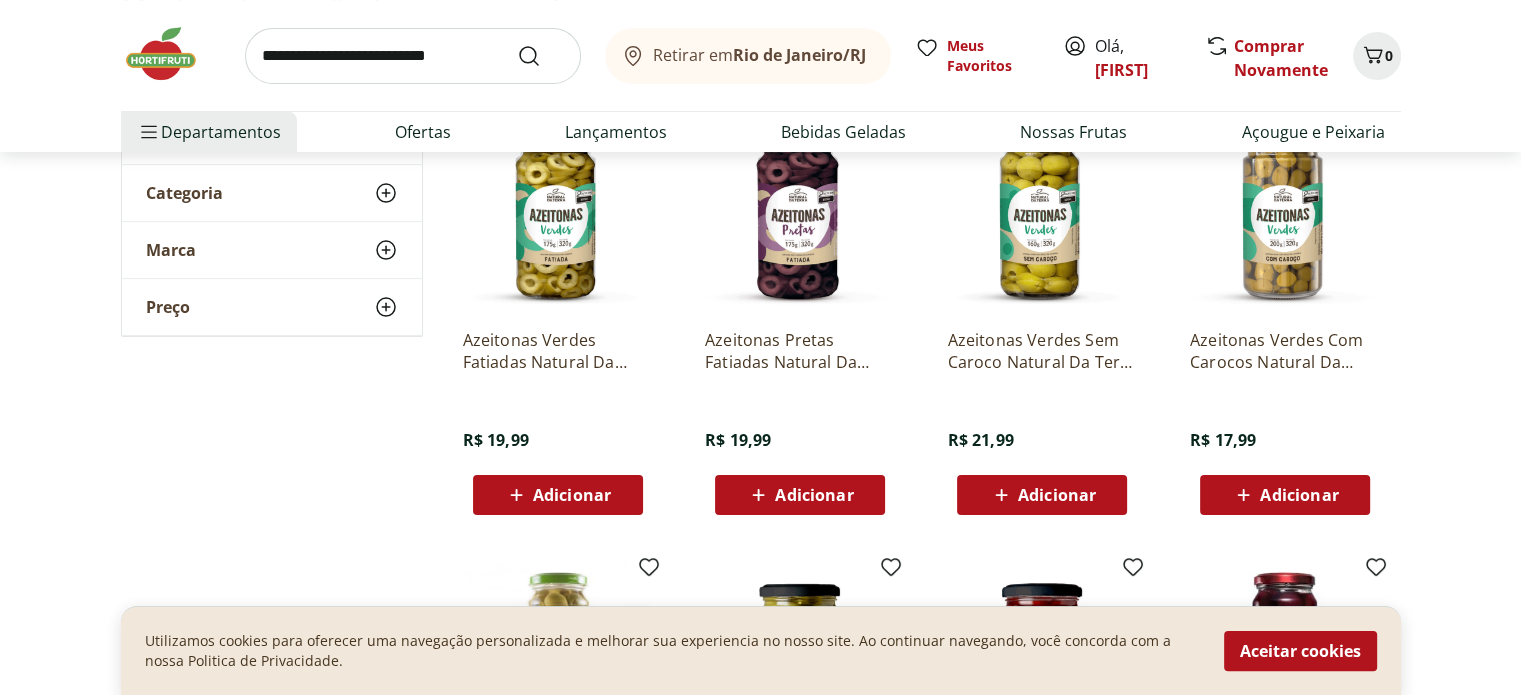 scroll, scrollTop: 0, scrollLeft: 0, axis: both 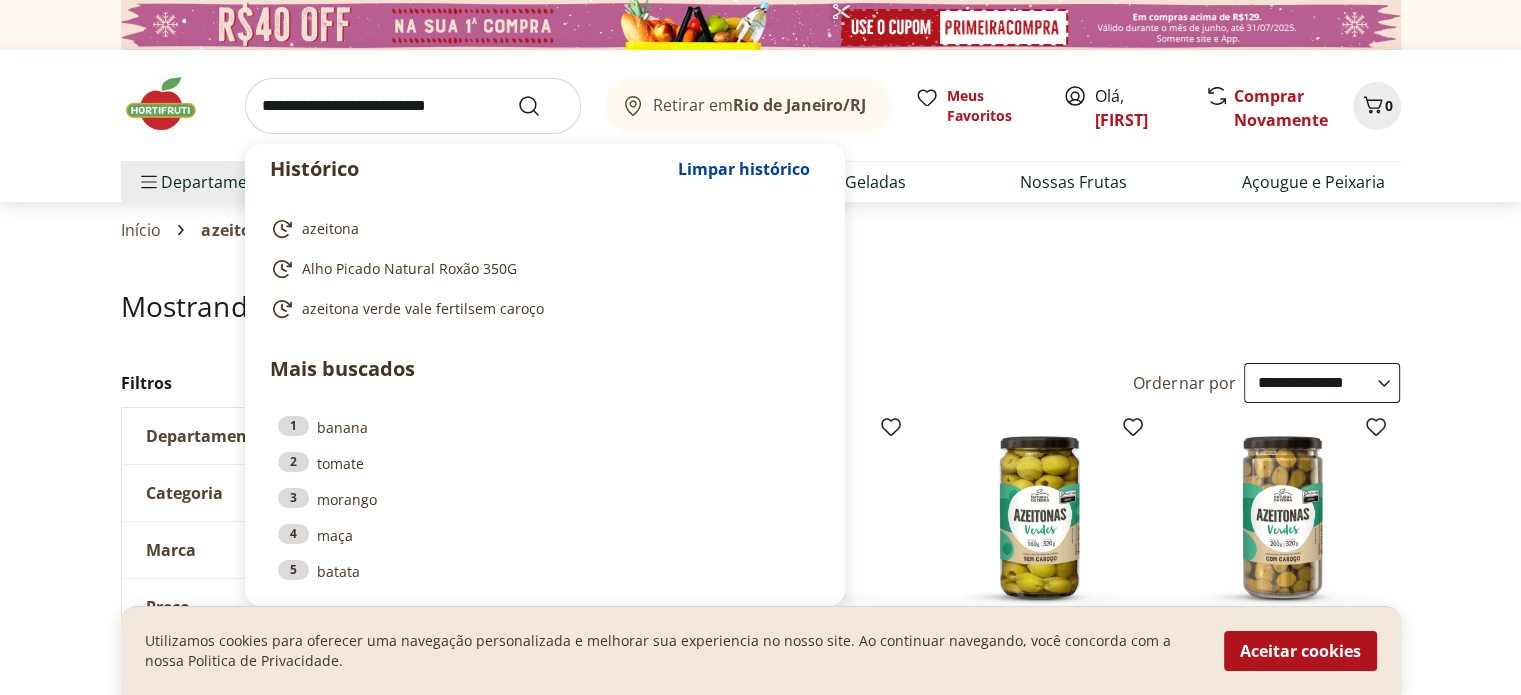 click at bounding box center (413, 106) 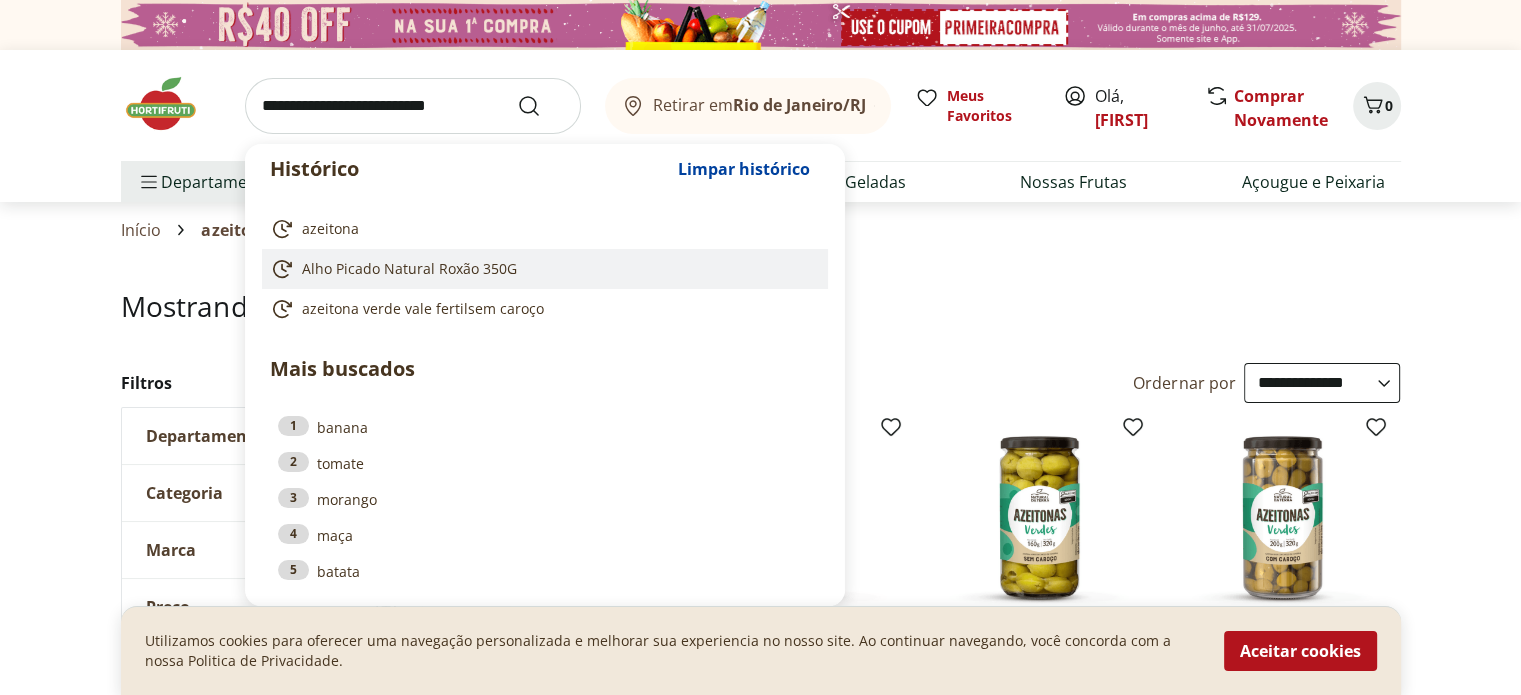 click on "Alho Picado Natural Roxão 350G" at bounding box center [541, 269] 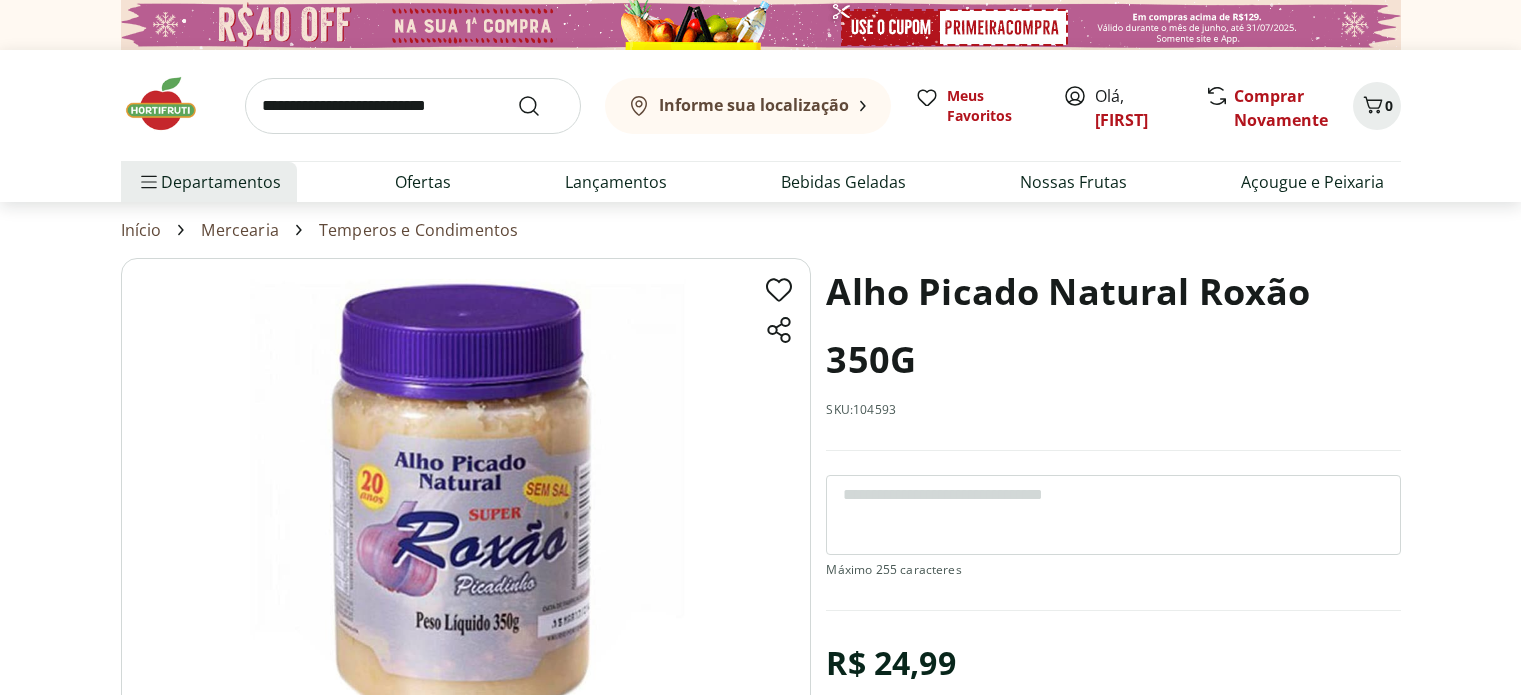 scroll, scrollTop: 0, scrollLeft: 0, axis: both 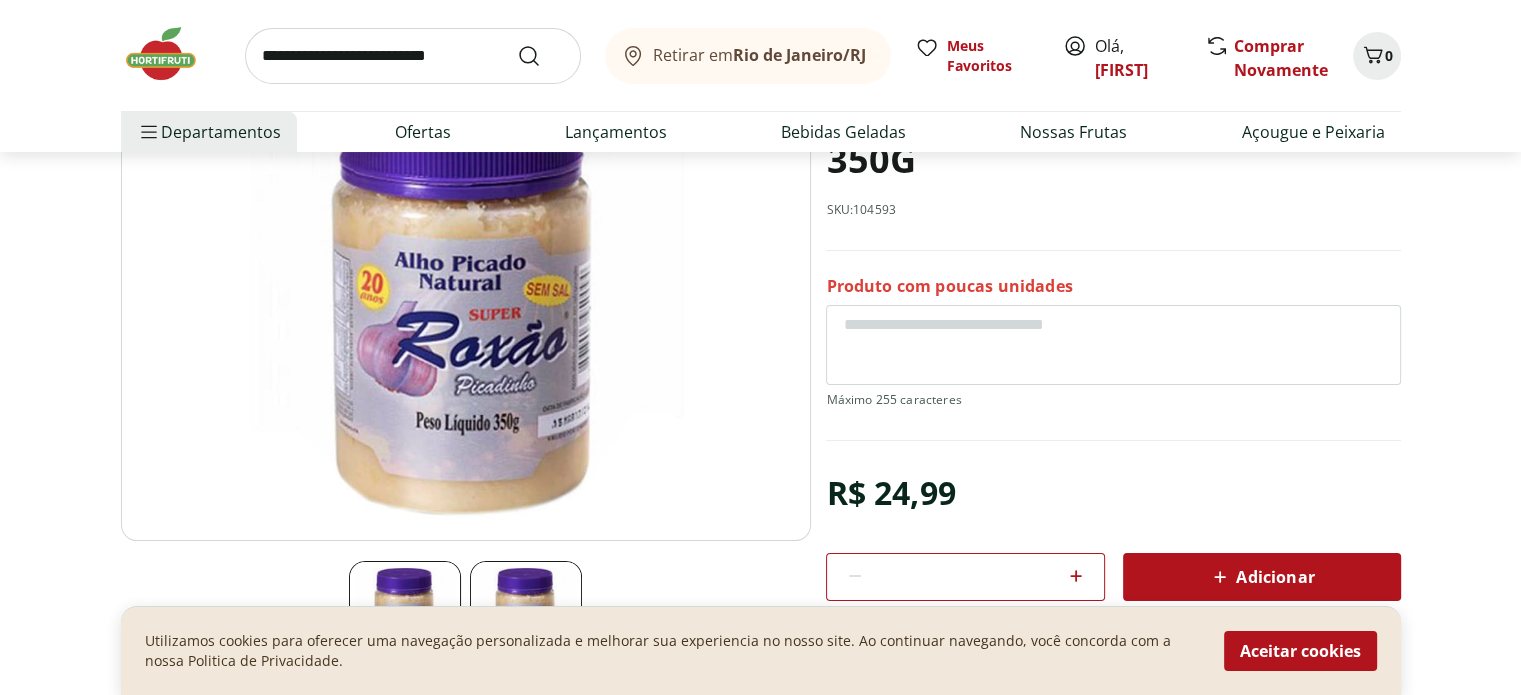 click on "Adicionar" at bounding box center (1261, 577) 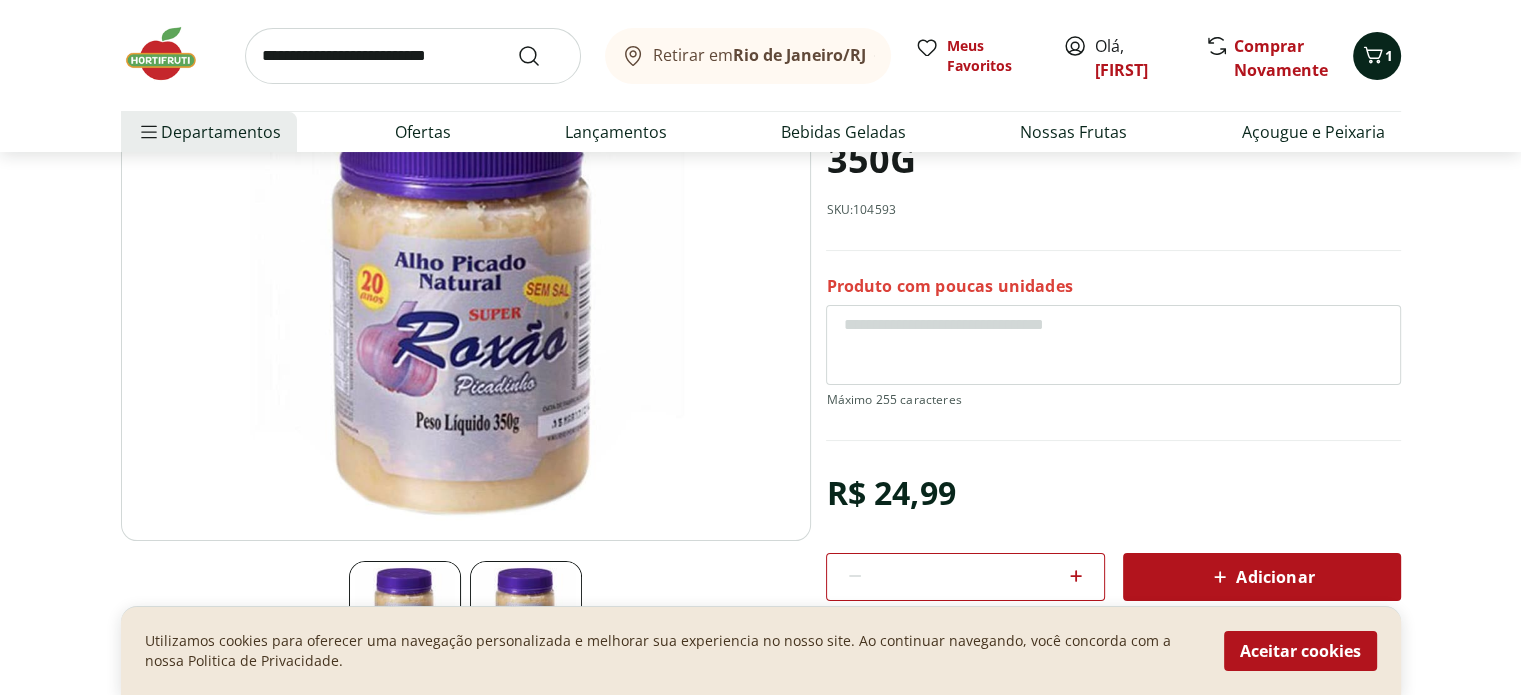 click on "1" at bounding box center [1377, 56] 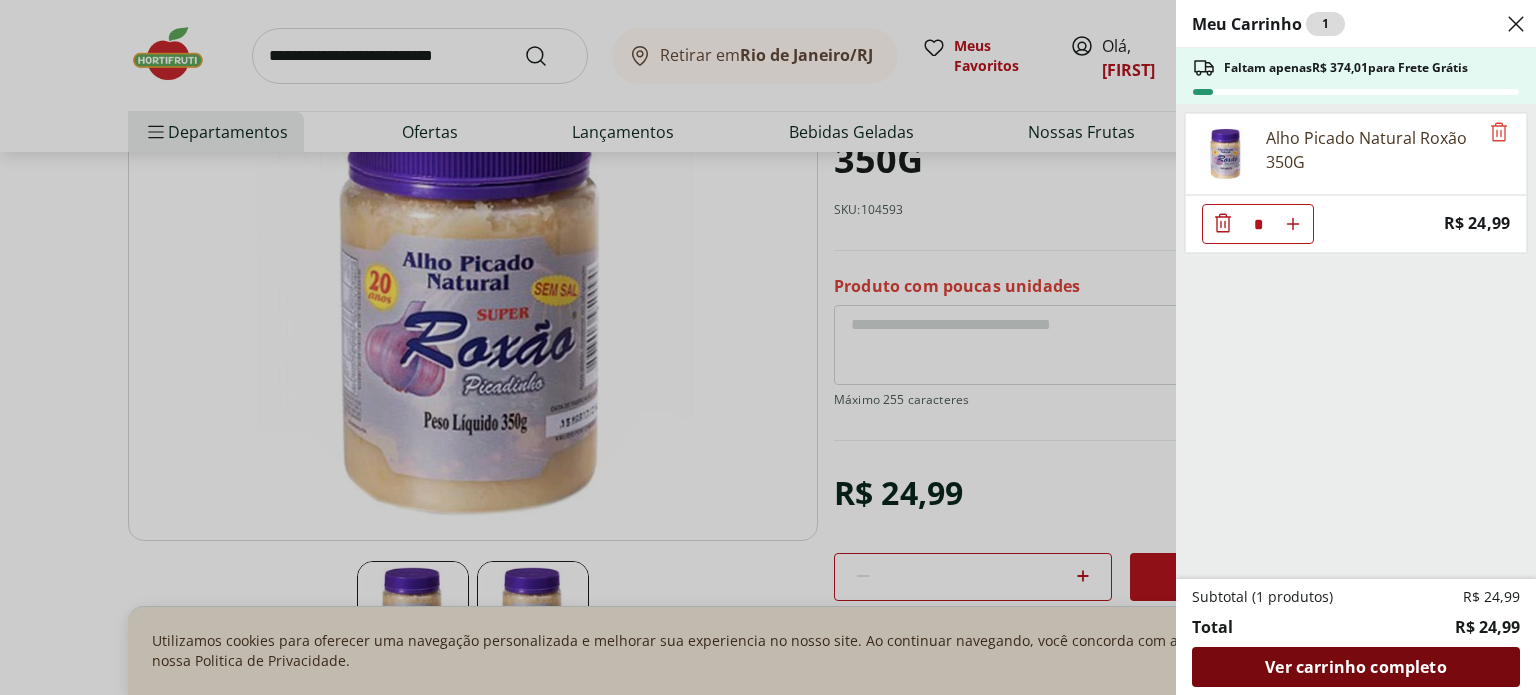 click on "Ver carrinho completo" at bounding box center (1355, 667) 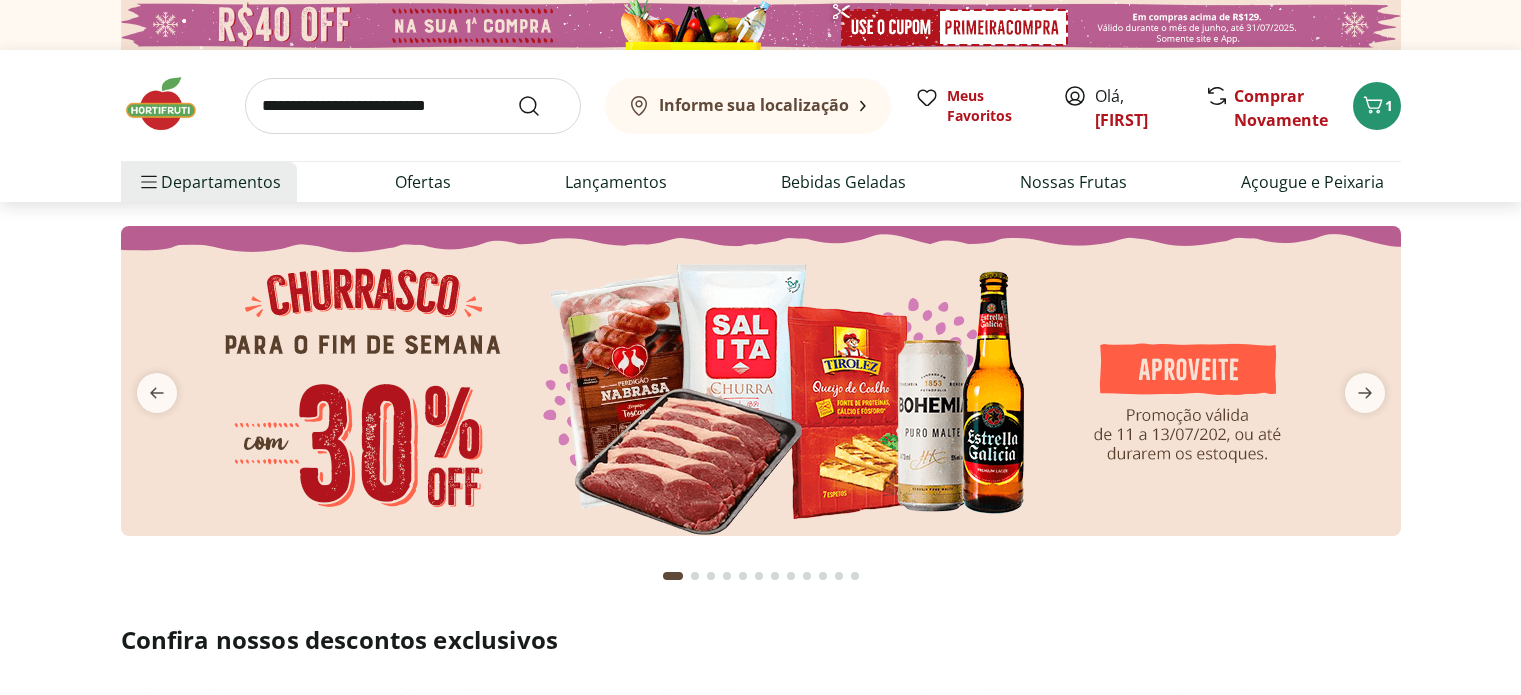 scroll, scrollTop: 0, scrollLeft: 0, axis: both 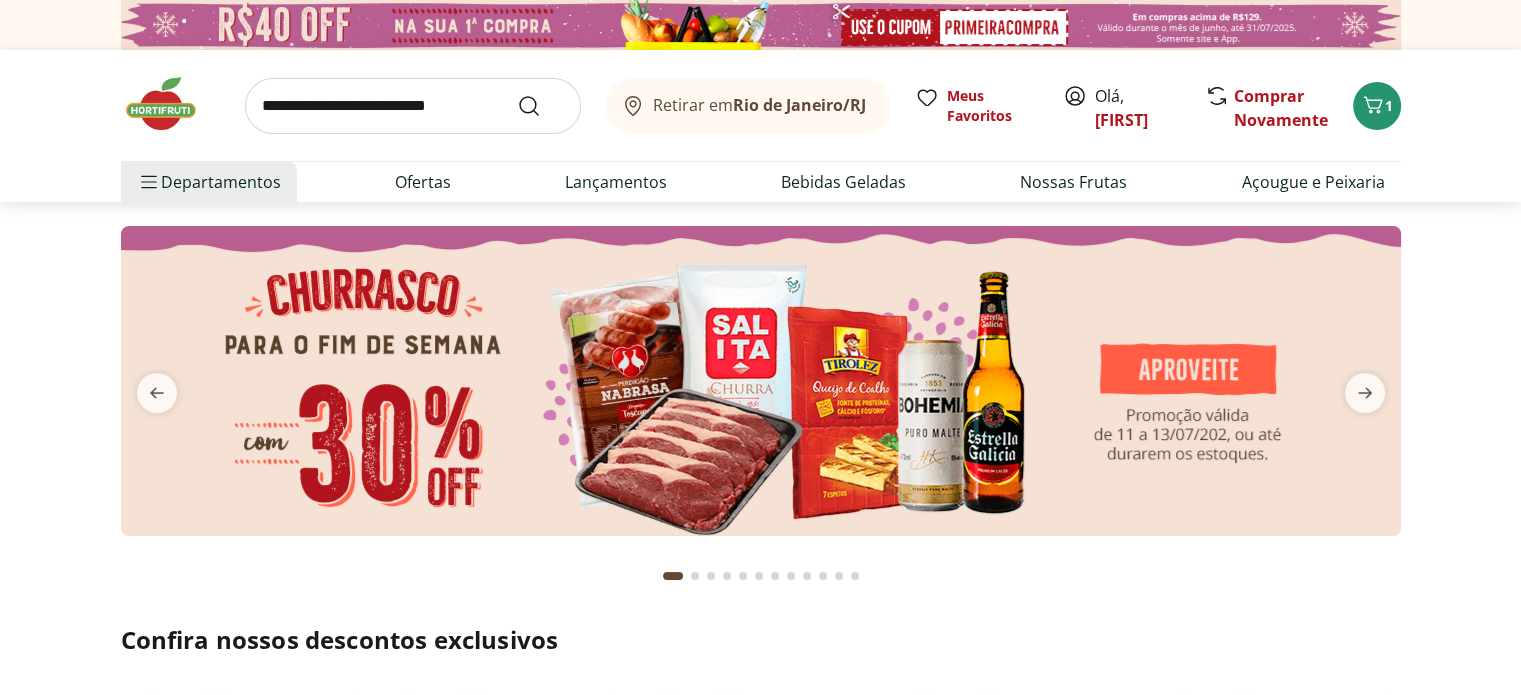 click at bounding box center (761, 381) 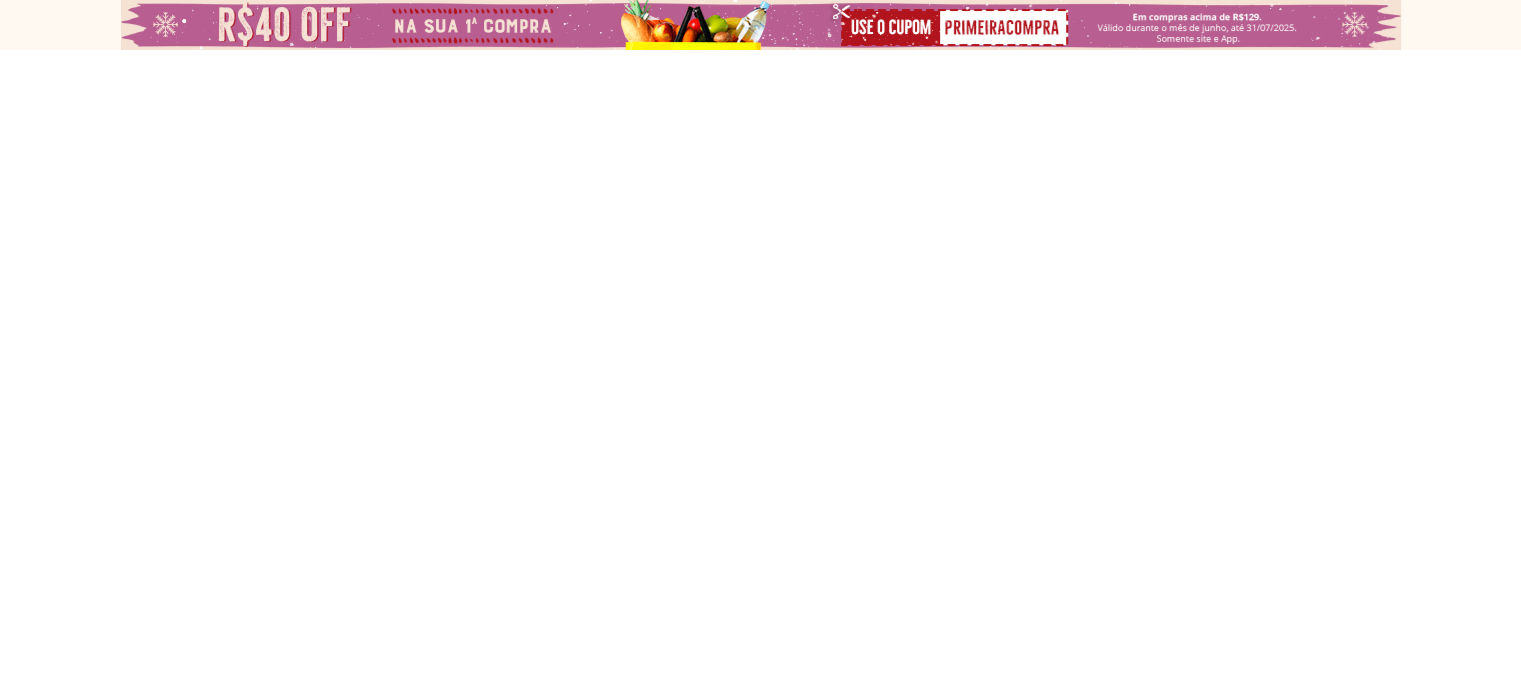 select on "**********" 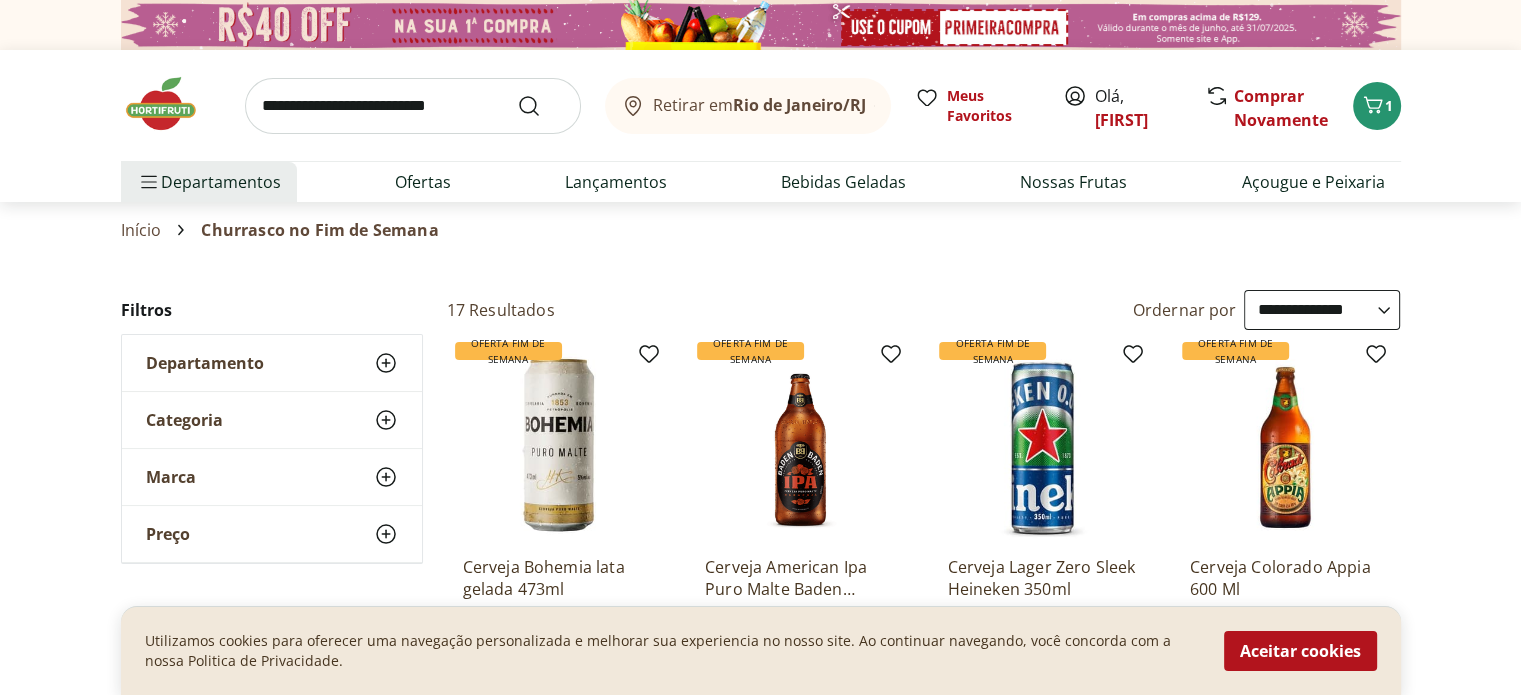 drag, startPoint x: 0, startPoint y: 0, endPoint x: 1123, endPoint y: 250, distance: 1150.4907 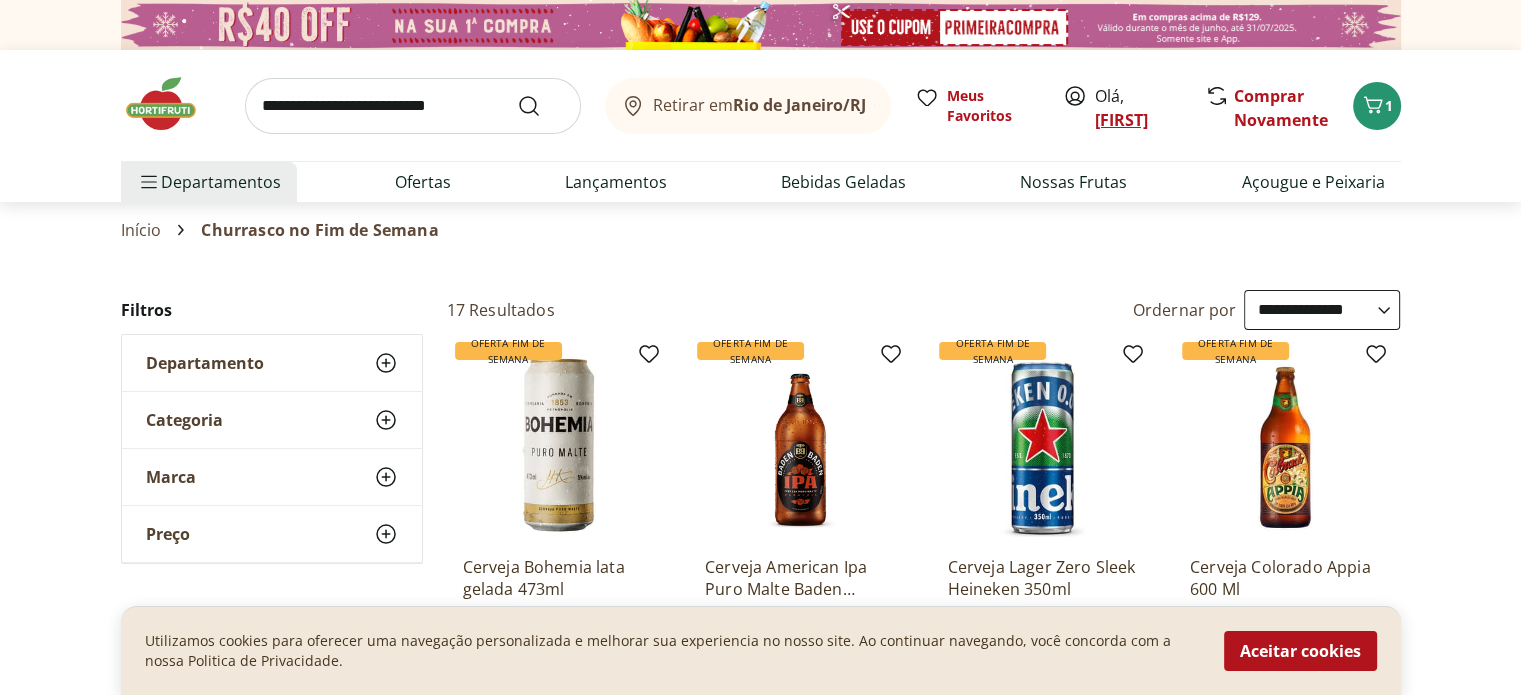 click on "[LAST]" at bounding box center [1121, 120] 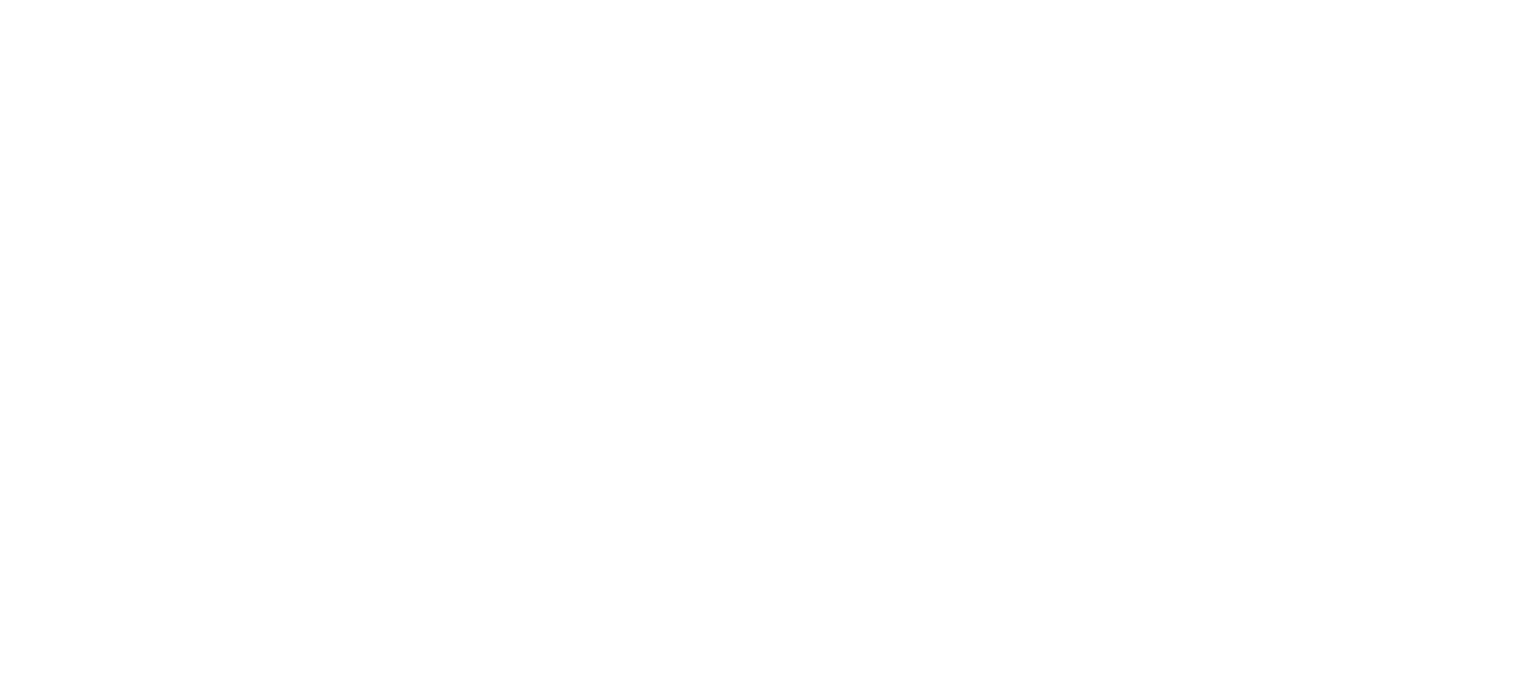 scroll, scrollTop: 0, scrollLeft: 0, axis: both 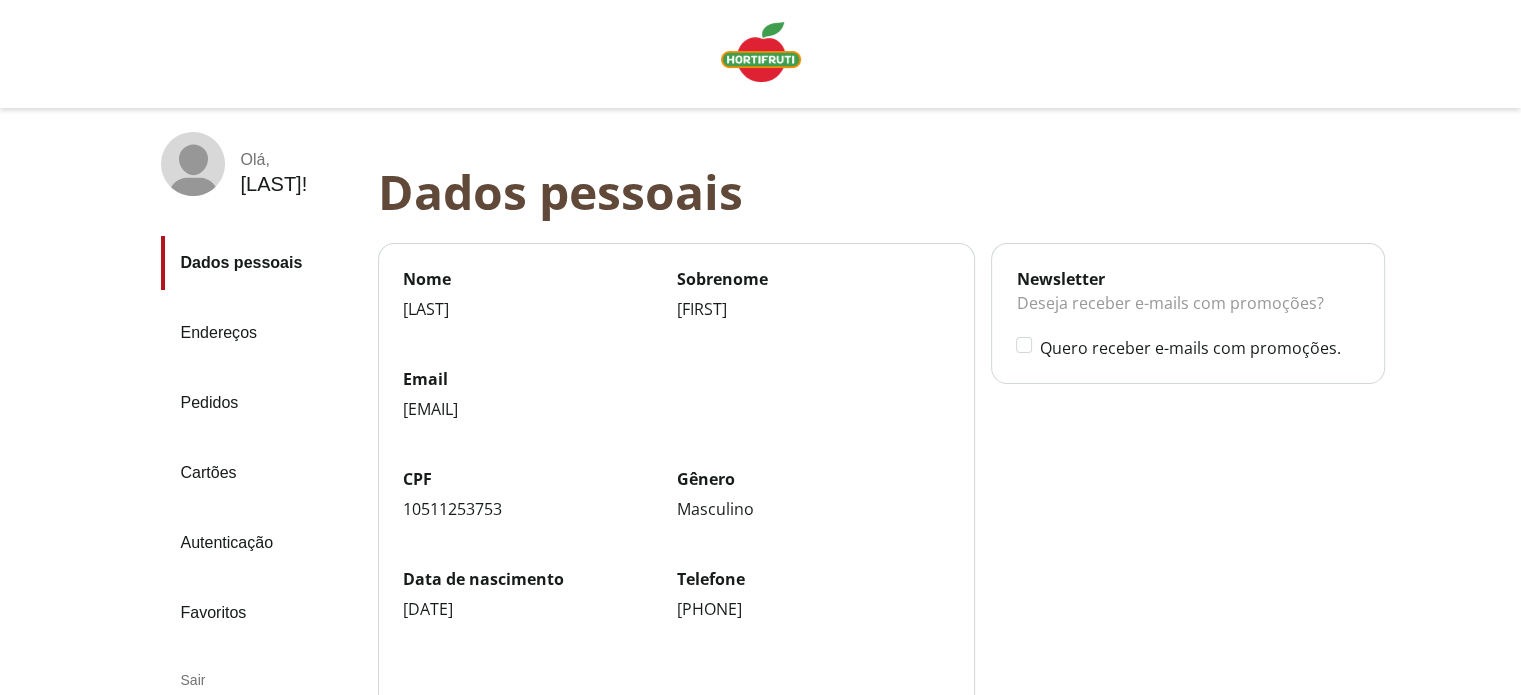 drag, startPoint x: 967, startPoint y: 400, endPoint x: 204, endPoint y: 401, distance: 763.0007 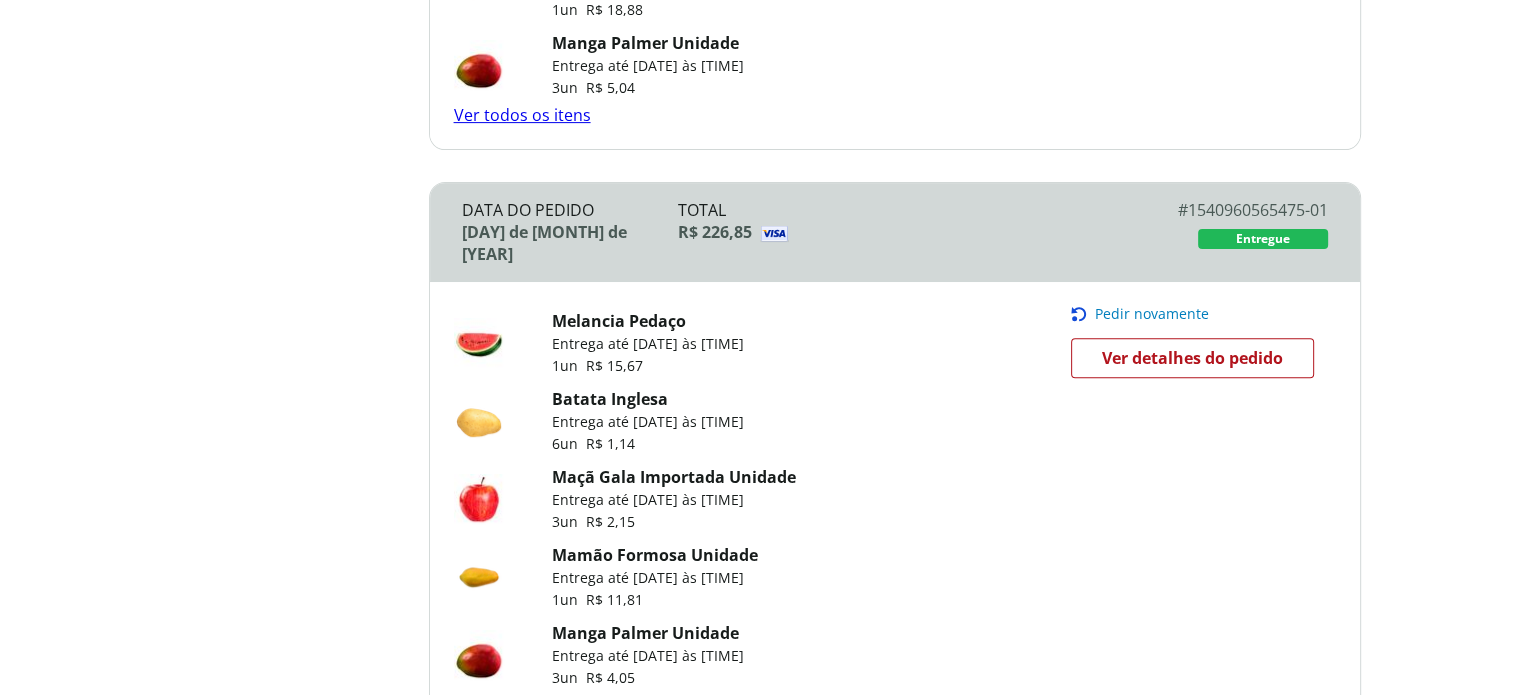 scroll, scrollTop: 700, scrollLeft: 0, axis: vertical 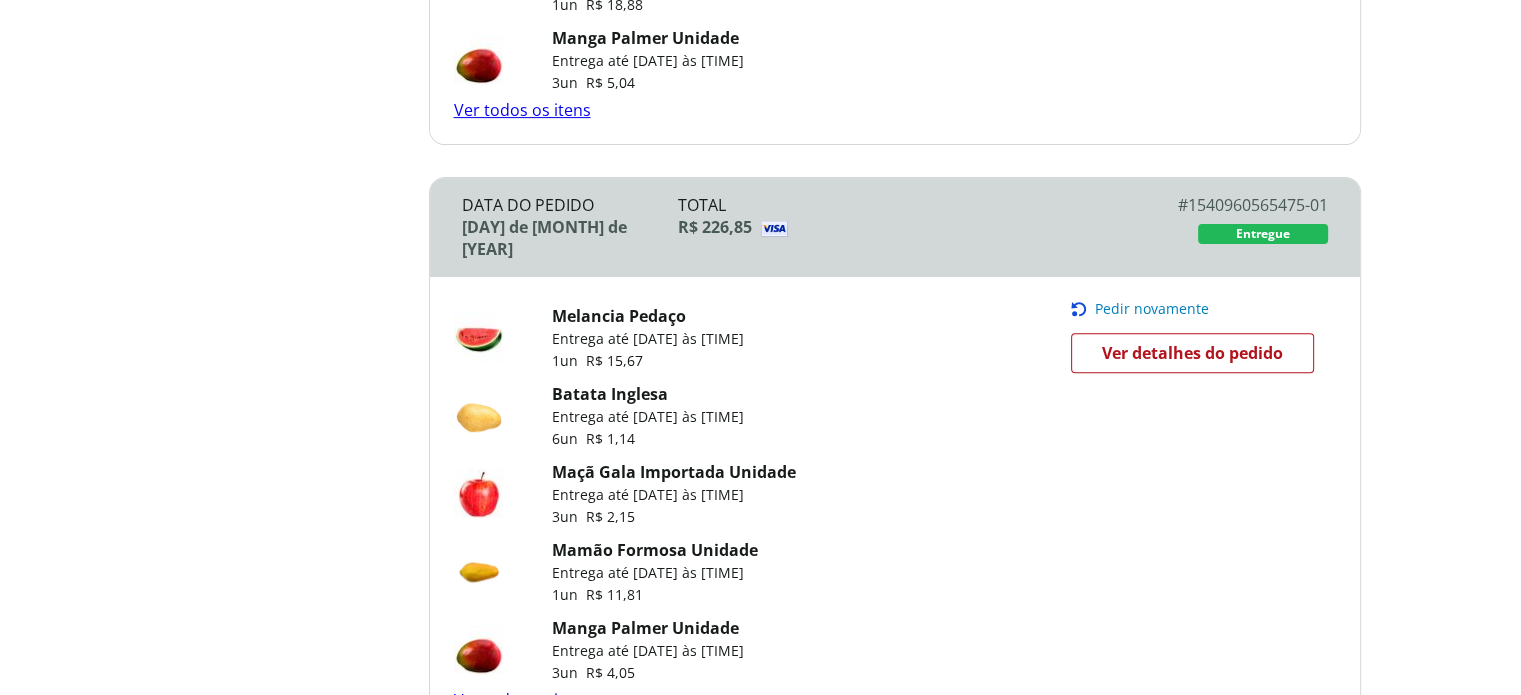 click on "Pedir novamente" at bounding box center [1152, 309] 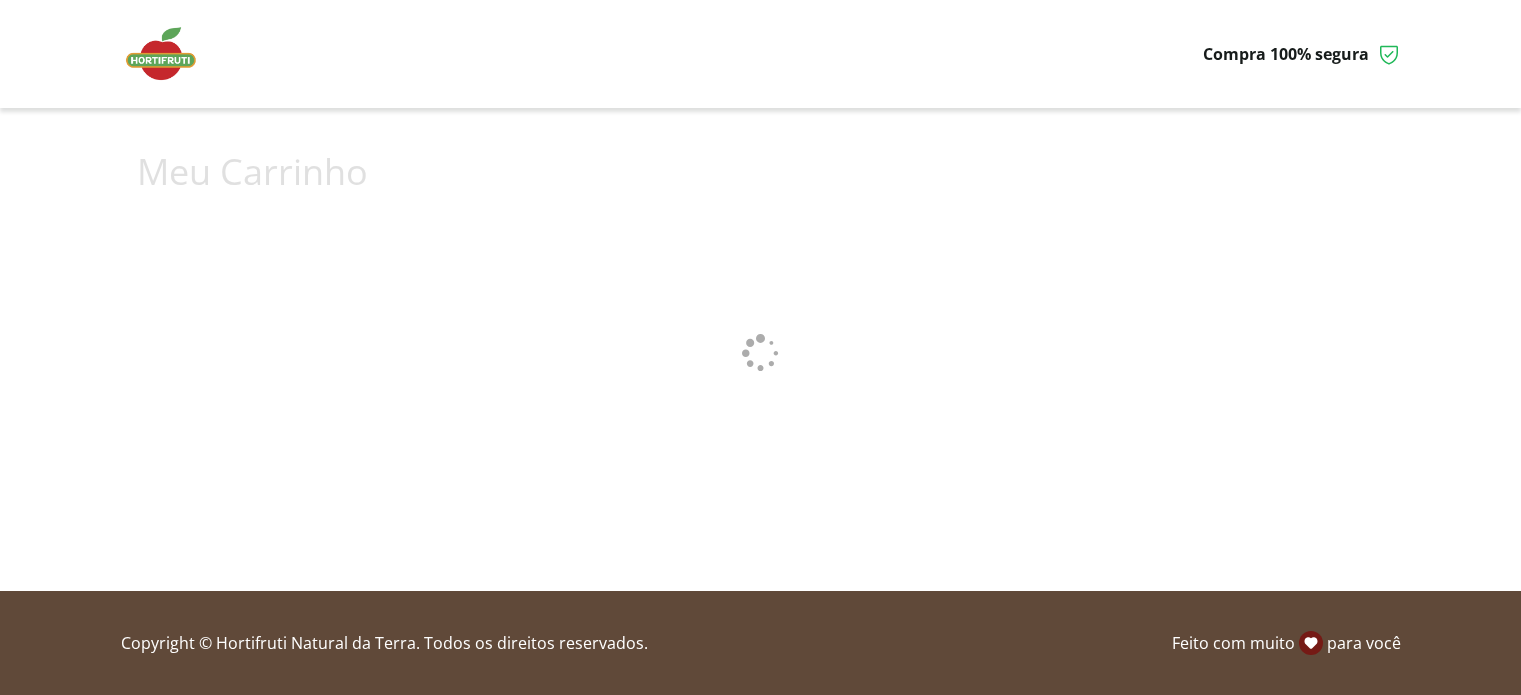 scroll, scrollTop: 0, scrollLeft: 0, axis: both 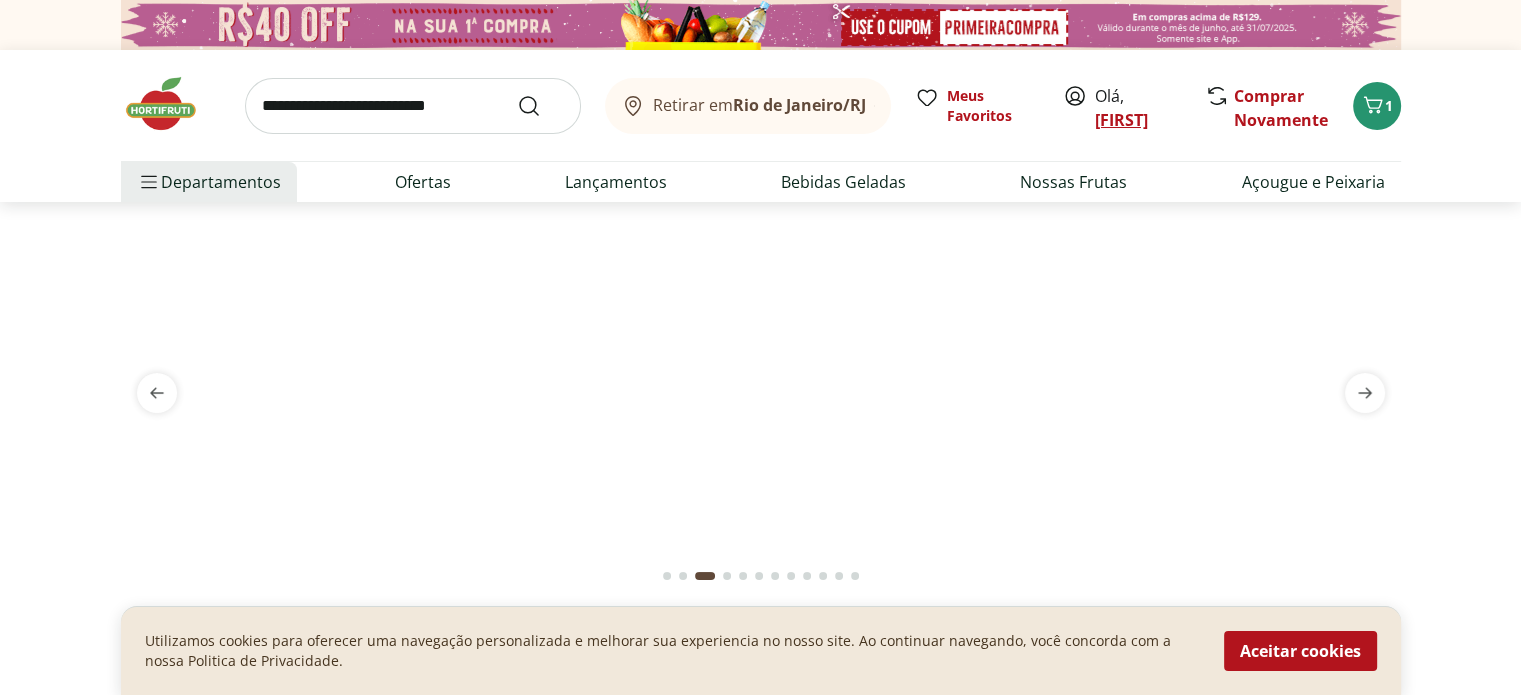 click on "Retirar em [CITY]/[STATE] Olá, [NAME] 1 Retirar em [CITY]/[STATE] Meus Favoritos Olá, [NAME] Comprar Novamente 1 Departamentos Nossa Marca Nossa Marca Ver tudo do departamento Açougue & Peixaria Congelados e Refrigerados Frutas, Legumes e Verduras Orgânicos Mercearia Sorvetes Hortifruti Hortifruti Ver tudo do departamento Cogumelos Frutas Legumes Ovos Temperos Frescos Verduras Orgânicos Orgânicos Ver tudo do departamento Bebidas Orgânicas Frutas Orgânicas Legumes Orgânicos Ovos Orgânicos Perecíveis Orgânicos Verduras Orgânicas Temperos Frescos Açougue e Peixaria Açougue e Peixaria Ver tudo do departamento Aves Bovinos Exóticos Frutos do Mar Linguiça e Salsicha Peixes Salgados e Defumados Suínos Prontinhos Prontinhos Ver tudo do departamento Frutas Cortadinhas Pré Preparados Prontos para Consumo Saladas Sucos e Água de Coco Padaria Padaria Ver tudo do departamento Bolos e Mini Bolos Doces Pão Padaria Própria Salgados Torradas Bebidas Bebidas Ver tudo do departamento Água Cerveja" at bounding box center (1121, 120) 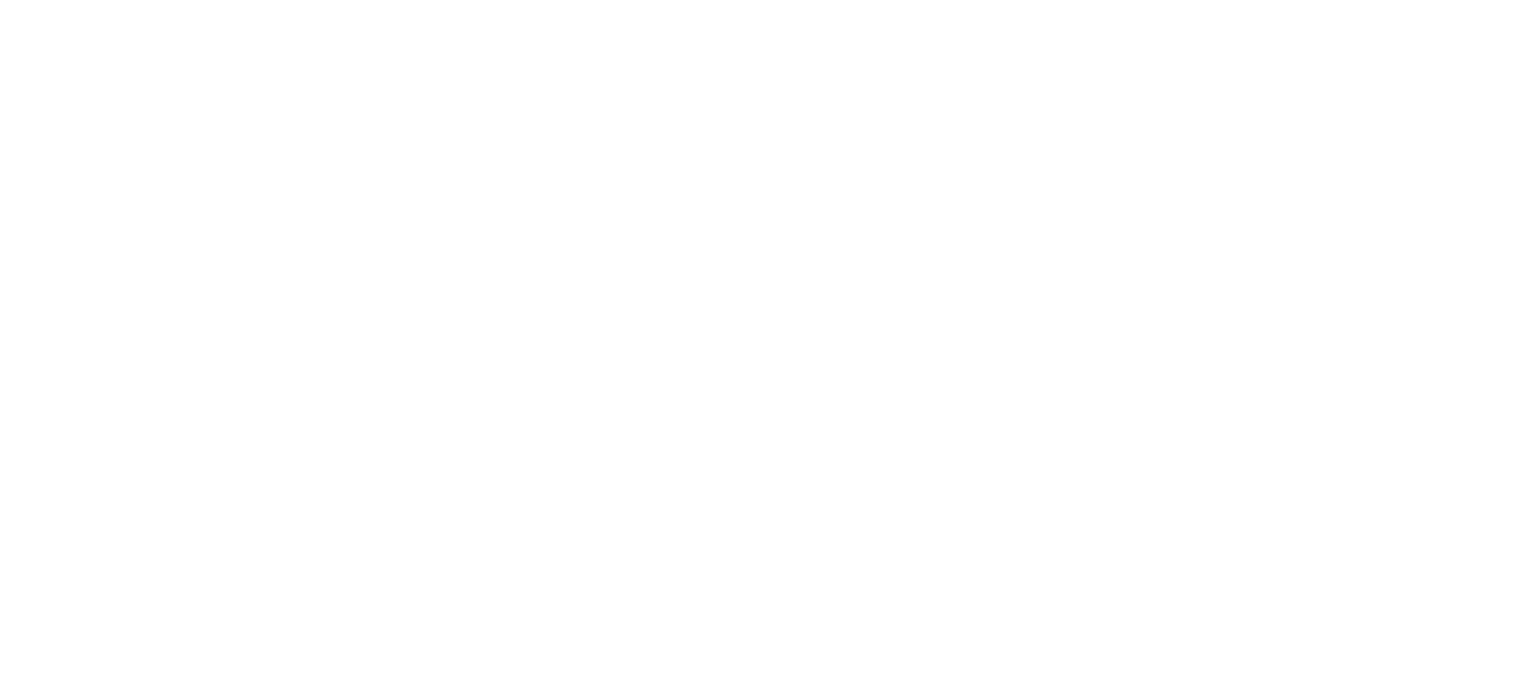 scroll, scrollTop: 0, scrollLeft: 0, axis: both 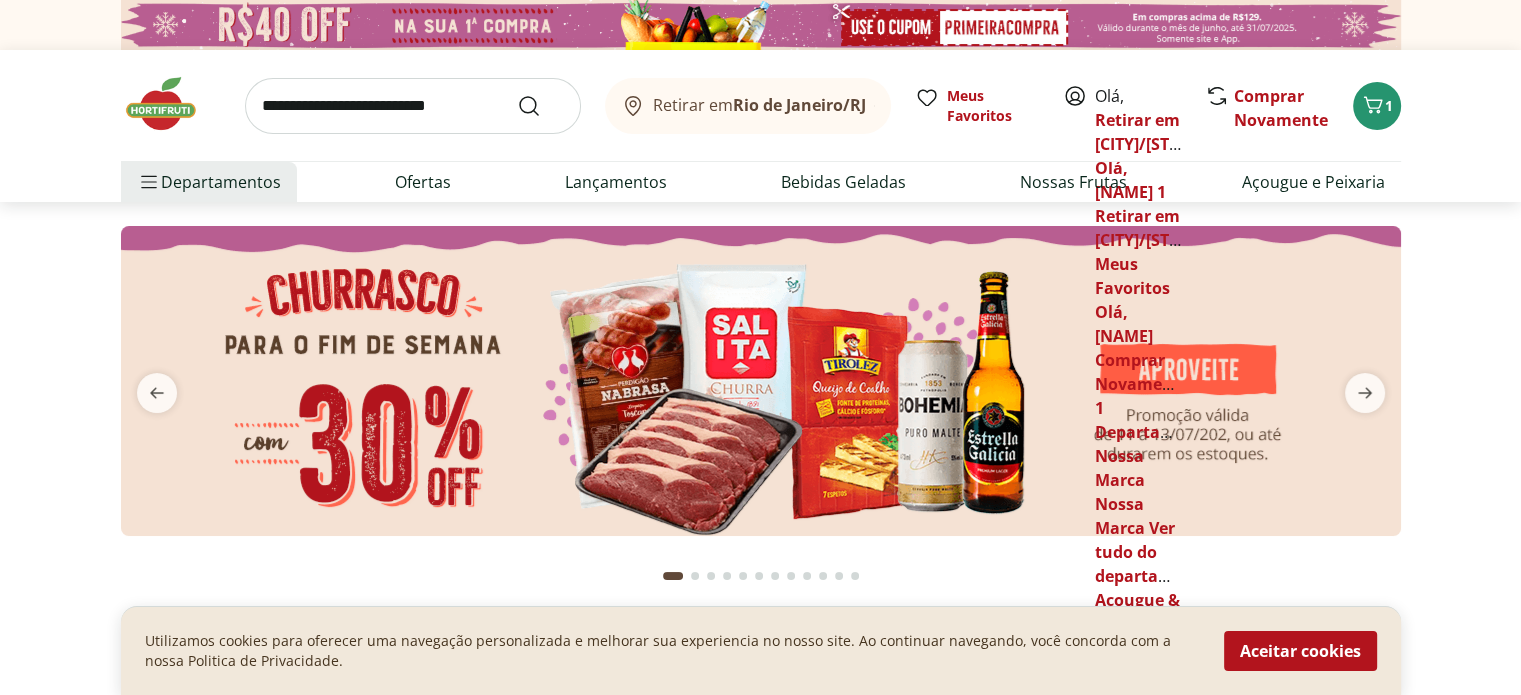 click at bounding box center (761, 381) 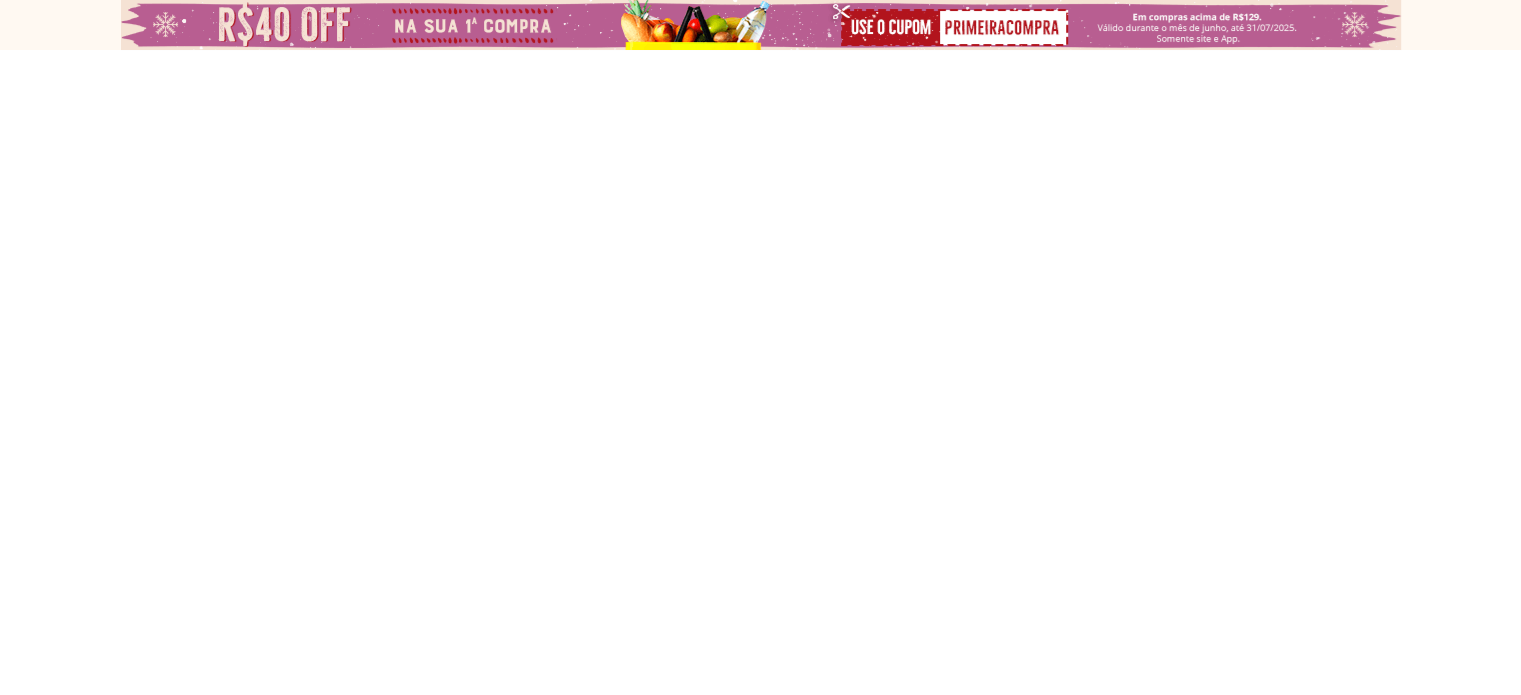 select on "**********" 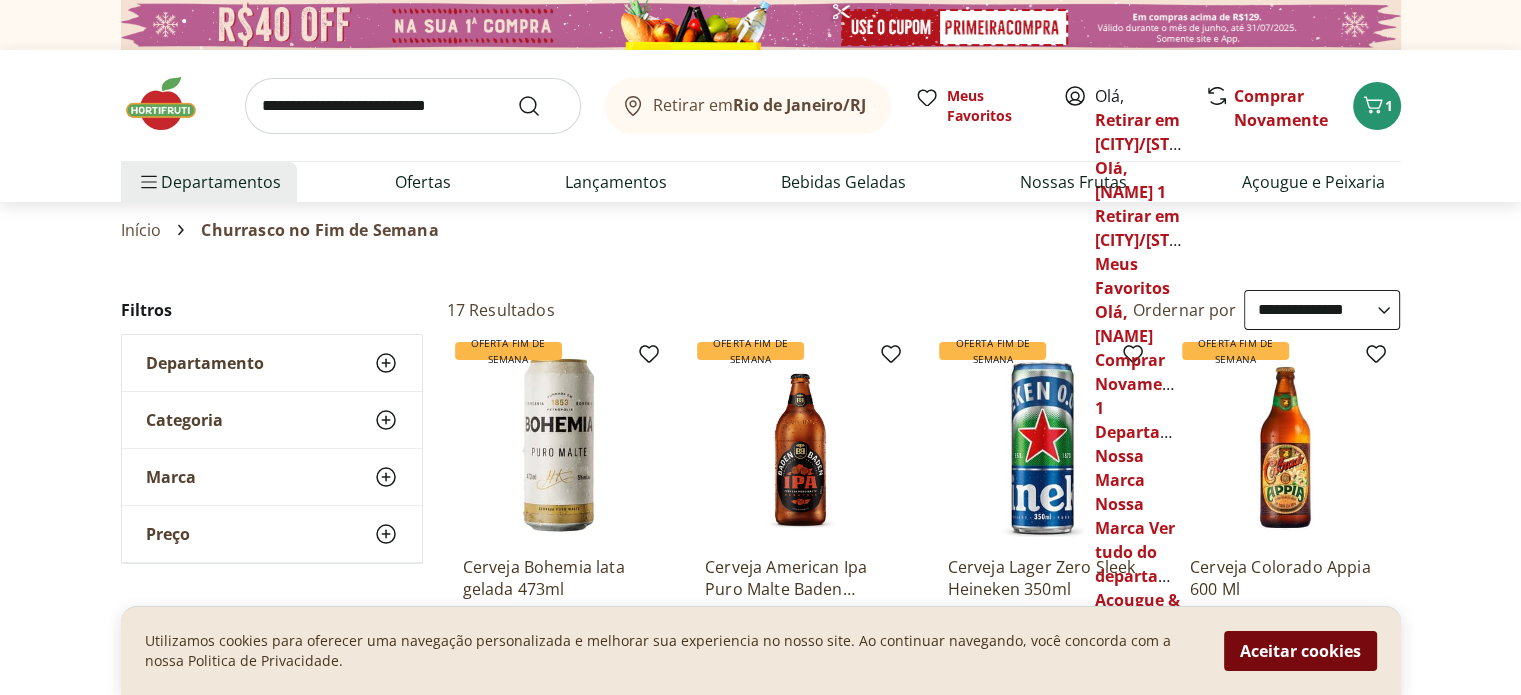 click on "Aceitar cookies" at bounding box center (1300, 651) 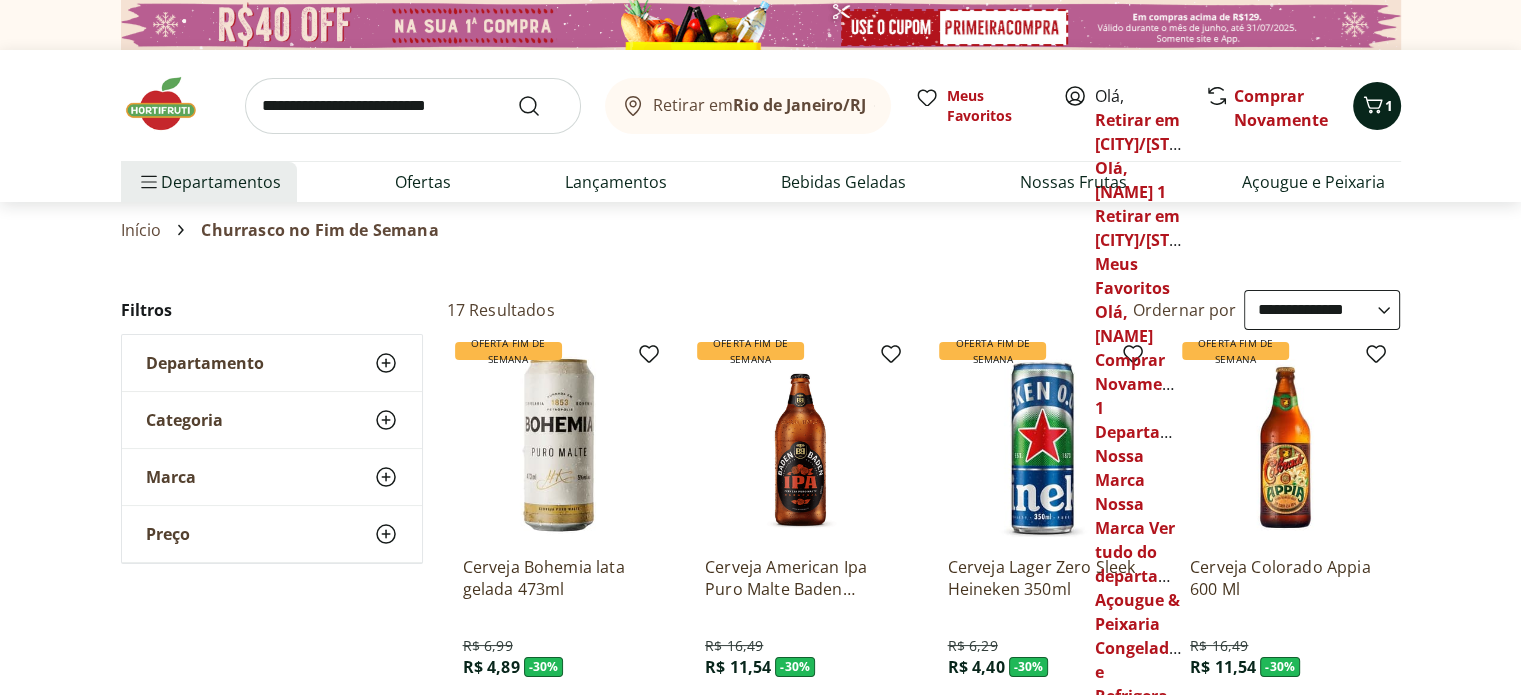 click on "1" at bounding box center (1389, 105) 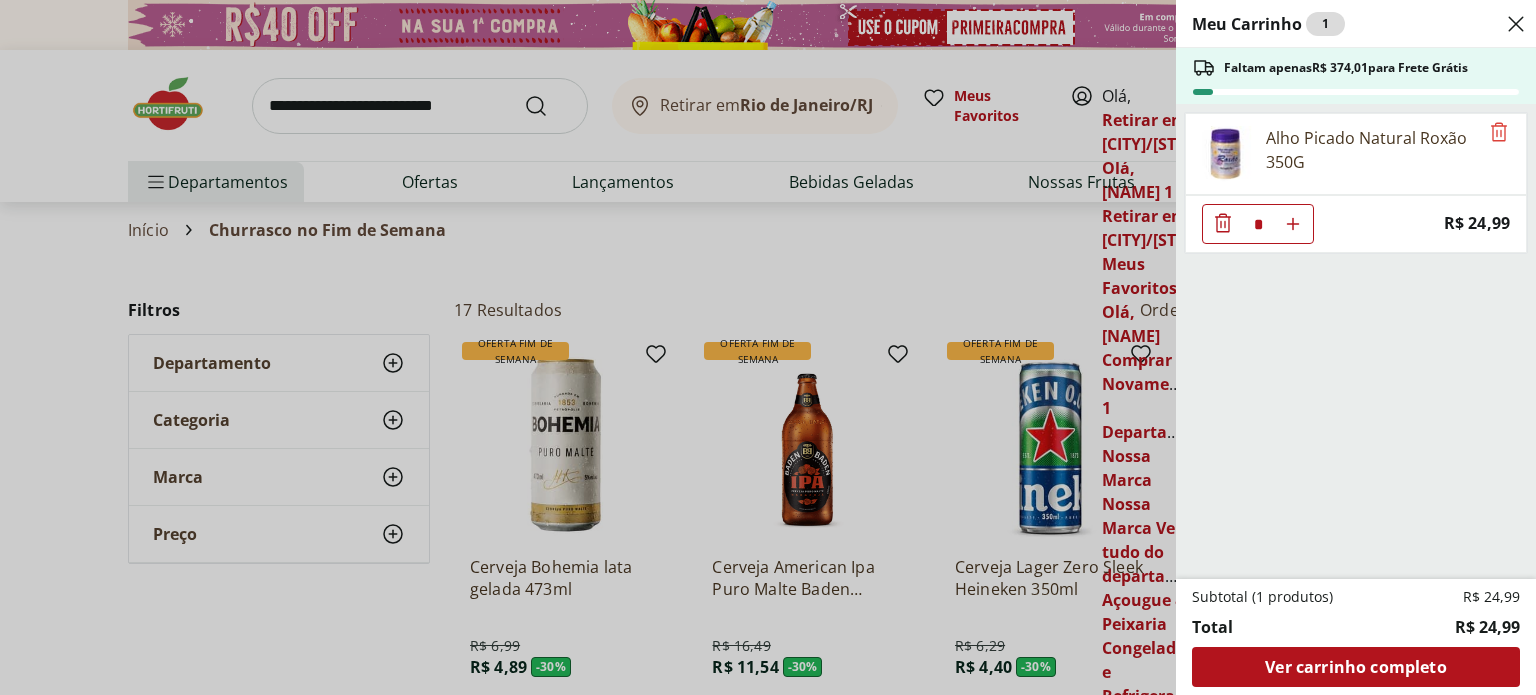 click on "Meu Carrinho 1 Faltam apenas  R$ 374,01  para Frete Grátis Alho Picado Natural Roxão 350G * Price: R$ 24,99 Subtotal (1 produtos) R$ 24,99 Total R$ 24,99 Ver carrinho completo" at bounding box center [768, 347] 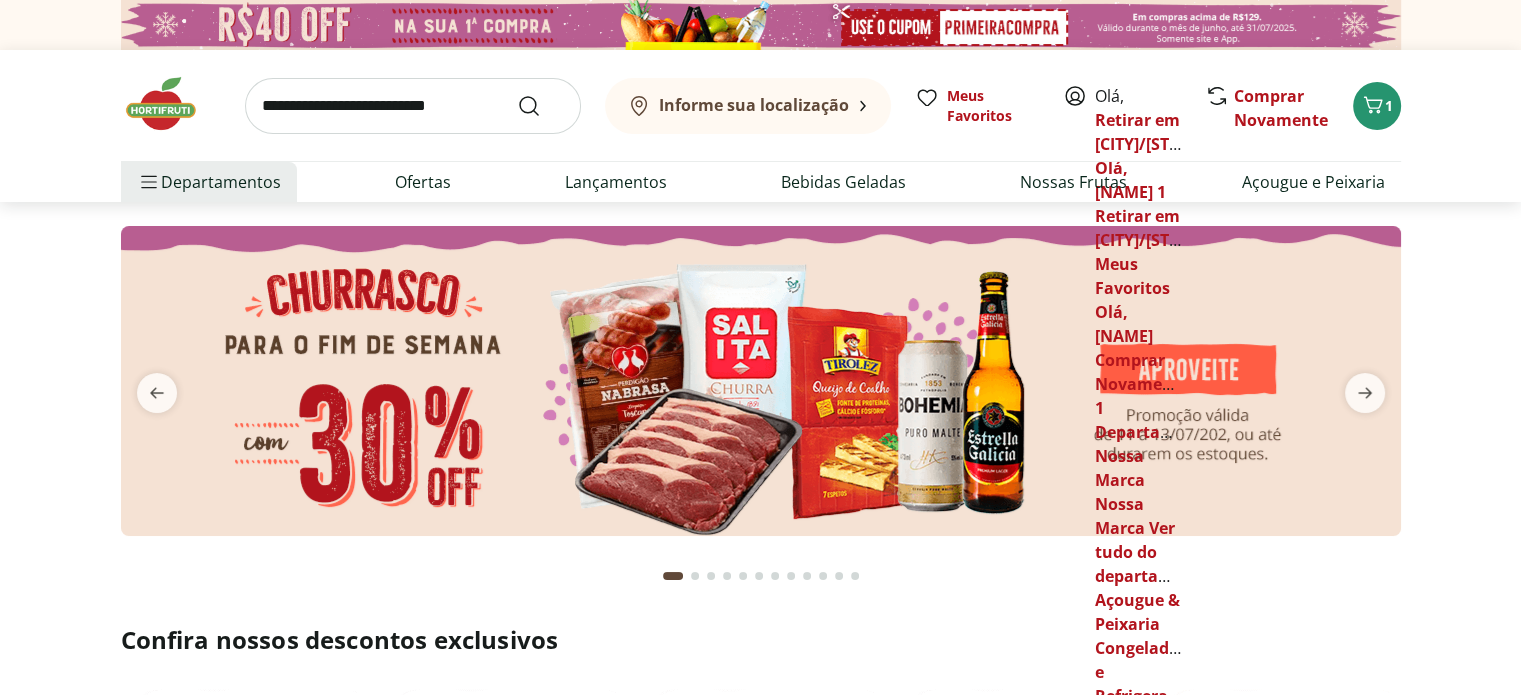 click at bounding box center [761, 381] 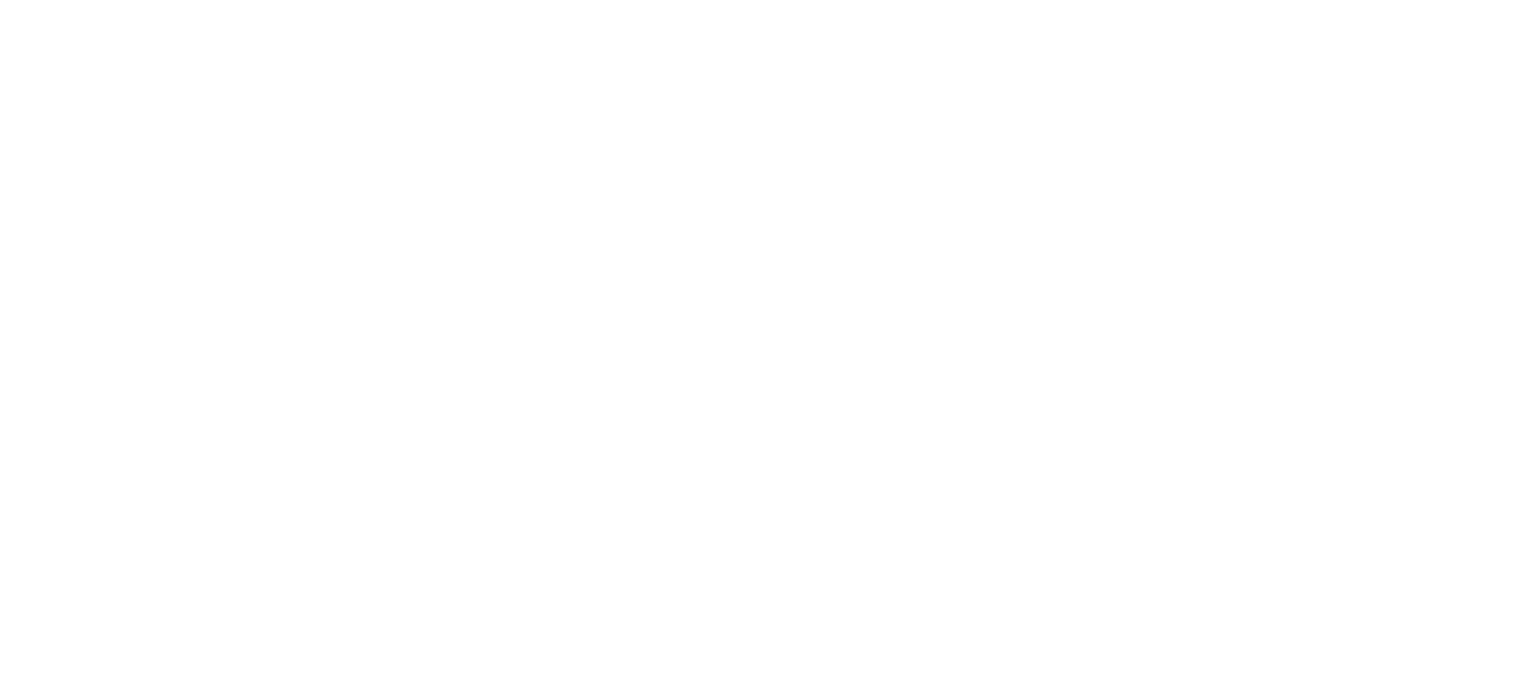 select on "**********" 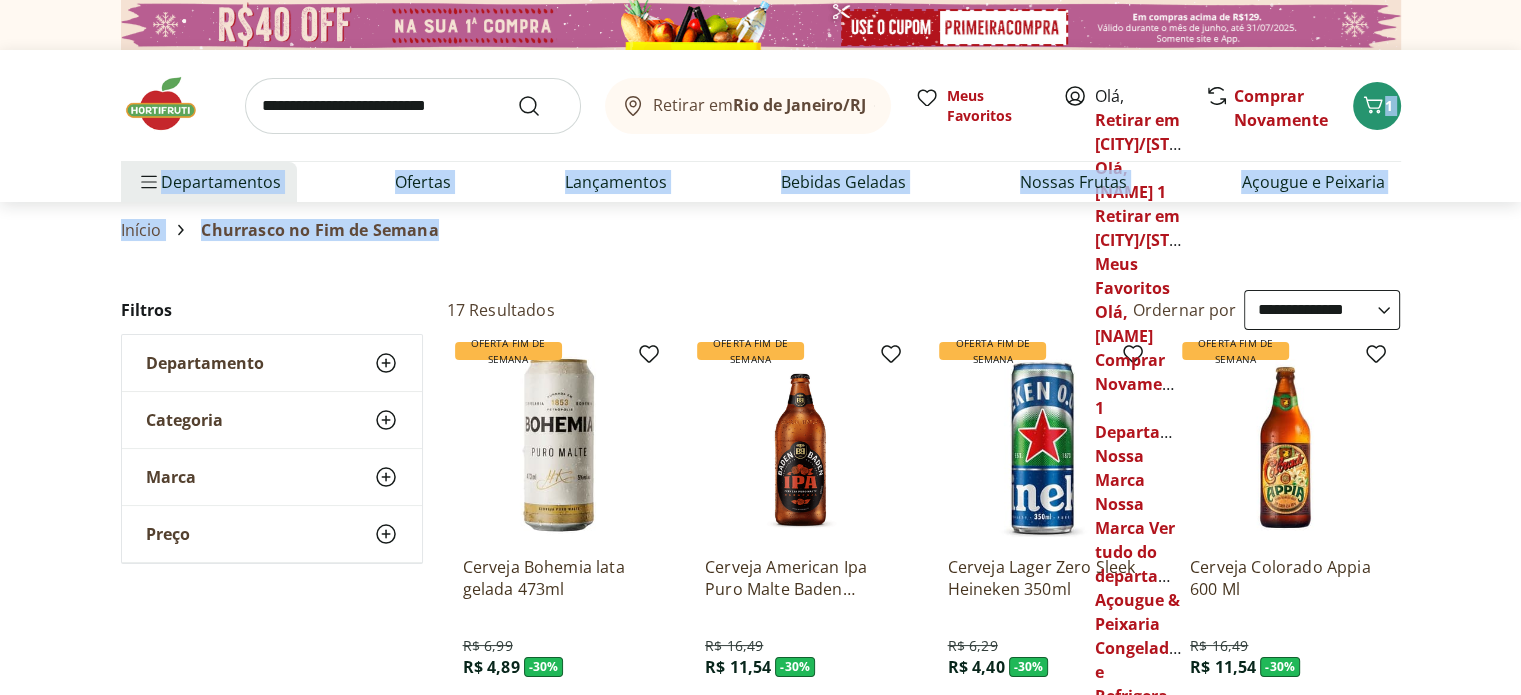 drag, startPoint x: 1384, startPoint y: 68, endPoint x: 1397, endPoint y: 222, distance: 154.54773 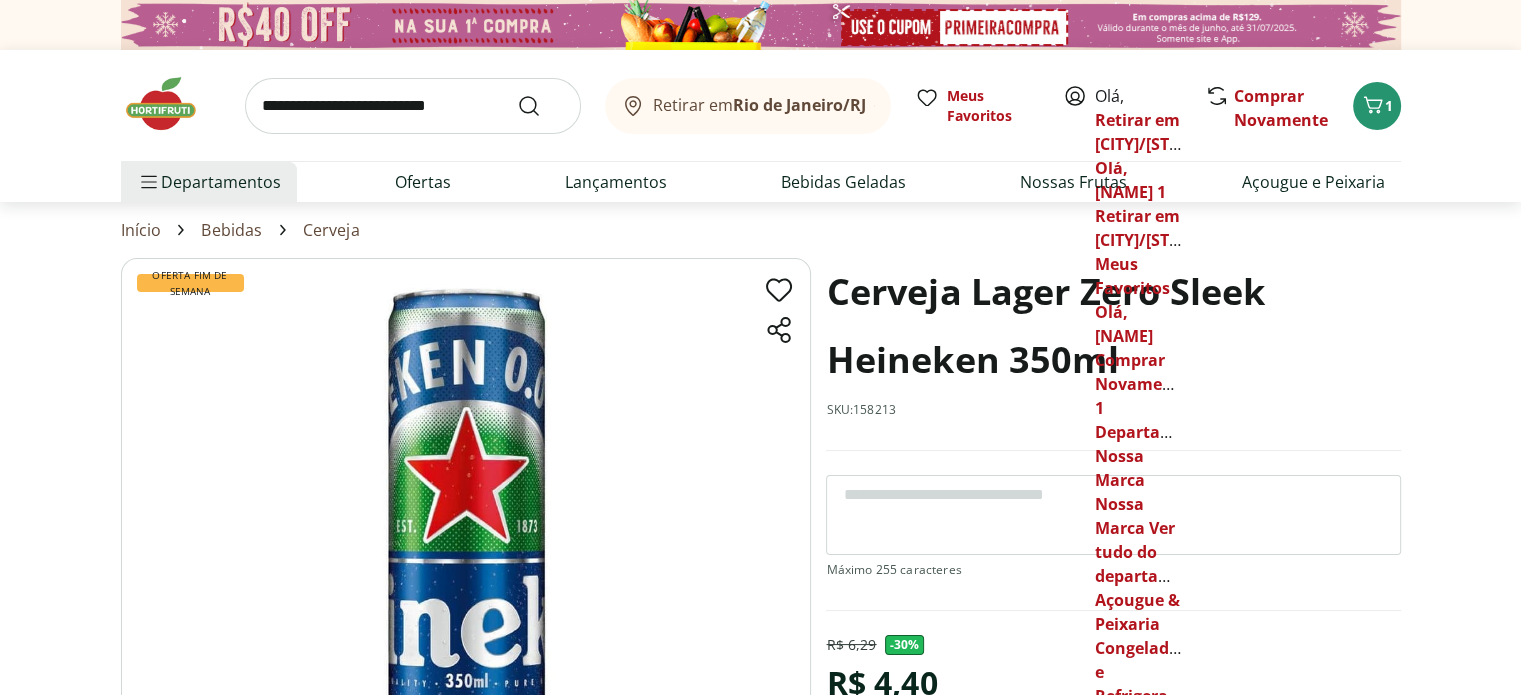 drag, startPoint x: 1022, startPoint y: 533, endPoint x: 872, endPoint y: 511, distance: 151.60475 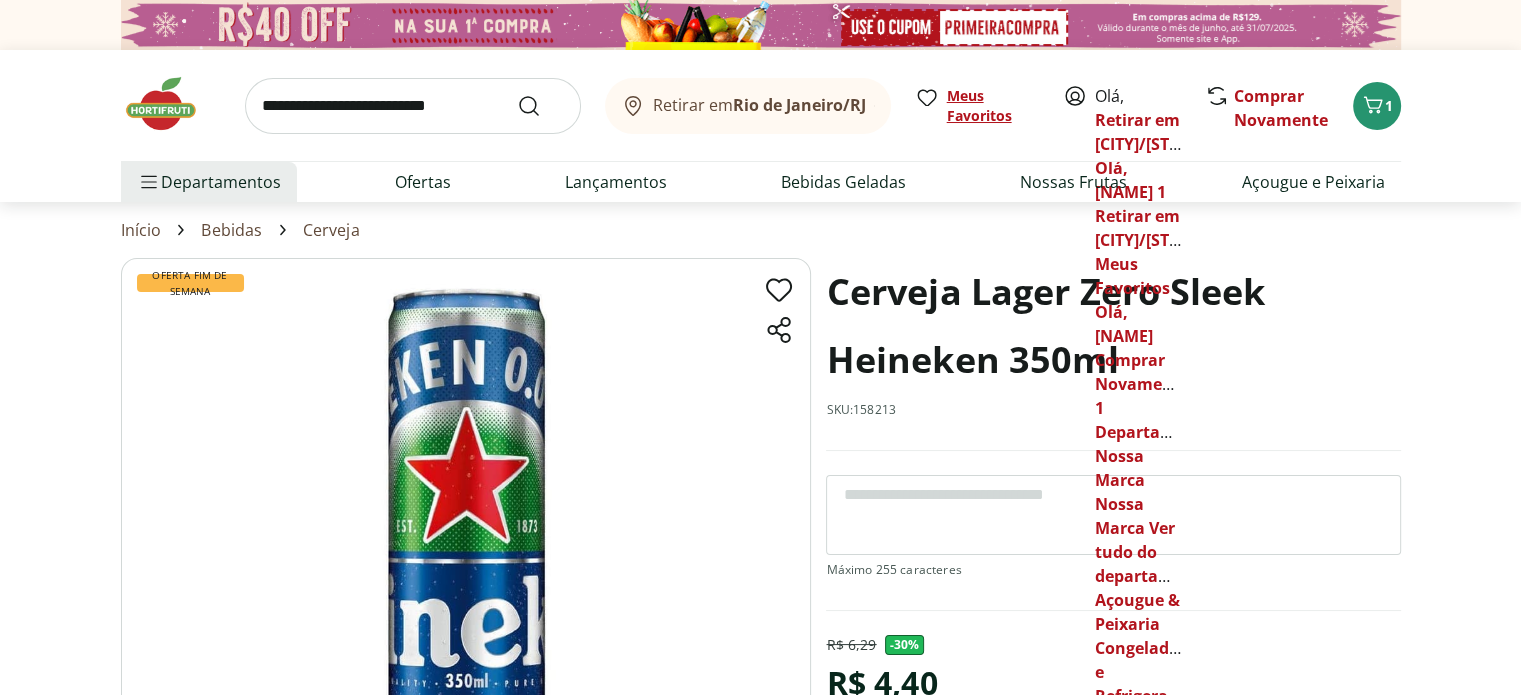 click on "Meus Favoritos" at bounding box center (993, 106) 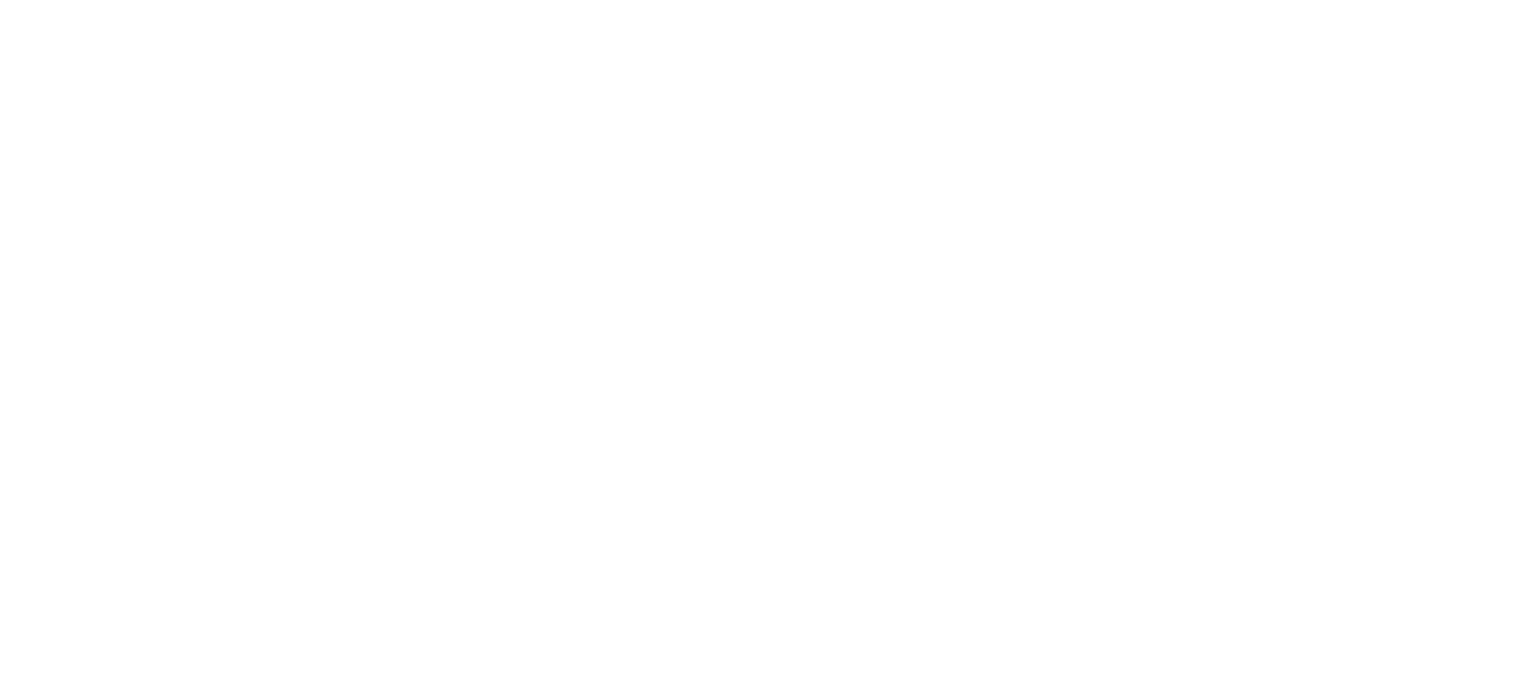 scroll, scrollTop: 0, scrollLeft: 0, axis: both 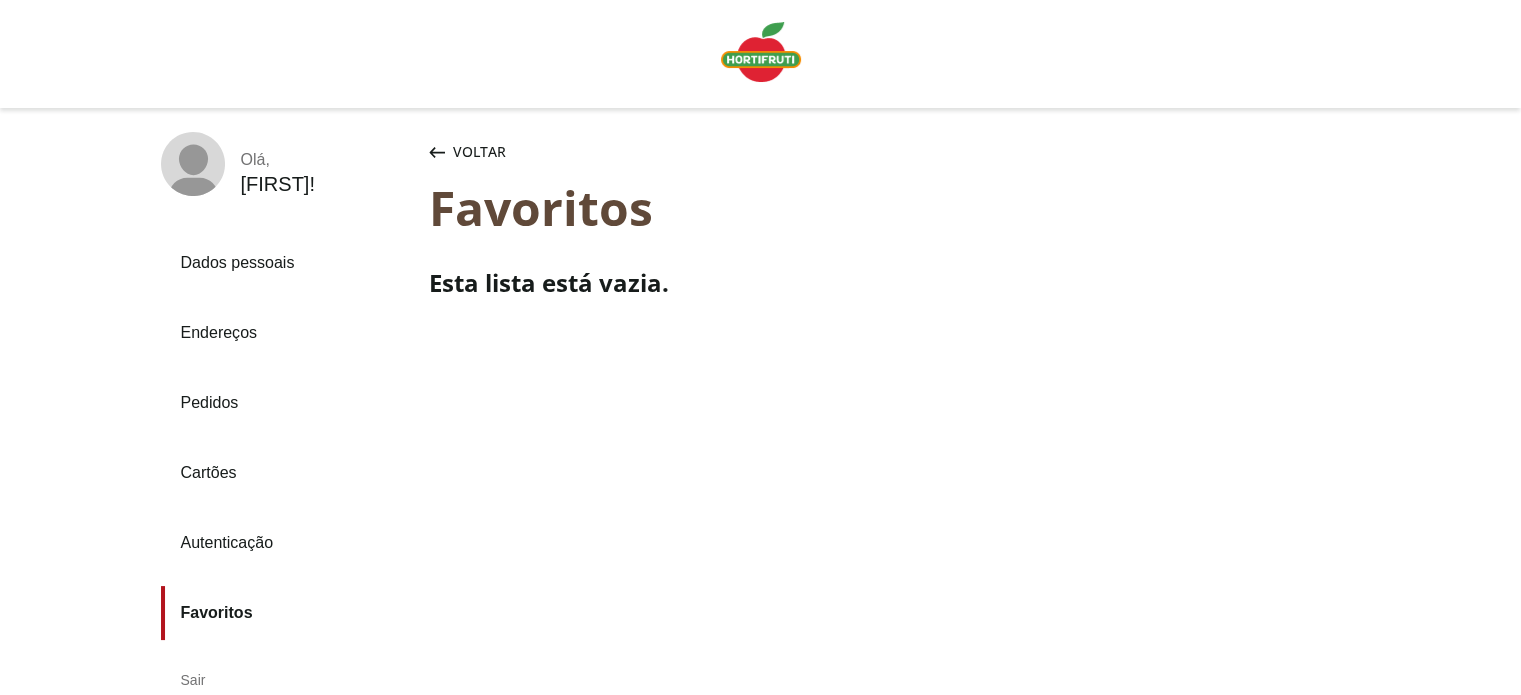 click on "Pedidos" at bounding box center (287, 403) 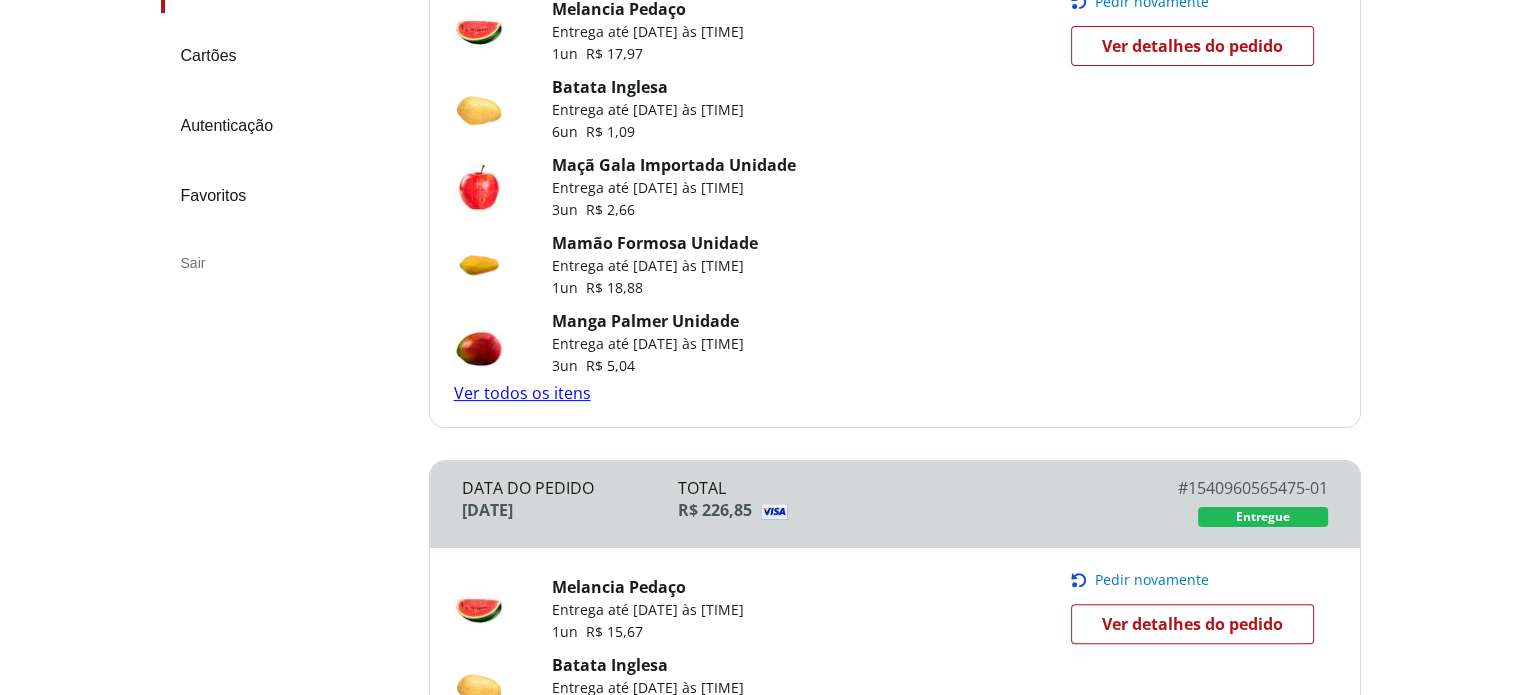 scroll, scrollTop: 500, scrollLeft: 0, axis: vertical 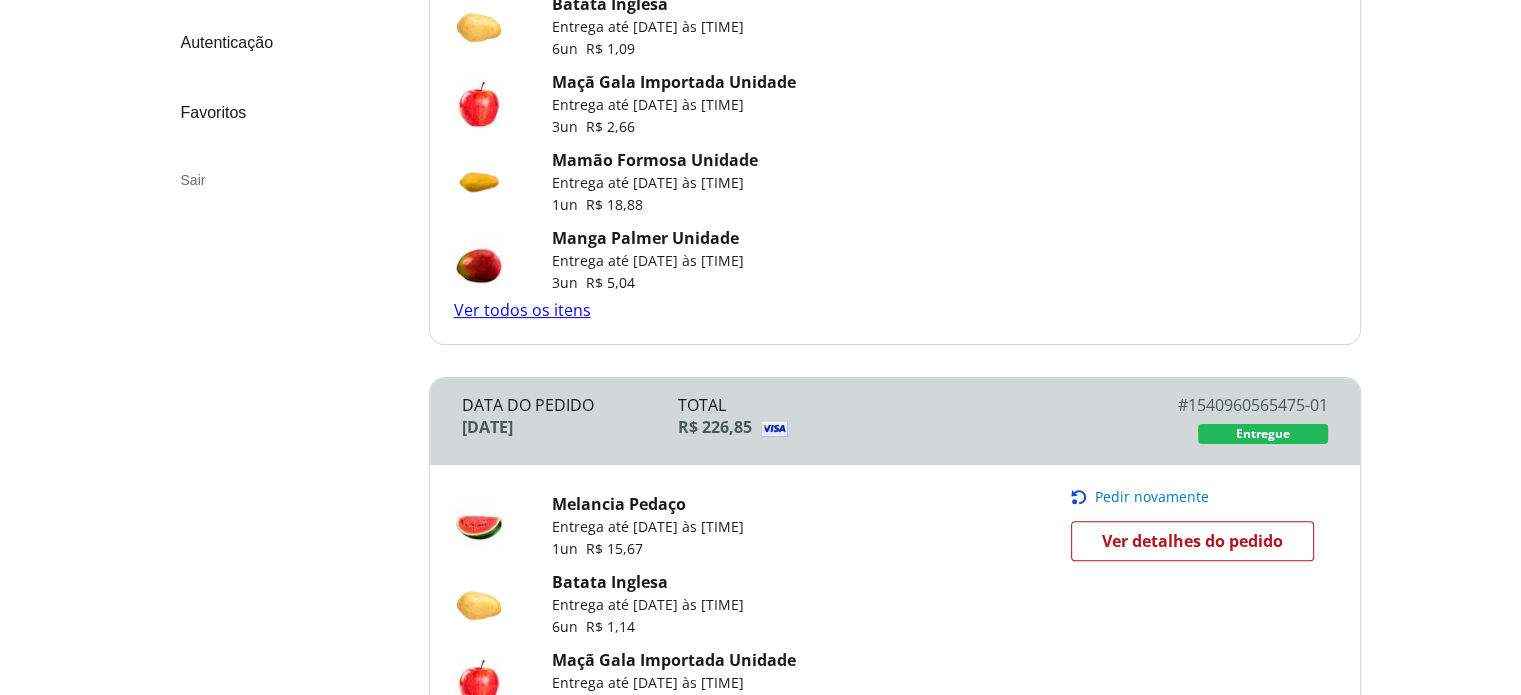 click on "Pedir novamente" at bounding box center [1152, 497] 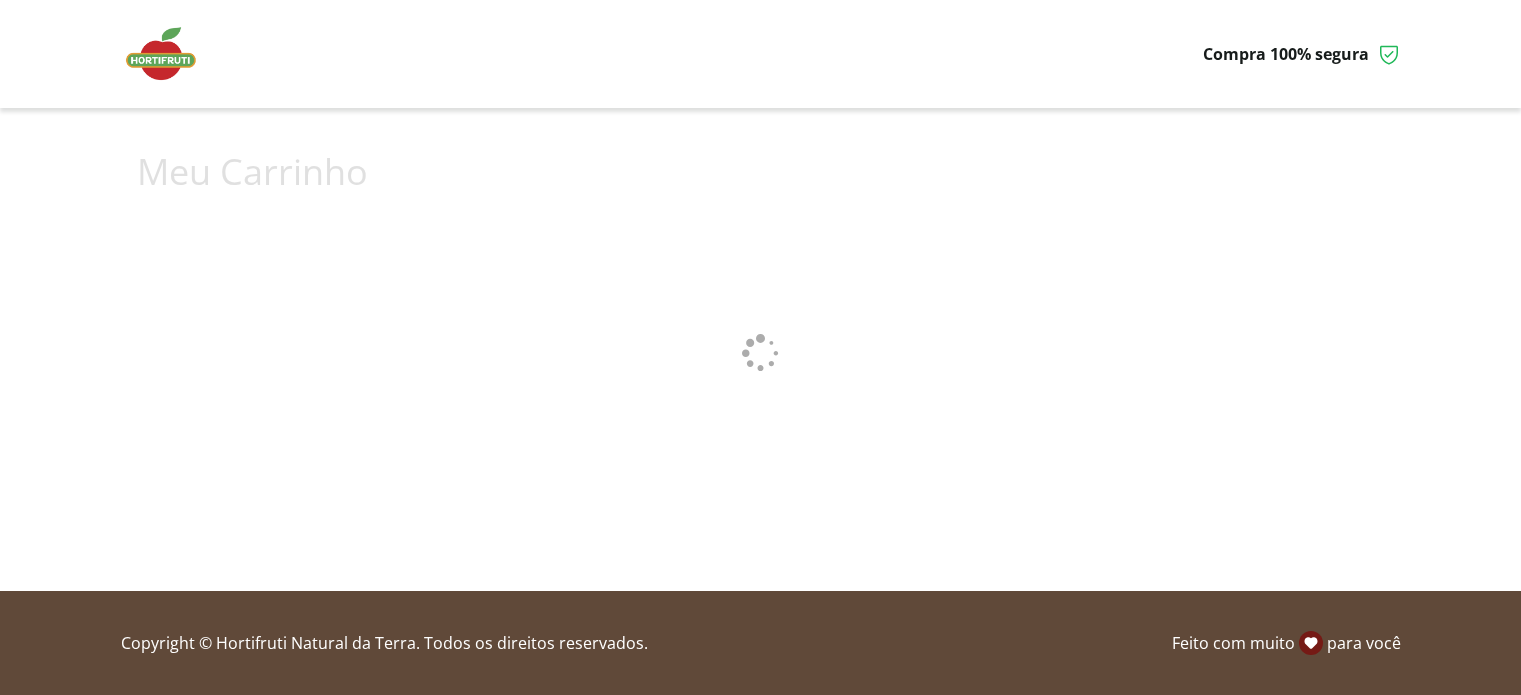 scroll, scrollTop: 0, scrollLeft: 0, axis: both 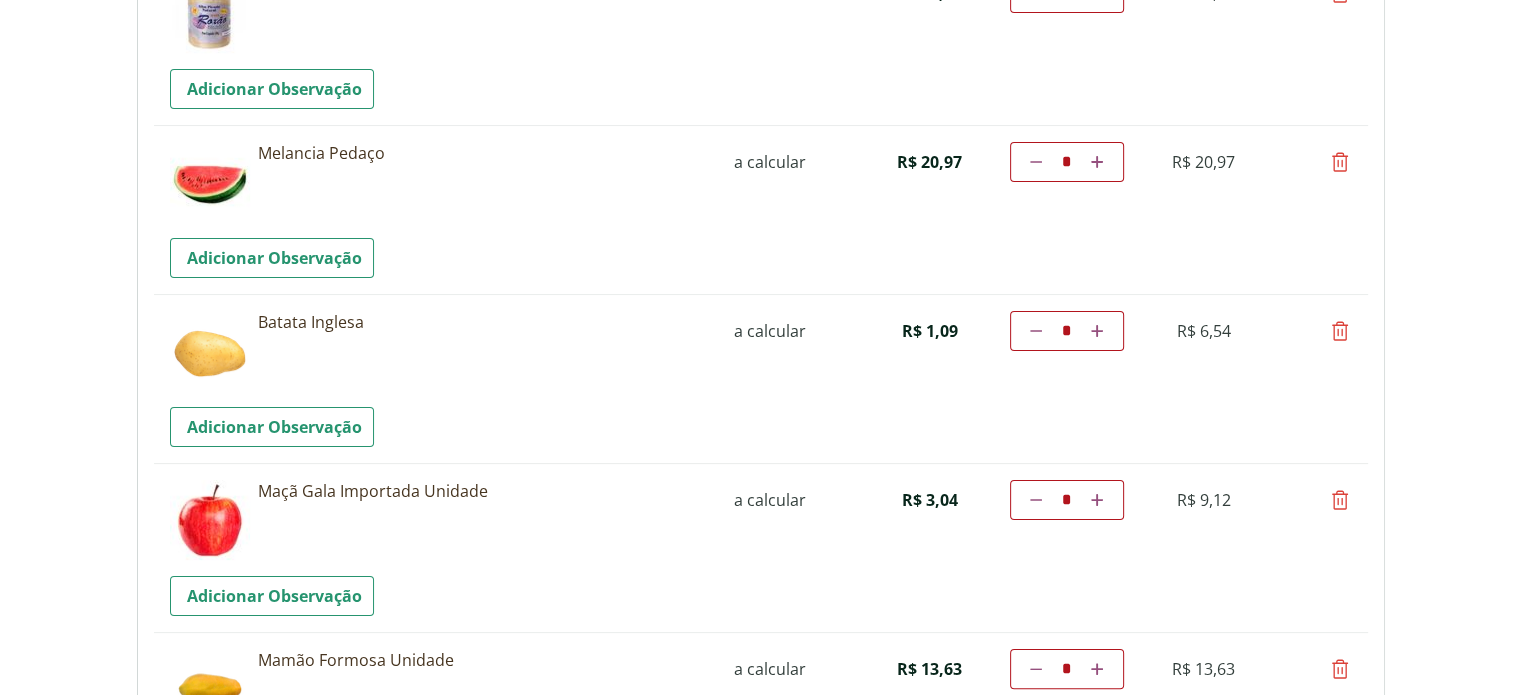 click on "*" at bounding box center (1067, 331) 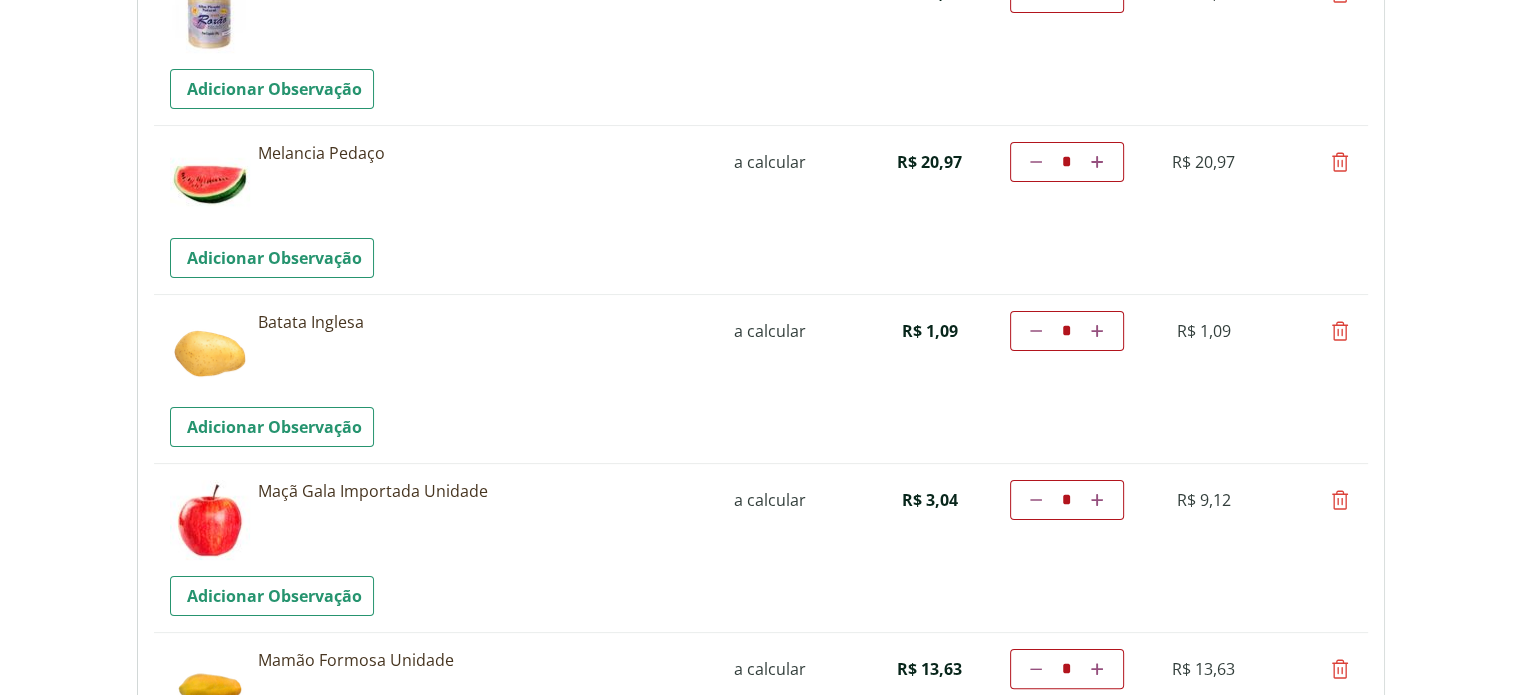 click on "*" at bounding box center [1067, 331] 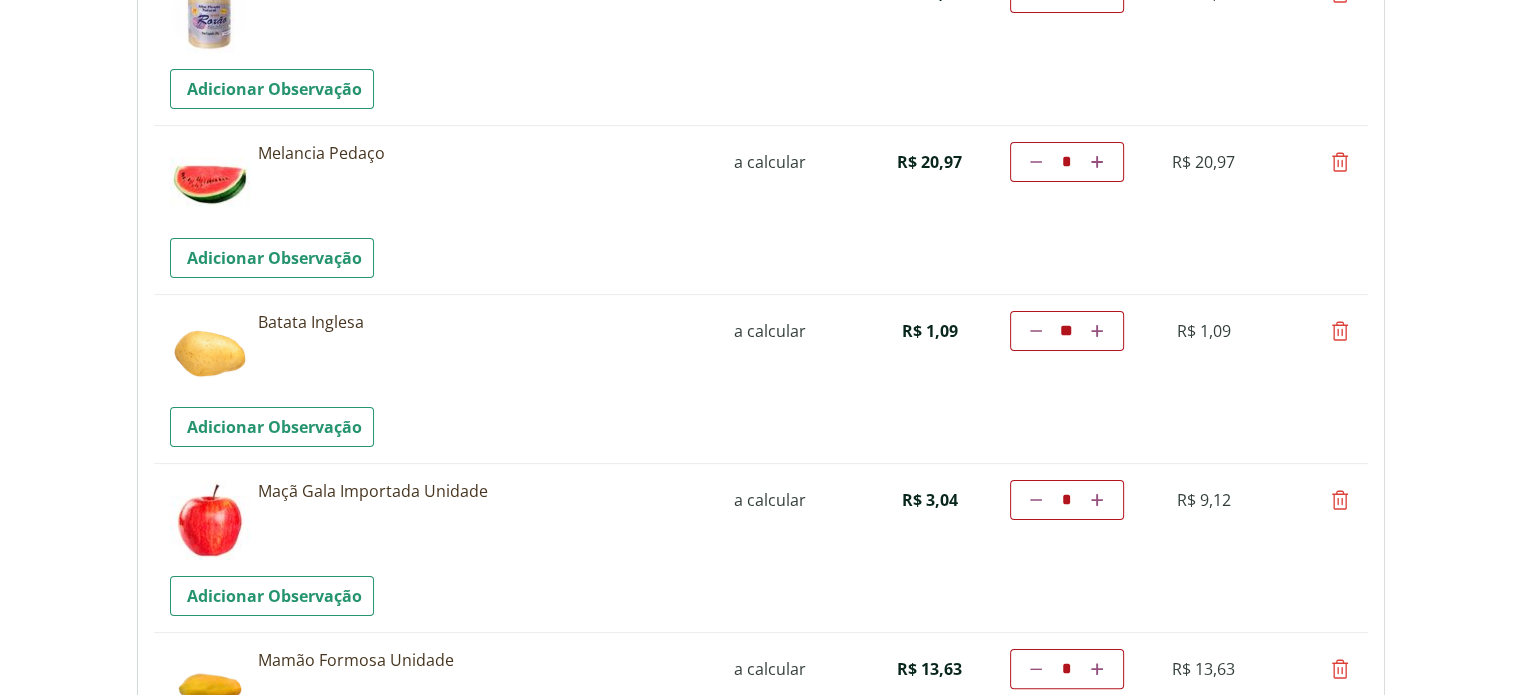 type on "**" 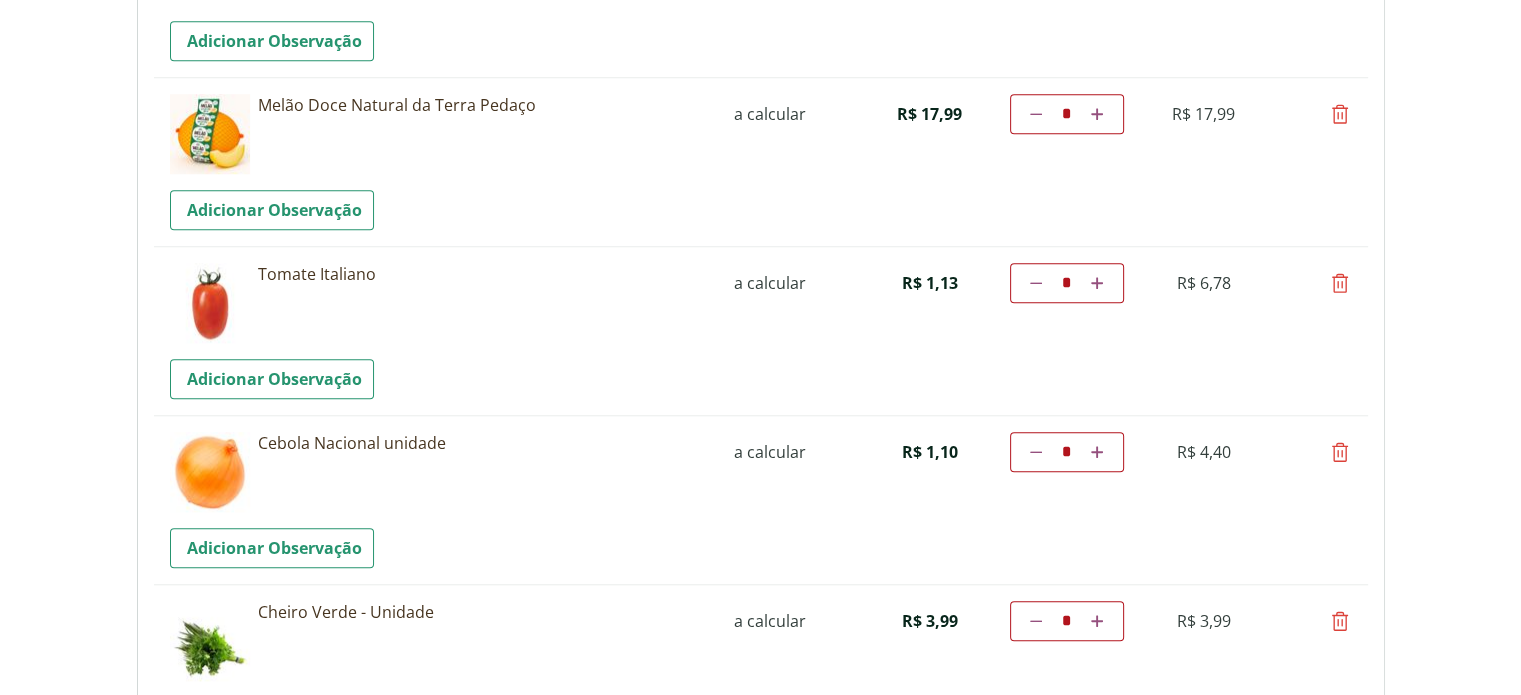 scroll, scrollTop: 1800, scrollLeft: 0, axis: vertical 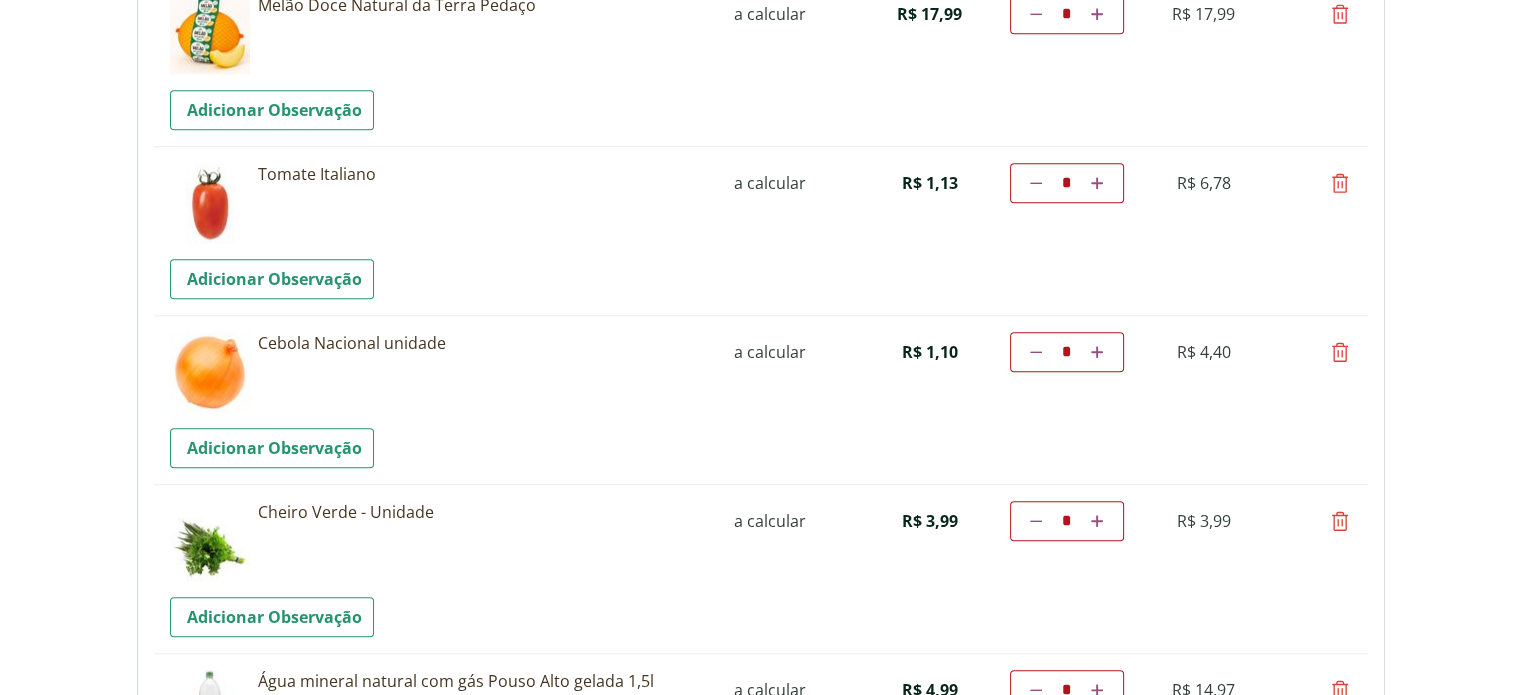 click at bounding box center [1340, 183] 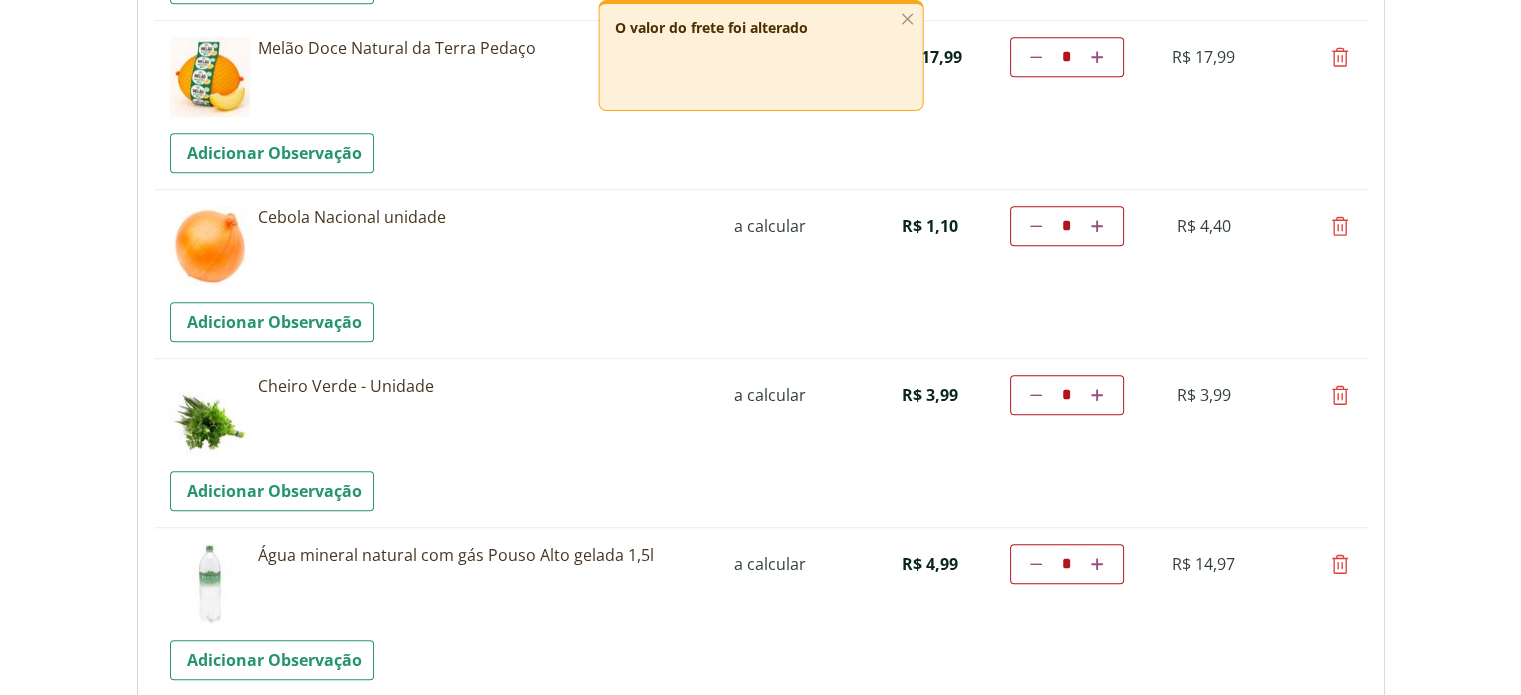 scroll, scrollTop: 1800, scrollLeft: 0, axis: vertical 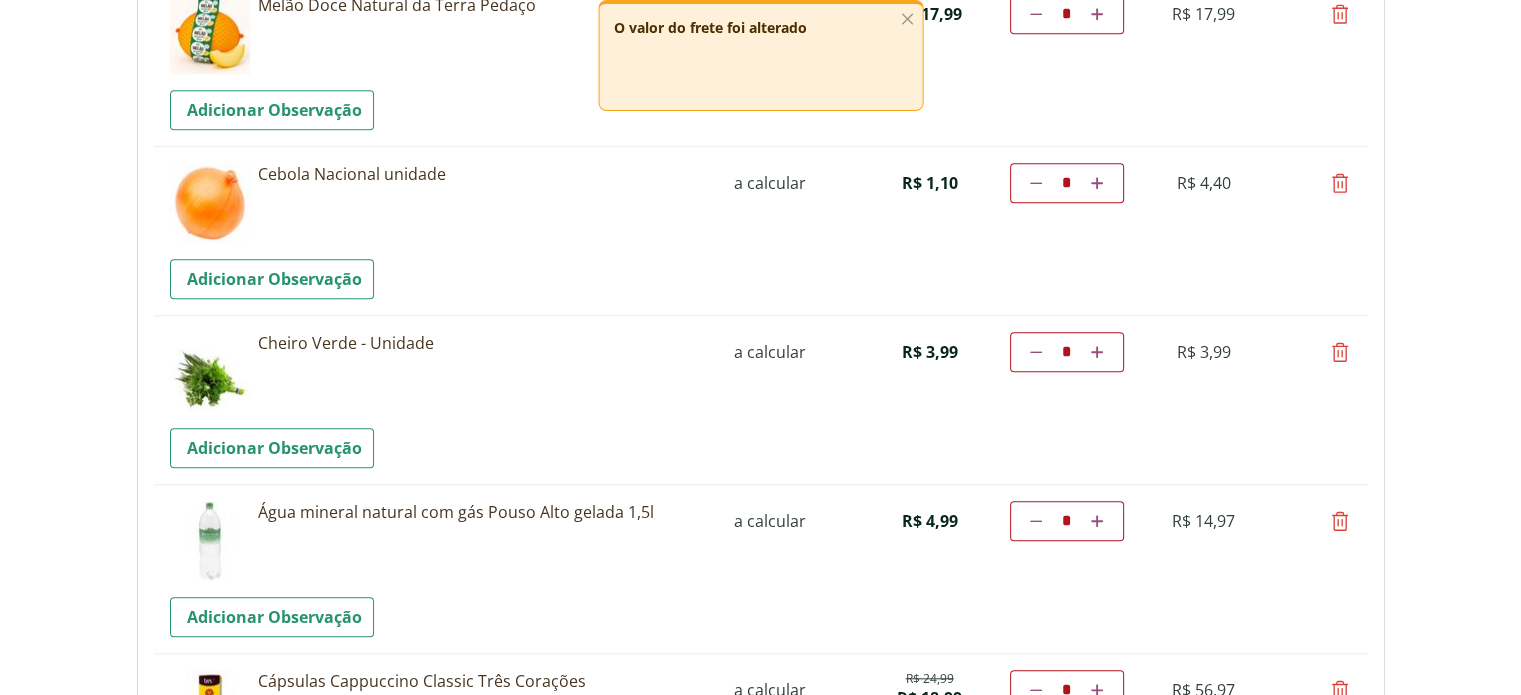 click at bounding box center [1340, 183] 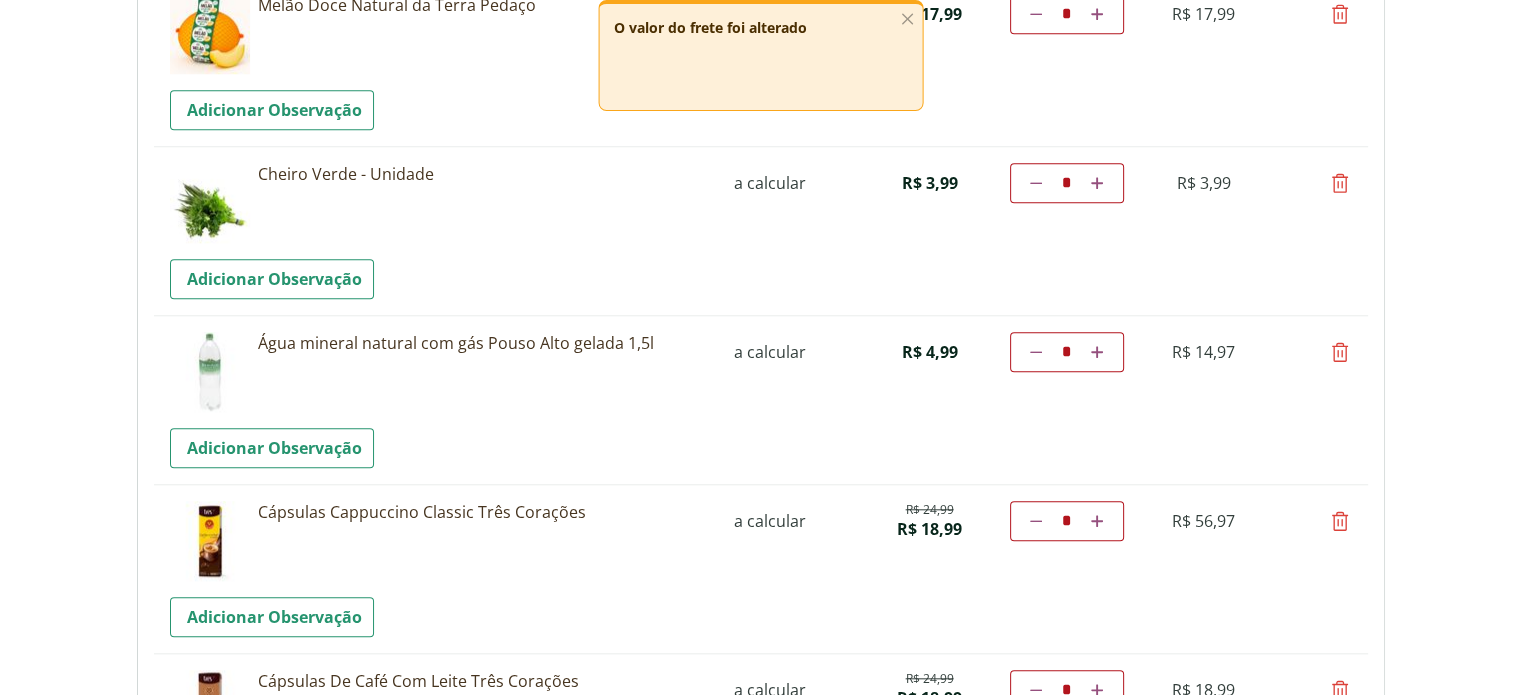 click at bounding box center (1340, 183) 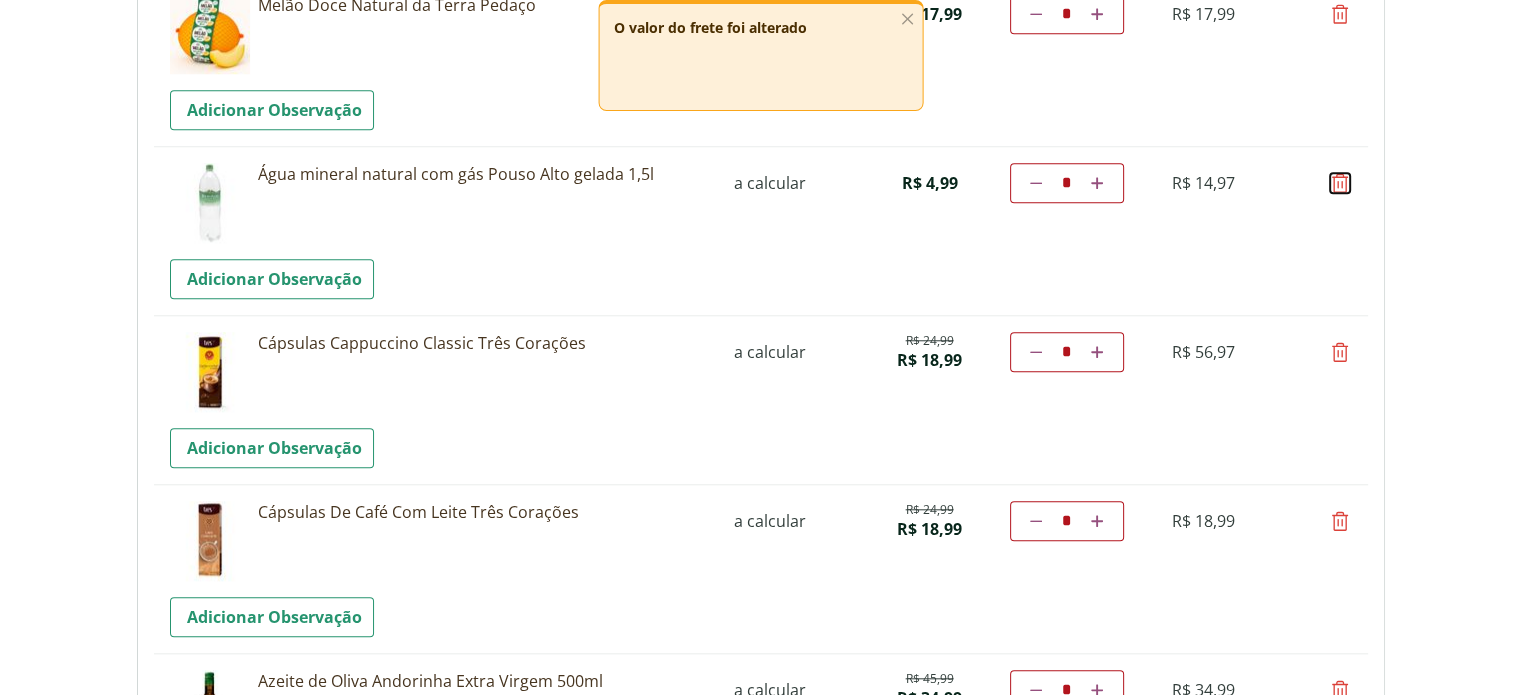 click at bounding box center (1340, 183) 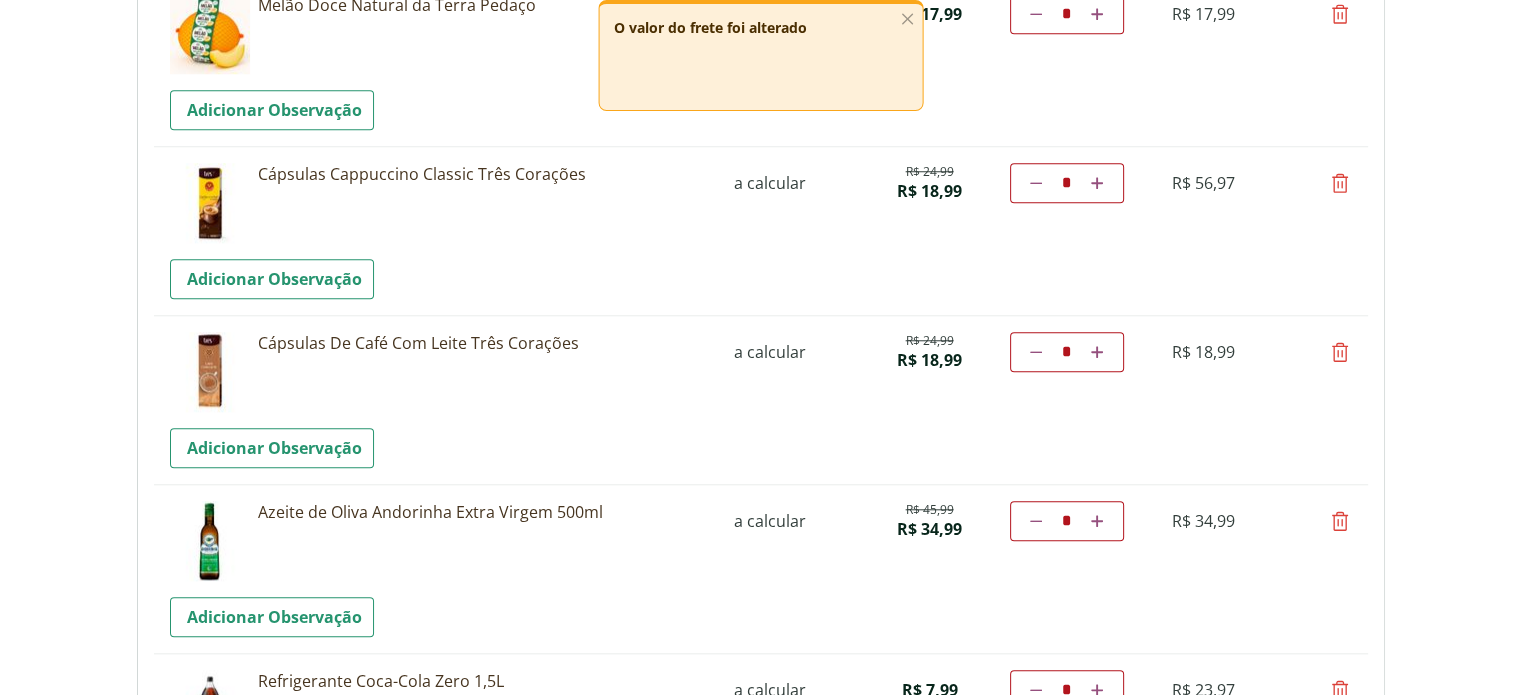 drag, startPoint x: 1071, startPoint y: 185, endPoint x: 1053, endPoint y: 187, distance: 18.110771 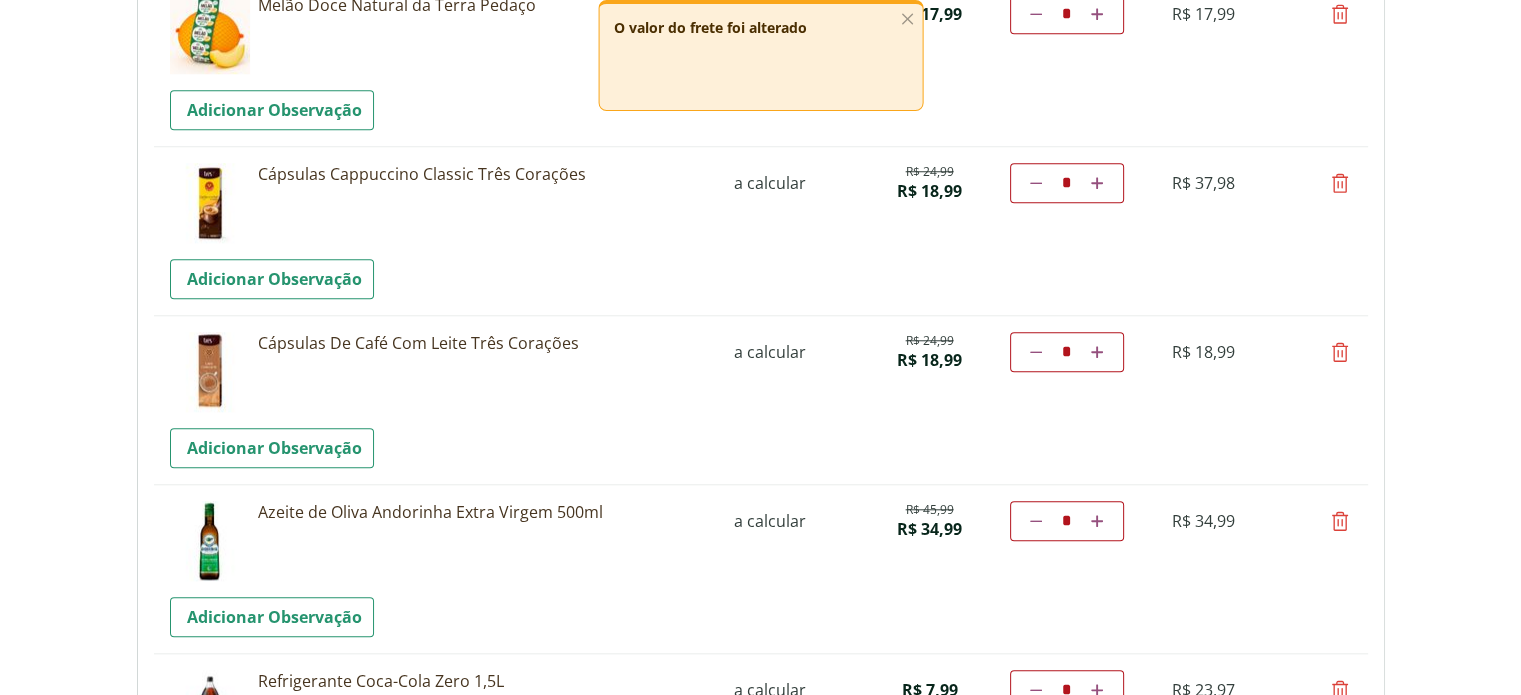 click at bounding box center [1340, 352] 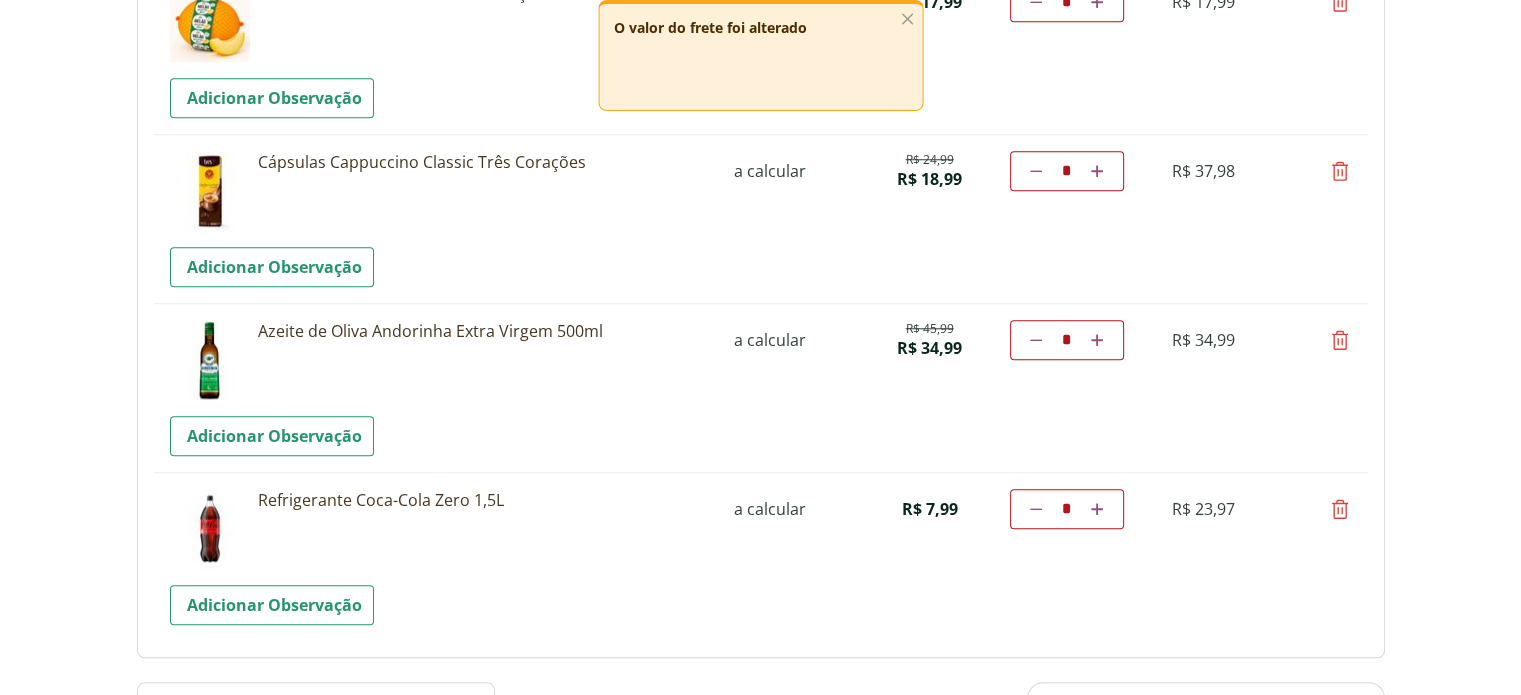 scroll, scrollTop: 1800, scrollLeft: 0, axis: vertical 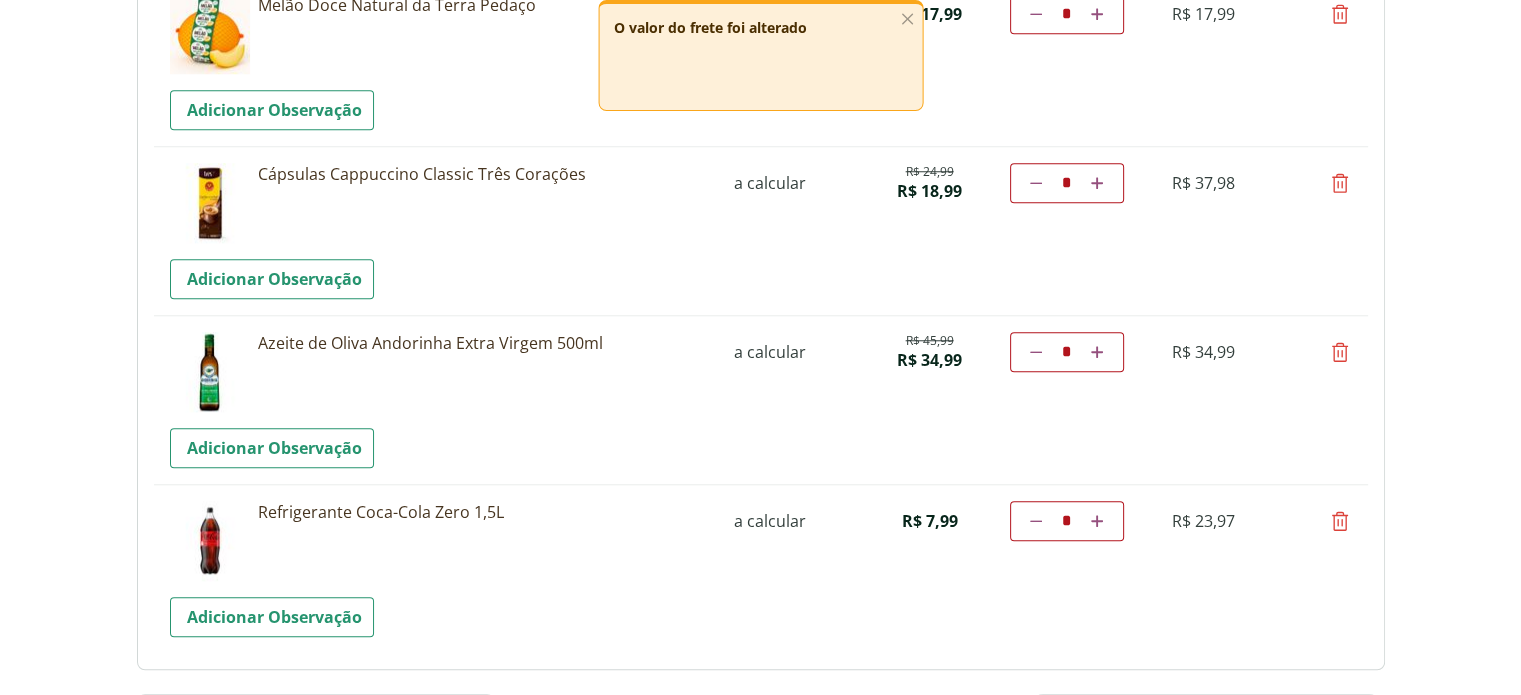 click at bounding box center (1340, 352) 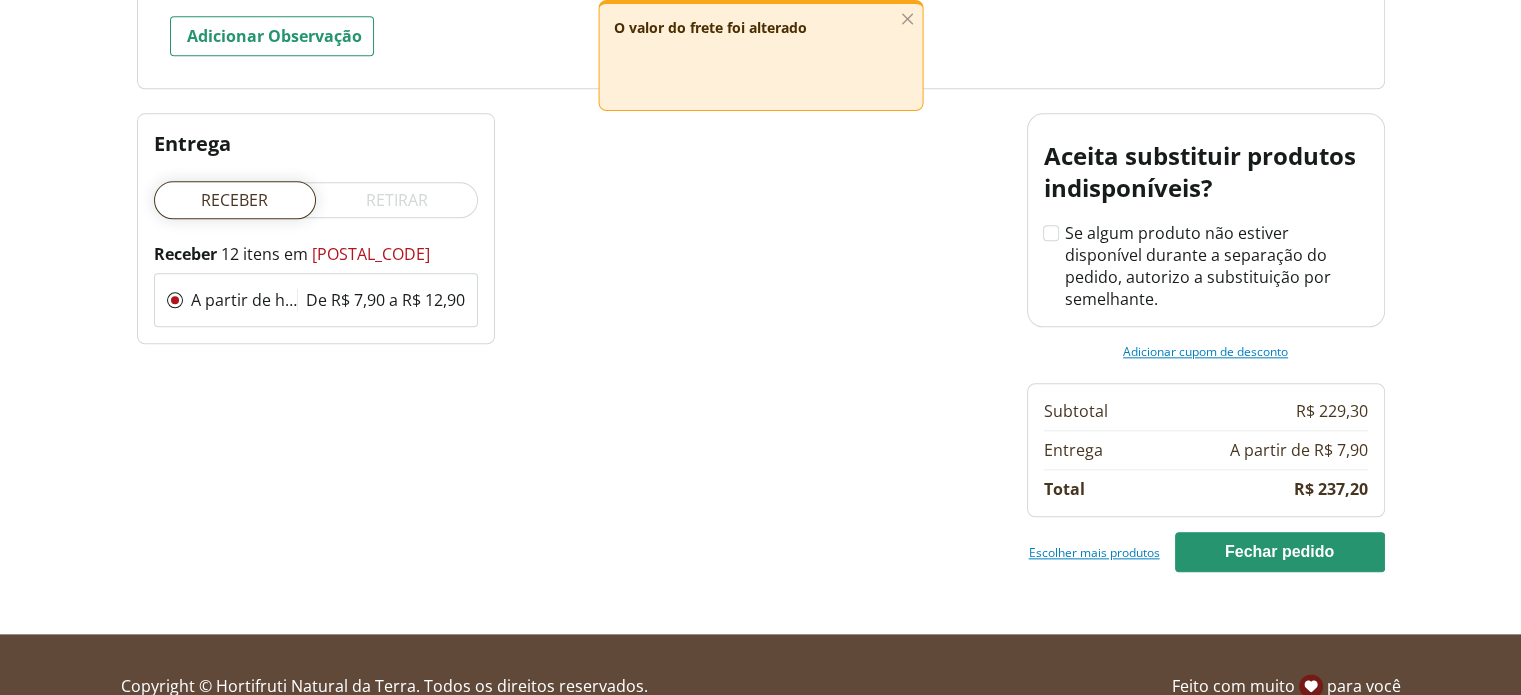 scroll, scrollTop: 2228, scrollLeft: 0, axis: vertical 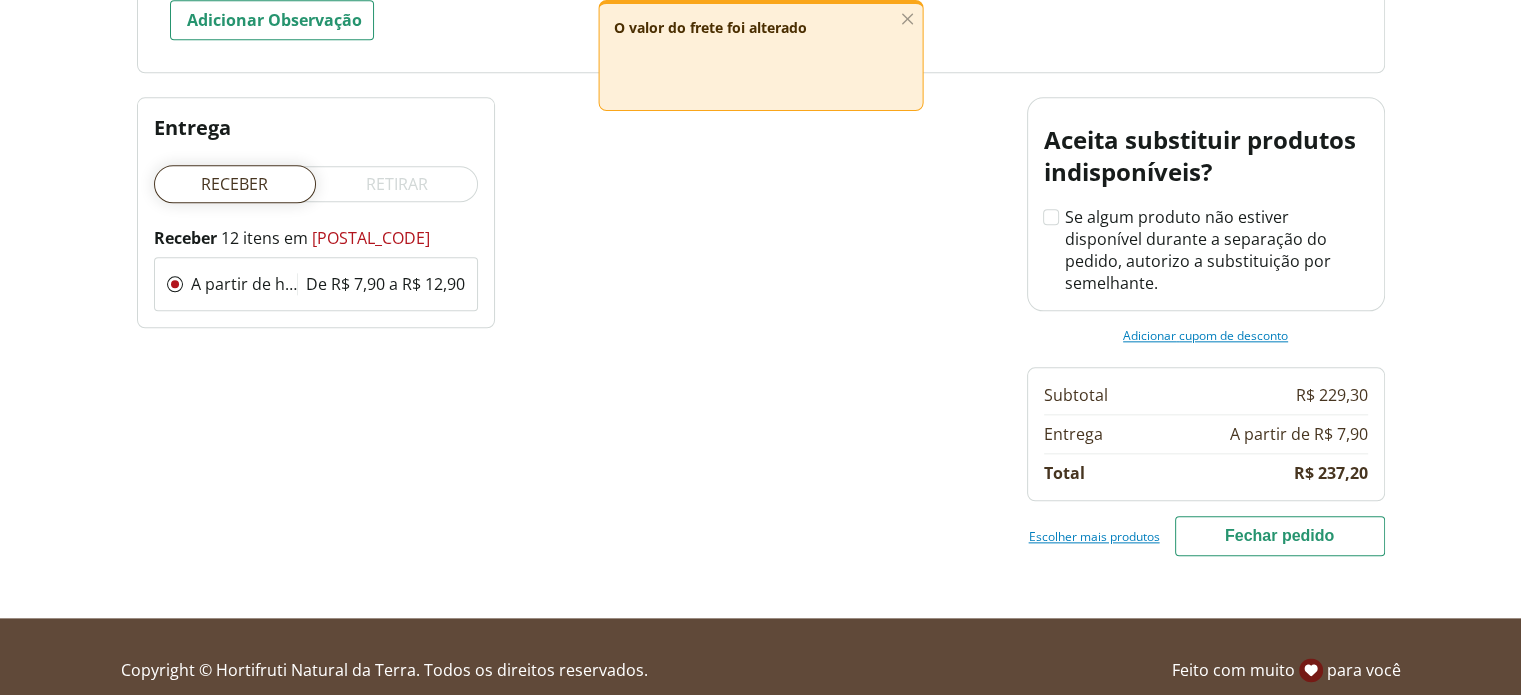click on "Fechar pedido" at bounding box center (1280, 536) 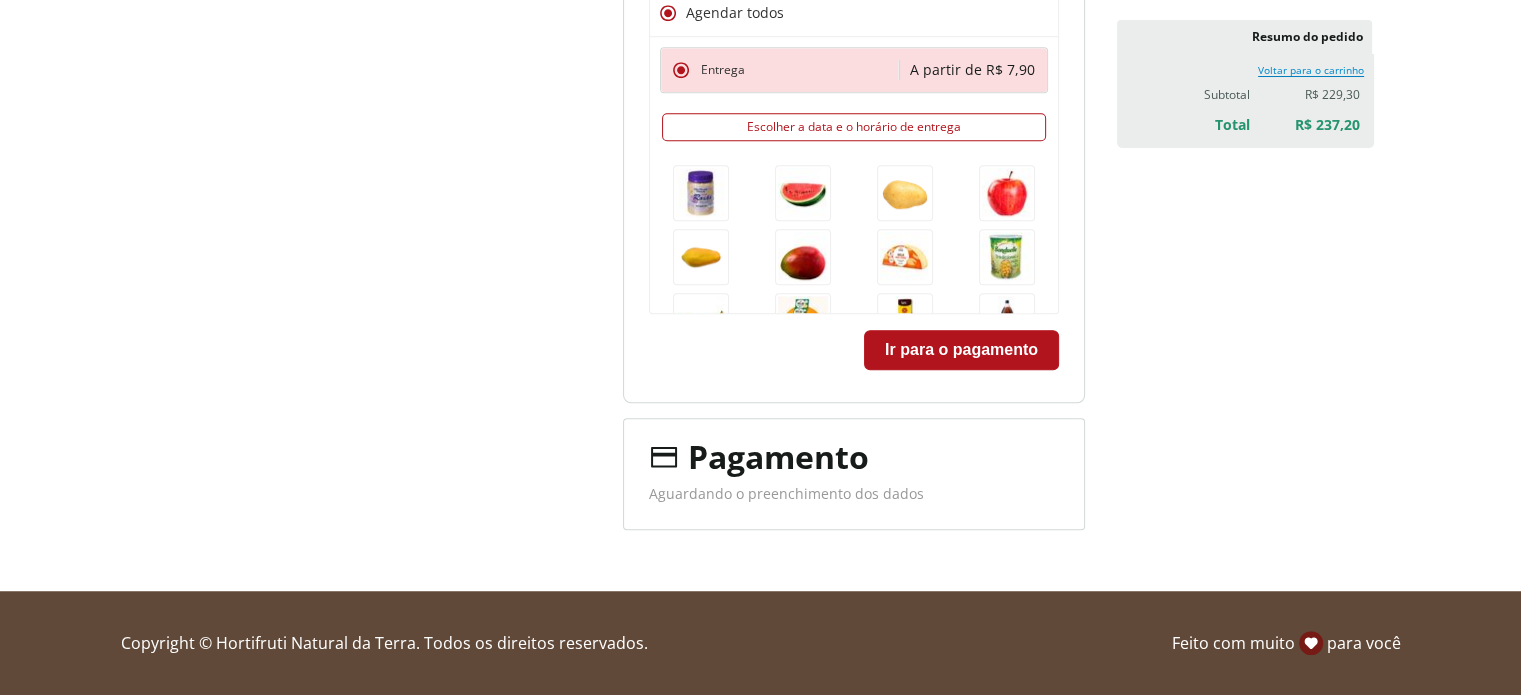scroll, scrollTop: 1334, scrollLeft: 0, axis: vertical 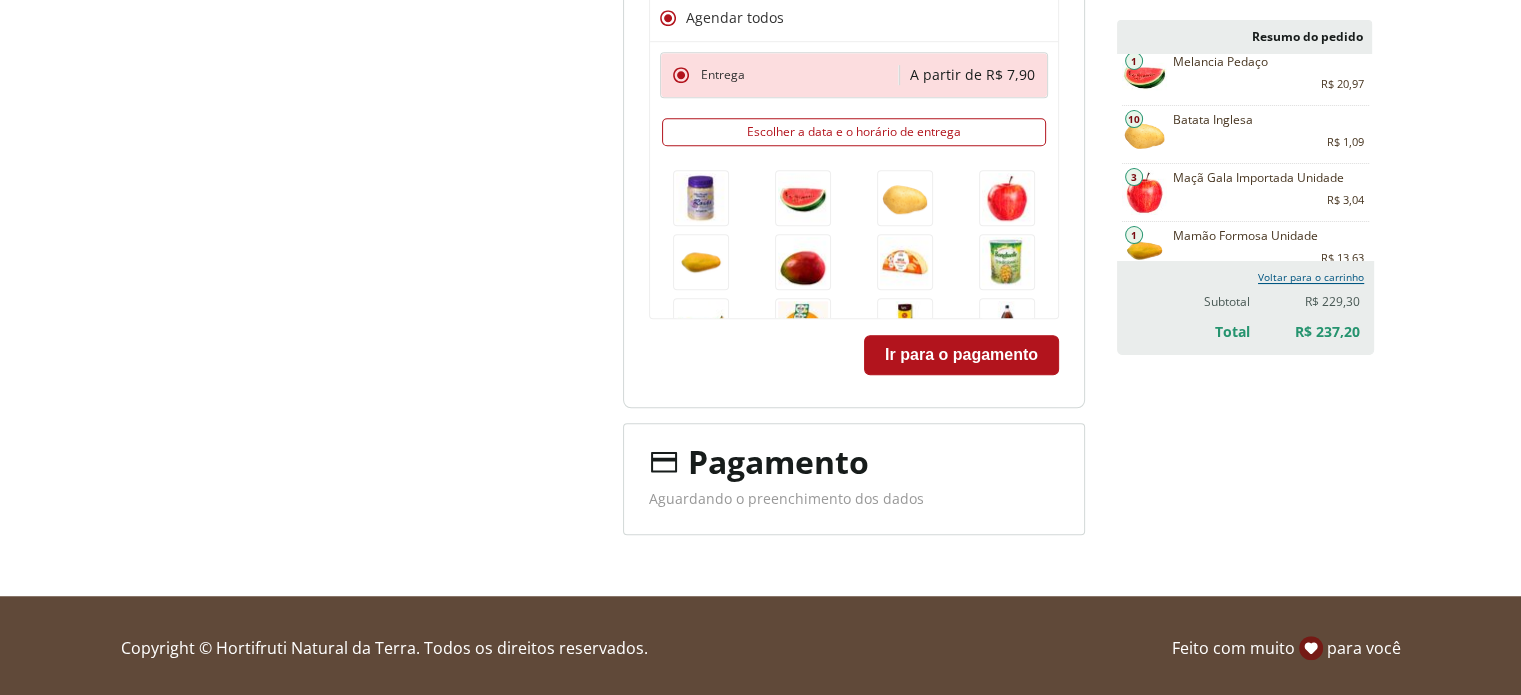 click on "Voltar para o carrinho" at bounding box center [1311, 277] 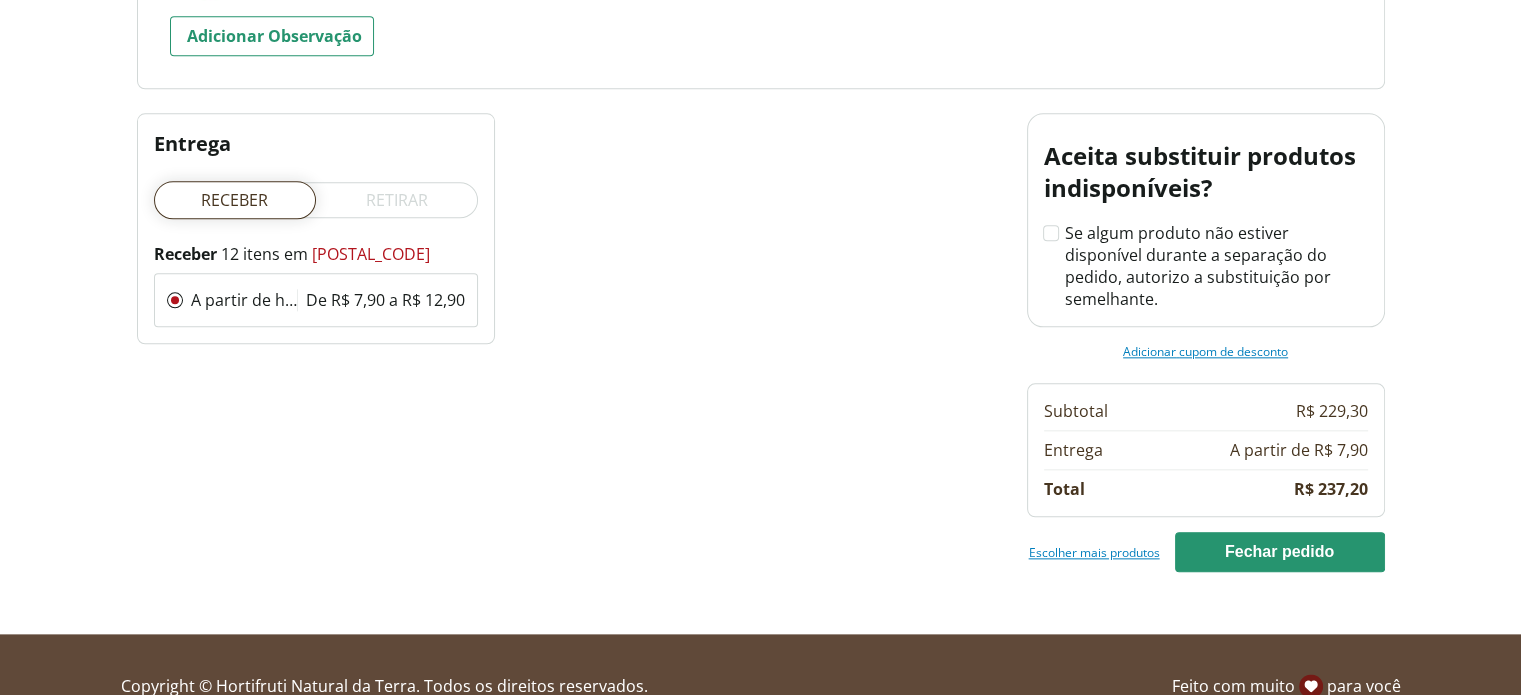 scroll, scrollTop: 2228, scrollLeft: 0, axis: vertical 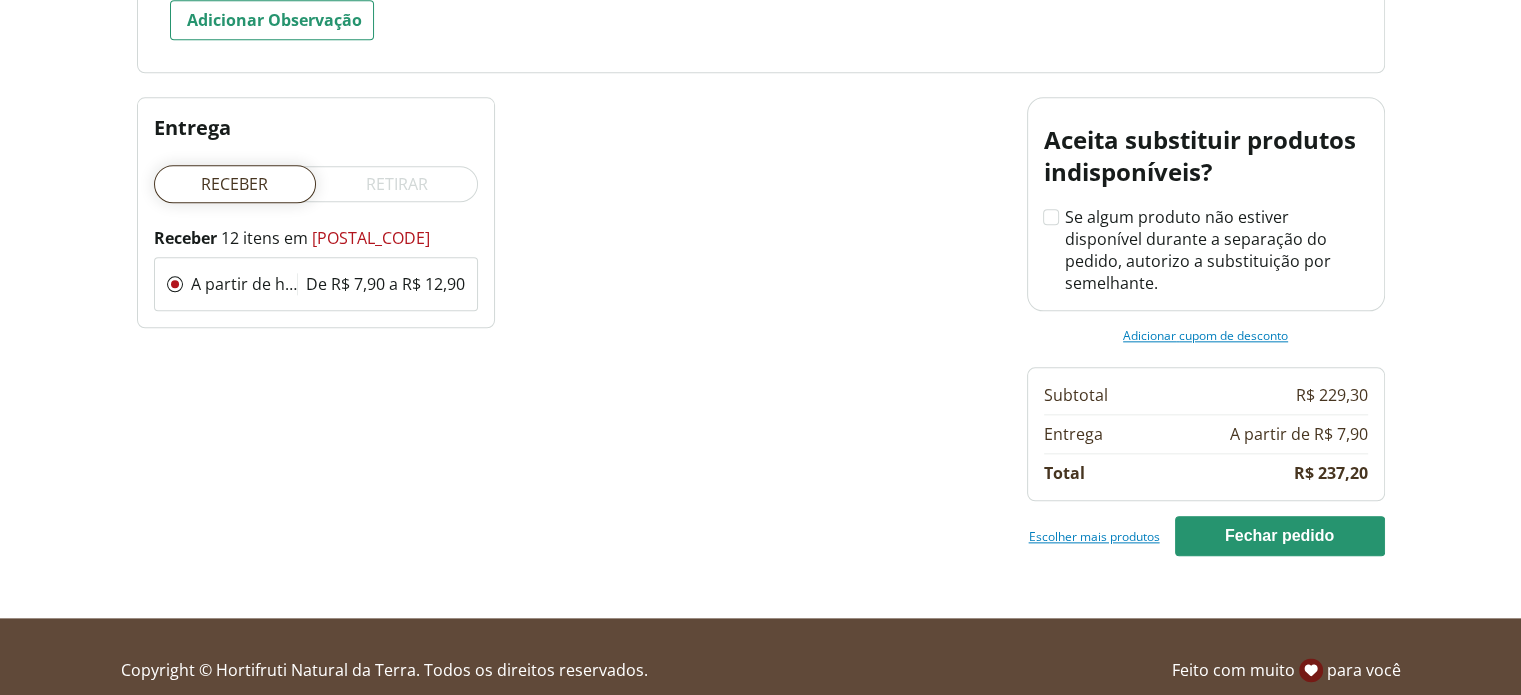 click on "Escolher mais produtos" at bounding box center [1094, 536] 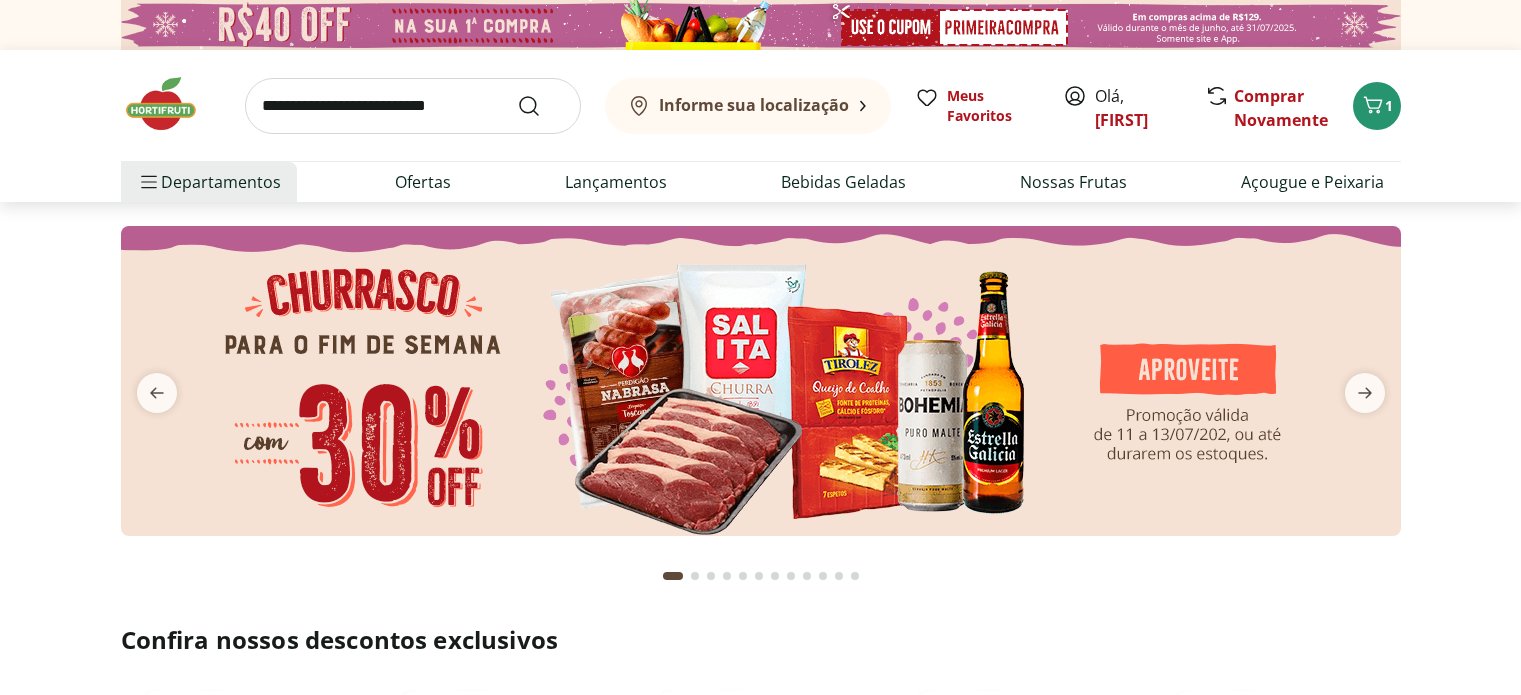 scroll, scrollTop: 0, scrollLeft: 0, axis: both 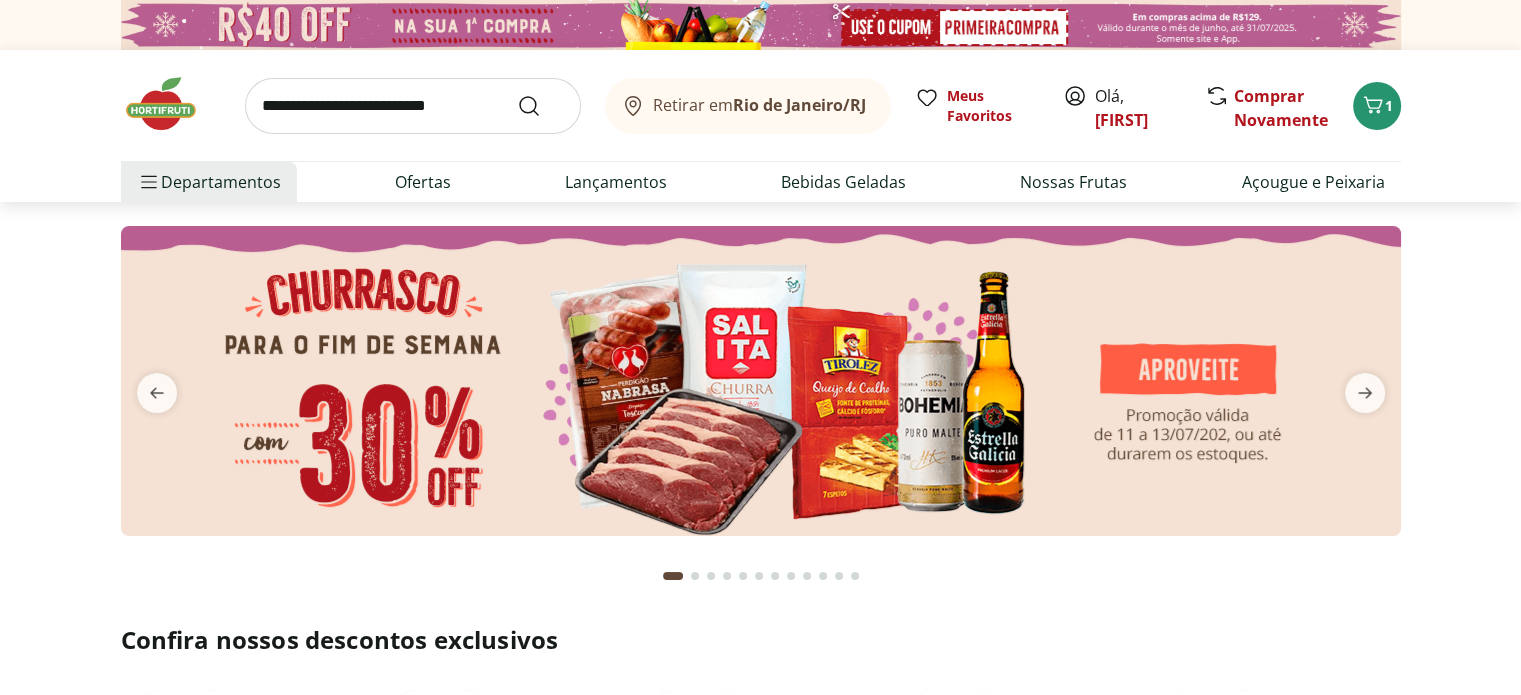 click at bounding box center (413, 106) 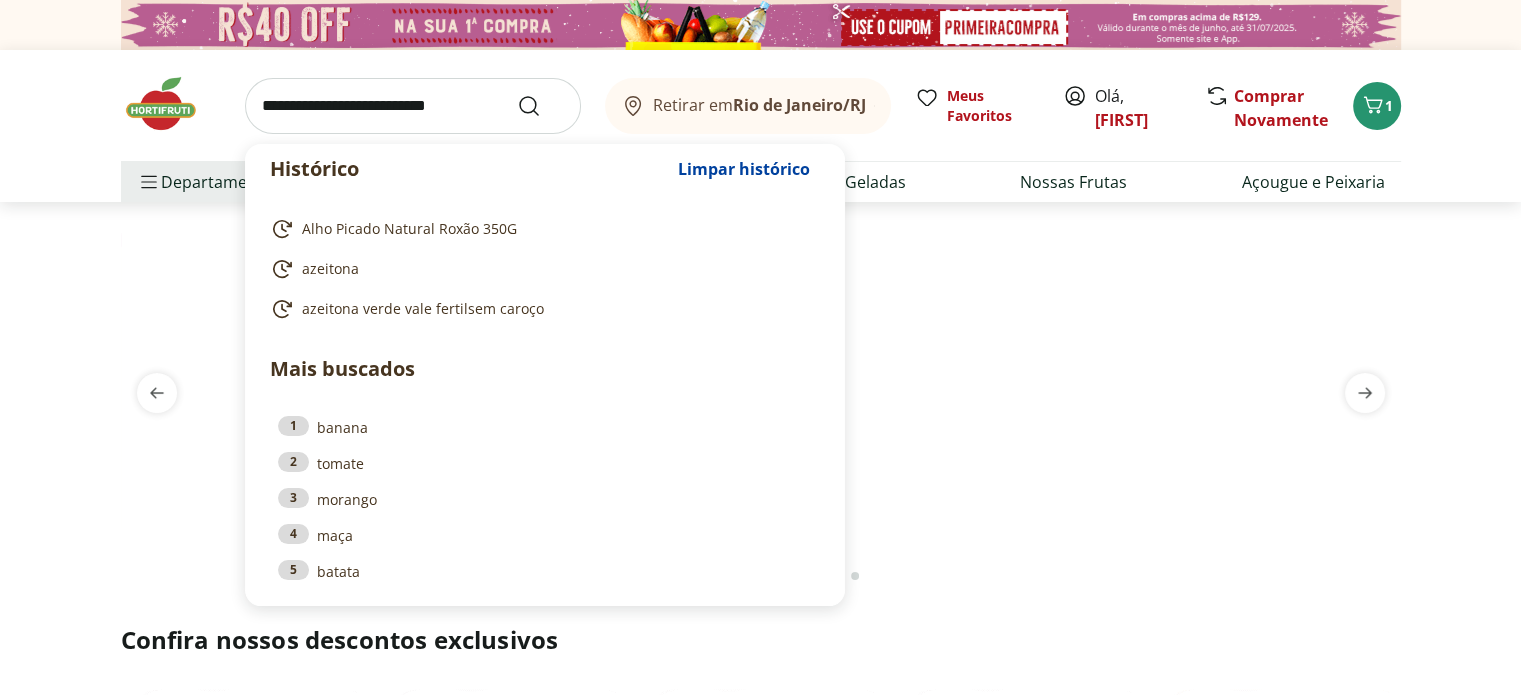 click at bounding box center (413, 106) 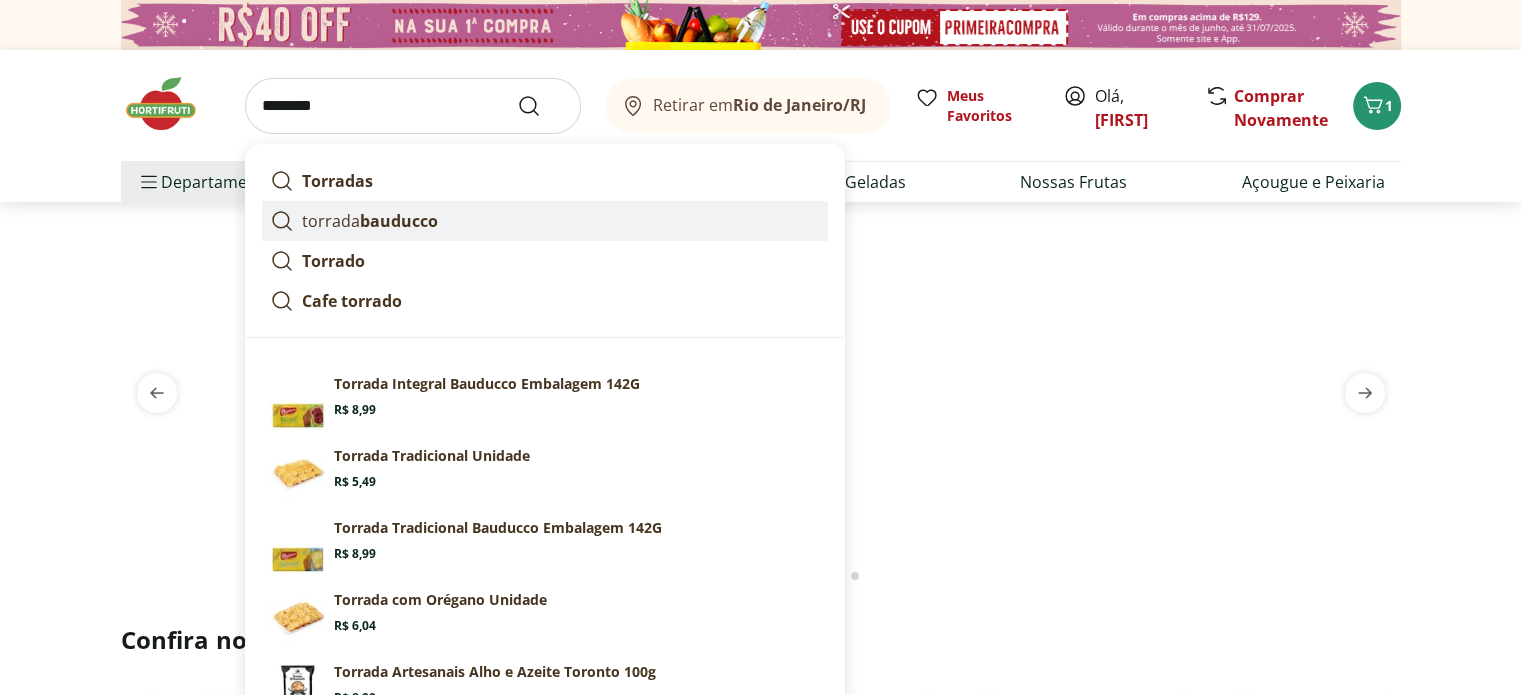 click on "torrada  bauducco" at bounding box center (370, 221) 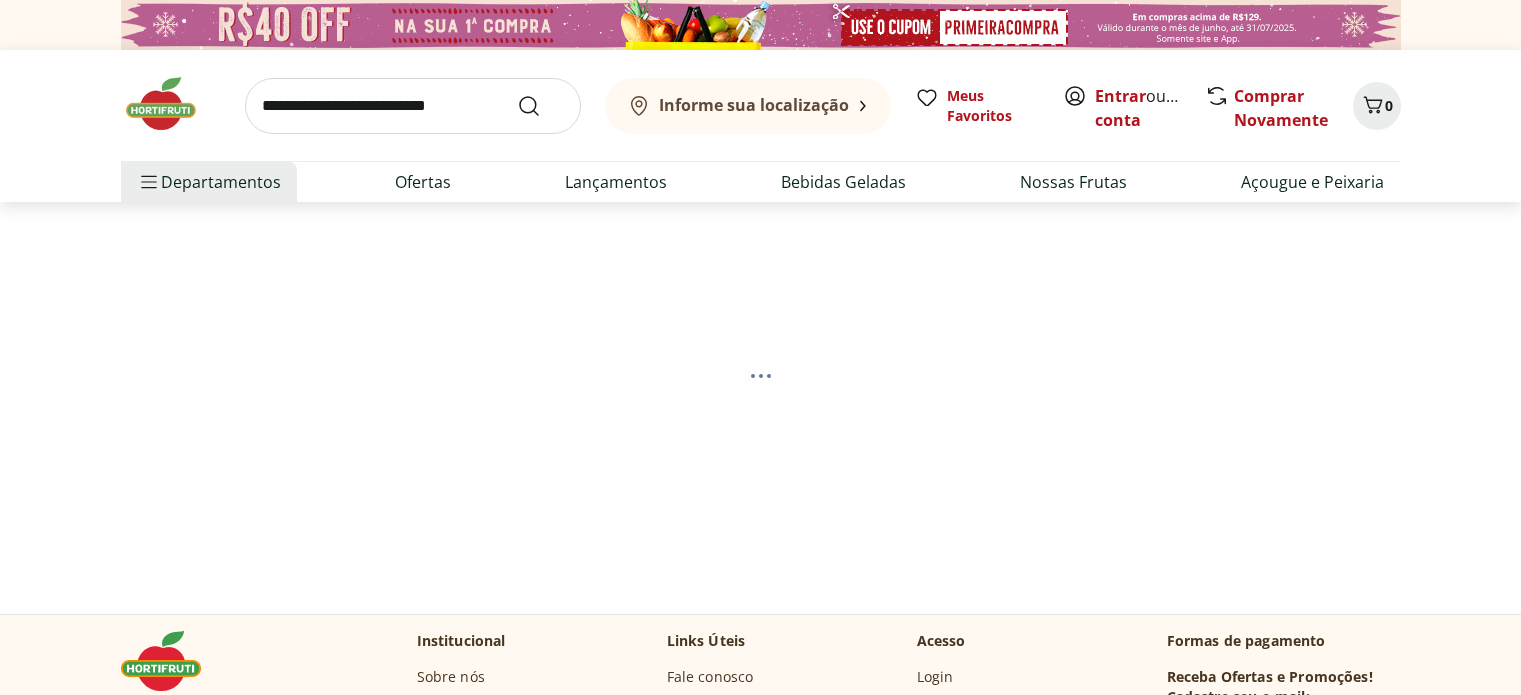 scroll, scrollTop: 0, scrollLeft: 0, axis: both 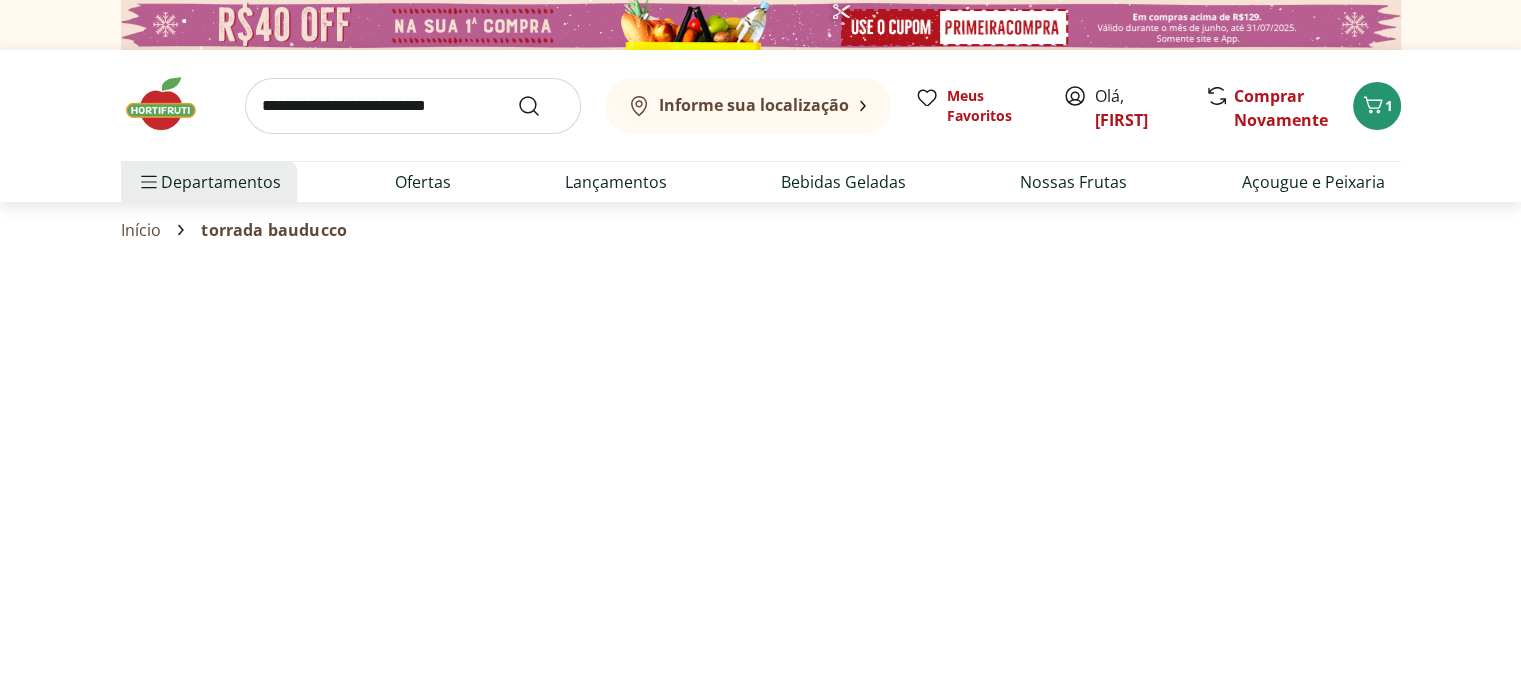 select on "**********" 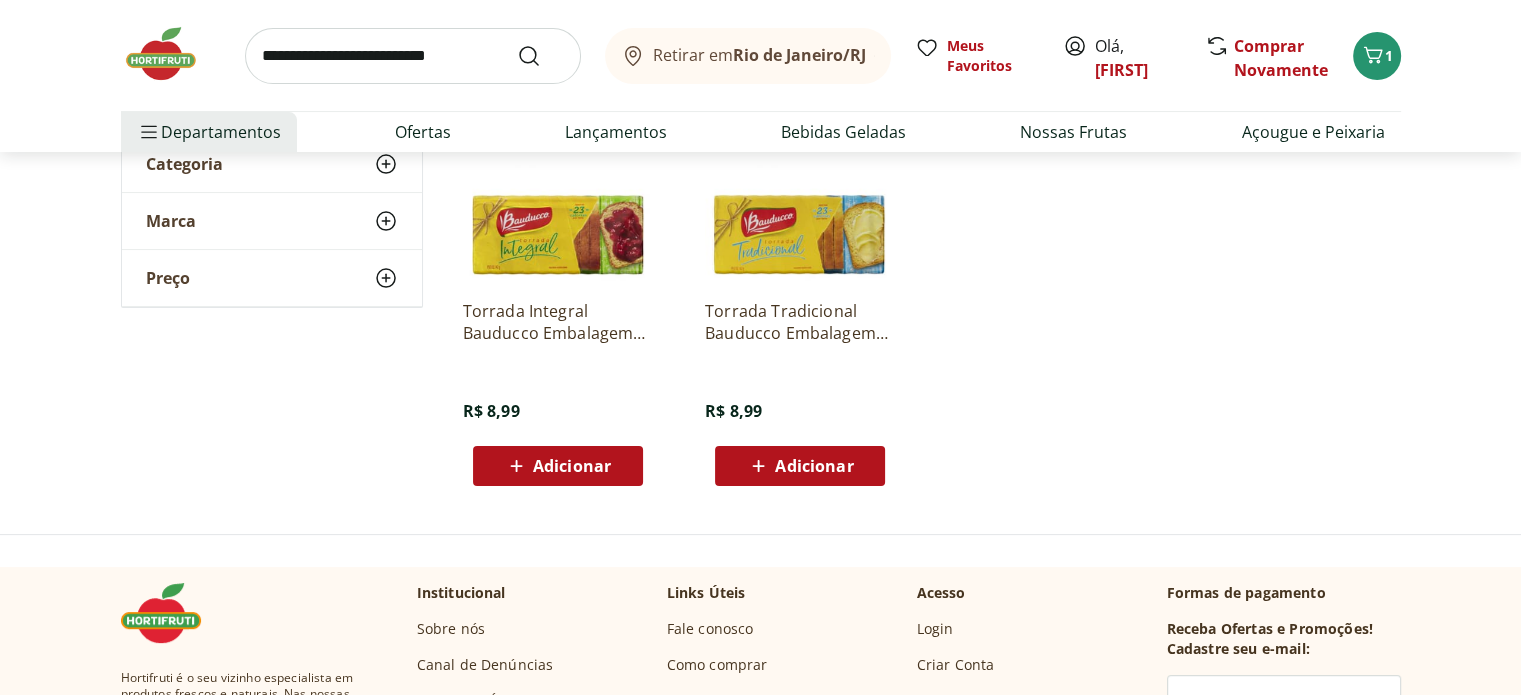 scroll, scrollTop: 300, scrollLeft: 0, axis: vertical 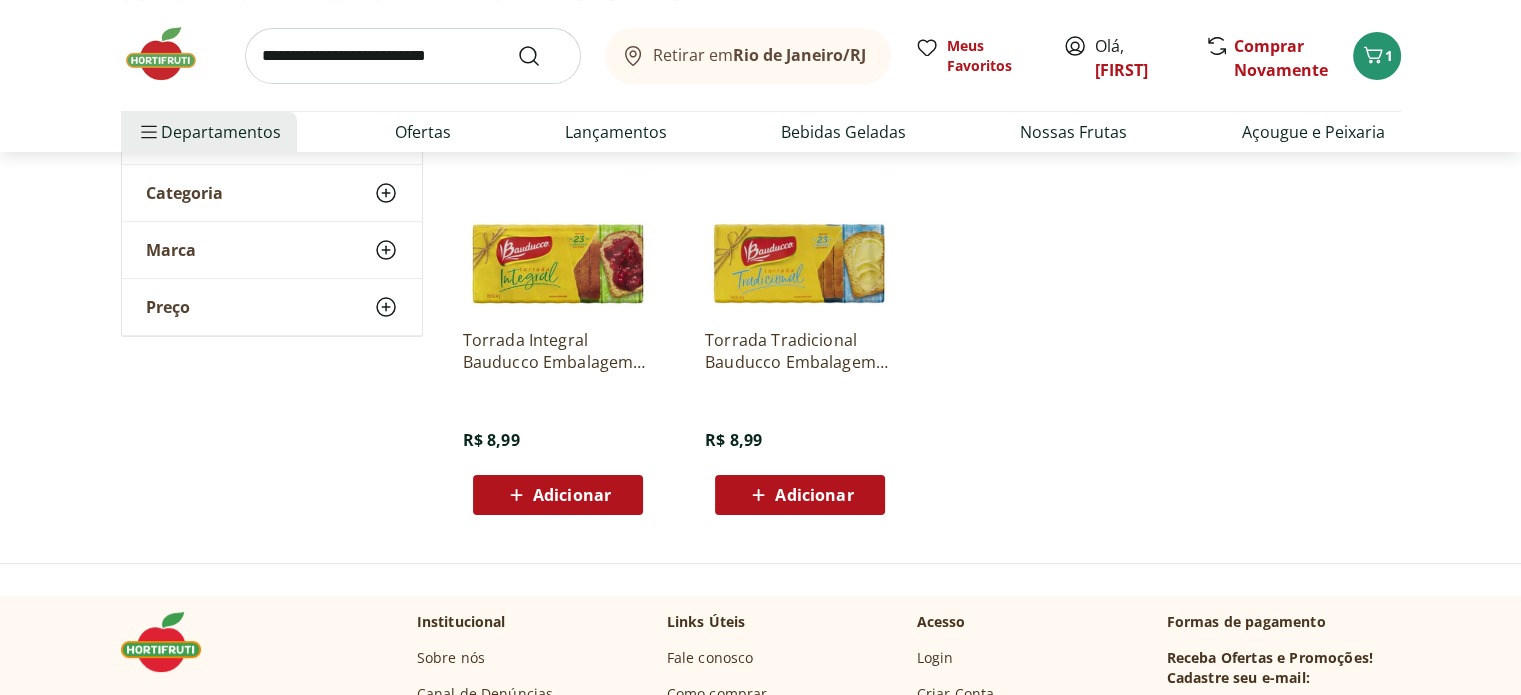click on "Adicionar" at bounding box center (814, 495) 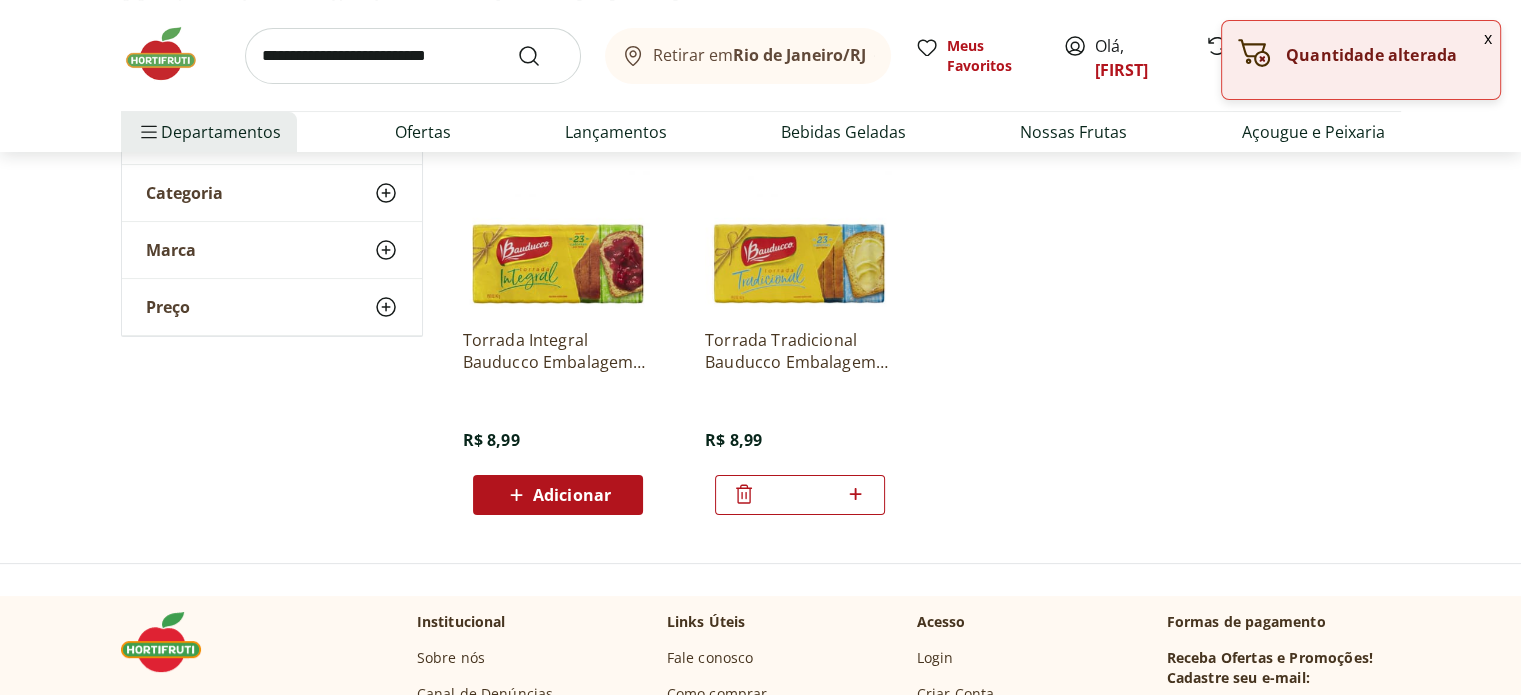 click on "Retirar em [CITY]/[STATE] Olá, [FIRST] 2 Retirar em [CITY]/[STATE] Meus Favoritos Olá, [FIRST] Comprar Novamente 2 Departamentos Nossa Marca Nossa Marca Ver tudo do departamento Açougue & Peixaria Congelados e Refrigerados Frutas, Legumes e Verduras Orgânicos Mercearia Sorvetes Hortifruti Hortifruti Ver tudo do departamento Cogumelos Frutas Legumes Ovos Temperos Frescos Verduras Orgânicos Orgânicos Ver tudo do departamento Bebidas Orgânicas Frutas Orgânicas Legumes Orgânicos Ovos Orgânicos Perecíveis Orgânicos Verduras Orgânicas Temperos Frescos Açougue e Peixaria Açougue e Peixaria Ver tudo do departamento Aves Bovinos Exóticos Frutos do Mar Linguiça e Salsicha Peixes Salgados e Defumados Suínos Prontinhos Prontinhos Ver tudo do departamento Frutas Cortadinhas Pré Preparados Prontos para Consumo Saladas Sucos e Água de Coco Padaria Padaria Ver tudo do departamento Bolos e Mini Bolos Doces Pão Padaria Própria Salgados Torradas Bebidas Bebidas Ver tudo do departamento Água Cerveja" at bounding box center [760, 76] 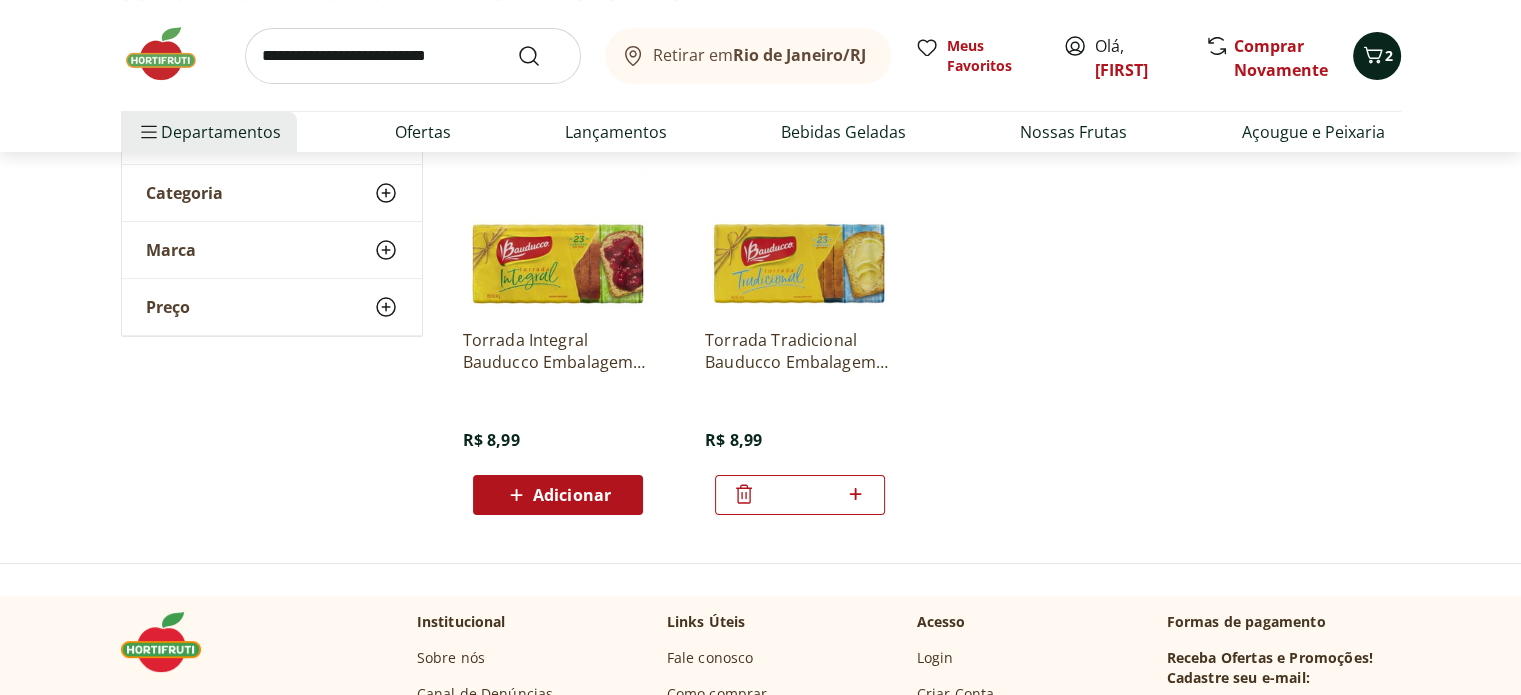 click 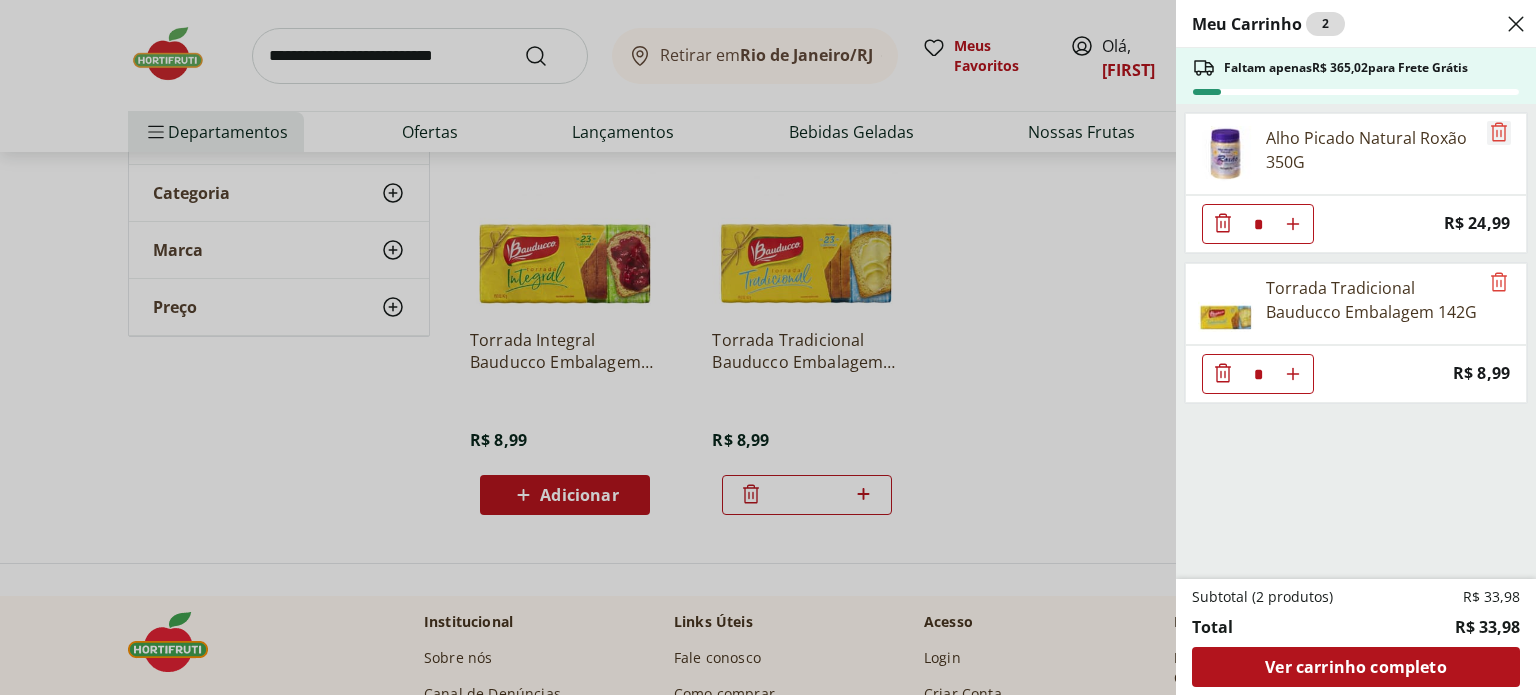 click 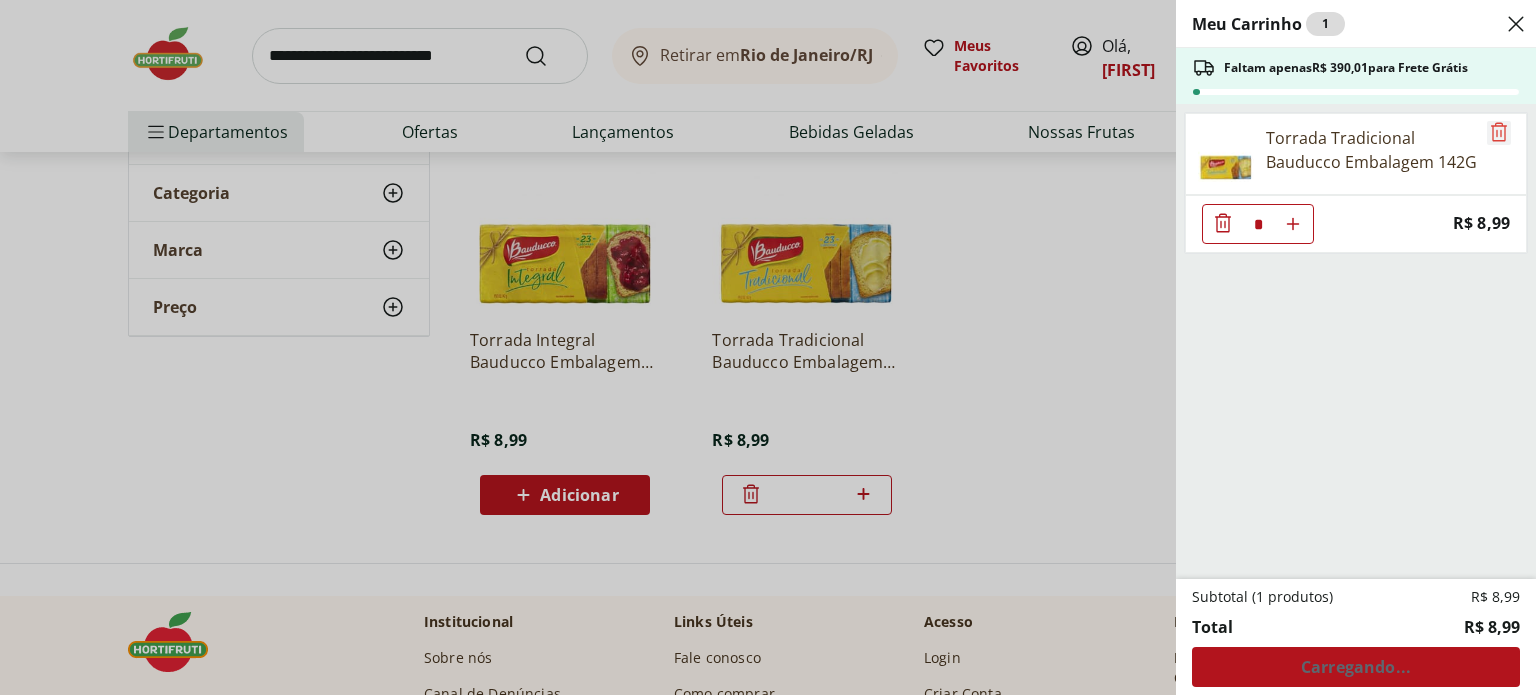 click 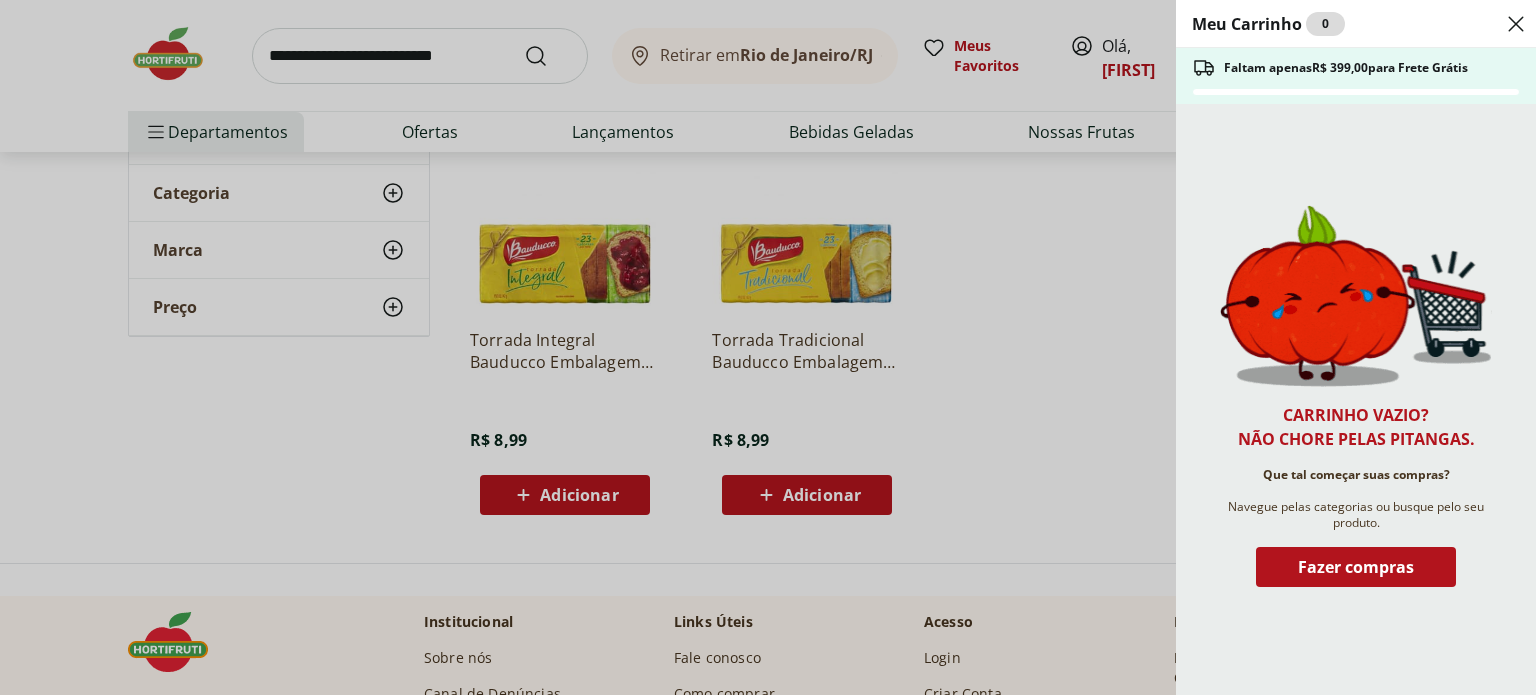 click 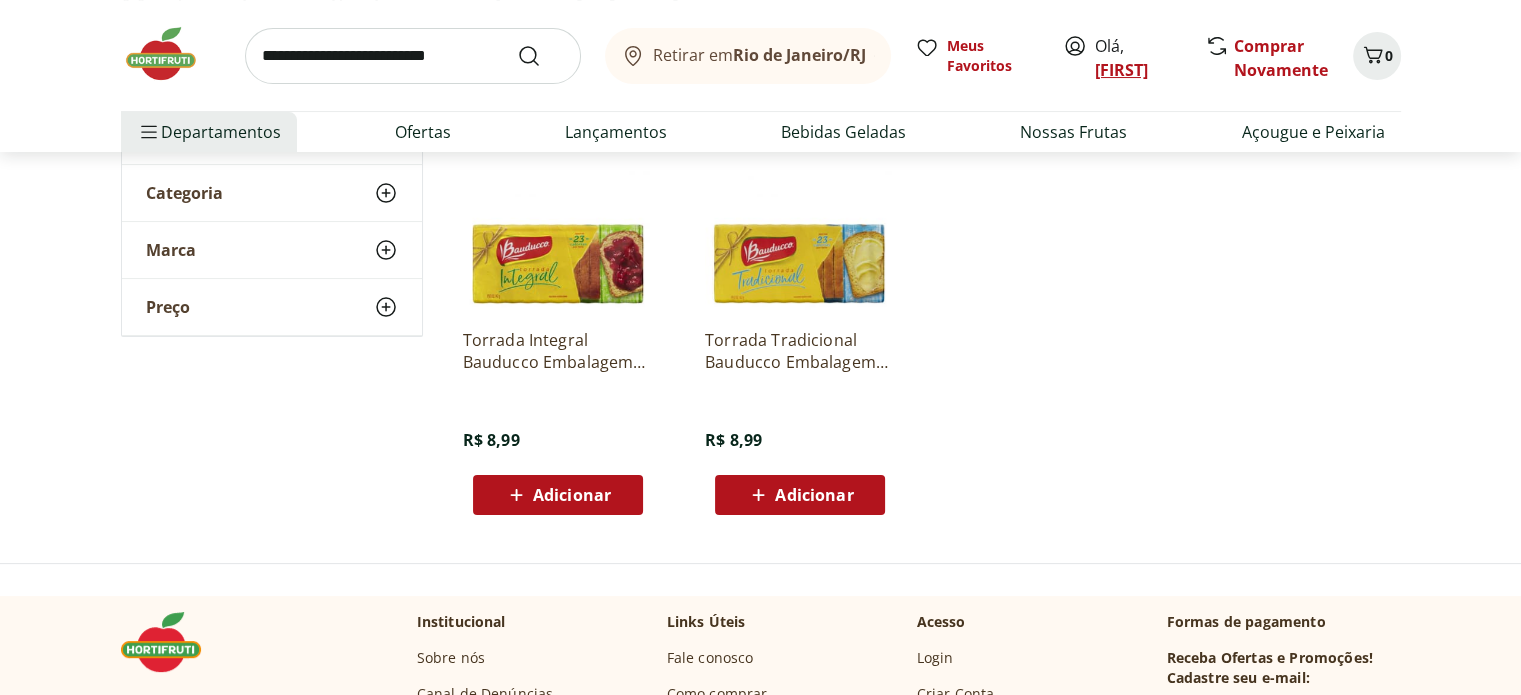 click on "[FIRST]" at bounding box center (1121, 70) 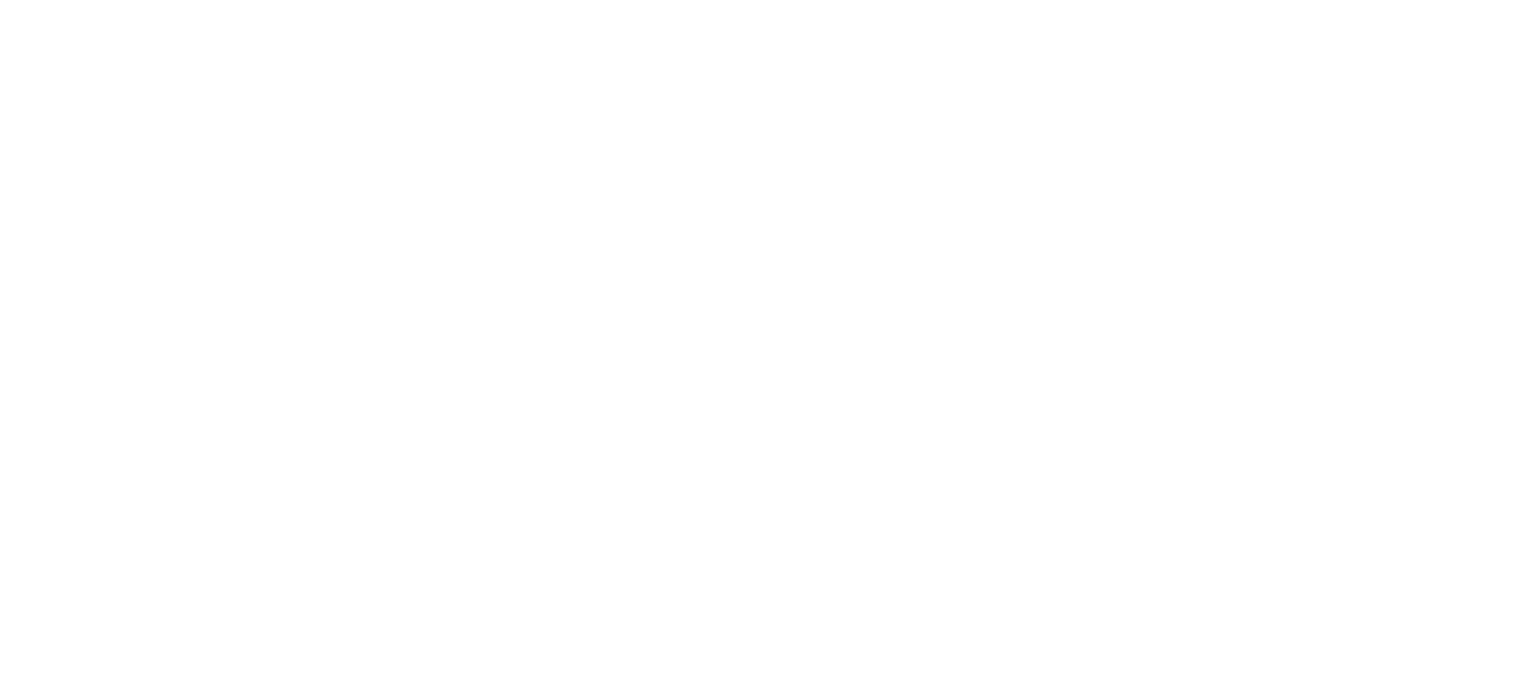 scroll, scrollTop: 0, scrollLeft: 0, axis: both 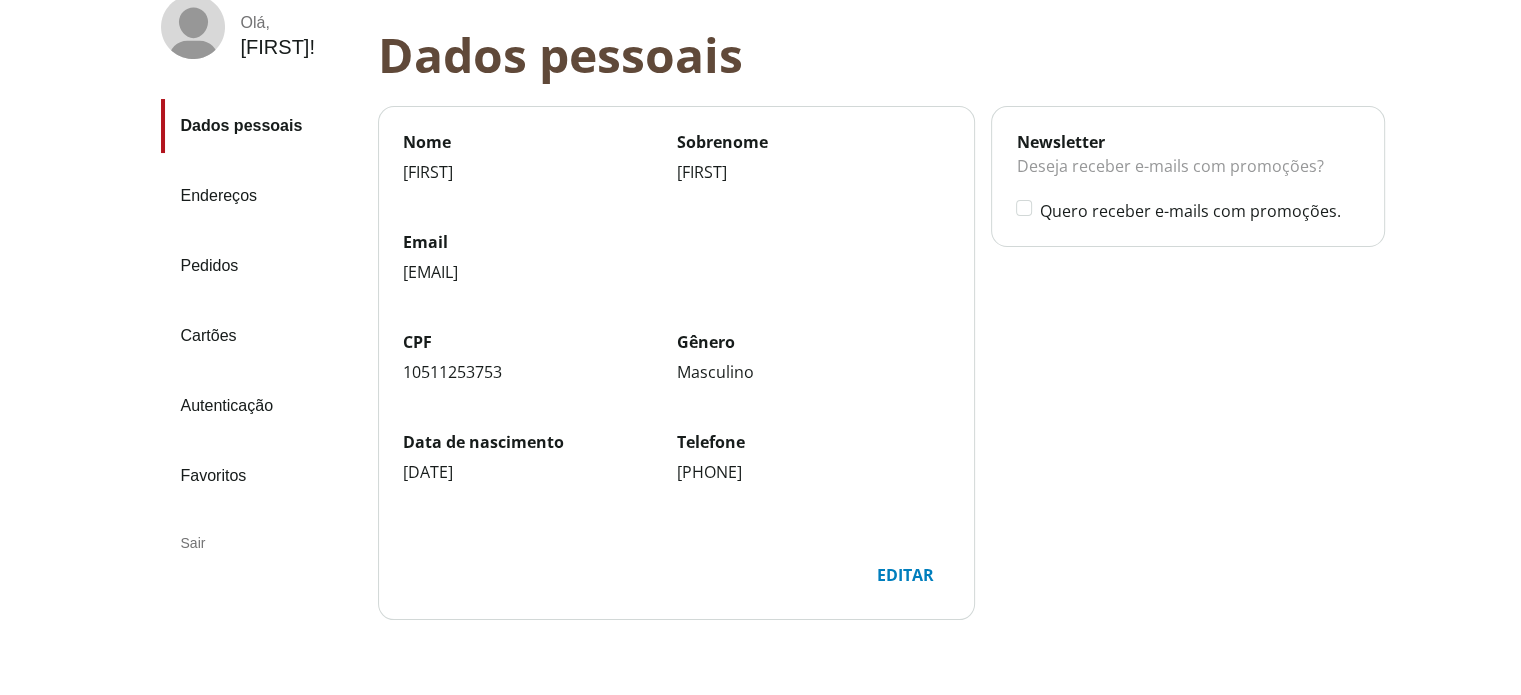click on "Pedidos" at bounding box center (261, 266) 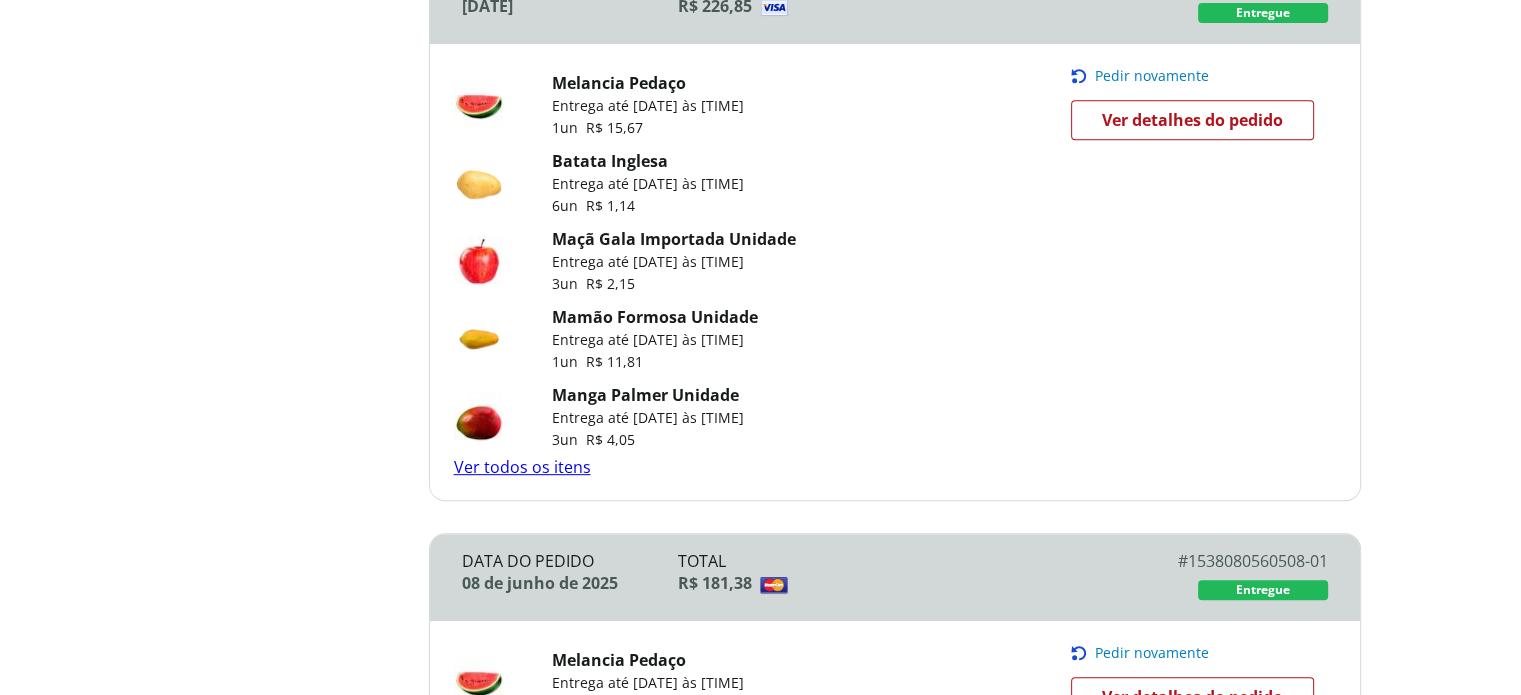 scroll, scrollTop: 700, scrollLeft: 0, axis: vertical 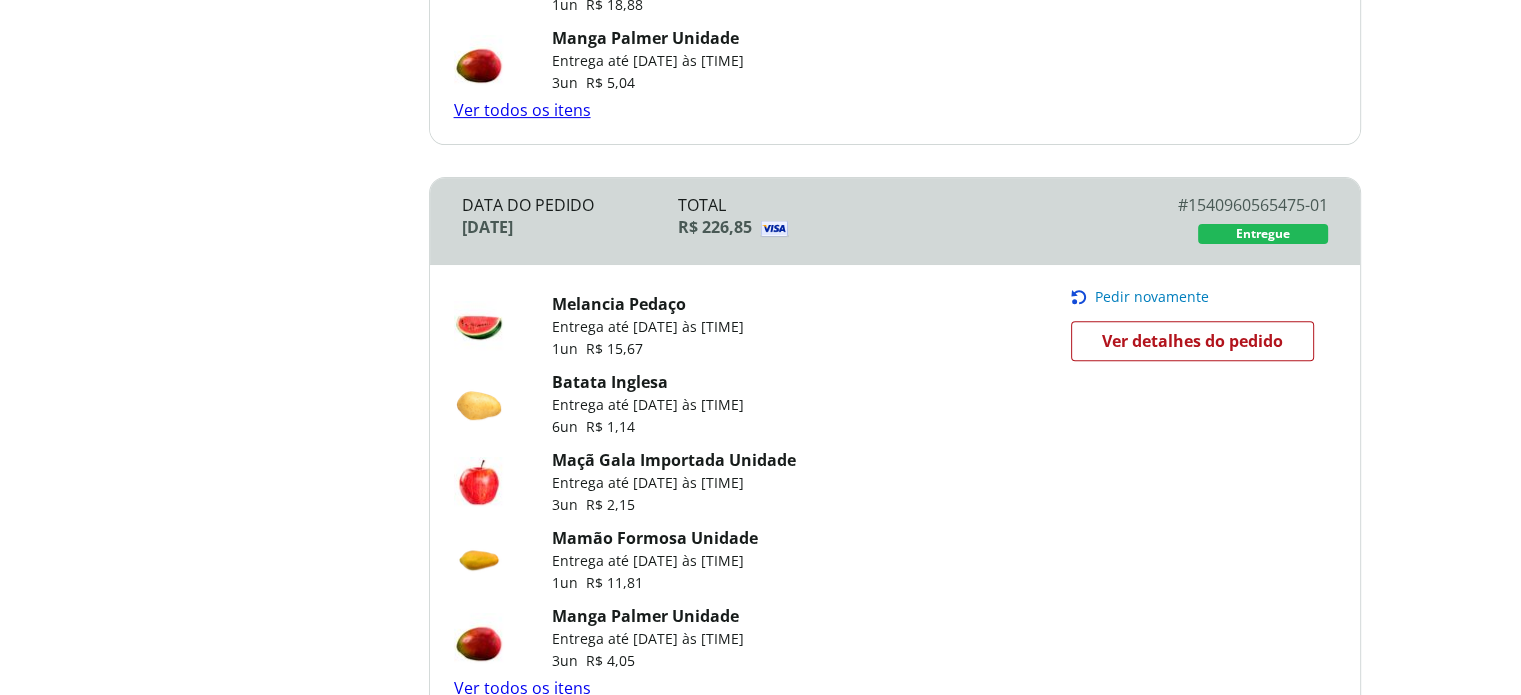 click on "Pedir novamente" at bounding box center (1152, 297) 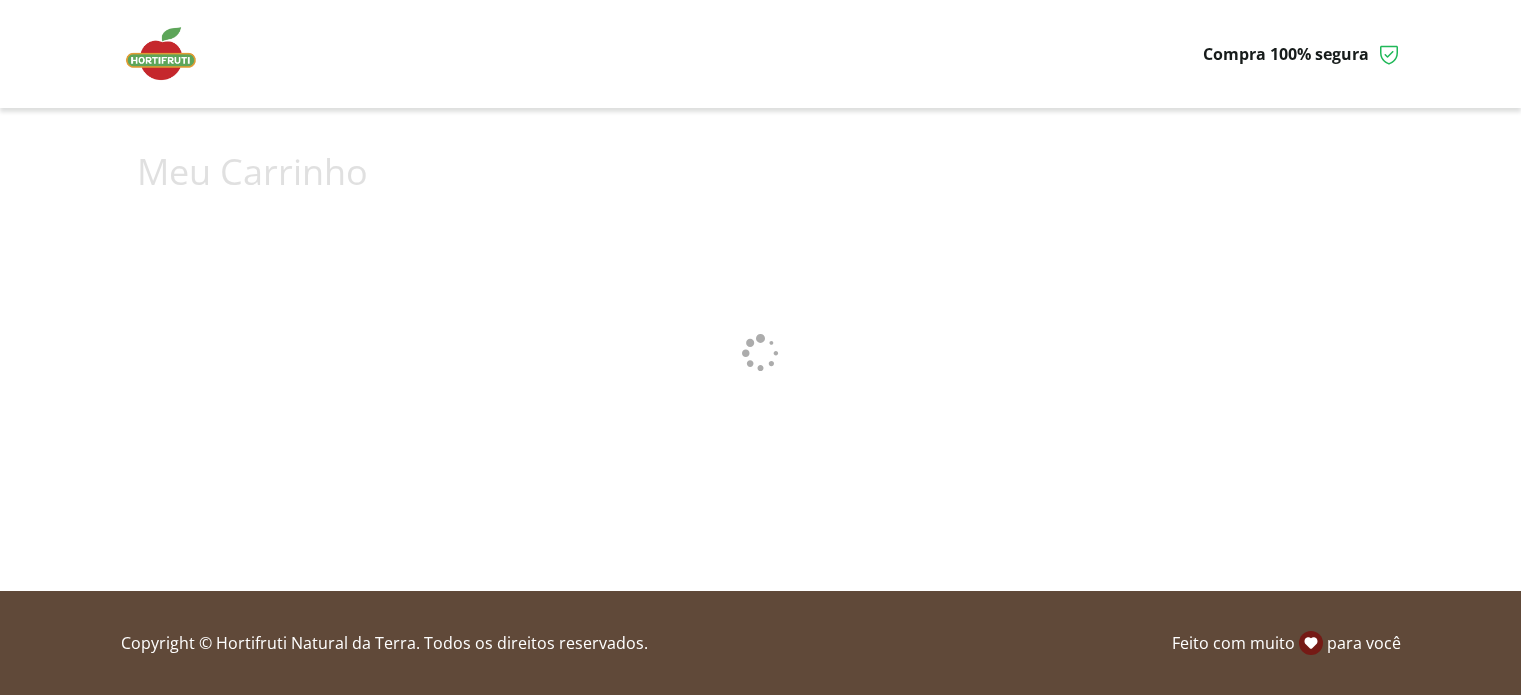 scroll, scrollTop: 0, scrollLeft: 0, axis: both 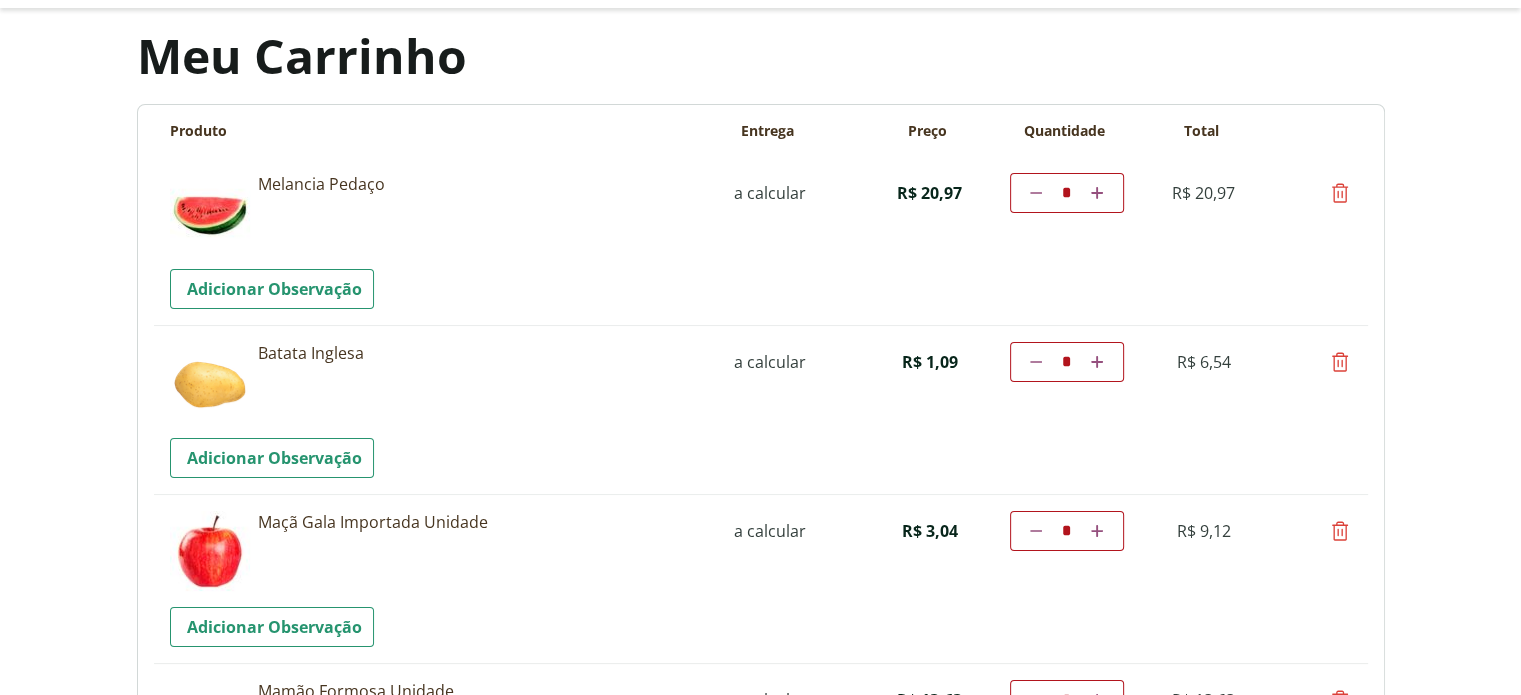 drag, startPoint x: 1070, startPoint y: 363, endPoint x: 1042, endPoint y: 365, distance: 28.071337 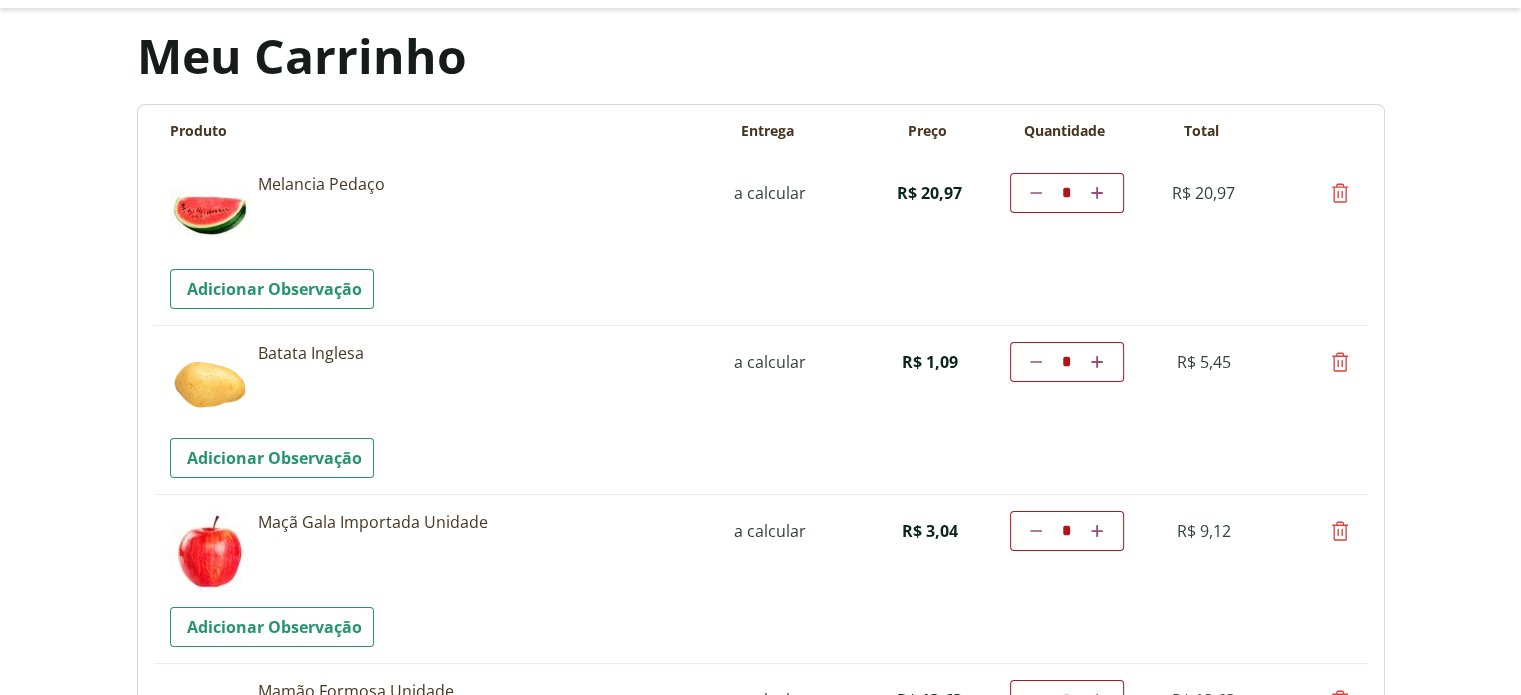 click at bounding box center [1097, 362] 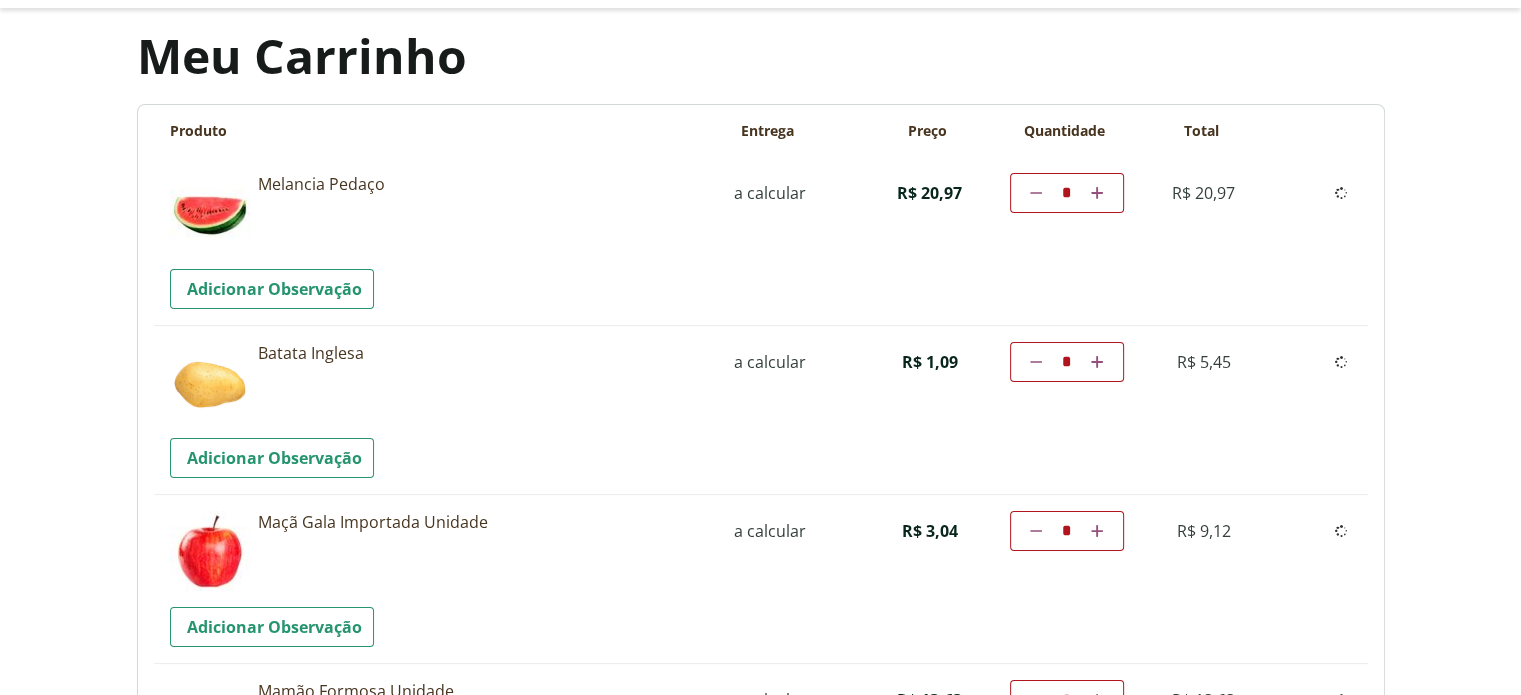 click on "Diminuir a quantidade                                 *                                          Aumentar a quantidade" at bounding box center [1067, 362] 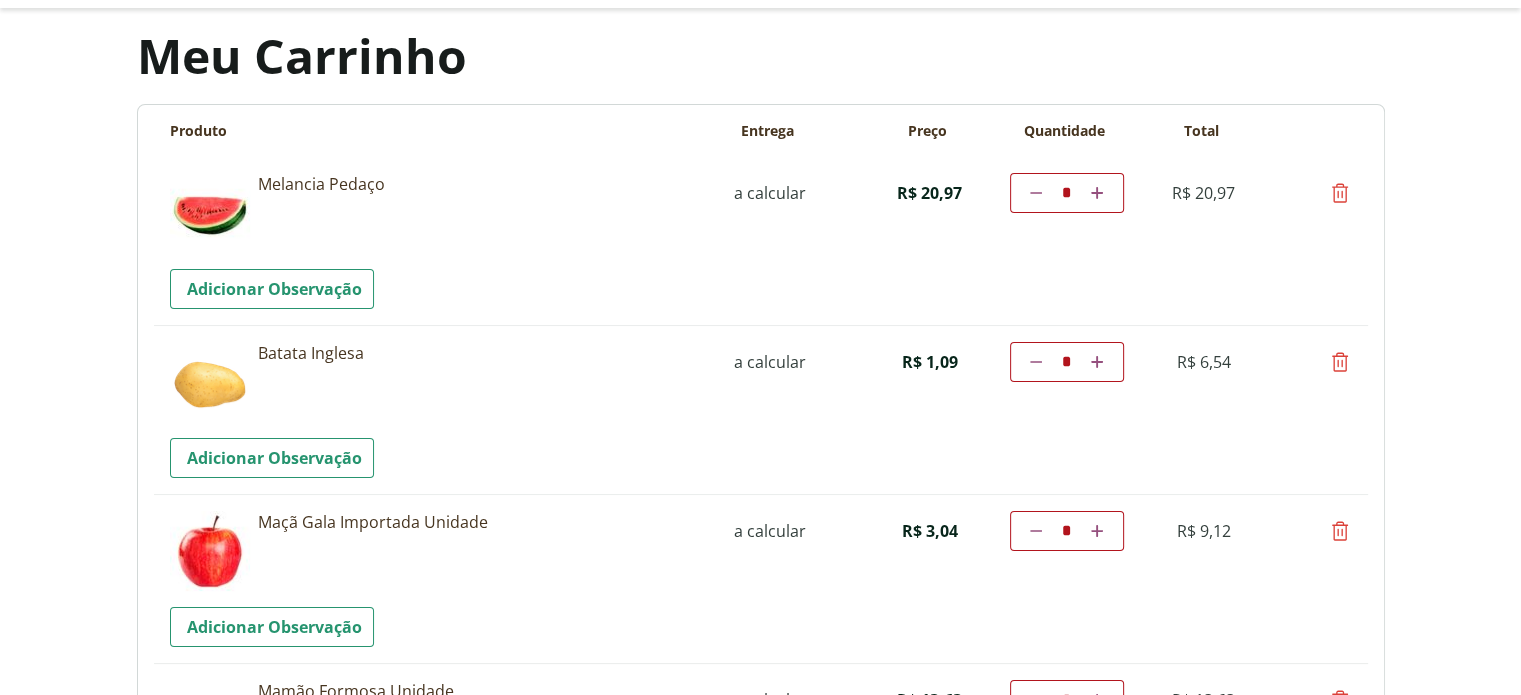 drag, startPoint x: 1075, startPoint y: 360, endPoint x: 977, endPoint y: 378, distance: 99.63935 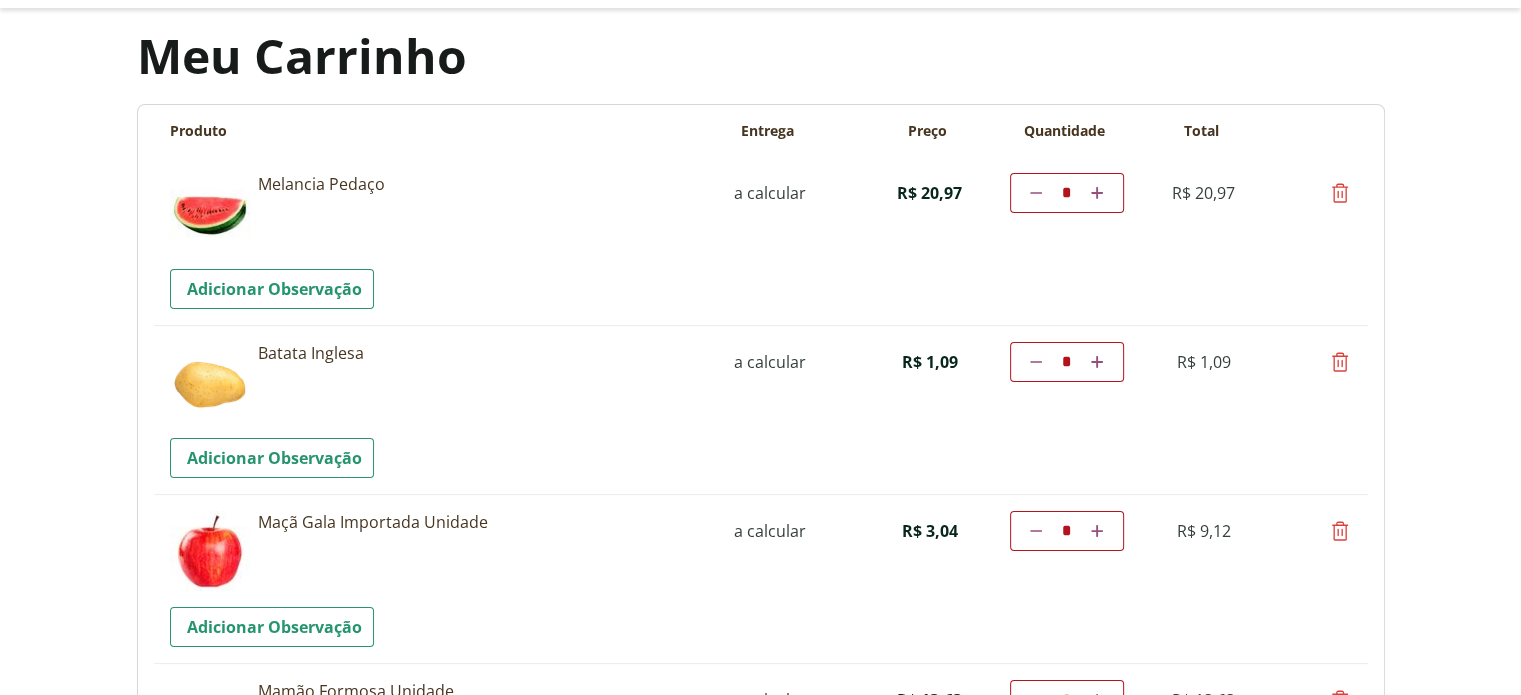 click on "*" at bounding box center [1067, 362] 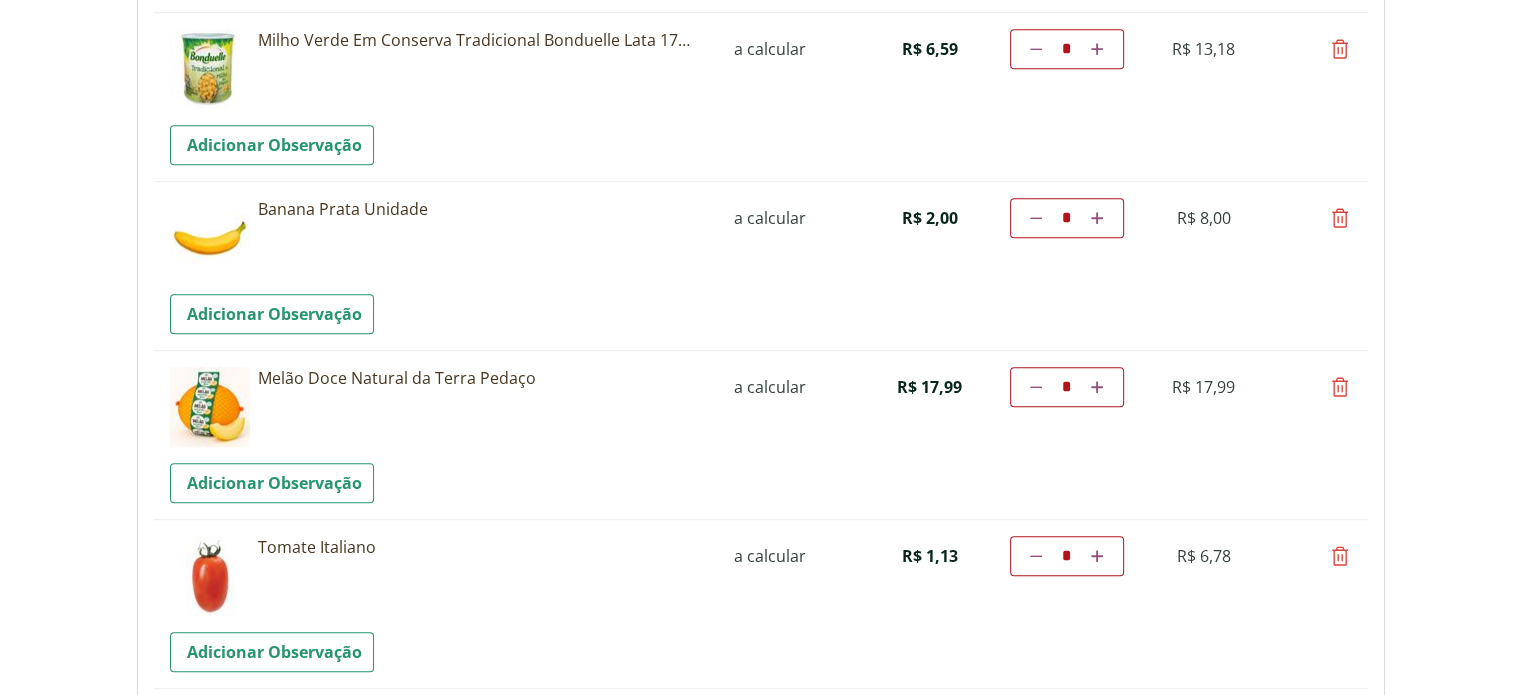 scroll, scrollTop: 1300, scrollLeft: 0, axis: vertical 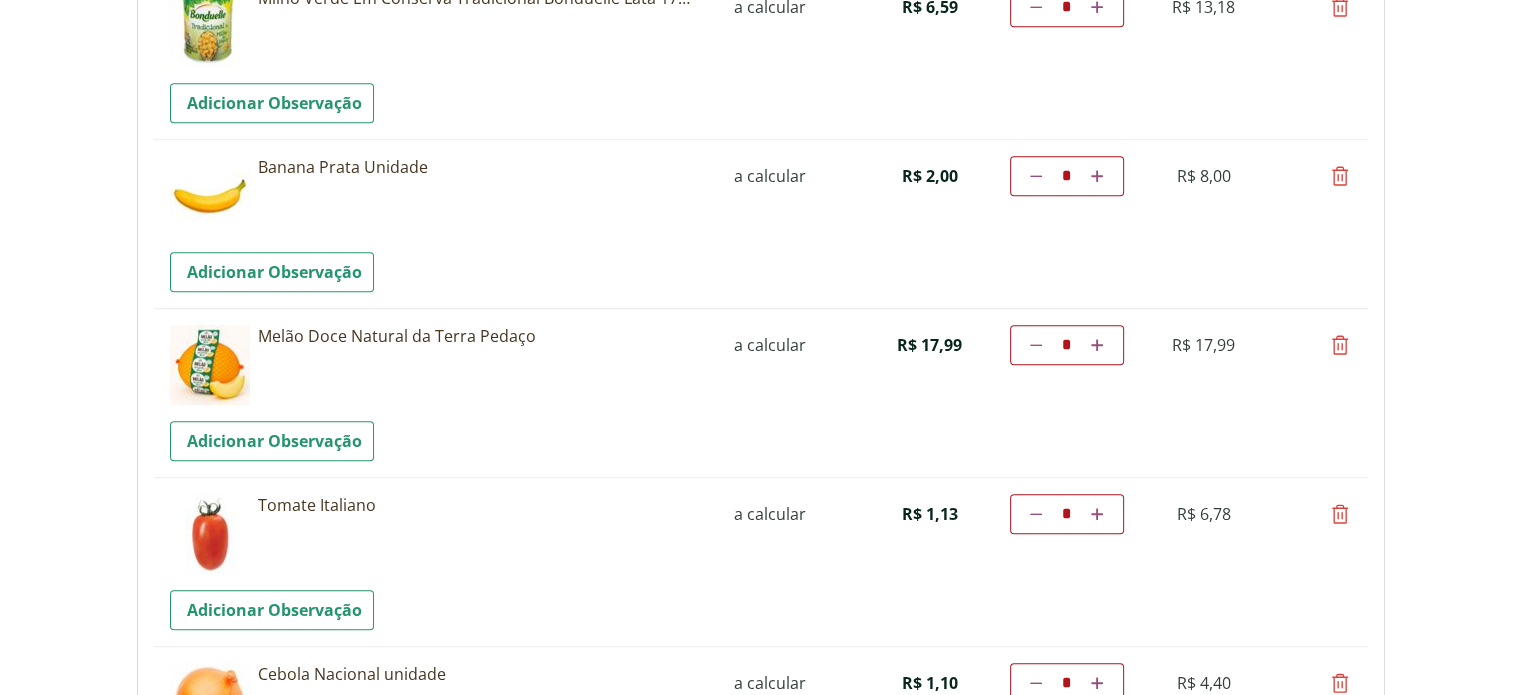 click at bounding box center [1340, 514] 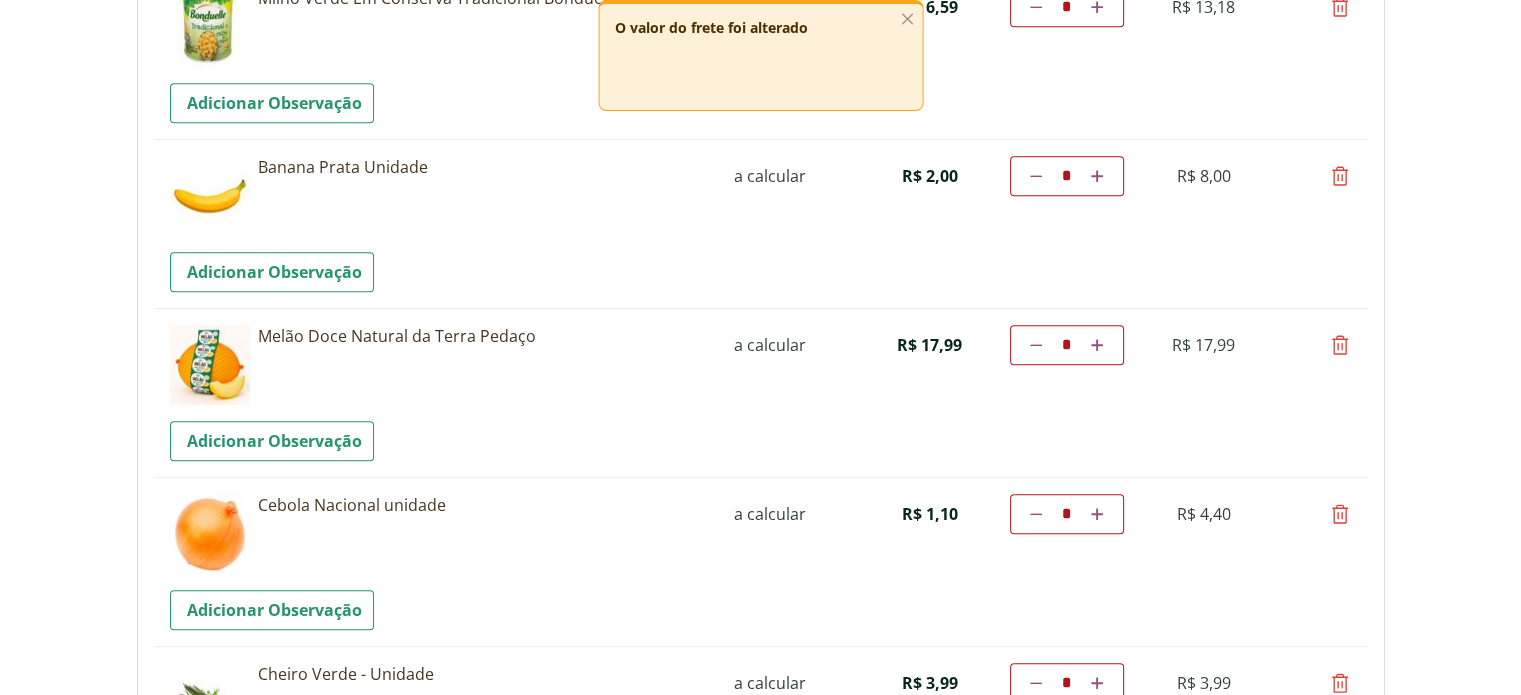 click at bounding box center (1340, 514) 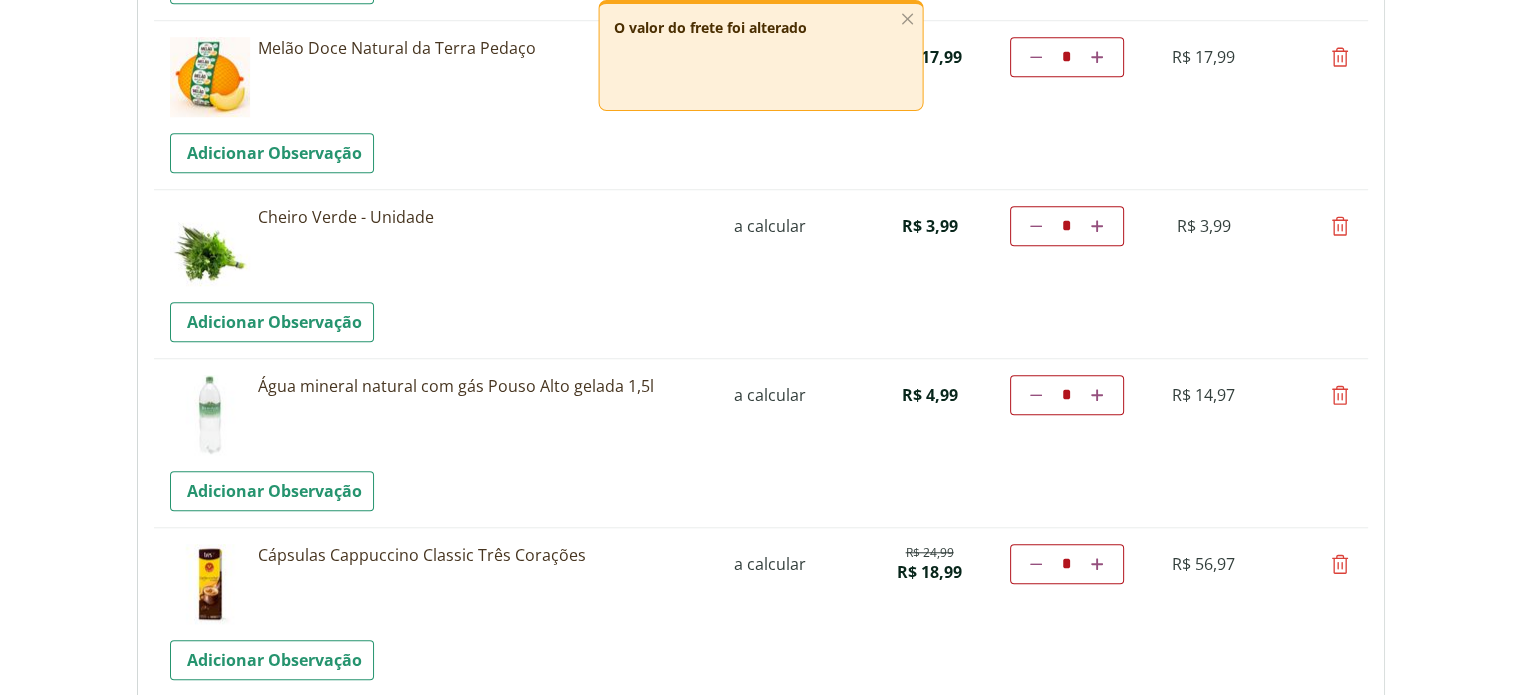 scroll, scrollTop: 1600, scrollLeft: 0, axis: vertical 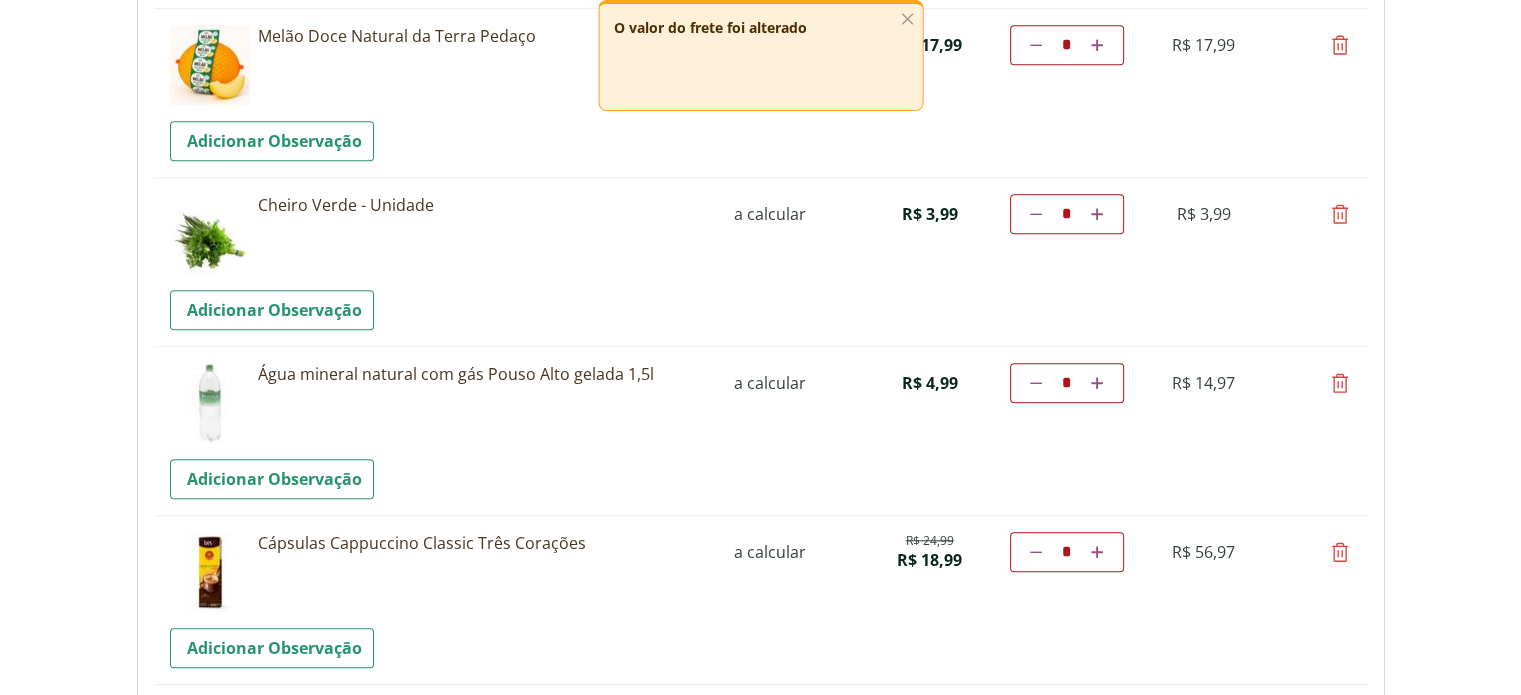 click at bounding box center [1340, 214] 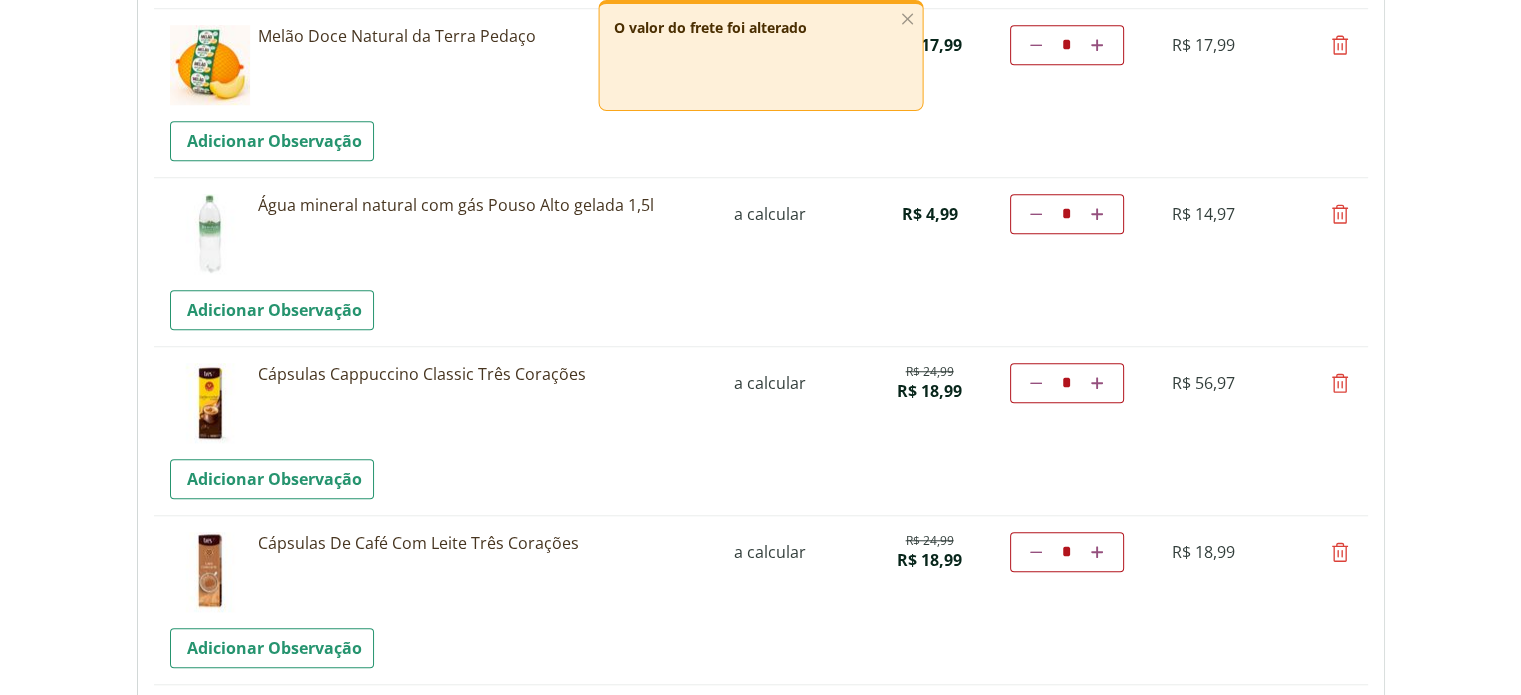 click at bounding box center [1340, 214] 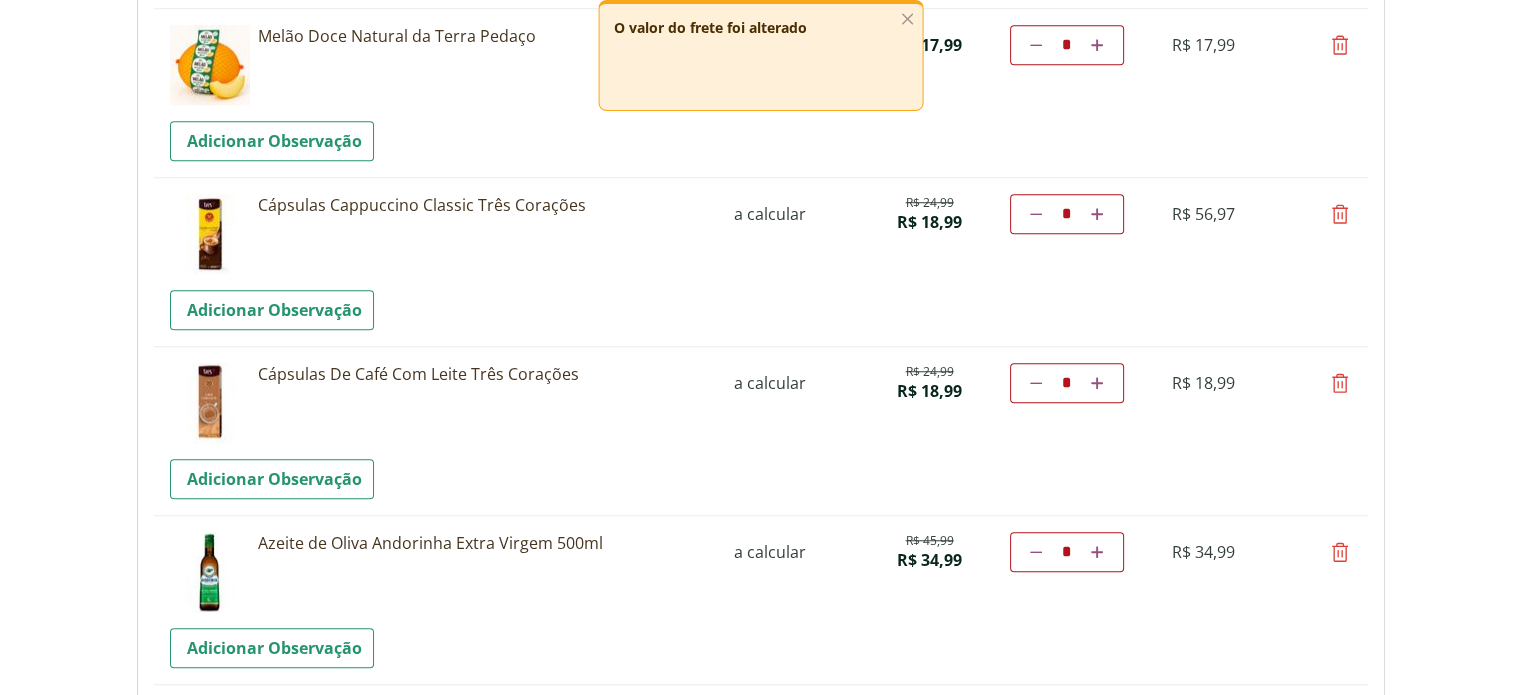 drag, startPoint x: 1072, startPoint y: 214, endPoint x: 994, endPoint y: 271, distance: 96.60745 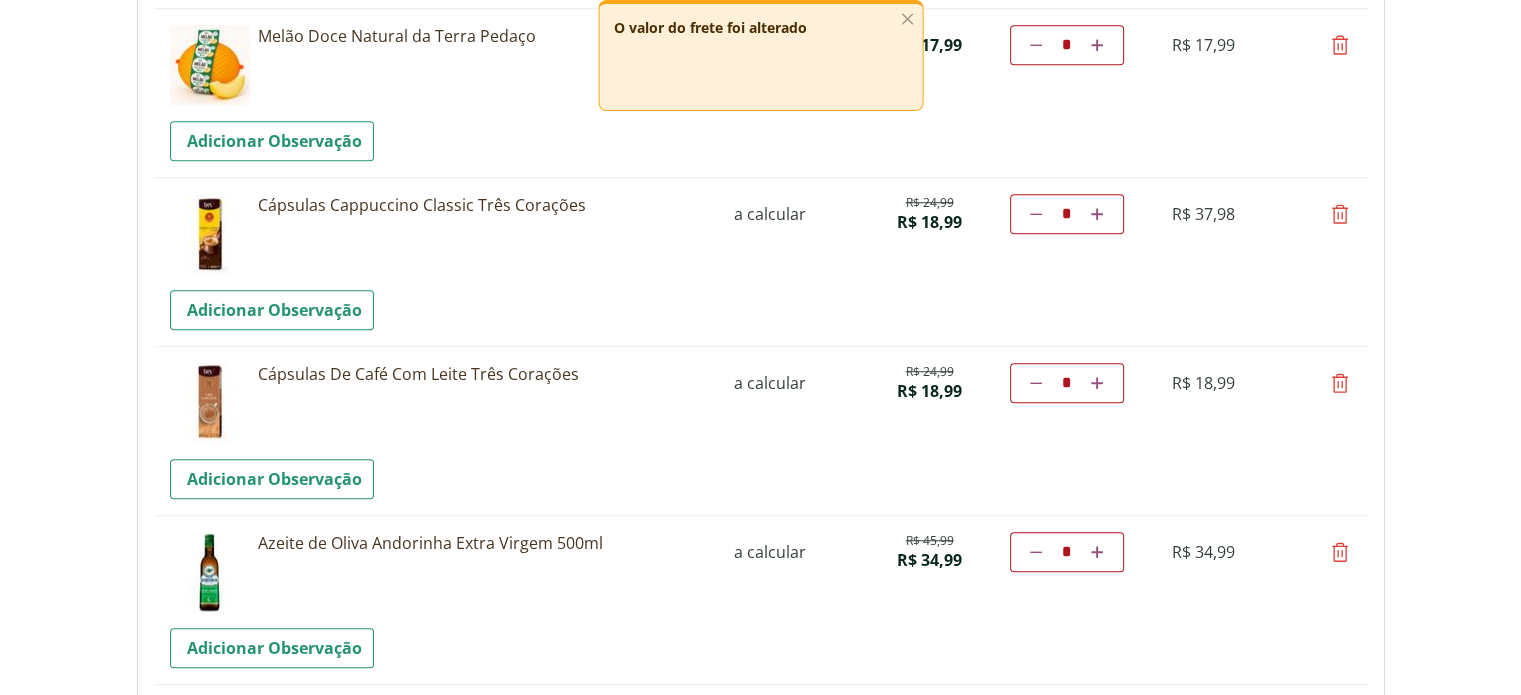 click at bounding box center [1340, 383] 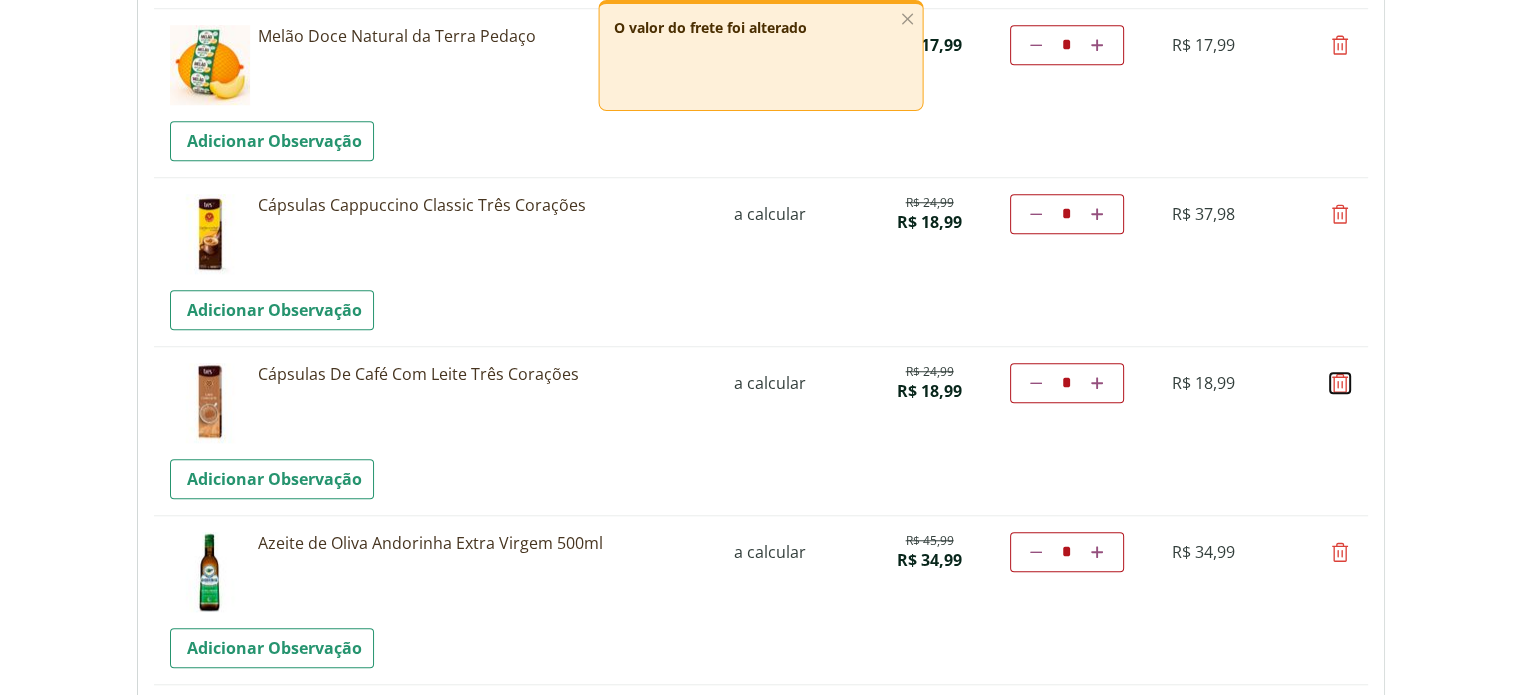 type on "*" 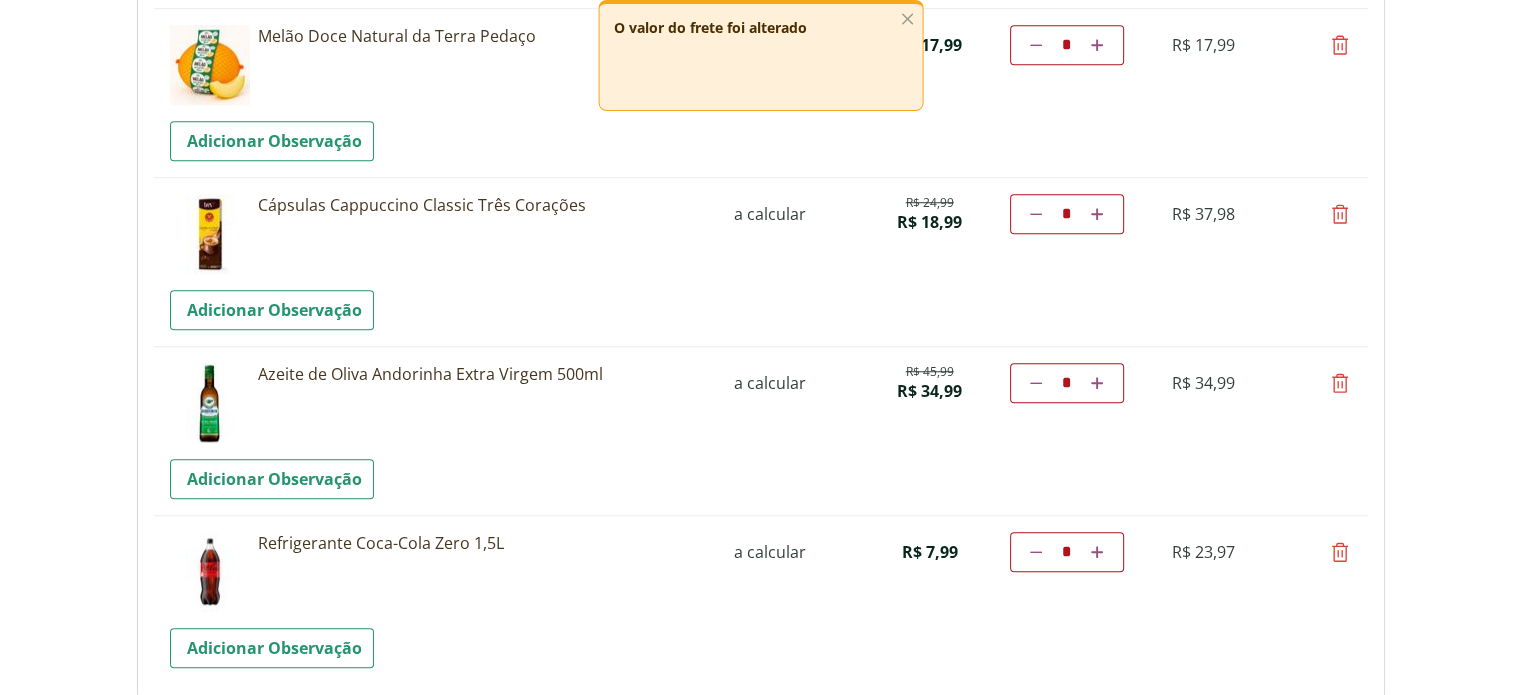 click at bounding box center (1340, 383) 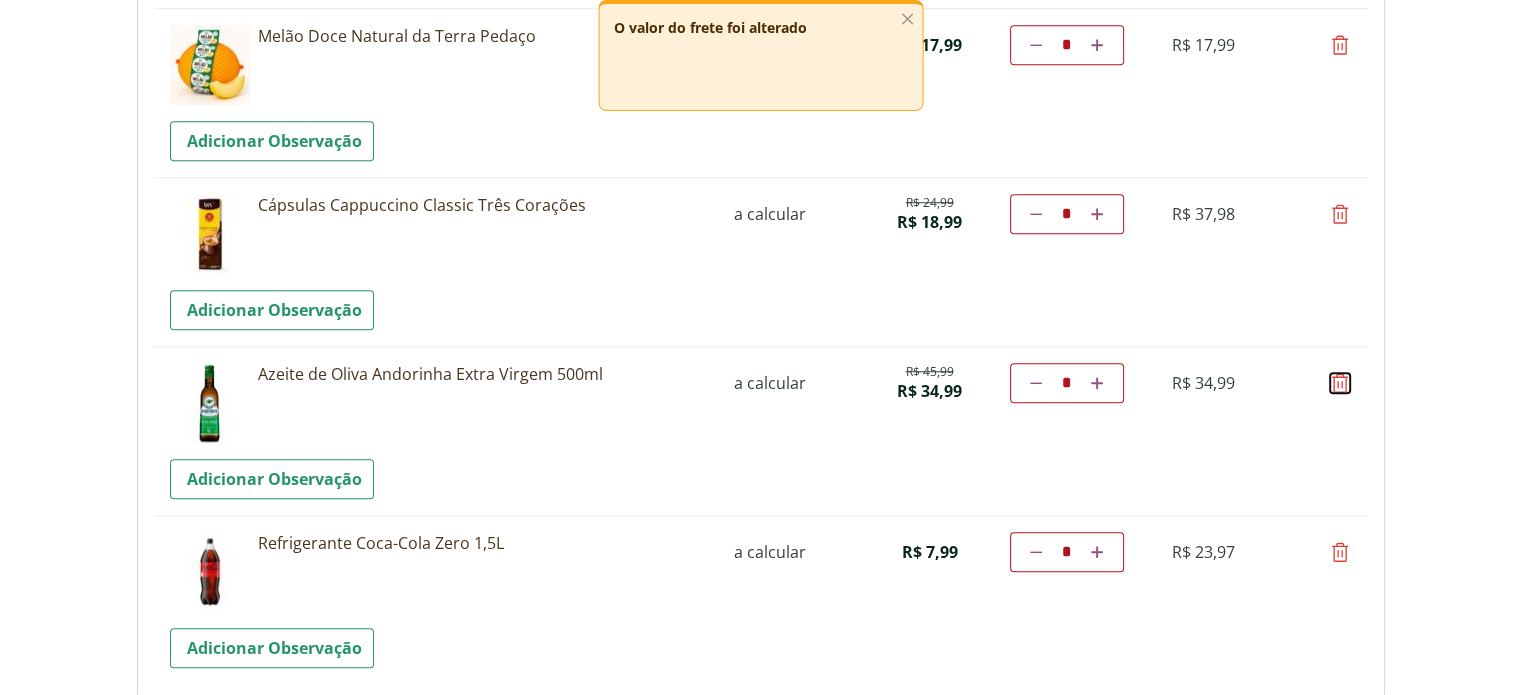type on "*" 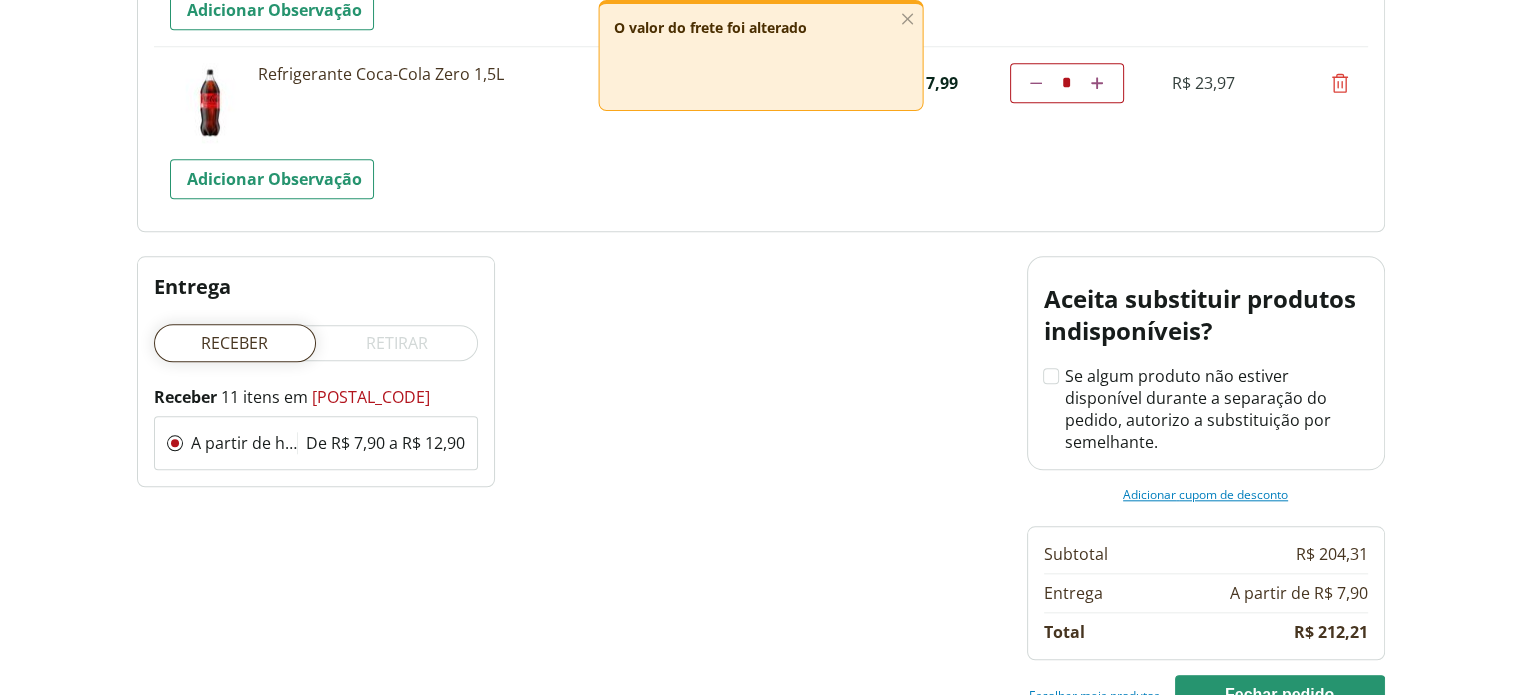scroll, scrollTop: 2000, scrollLeft: 0, axis: vertical 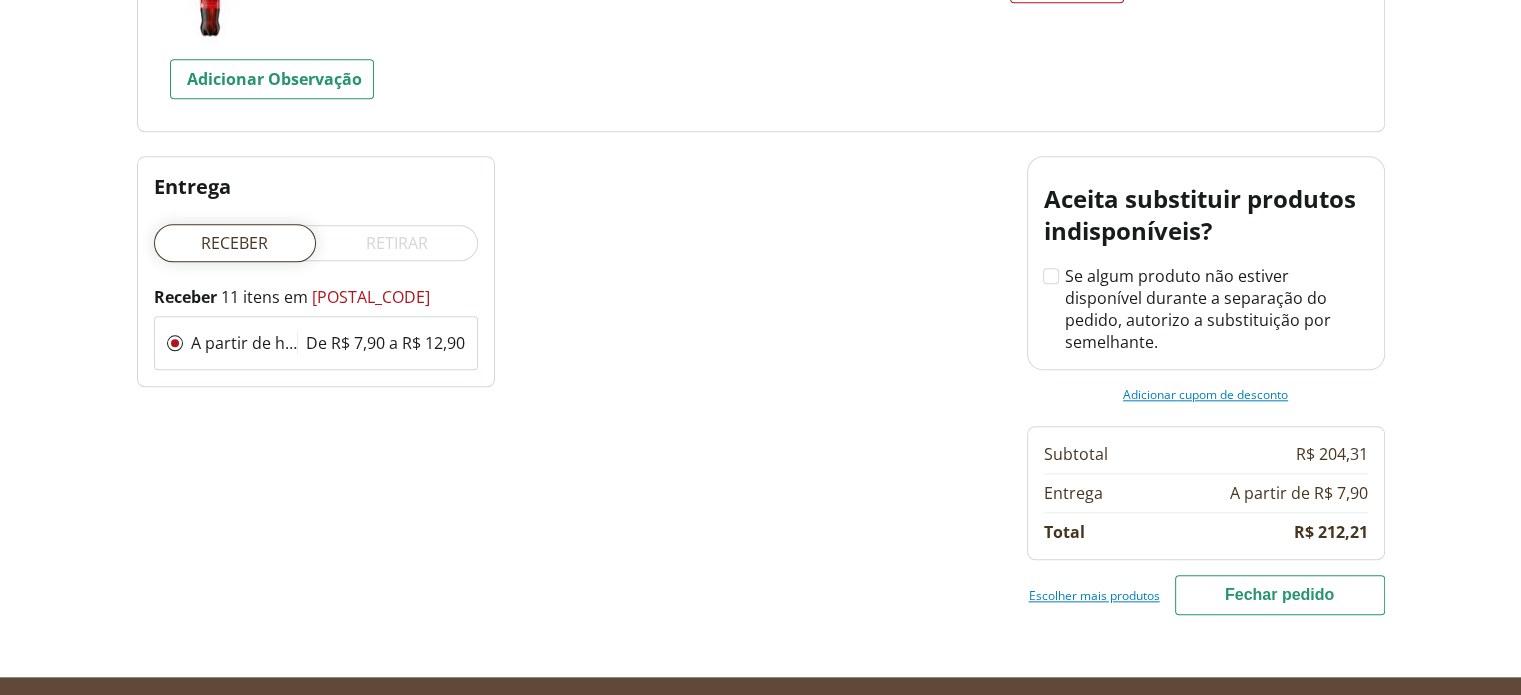 click on "Fechar pedido" at bounding box center (1280, 595) 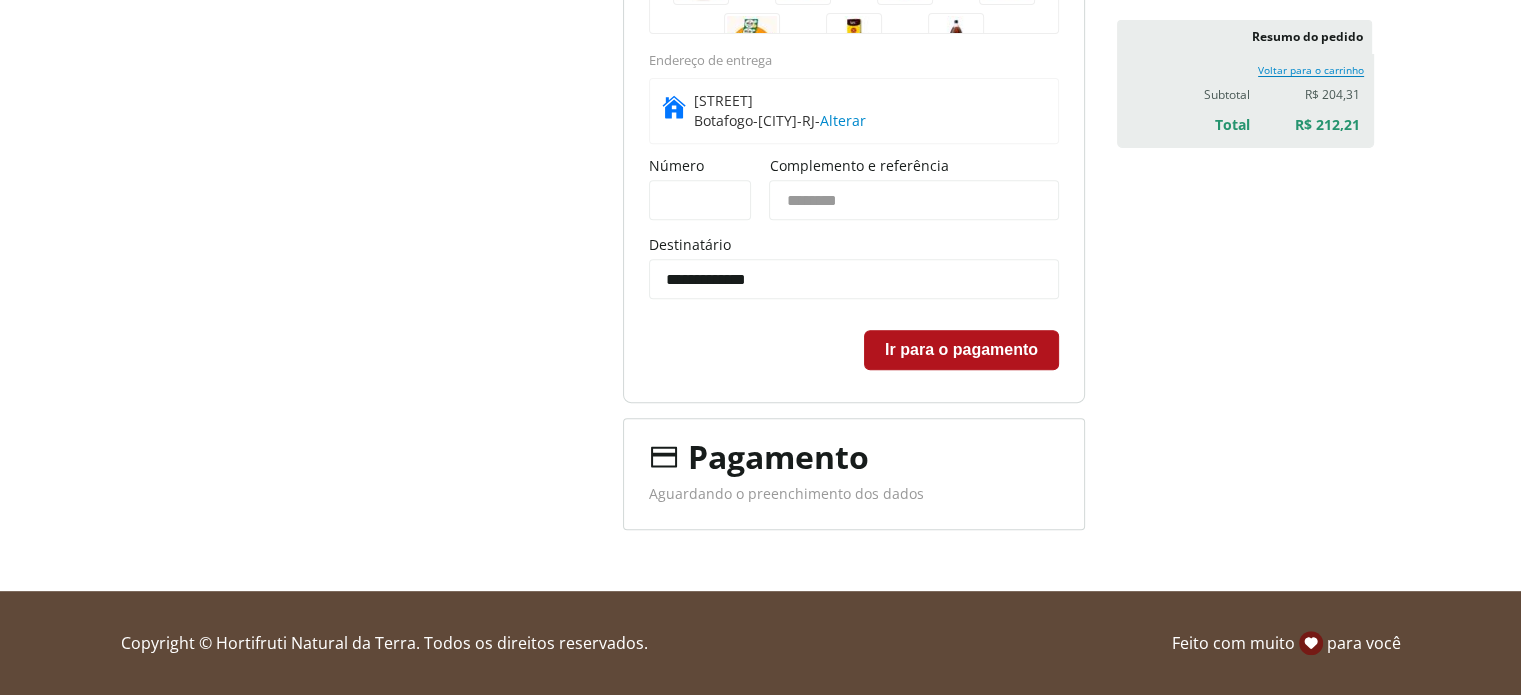 scroll, scrollTop: 837, scrollLeft: 0, axis: vertical 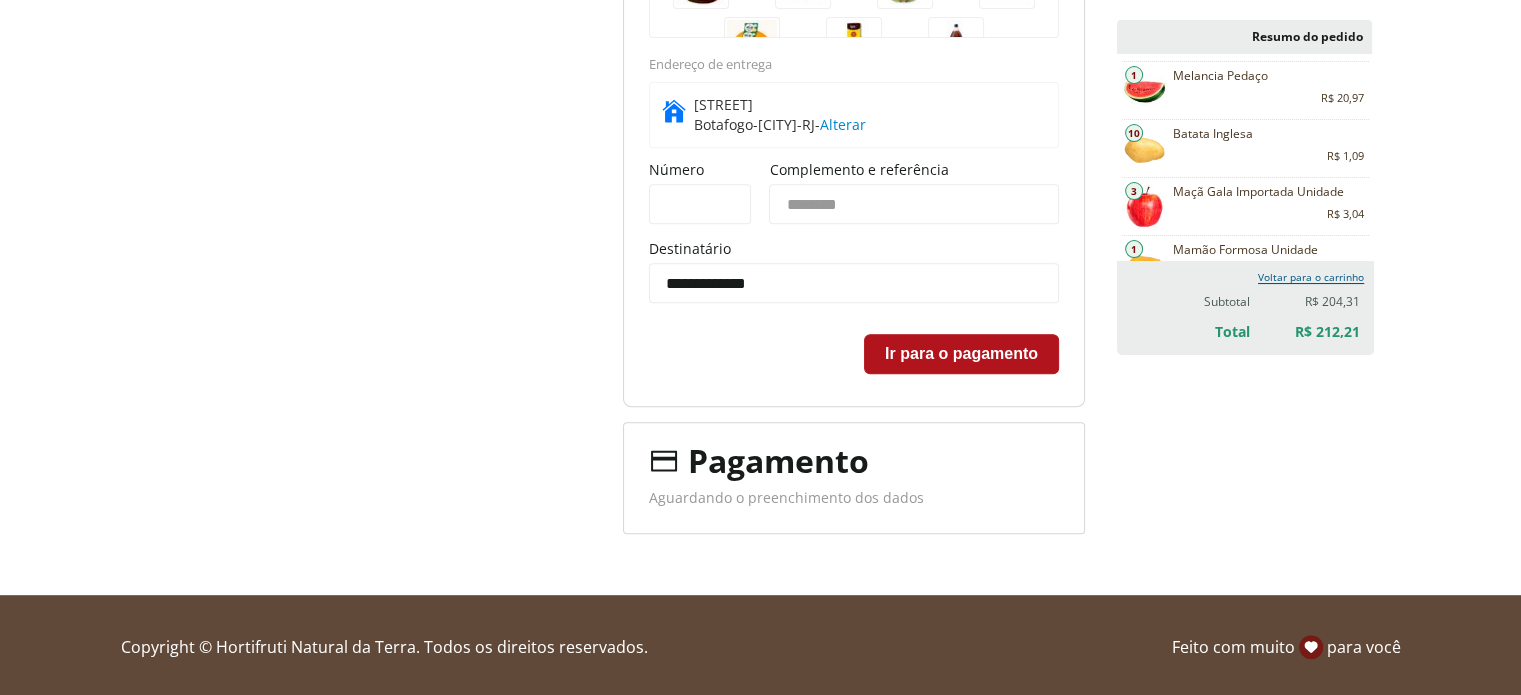 click on "Voltar para o carrinho" at bounding box center (1311, 277) 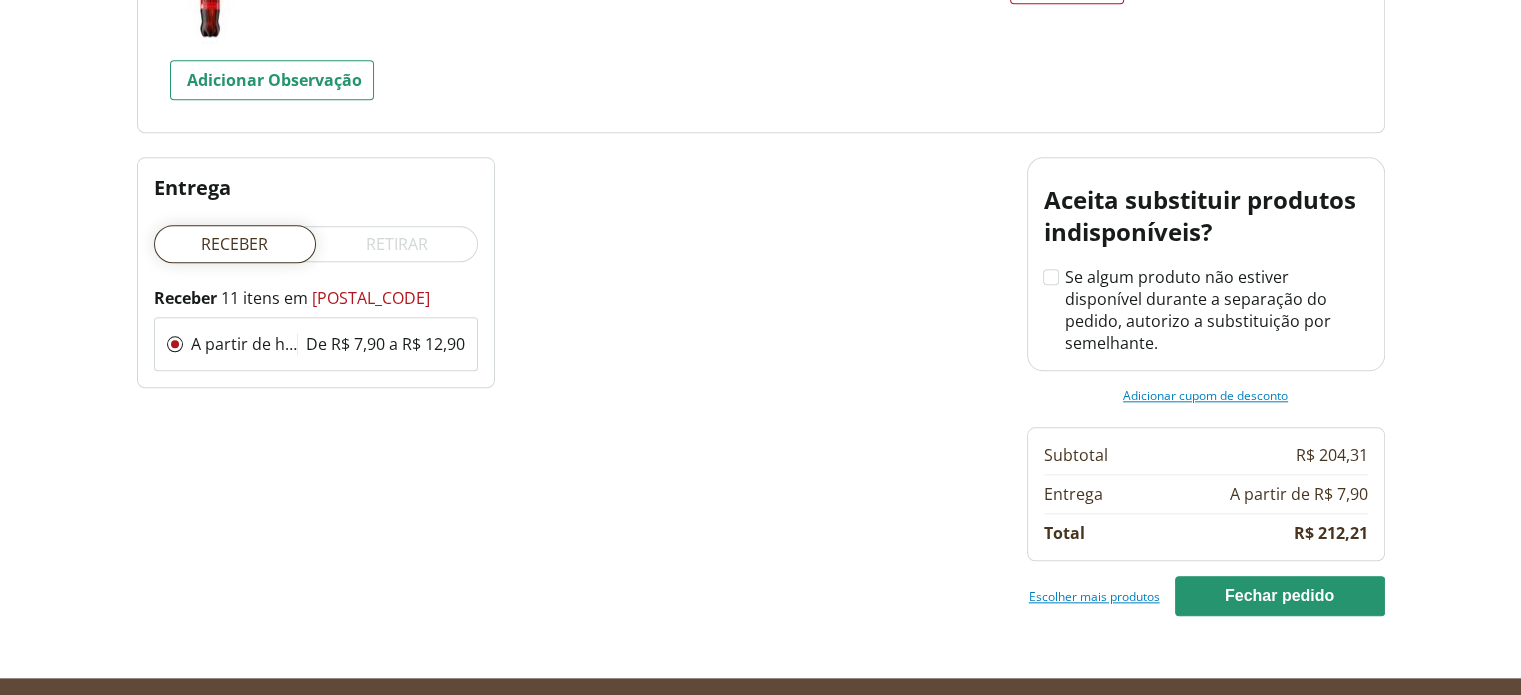 scroll, scrollTop: 2000, scrollLeft: 0, axis: vertical 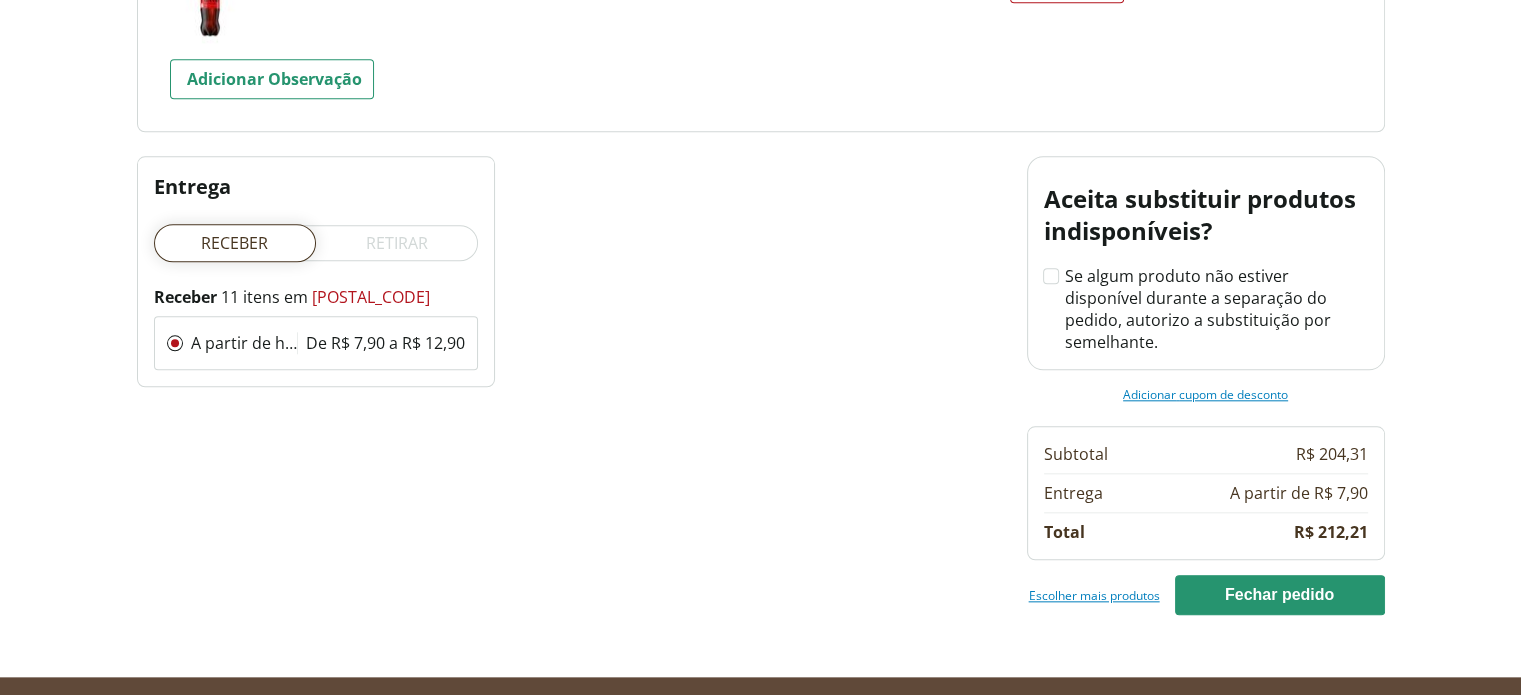 click on "Escolher mais produtos" at bounding box center (1094, 595) 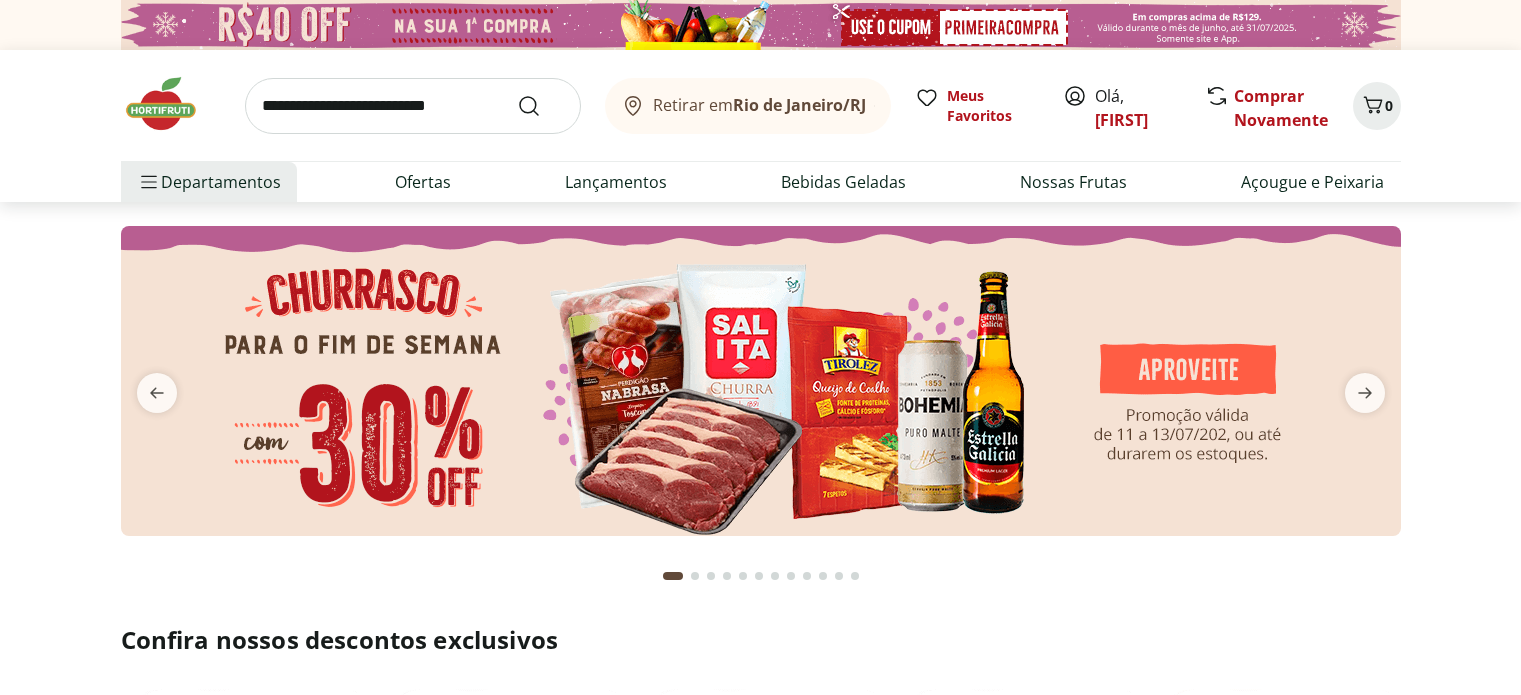 scroll, scrollTop: 0, scrollLeft: 0, axis: both 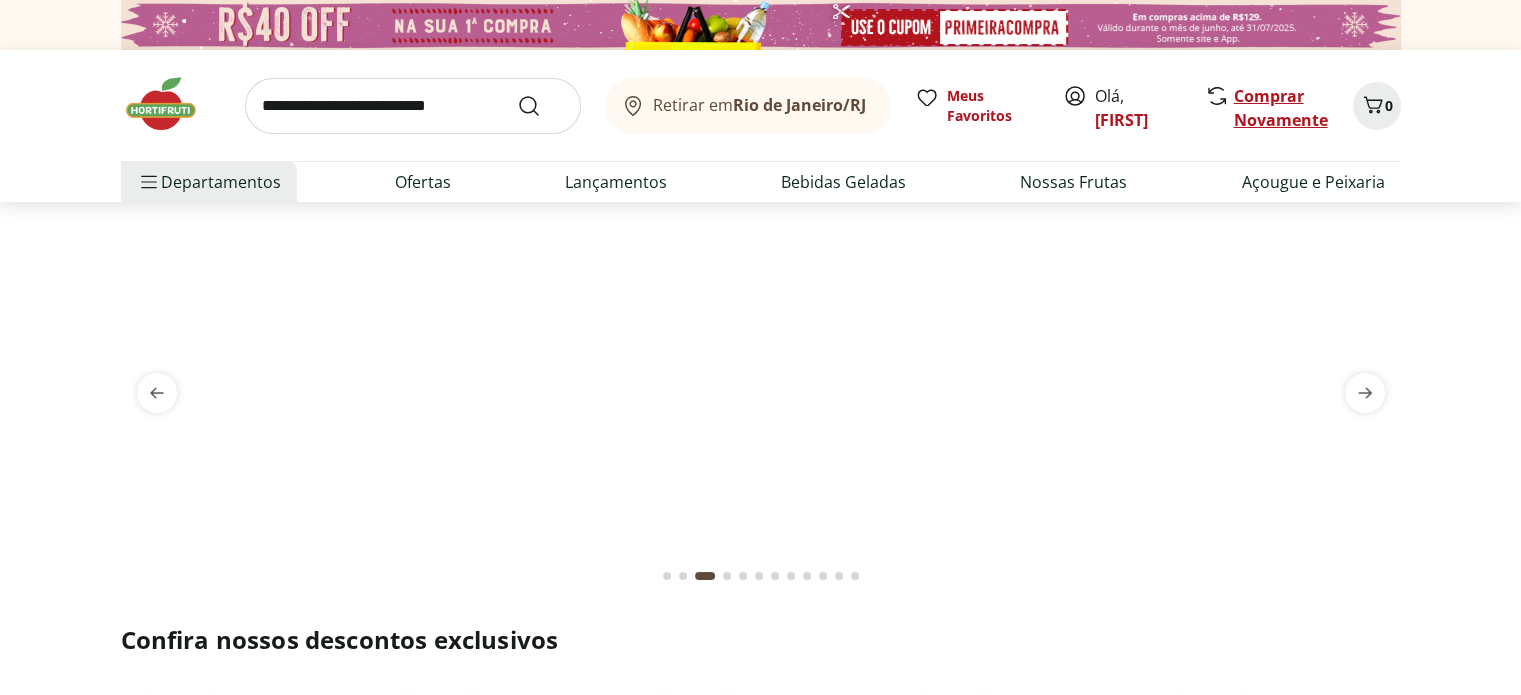 click on "Comprar Novamente" at bounding box center [1281, 108] 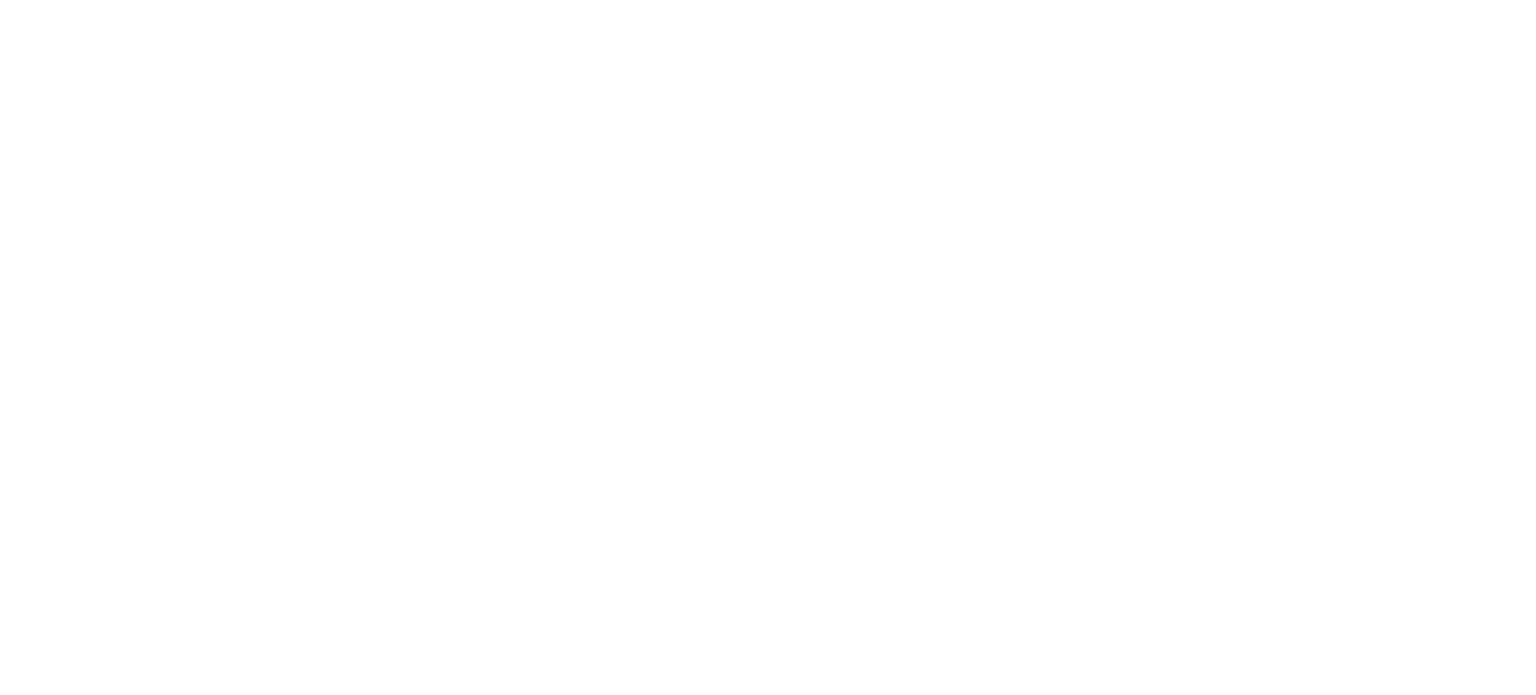 scroll, scrollTop: 0, scrollLeft: 0, axis: both 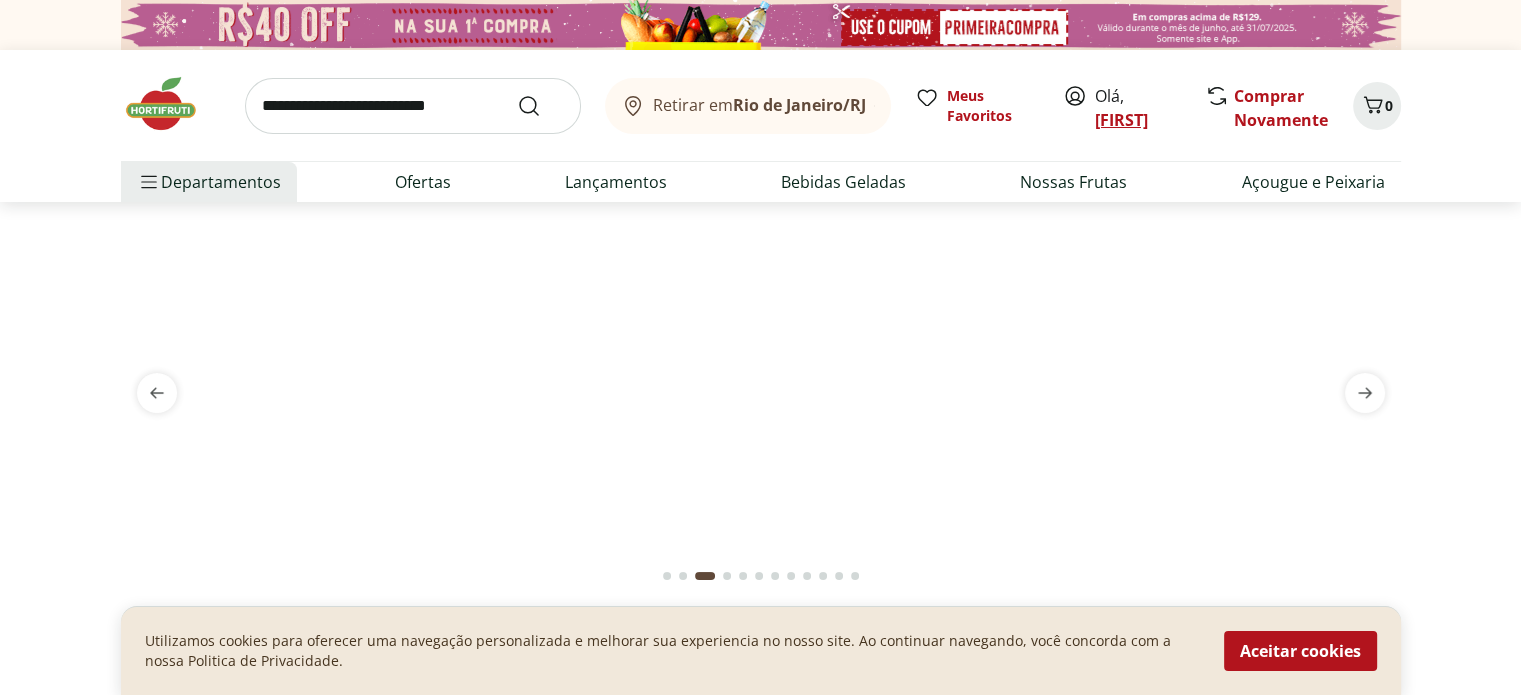 click on "Paulo" at bounding box center [1121, 120] 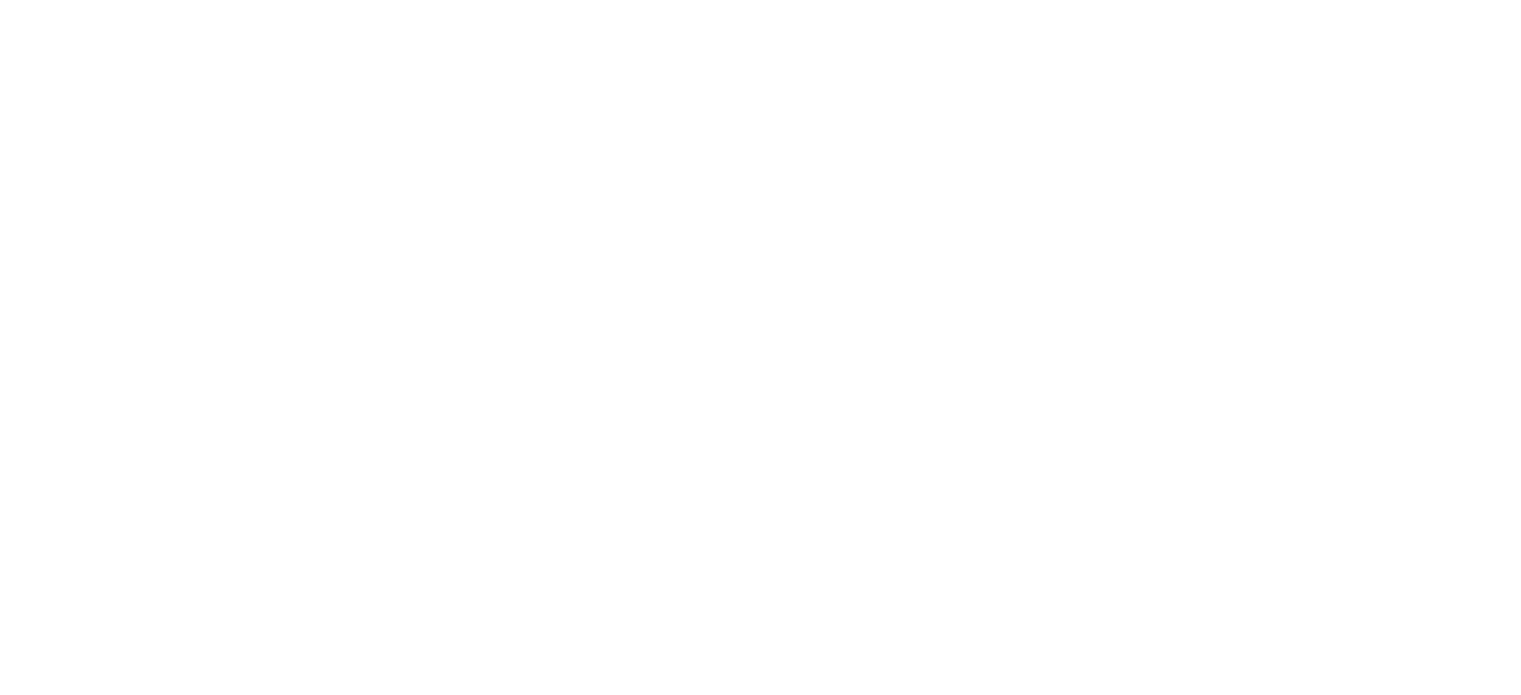 scroll, scrollTop: 0, scrollLeft: 0, axis: both 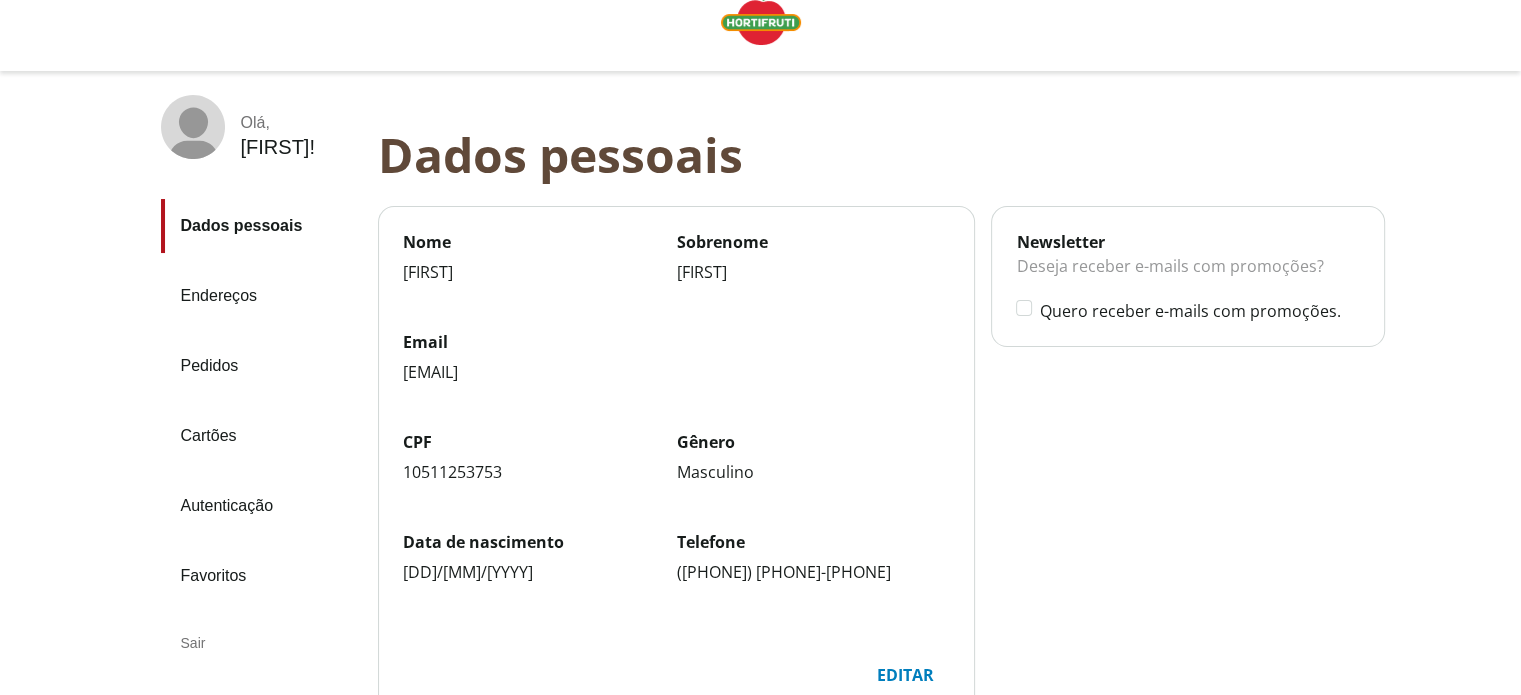 click on "Favoritos" at bounding box center [261, 576] 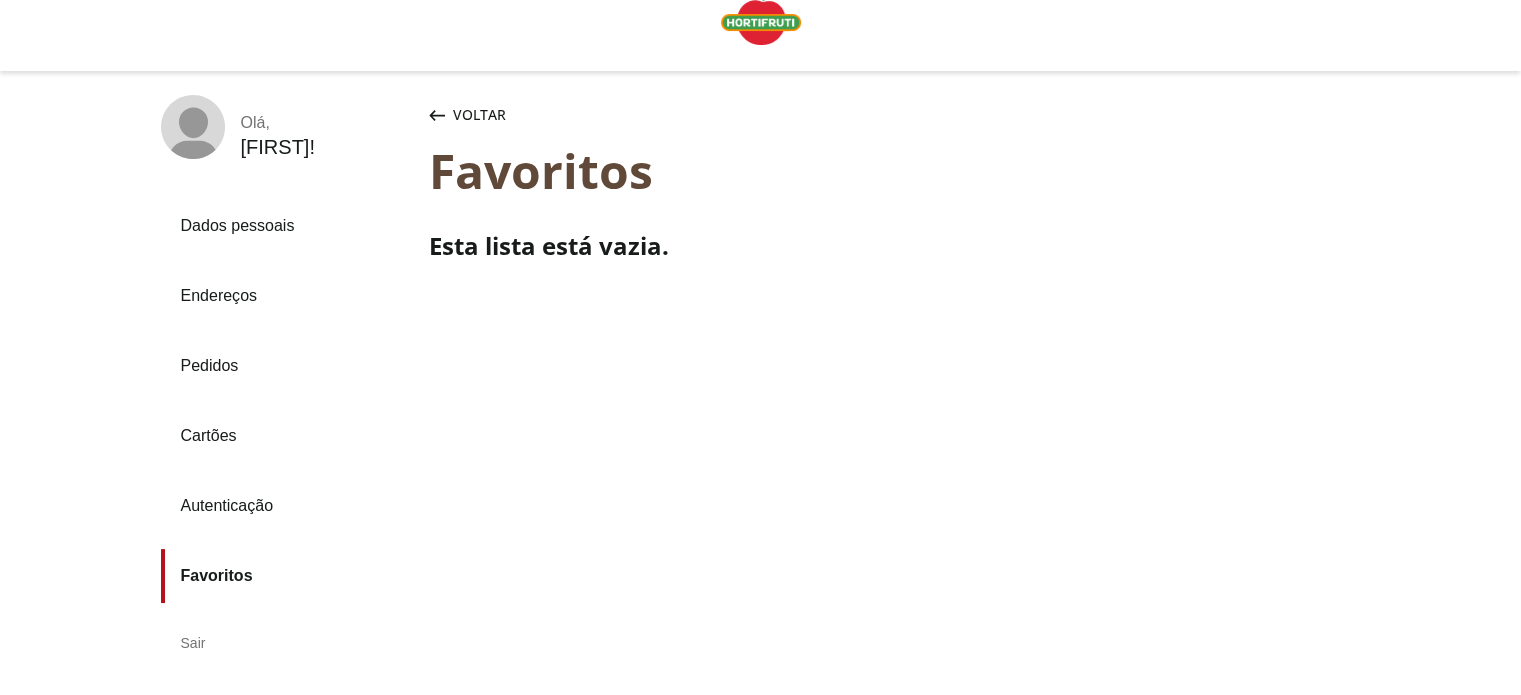 click on "Pedidos" at bounding box center (287, 366) 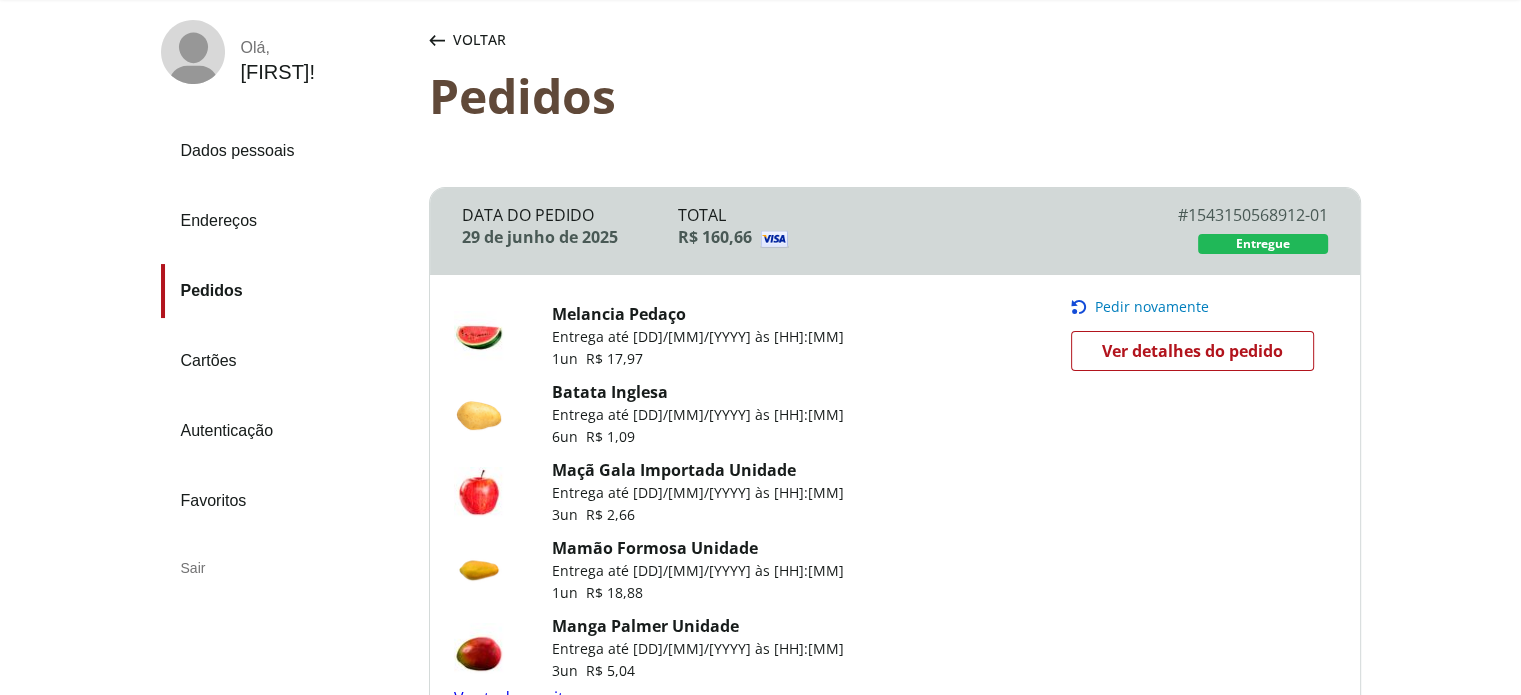scroll, scrollTop: 100, scrollLeft: 0, axis: vertical 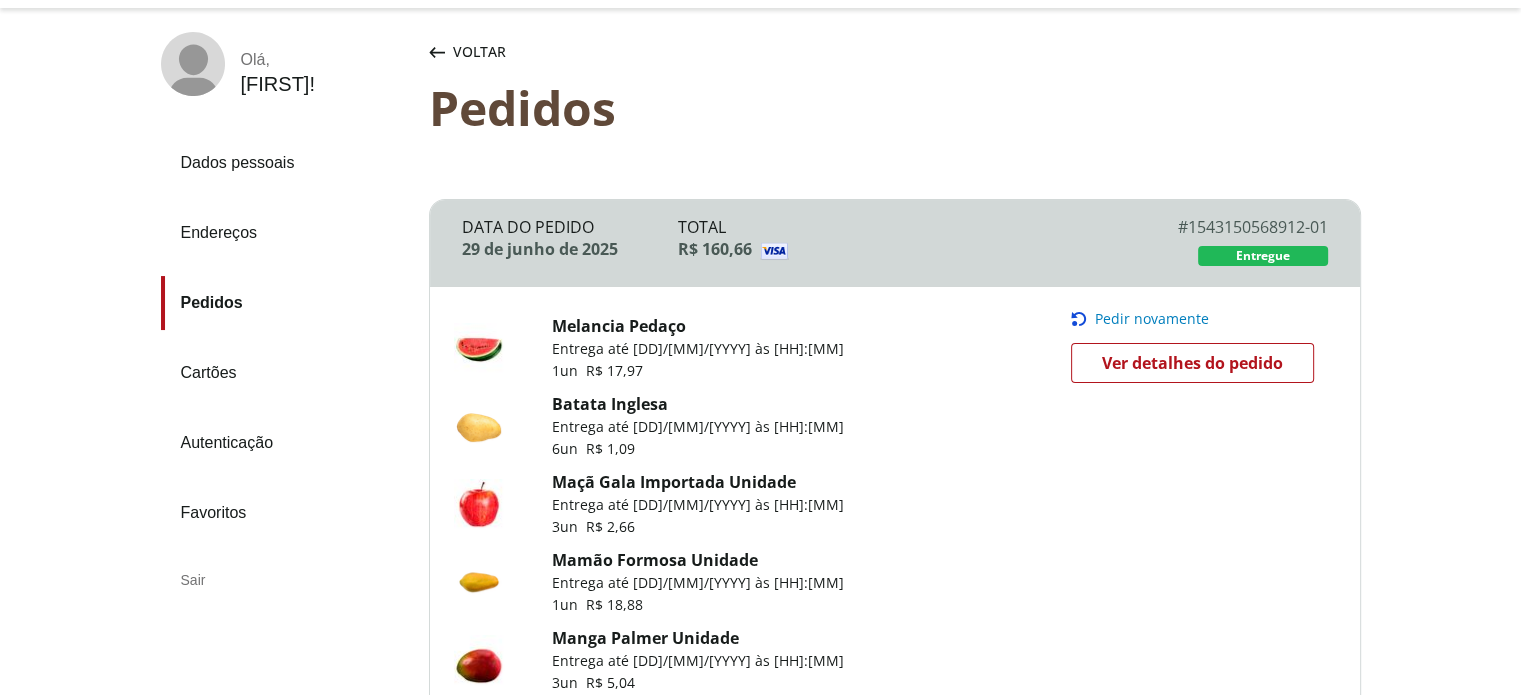 click on "Pedir novamente" at bounding box center [1152, 319] 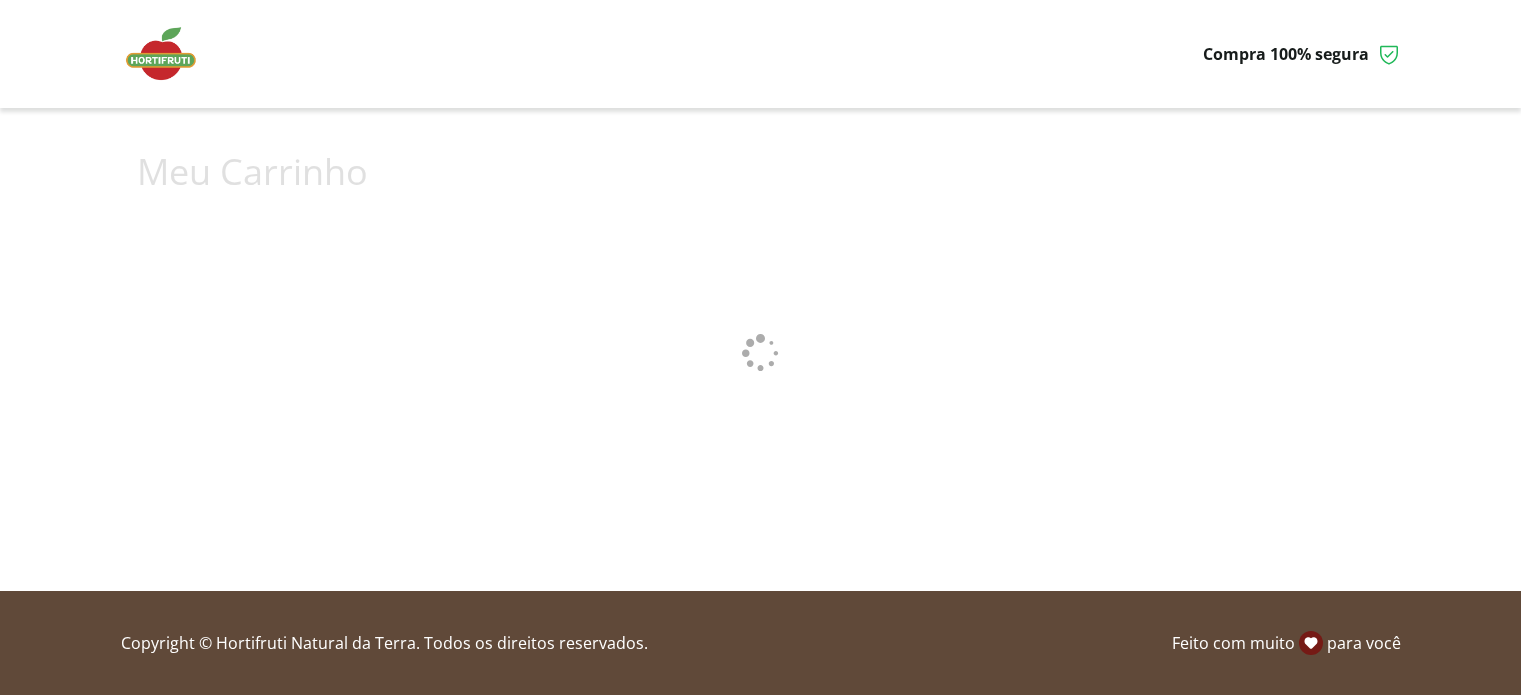 scroll, scrollTop: 0, scrollLeft: 0, axis: both 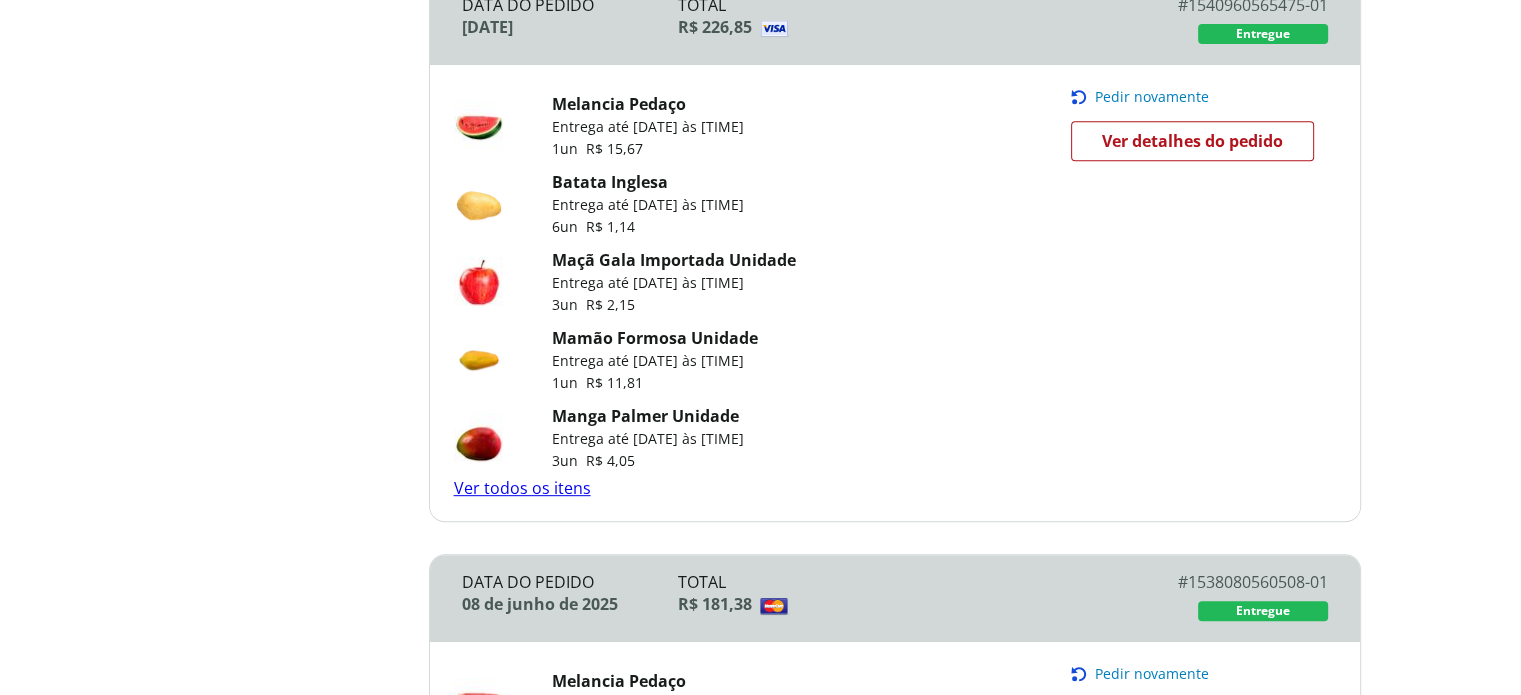 click on "Pedir novamente" at bounding box center [1152, 97] 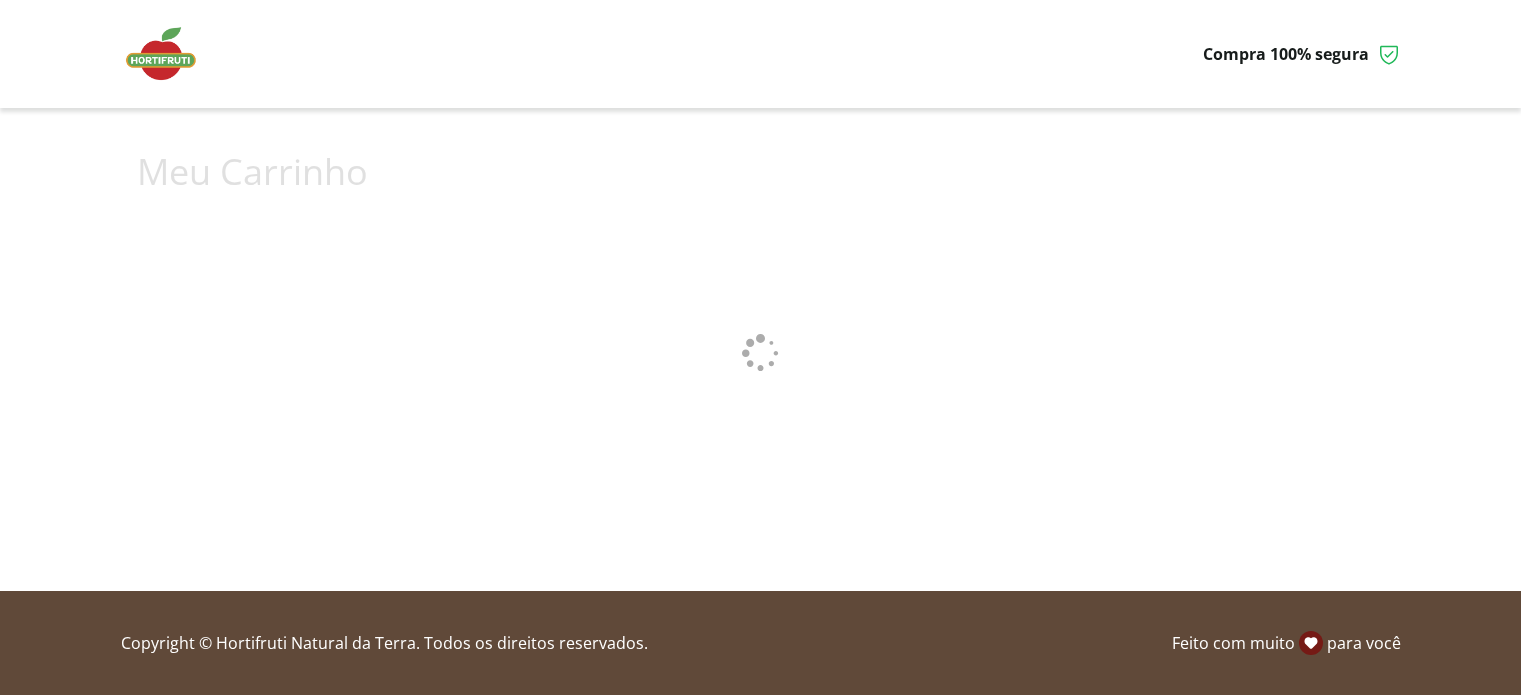 scroll, scrollTop: 0, scrollLeft: 0, axis: both 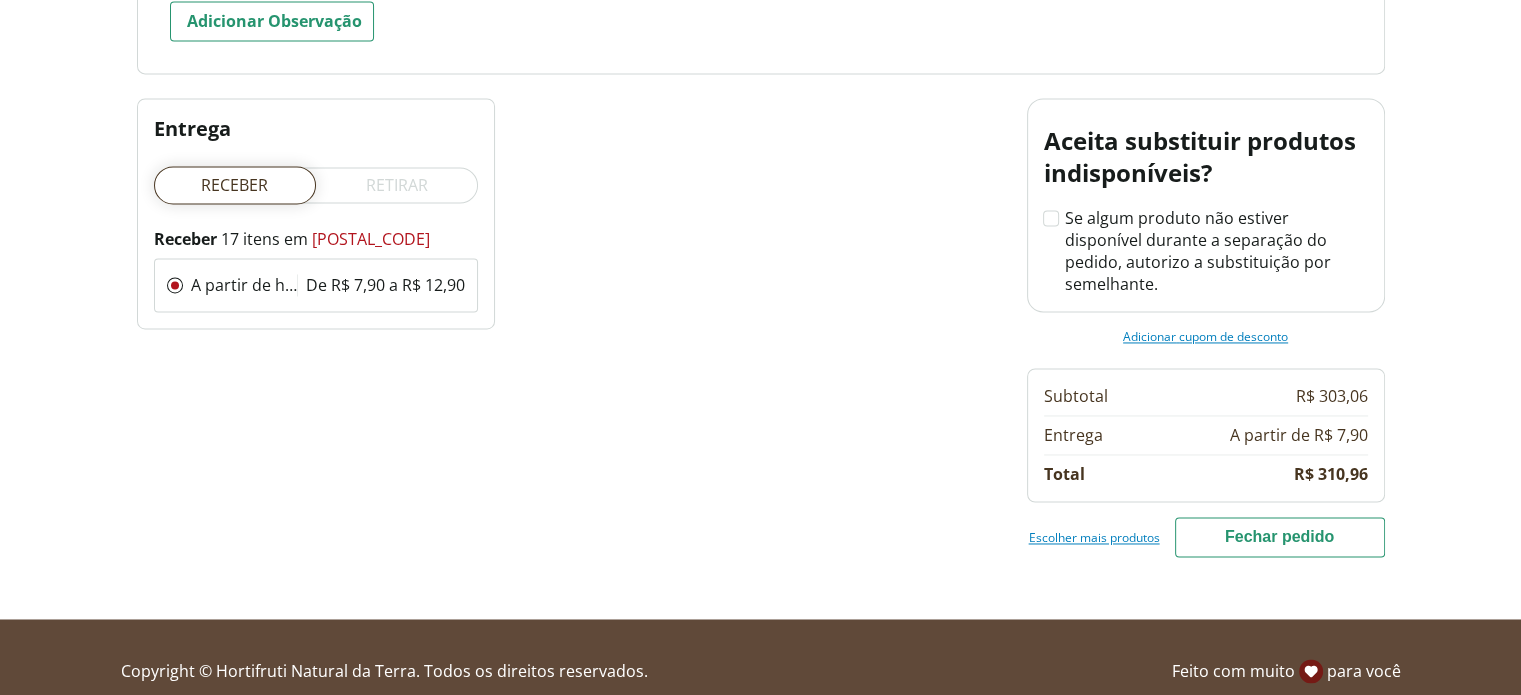 click on "Fechar pedido" at bounding box center (1280, 537) 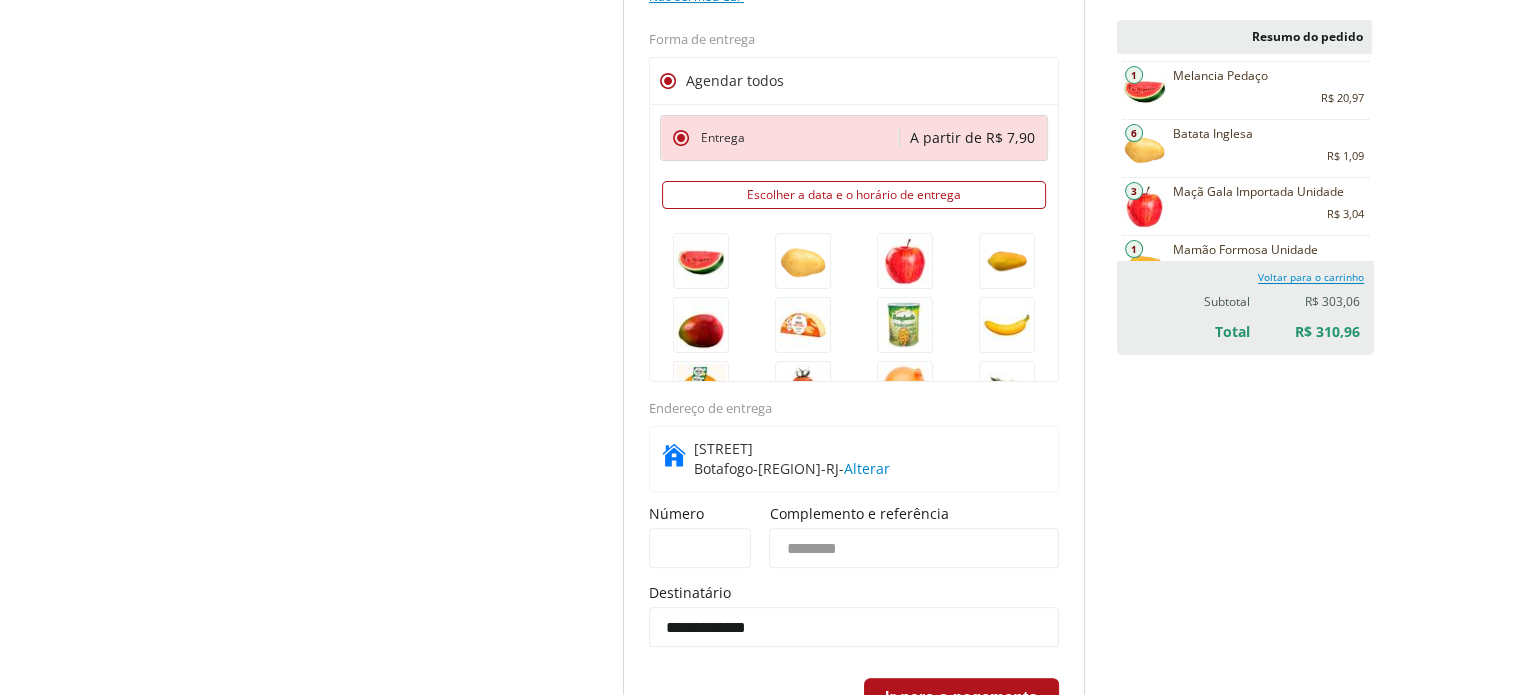 scroll, scrollTop: 500, scrollLeft: 0, axis: vertical 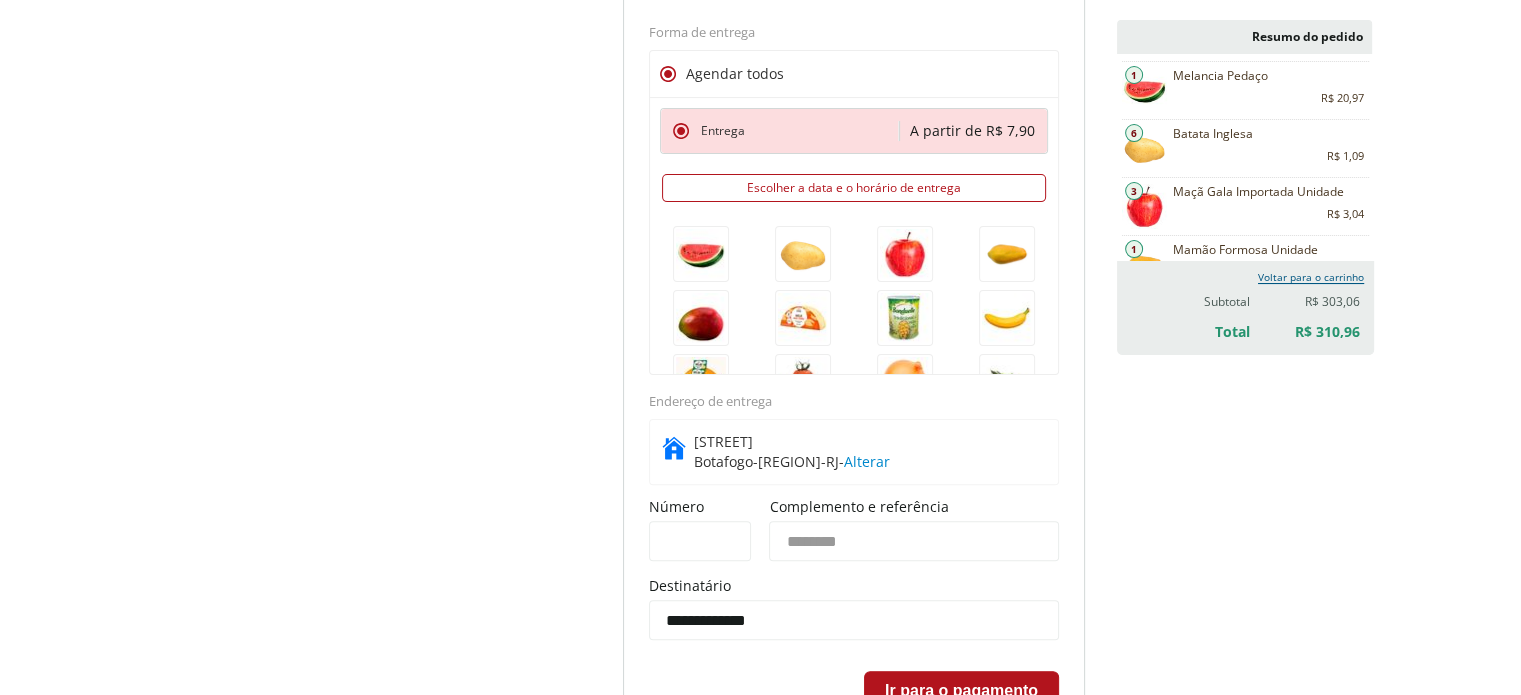 click on "Voltar para o carrinho" at bounding box center [1311, 277] 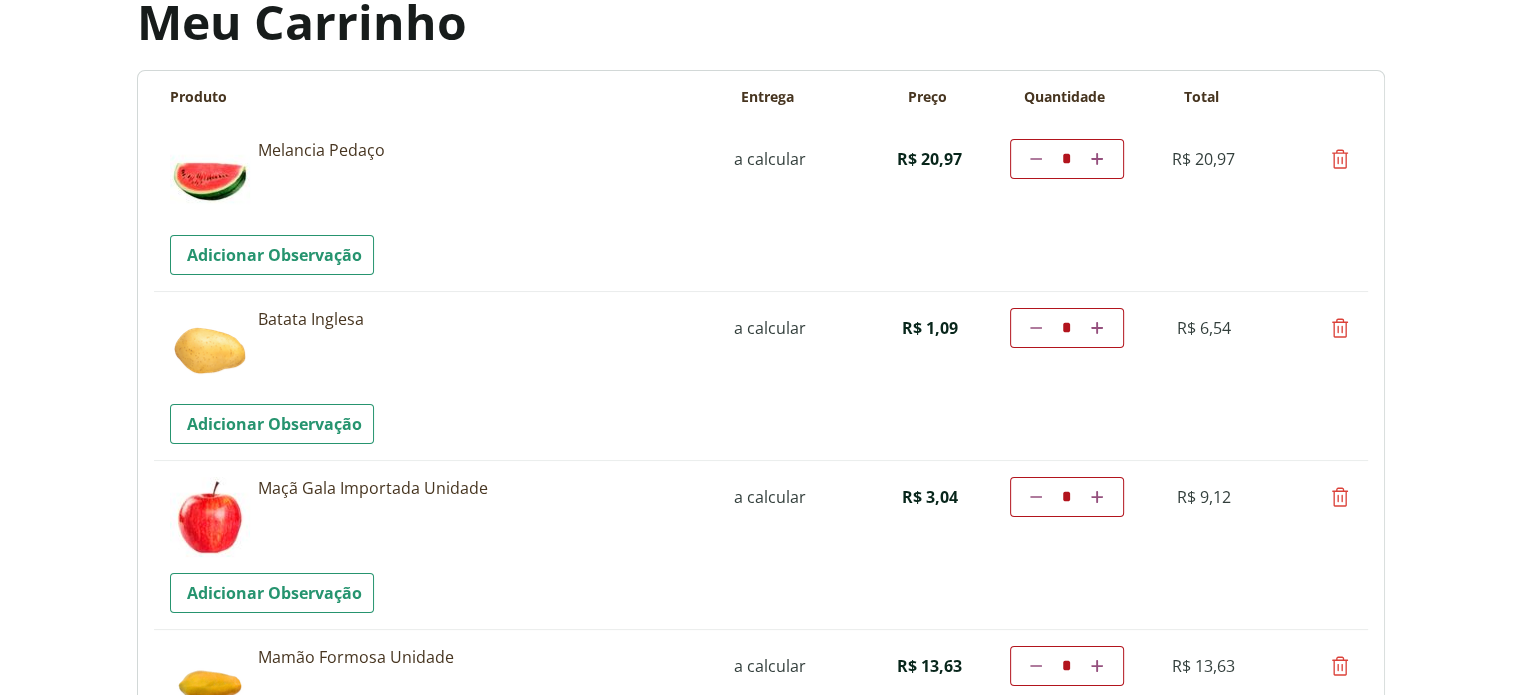 scroll, scrollTop: 200, scrollLeft: 0, axis: vertical 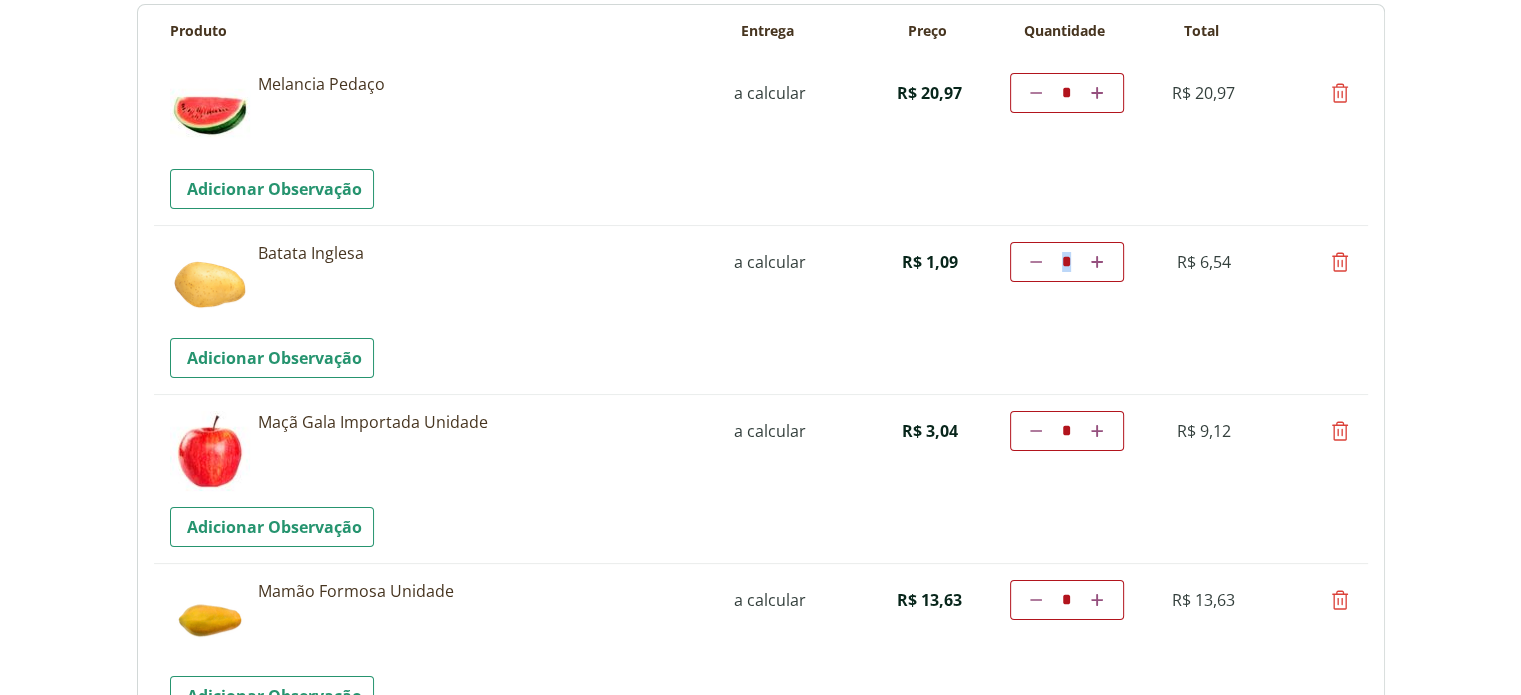 drag, startPoint x: 1072, startPoint y: 249, endPoint x: 1044, endPoint y: 261, distance: 30.463093 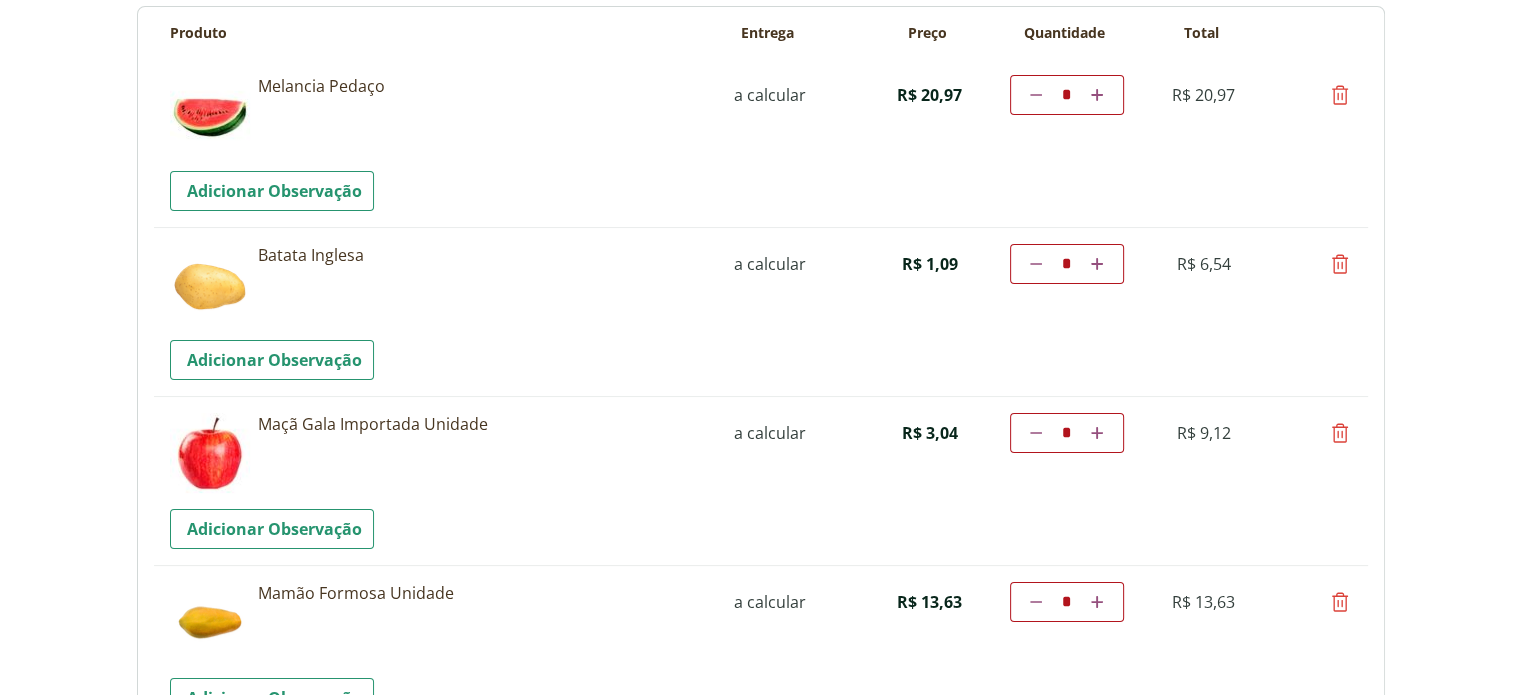 scroll, scrollTop: 100, scrollLeft: 0, axis: vertical 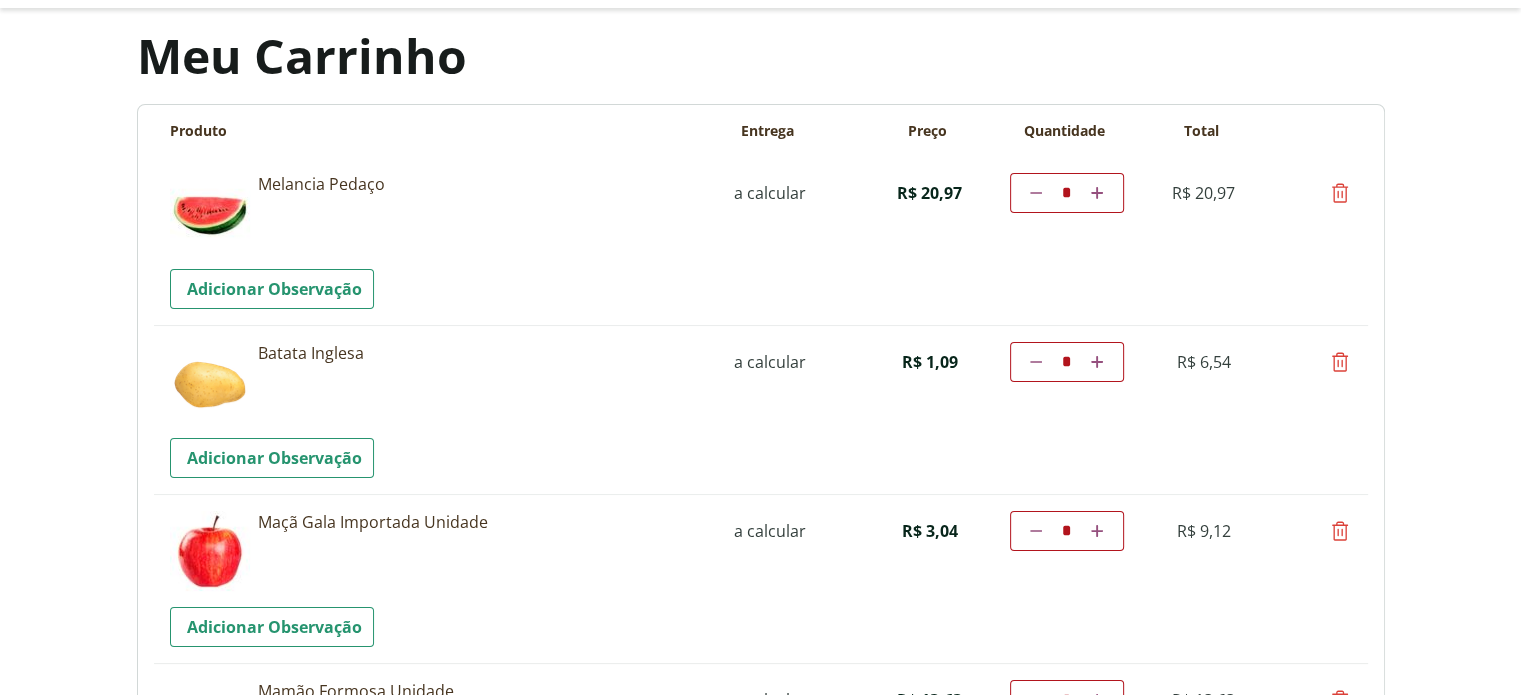 drag, startPoint x: 1078, startPoint y: 360, endPoint x: 1034, endPoint y: 359, distance: 44.011364 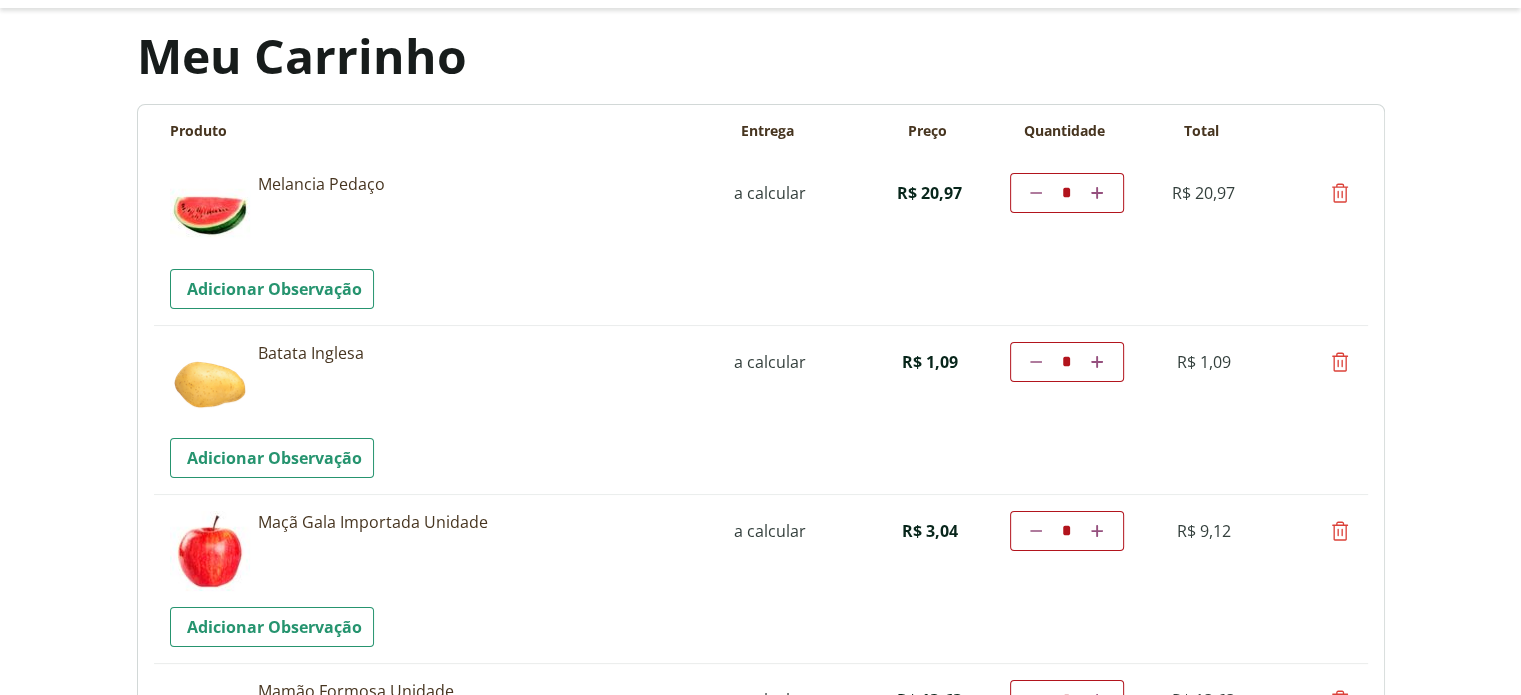 drag, startPoint x: 1070, startPoint y: 363, endPoint x: 1022, endPoint y: 502, distance: 147.05441 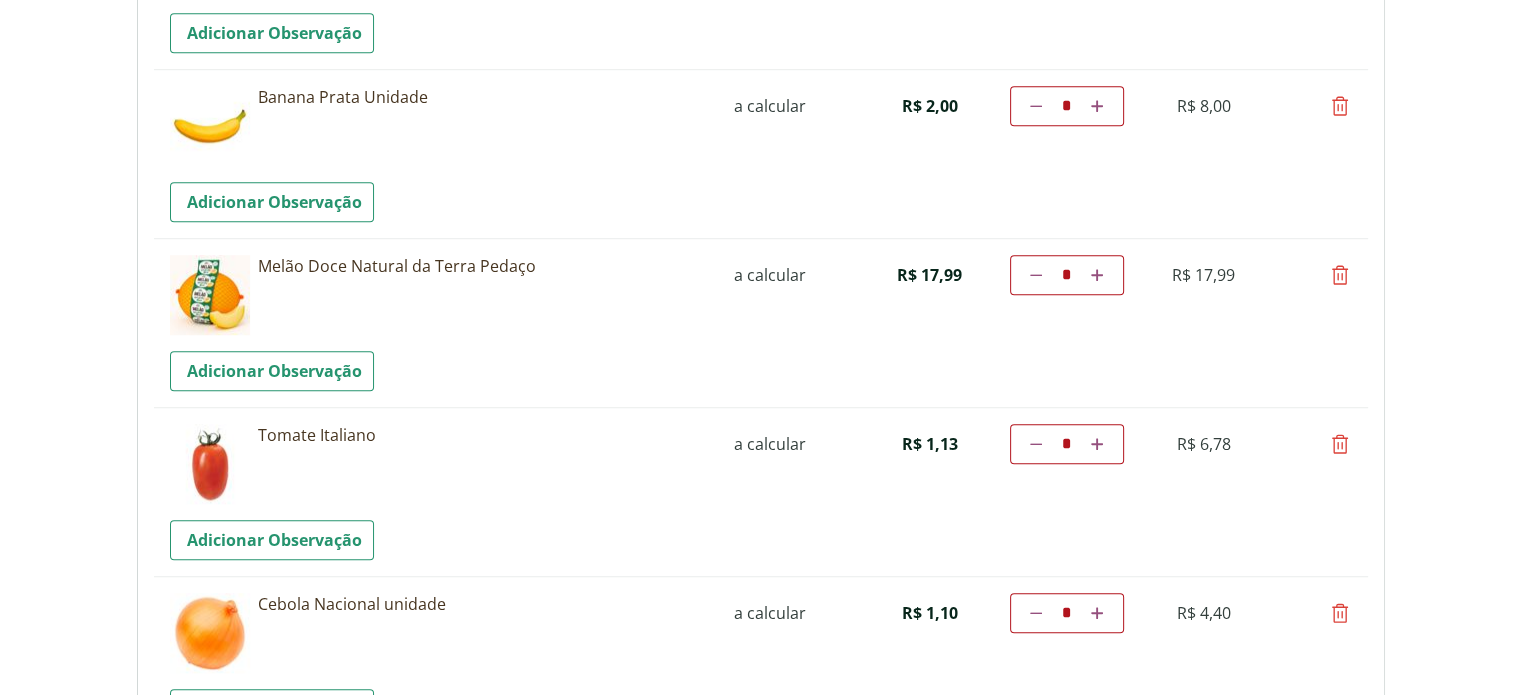 scroll, scrollTop: 1400, scrollLeft: 0, axis: vertical 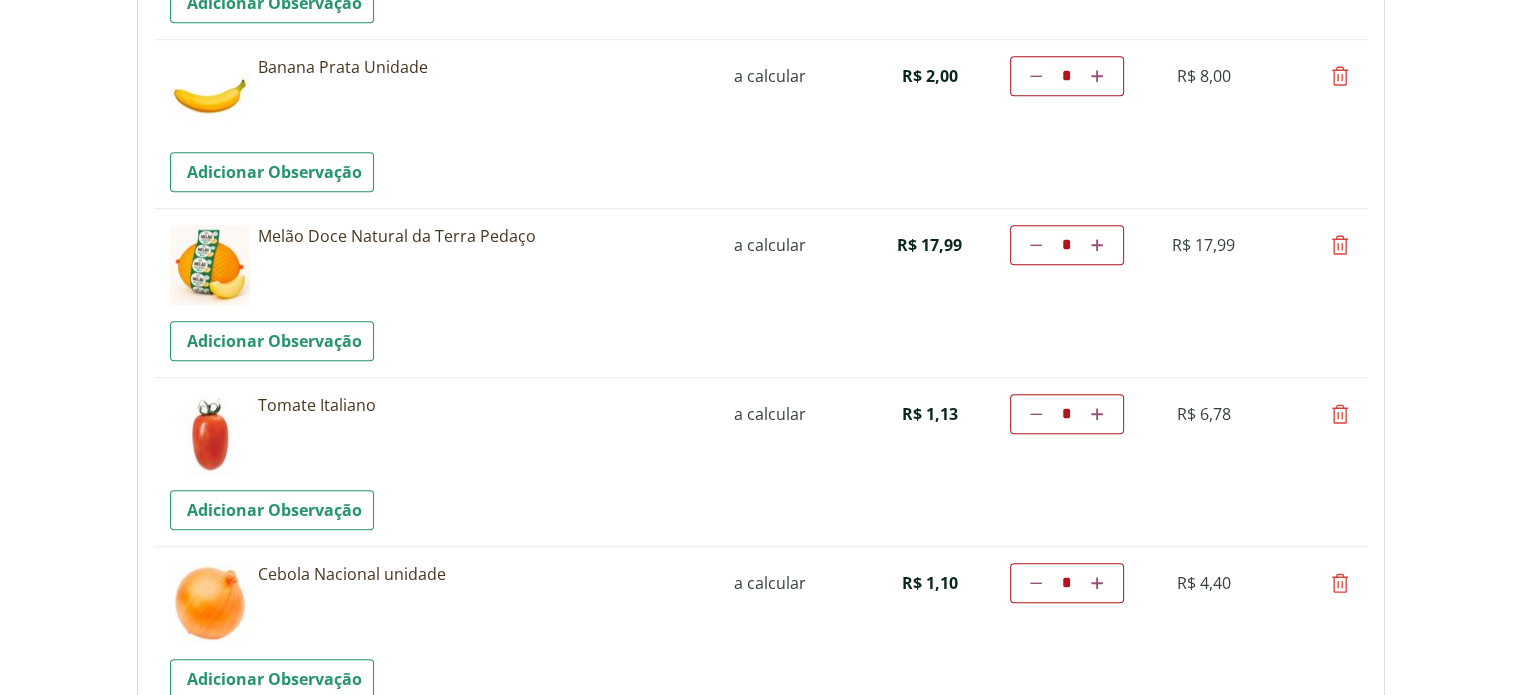 click at bounding box center [1340, 414] 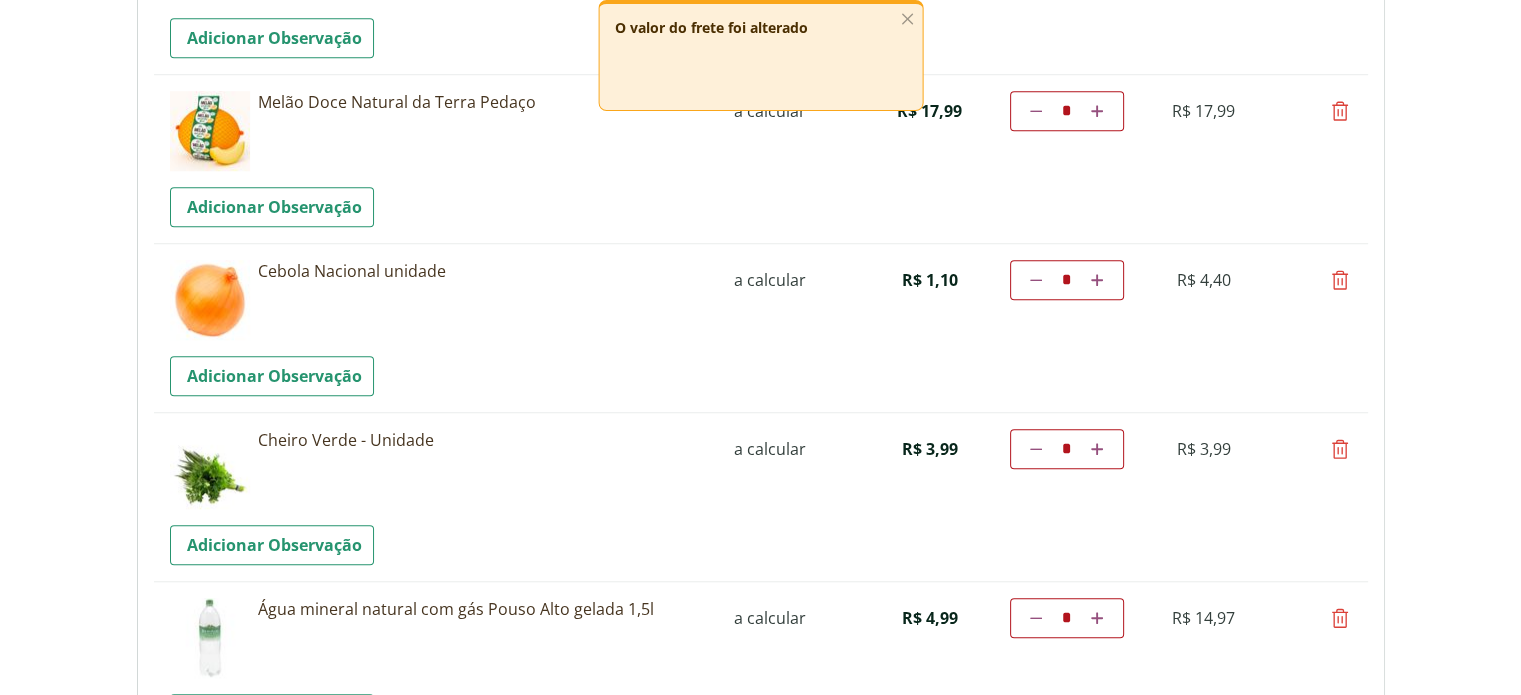 scroll, scrollTop: 1500, scrollLeft: 0, axis: vertical 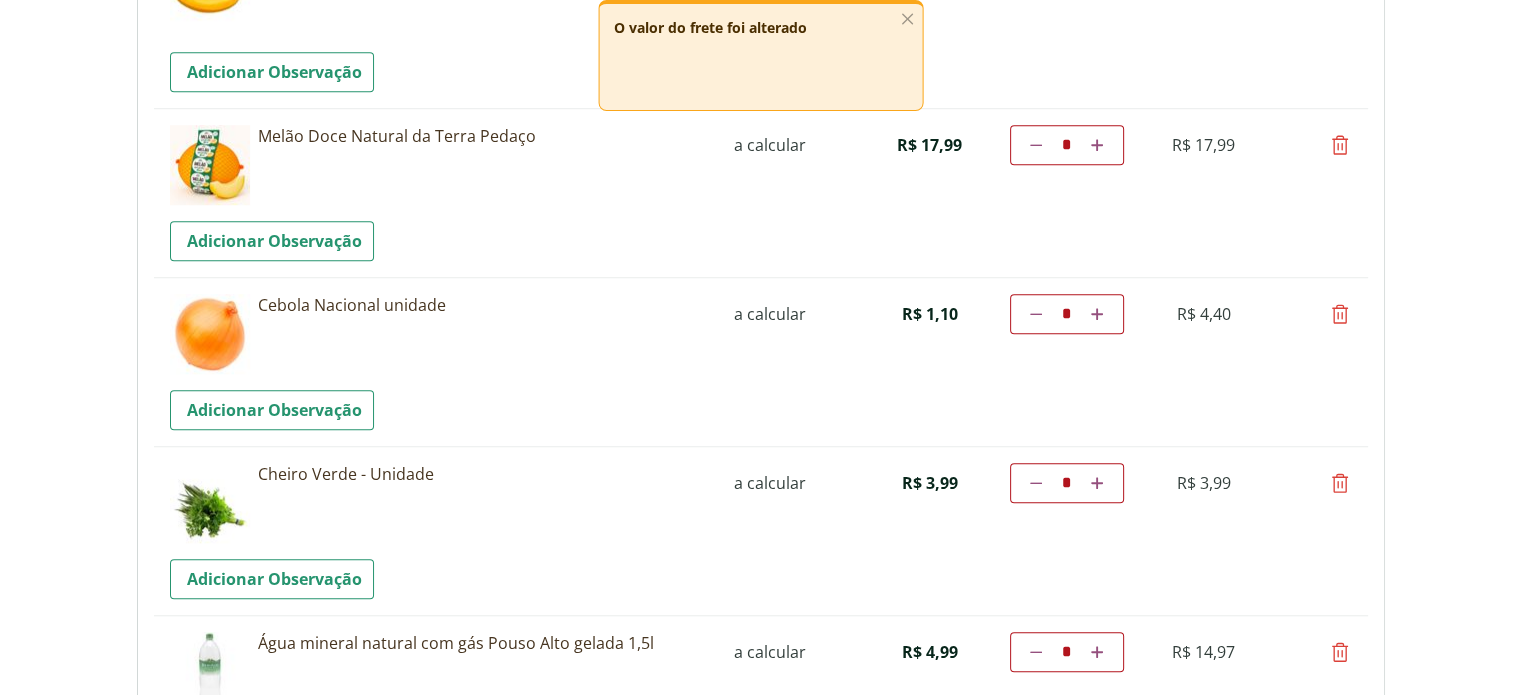 click at bounding box center [1340, 314] 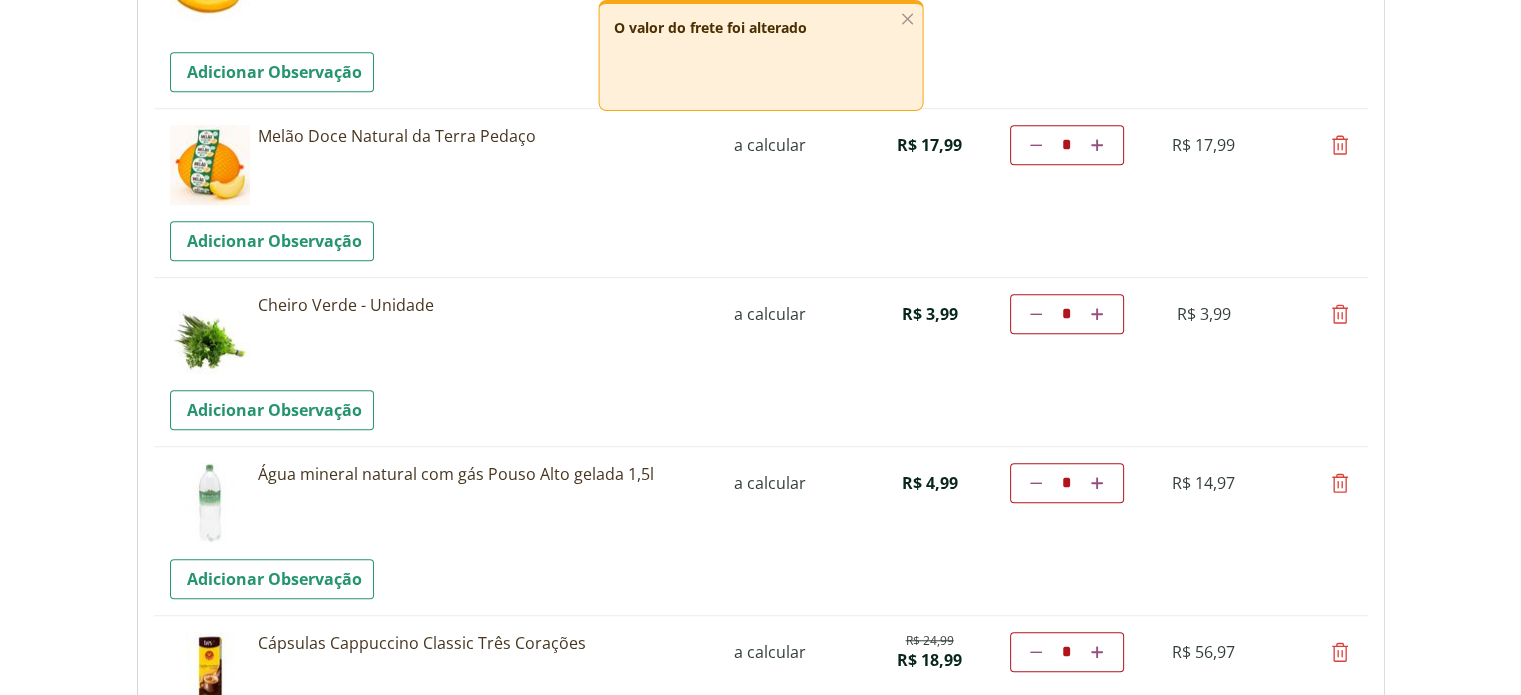 click at bounding box center (1340, 483) 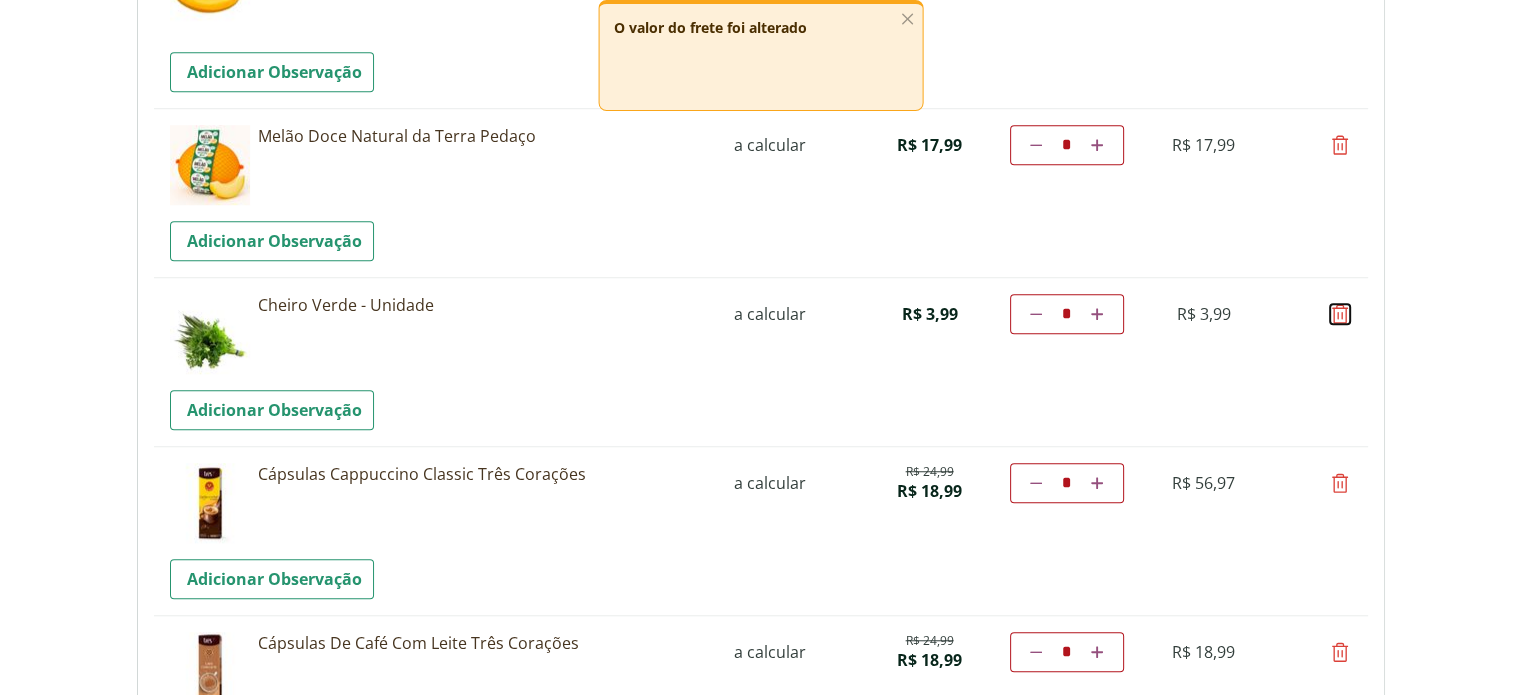 click at bounding box center [1340, 314] 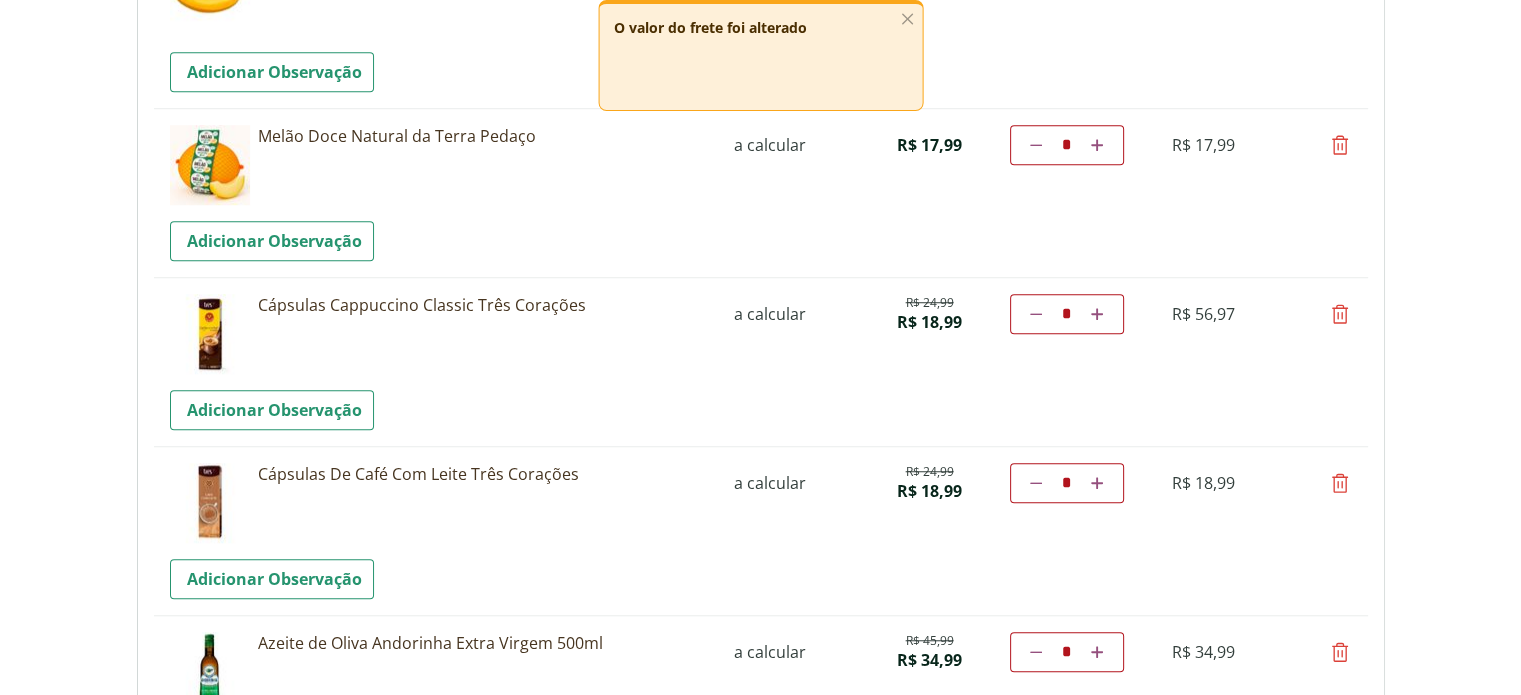drag, startPoint x: 1080, startPoint y: 309, endPoint x: 994, endPoint y: 348, distance: 94.42987 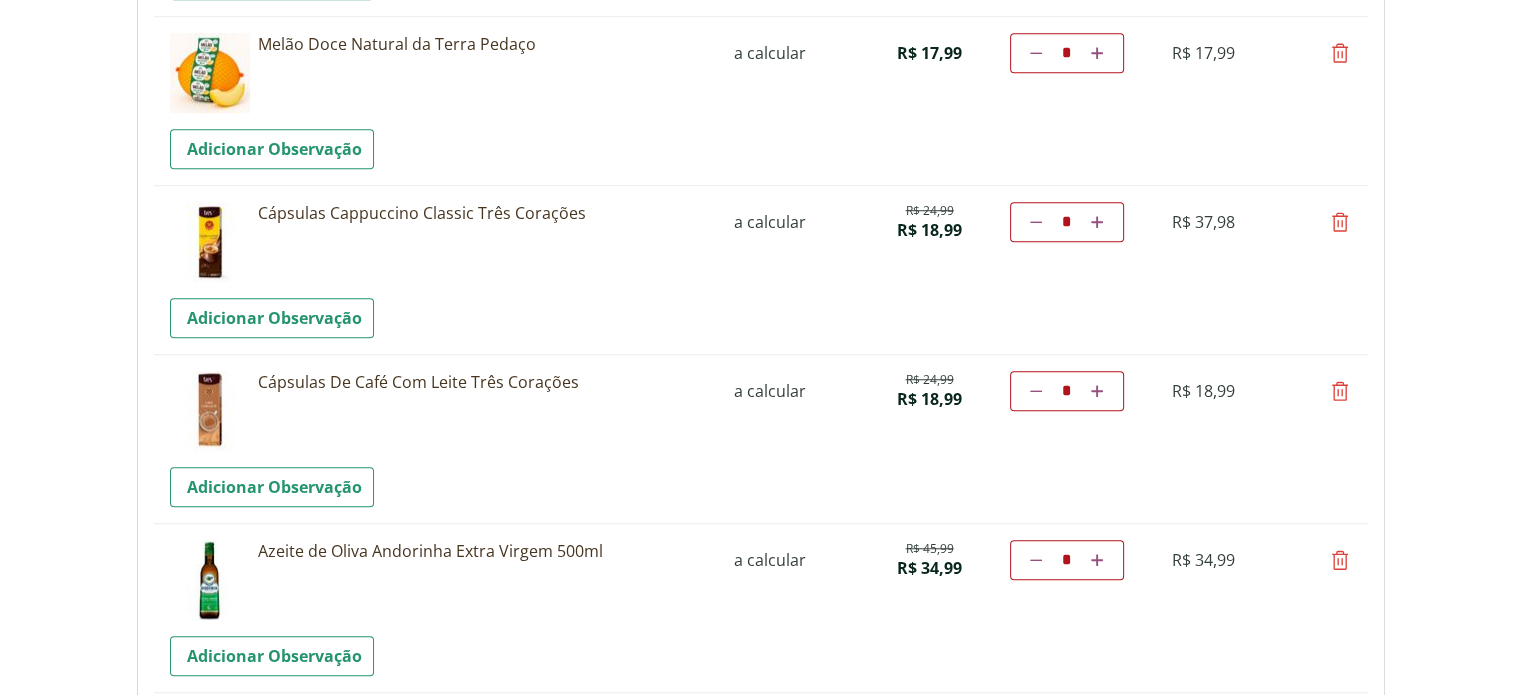 scroll, scrollTop: 1600, scrollLeft: 0, axis: vertical 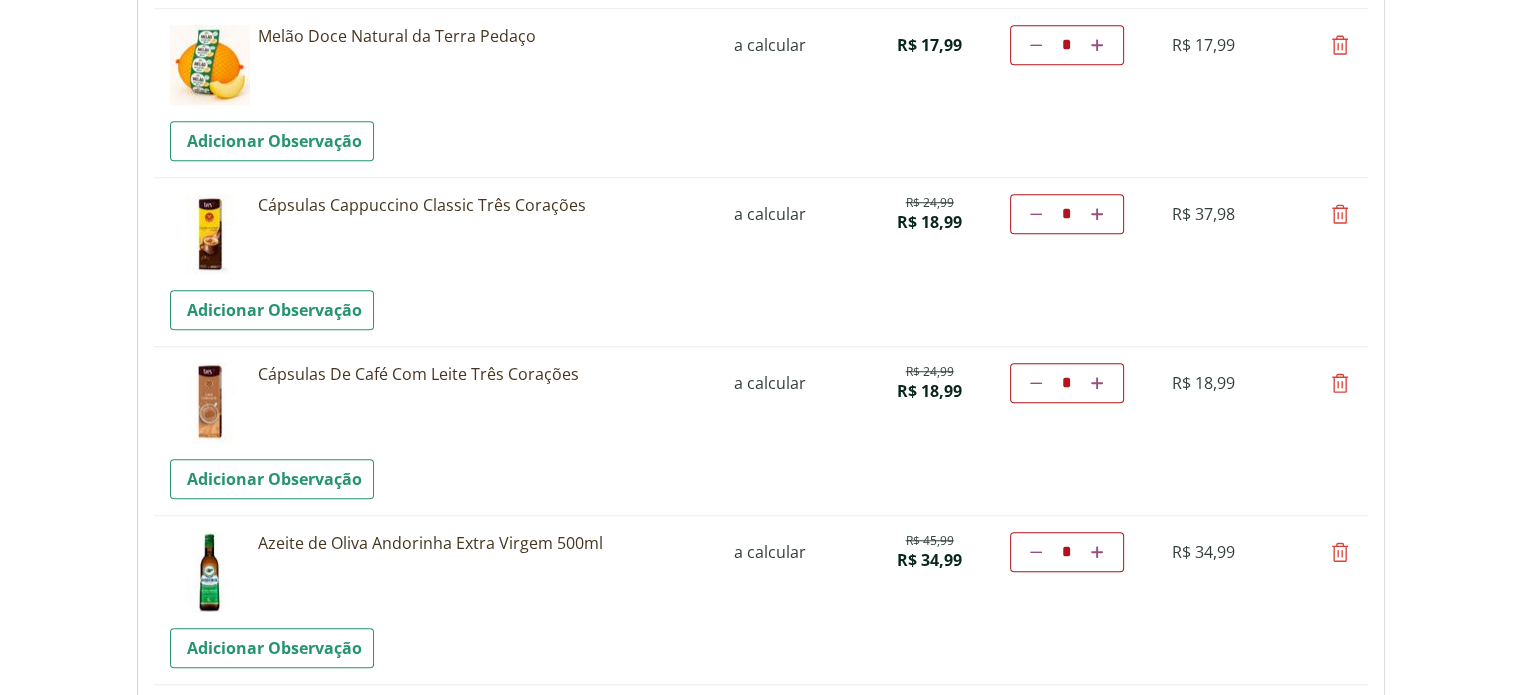click at bounding box center (1340, 383) 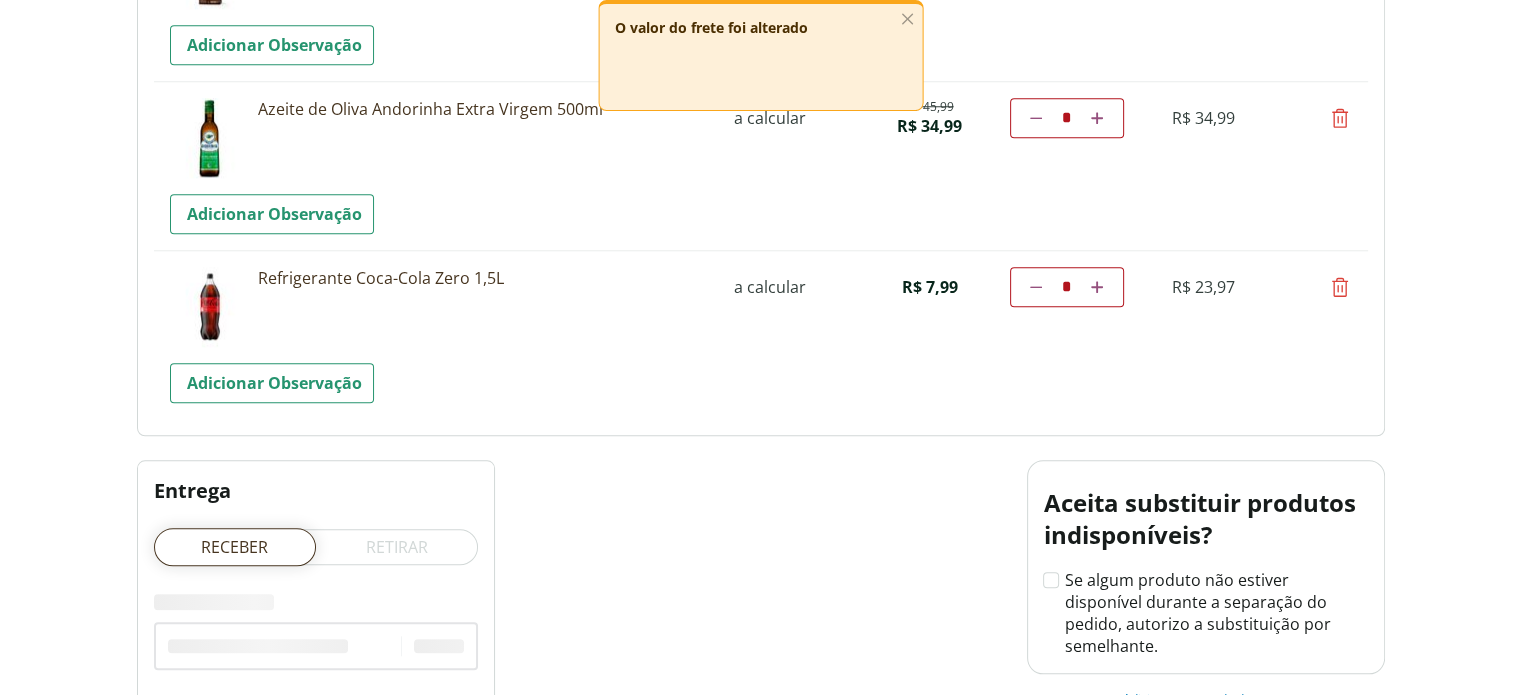 scroll, scrollTop: 1900, scrollLeft: 0, axis: vertical 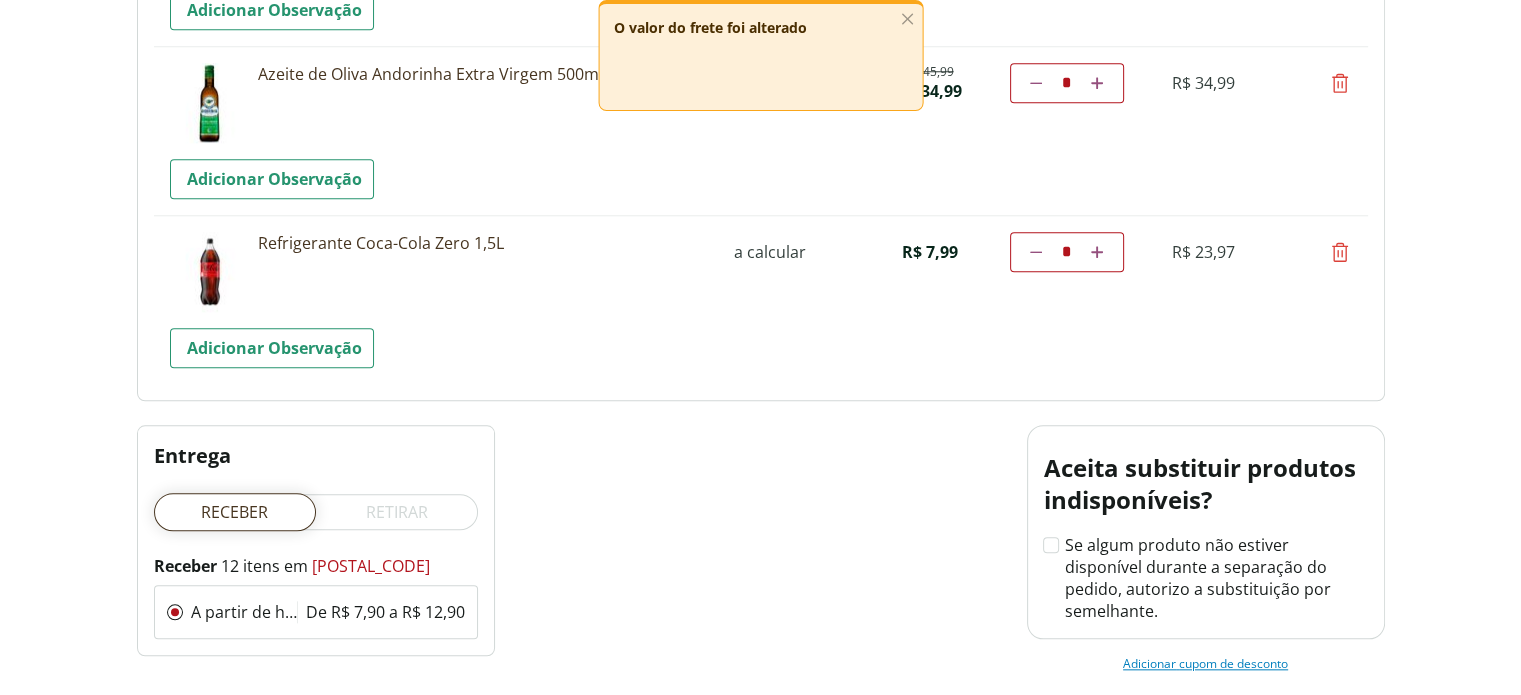 click at bounding box center [1340, 252] 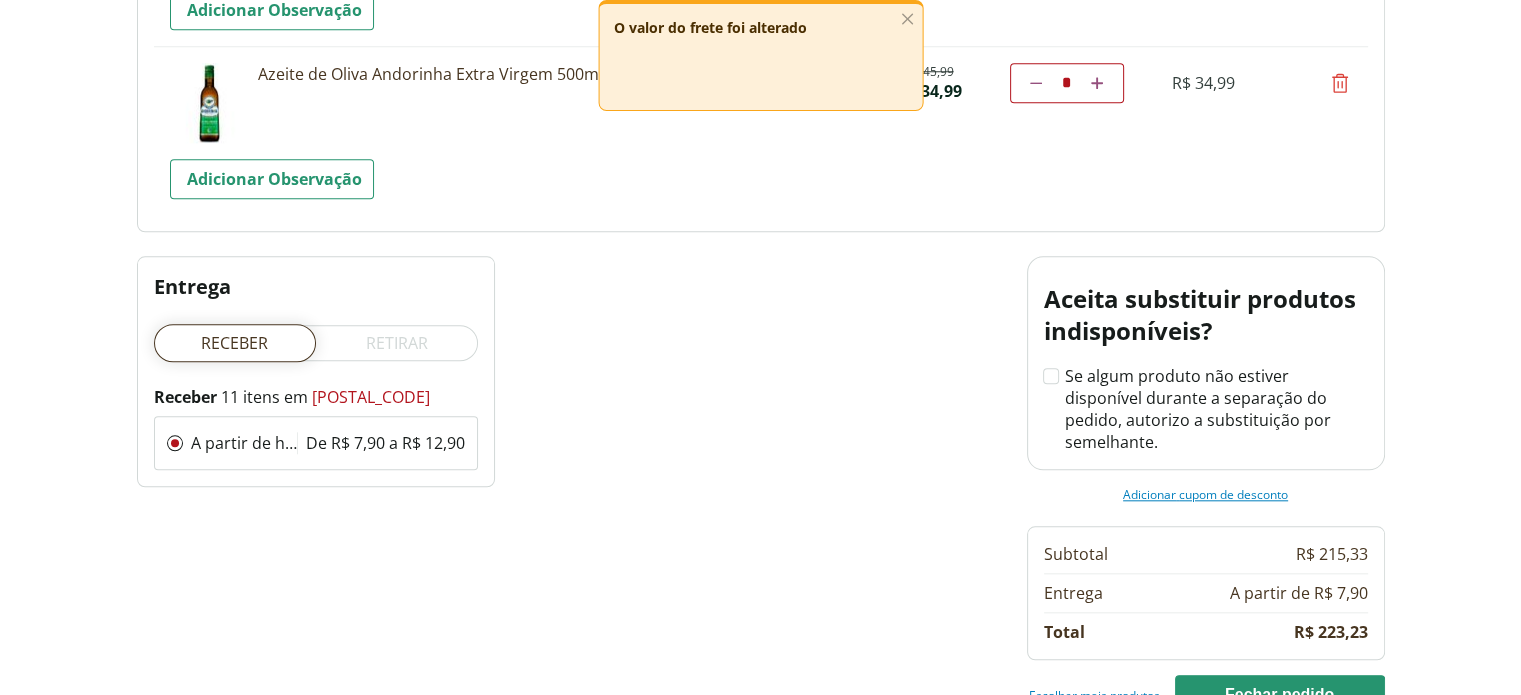 click at bounding box center [1340, 83] 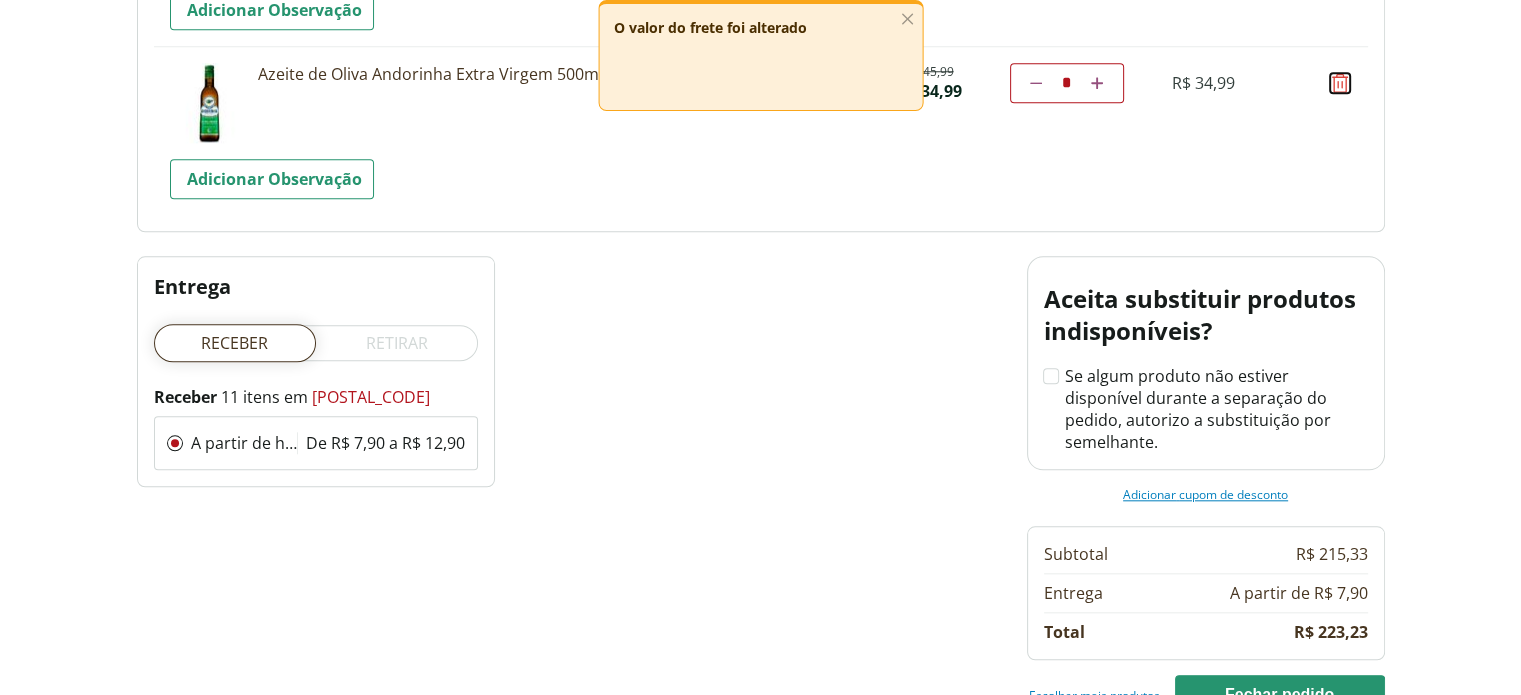 type on "*" 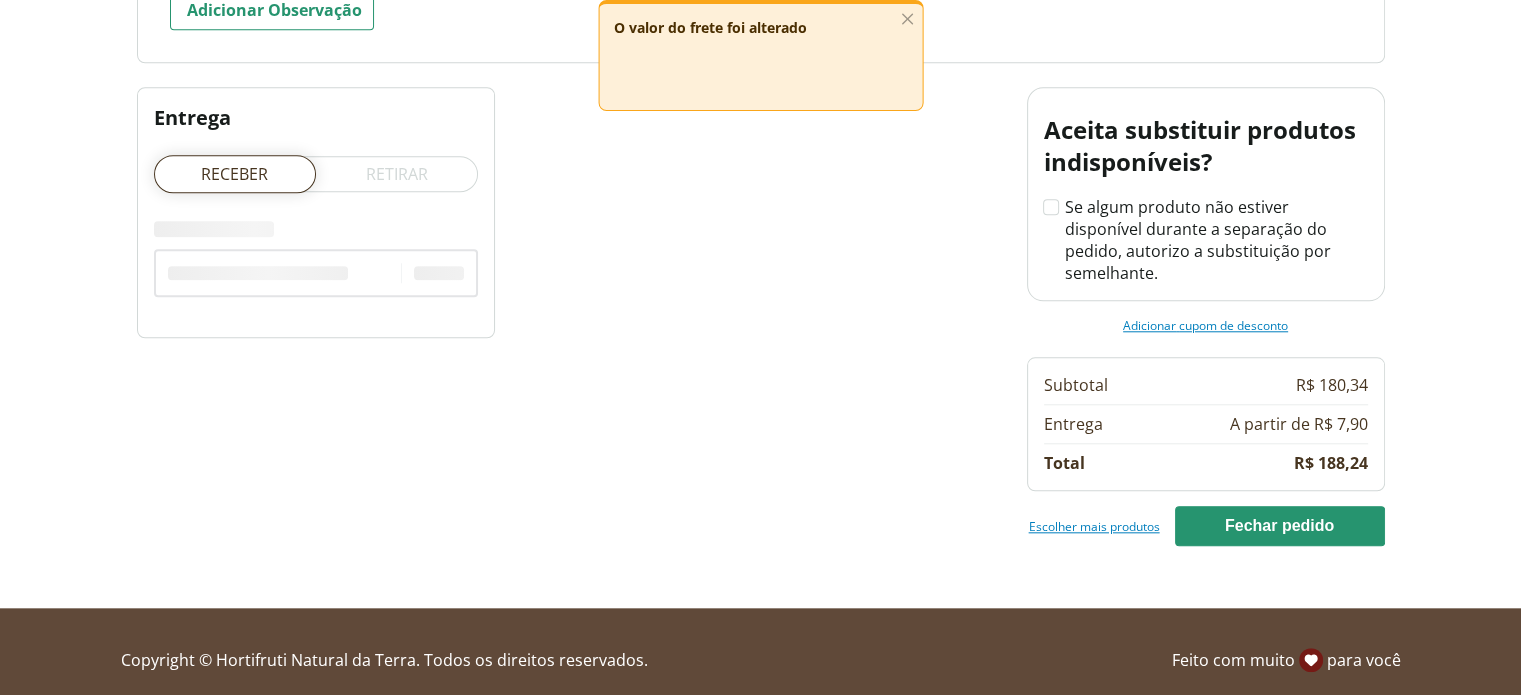scroll, scrollTop: 1891, scrollLeft: 0, axis: vertical 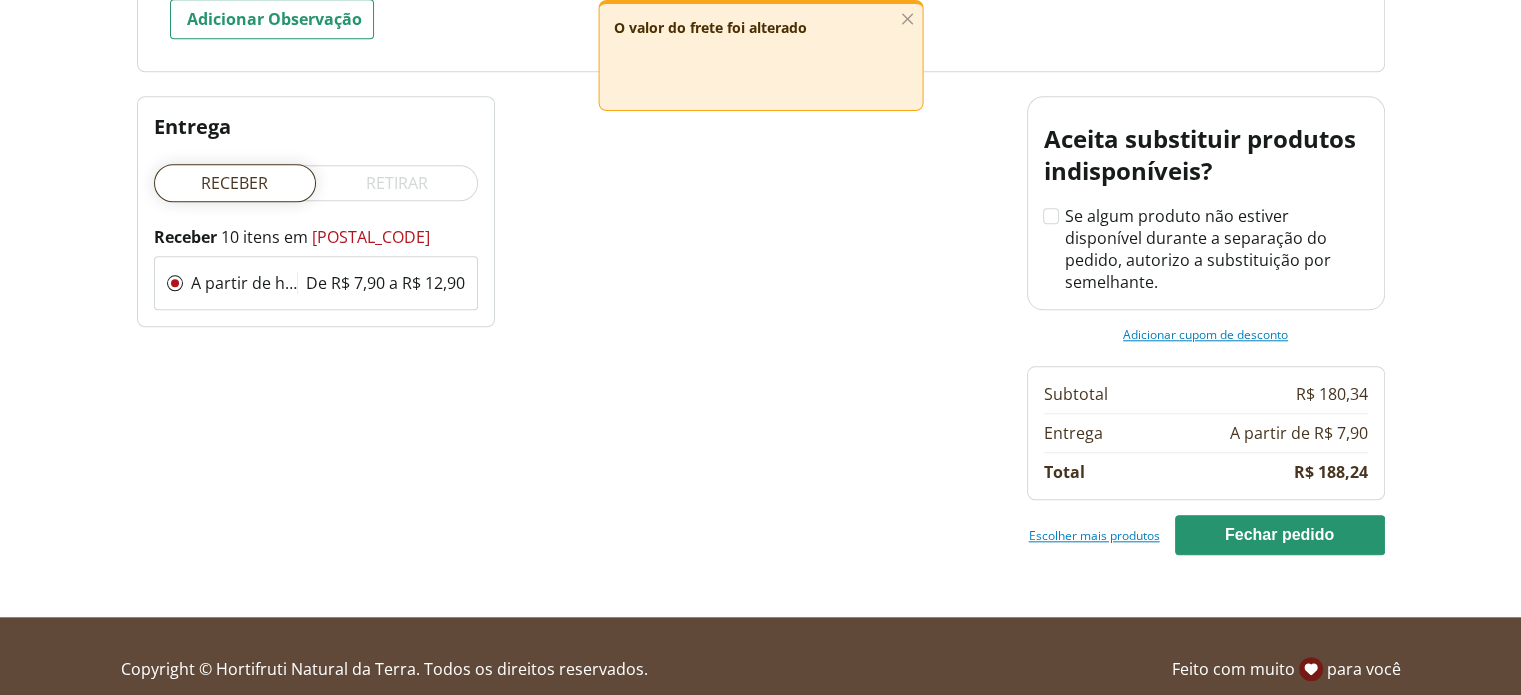 click on "Escolher mais produtos" at bounding box center (1094, 535) 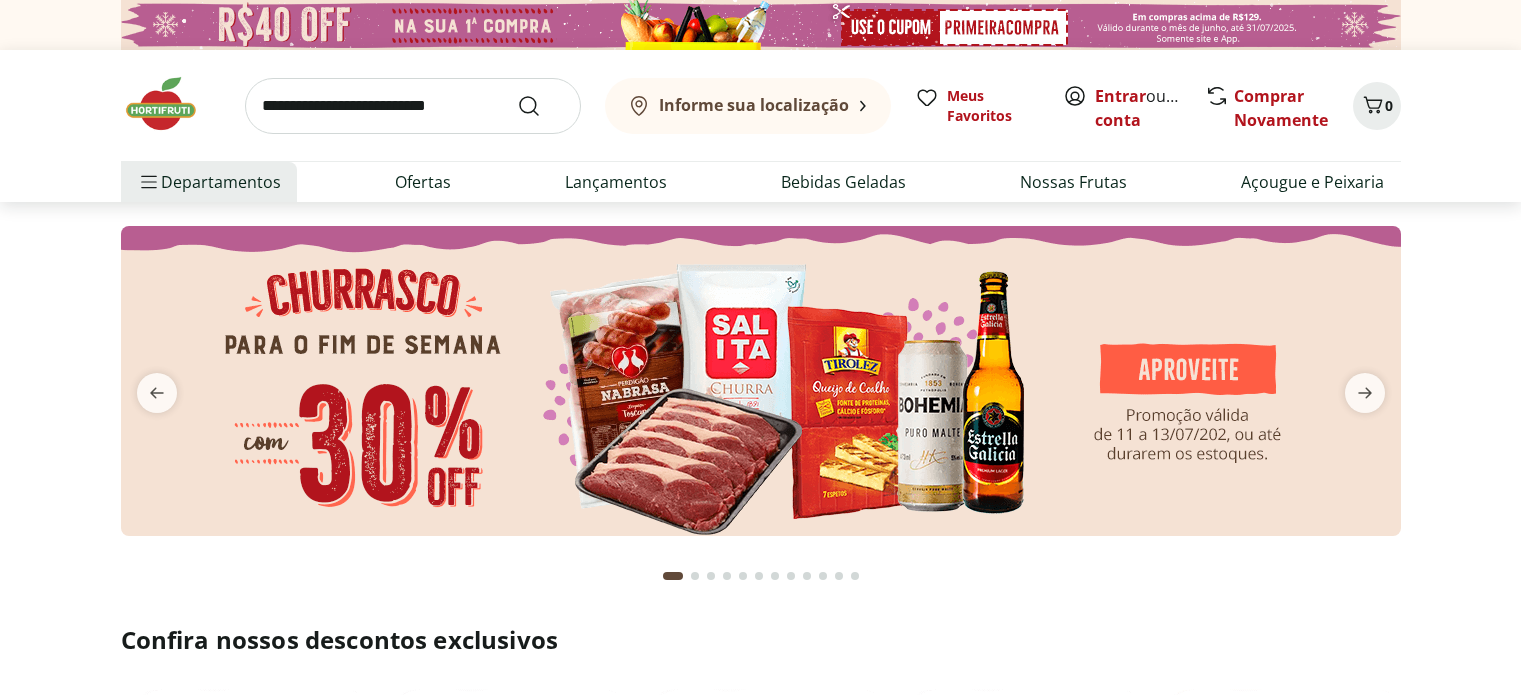 scroll, scrollTop: 0, scrollLeft: 0, axis: both 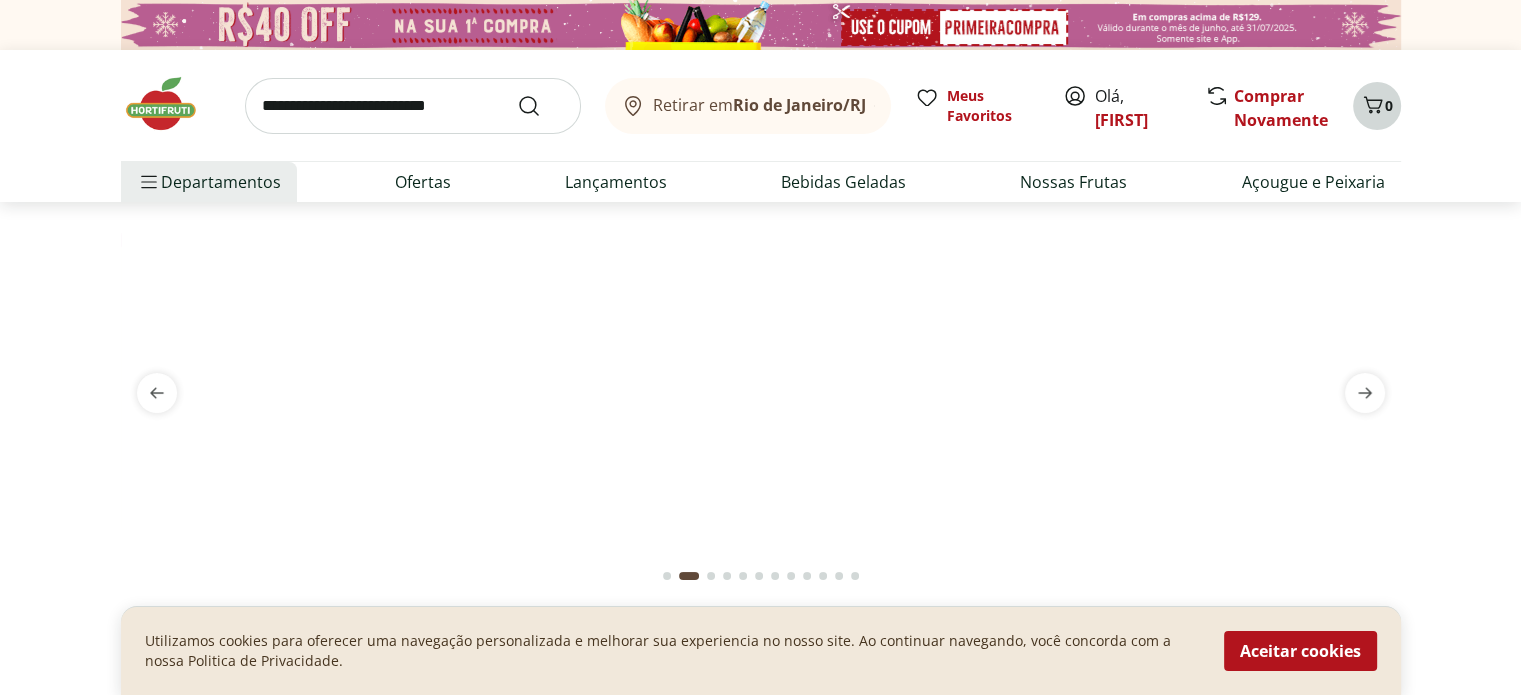 click 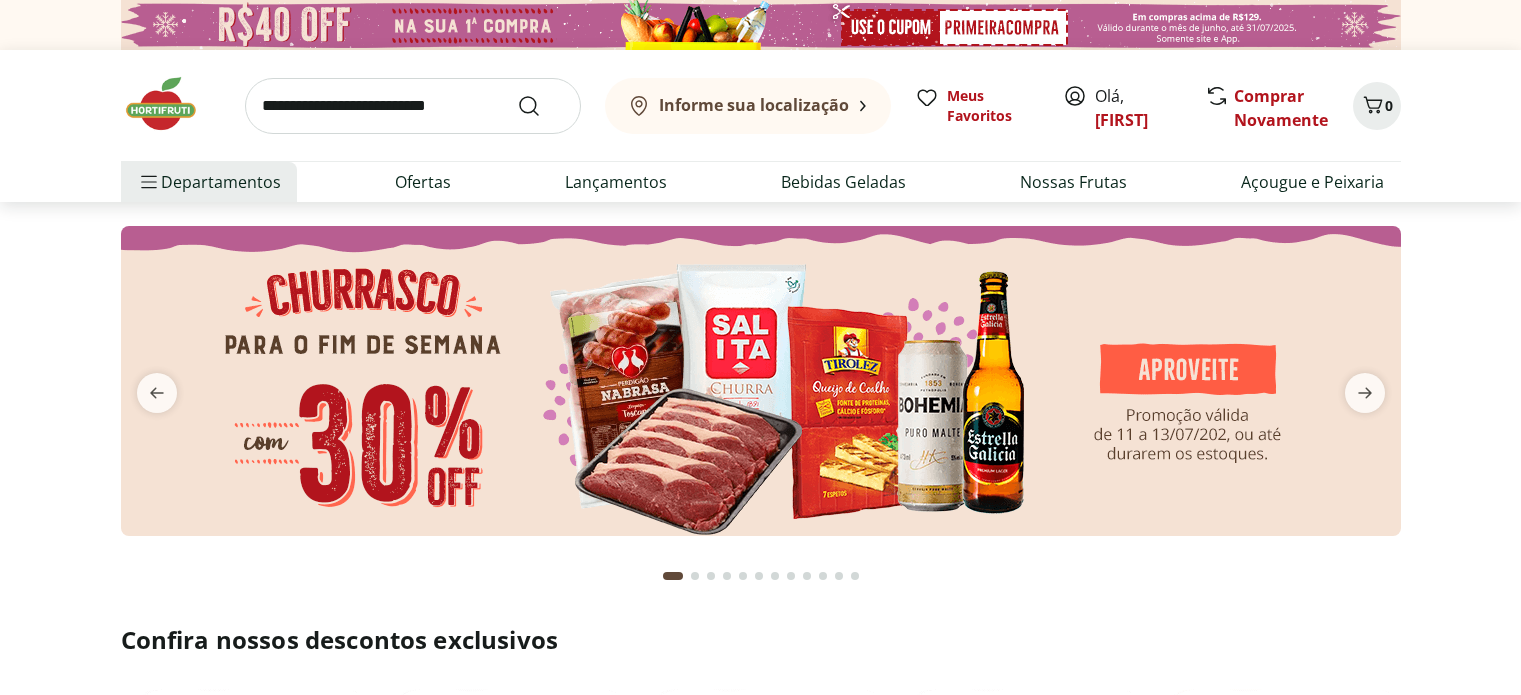 scroll, scrollTop: 0, scrollLeft: 0, axis: both 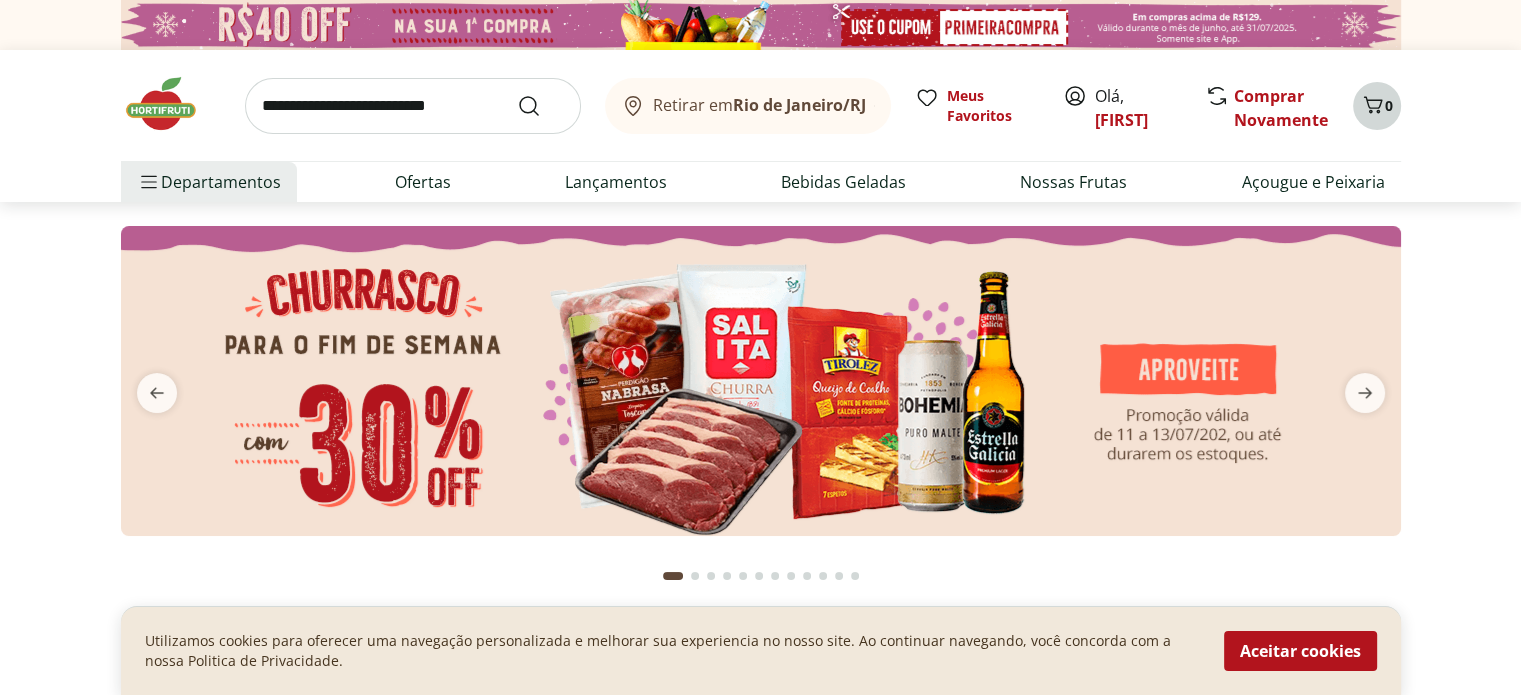 click 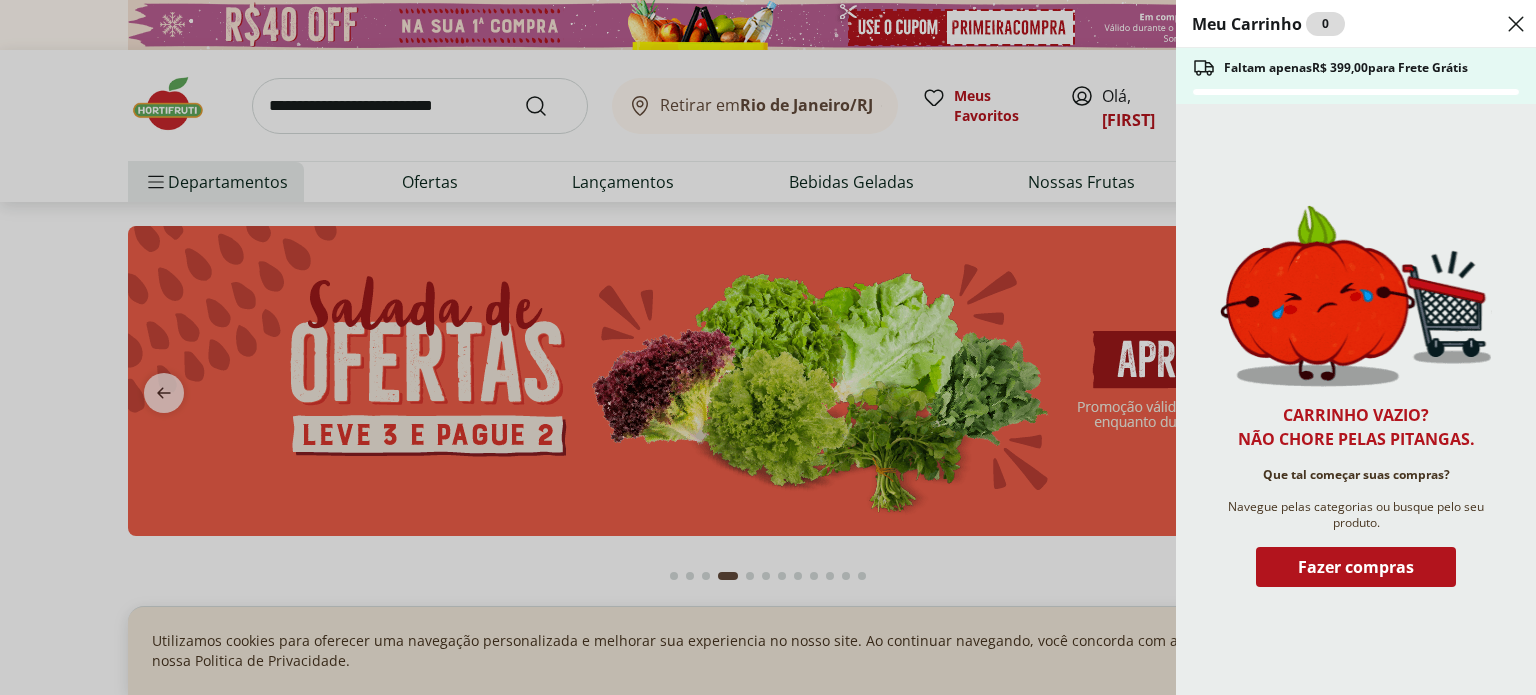 click on "Meu Carrinho 0 Faltam apenas  R$ 399,00  para Frete Grátis Carrinho vazio?   Não chore pelas pitangas. Que tal começar suas compras? Navegue pelas categorias ou busque pelo seu produto. Fazer compras" at bounding box center (768, 347) 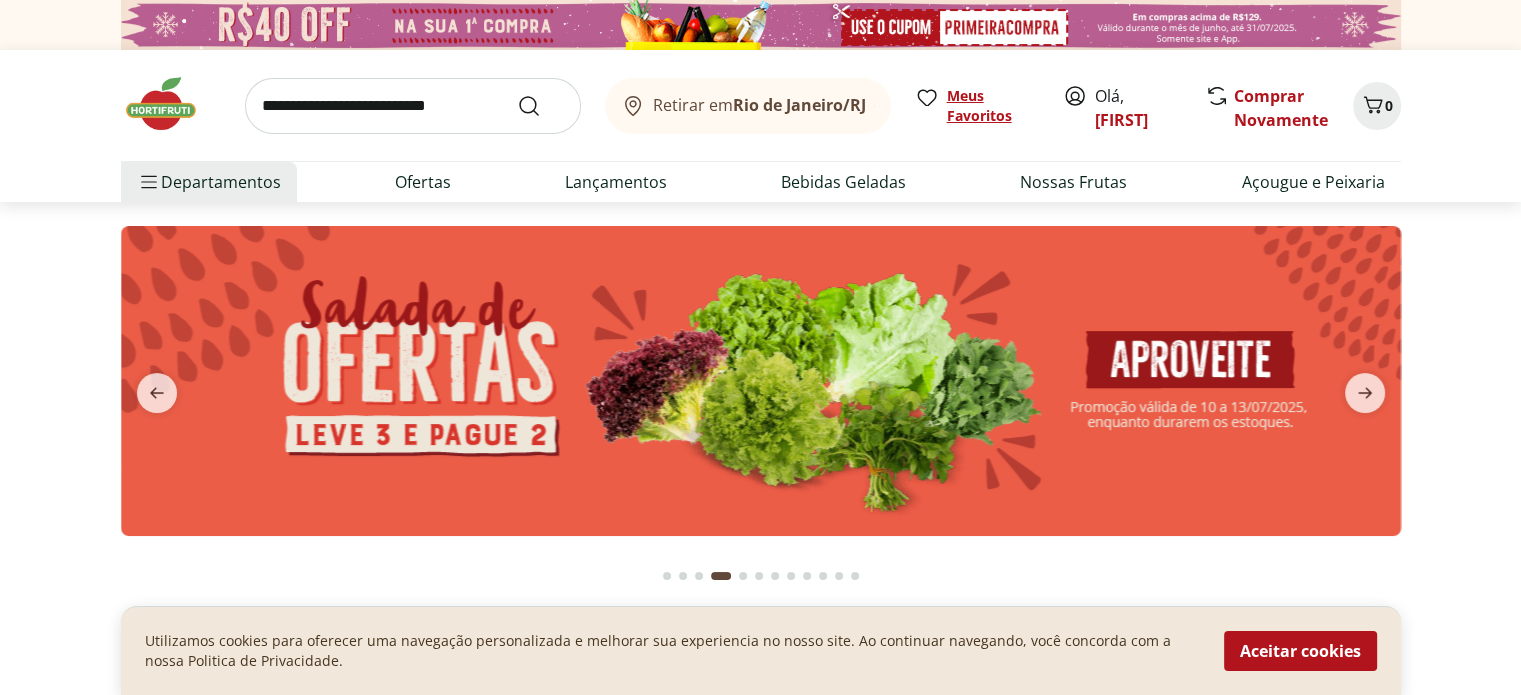 click on "Meus Favoritos" at bounding box center [993, 106] 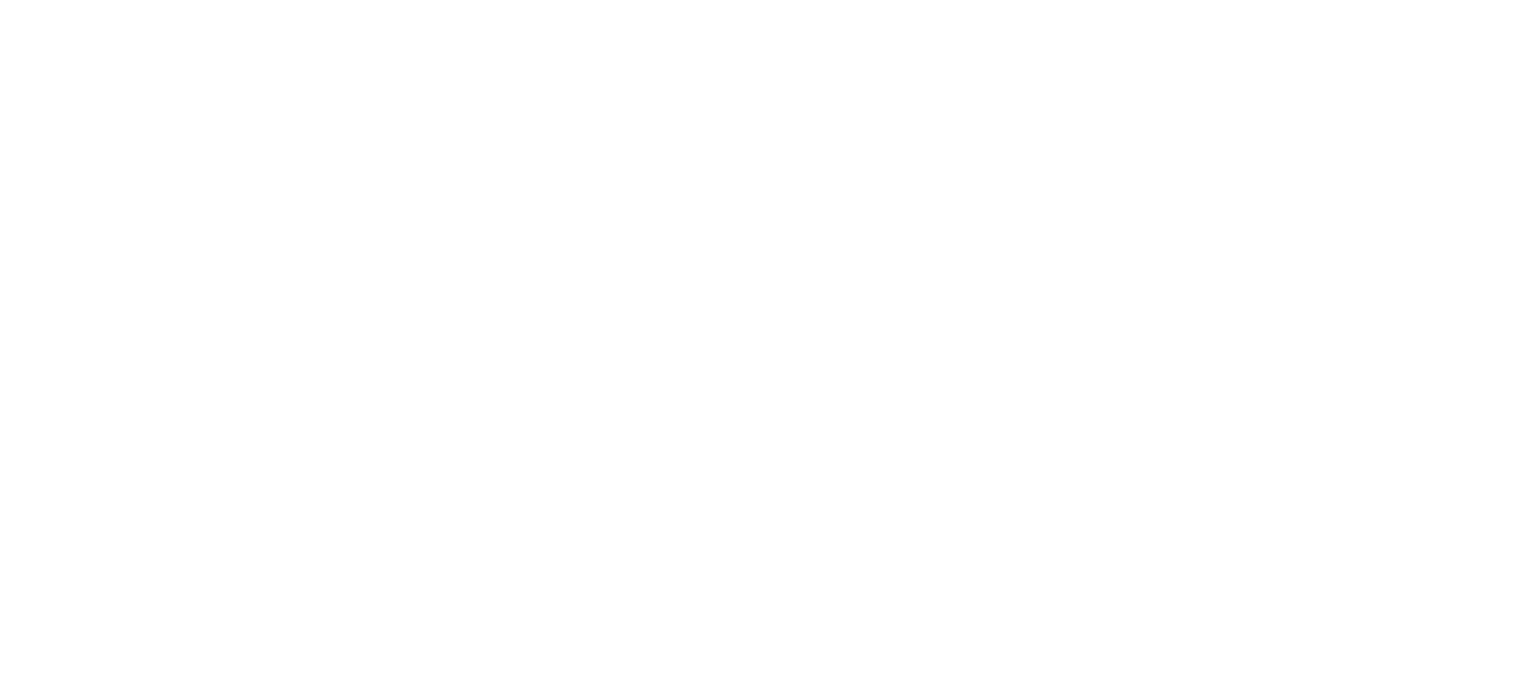 scroll, scrollTop: 0, scrollLeft: 0, axis: both 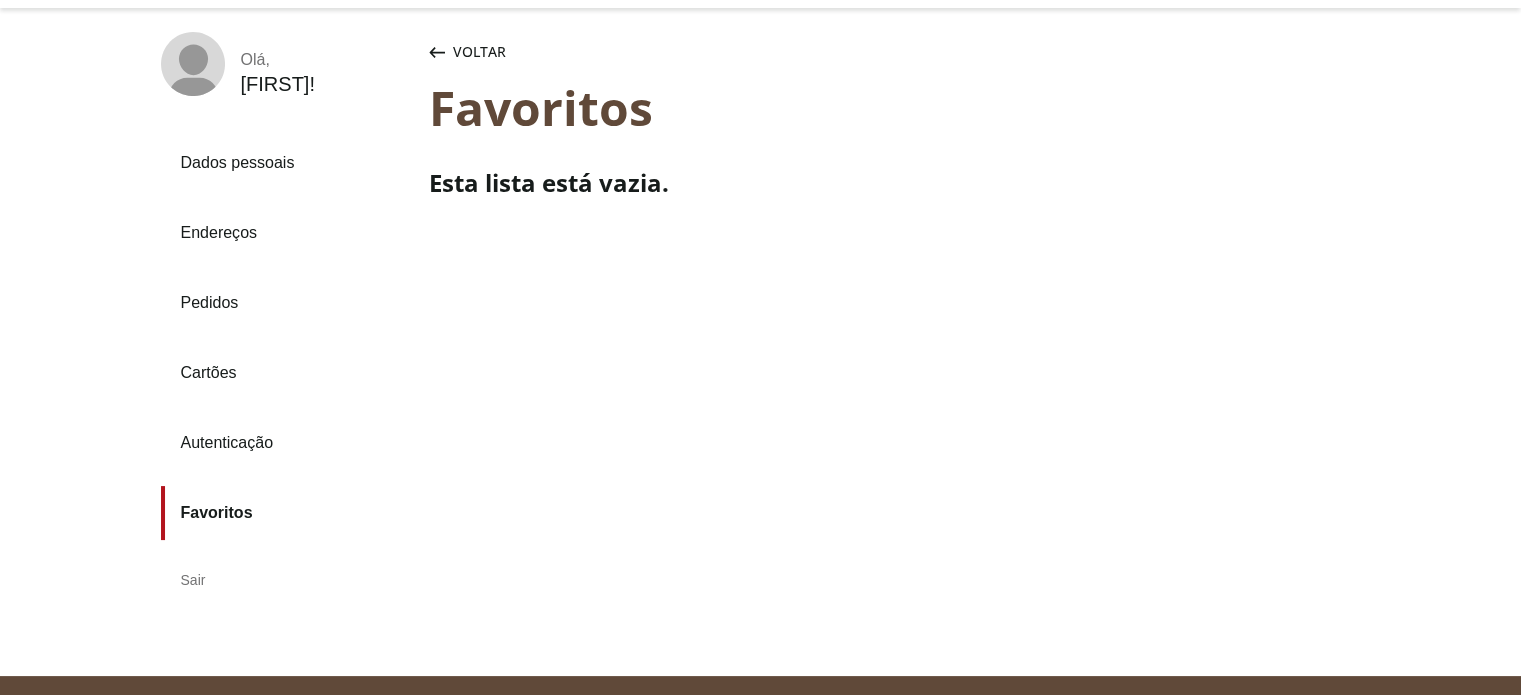 click on "Pedidos" at bounding box center (287, 303) 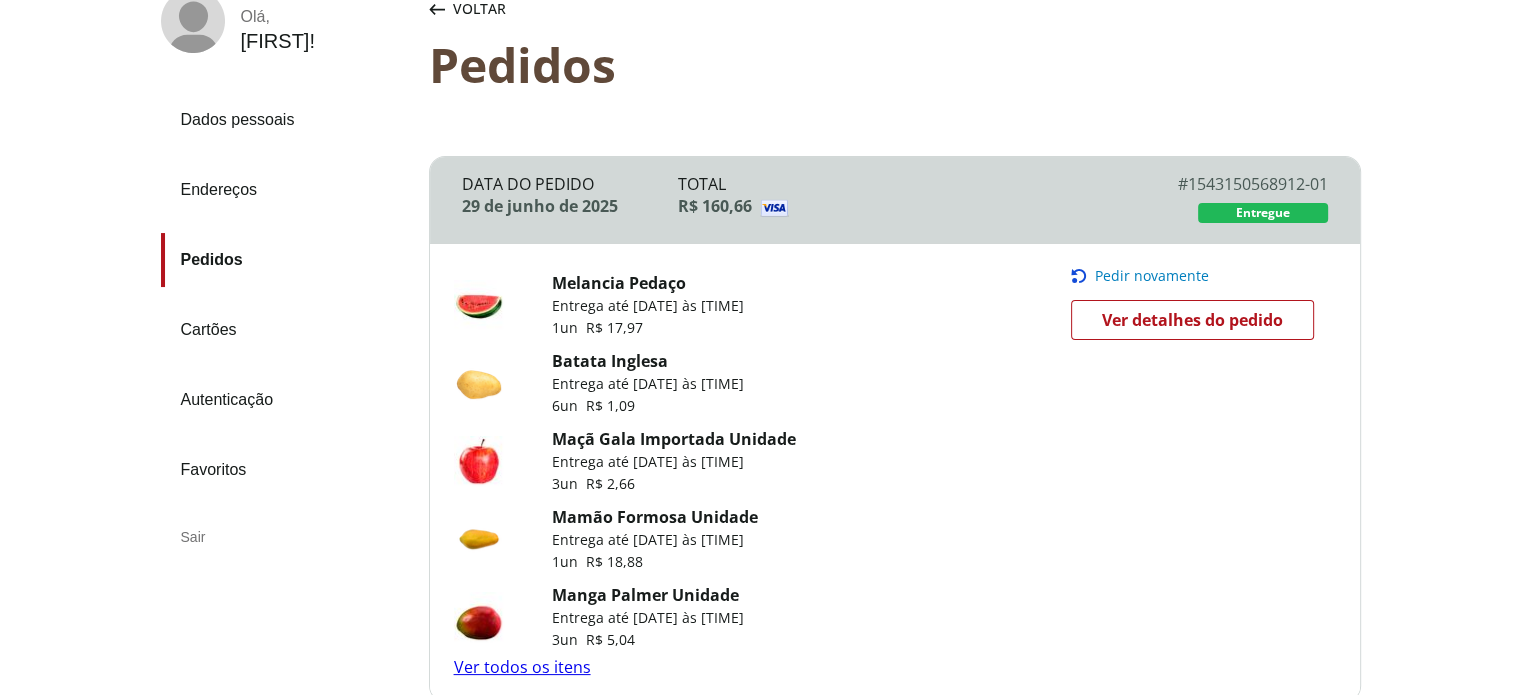 scroll, scrollTop: 200, scrollLeft: 0, axis: vertical 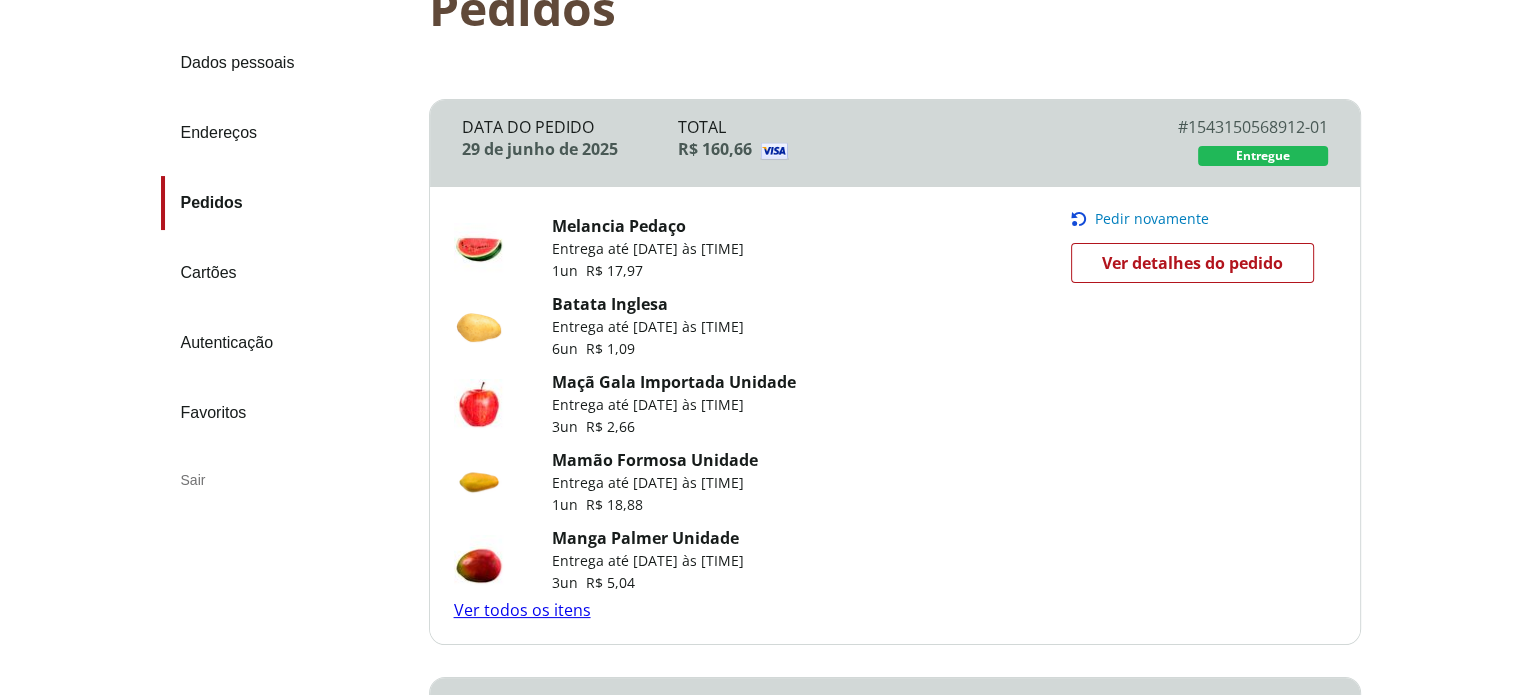 click on "Pedidos" at bounding box center [287, 203] 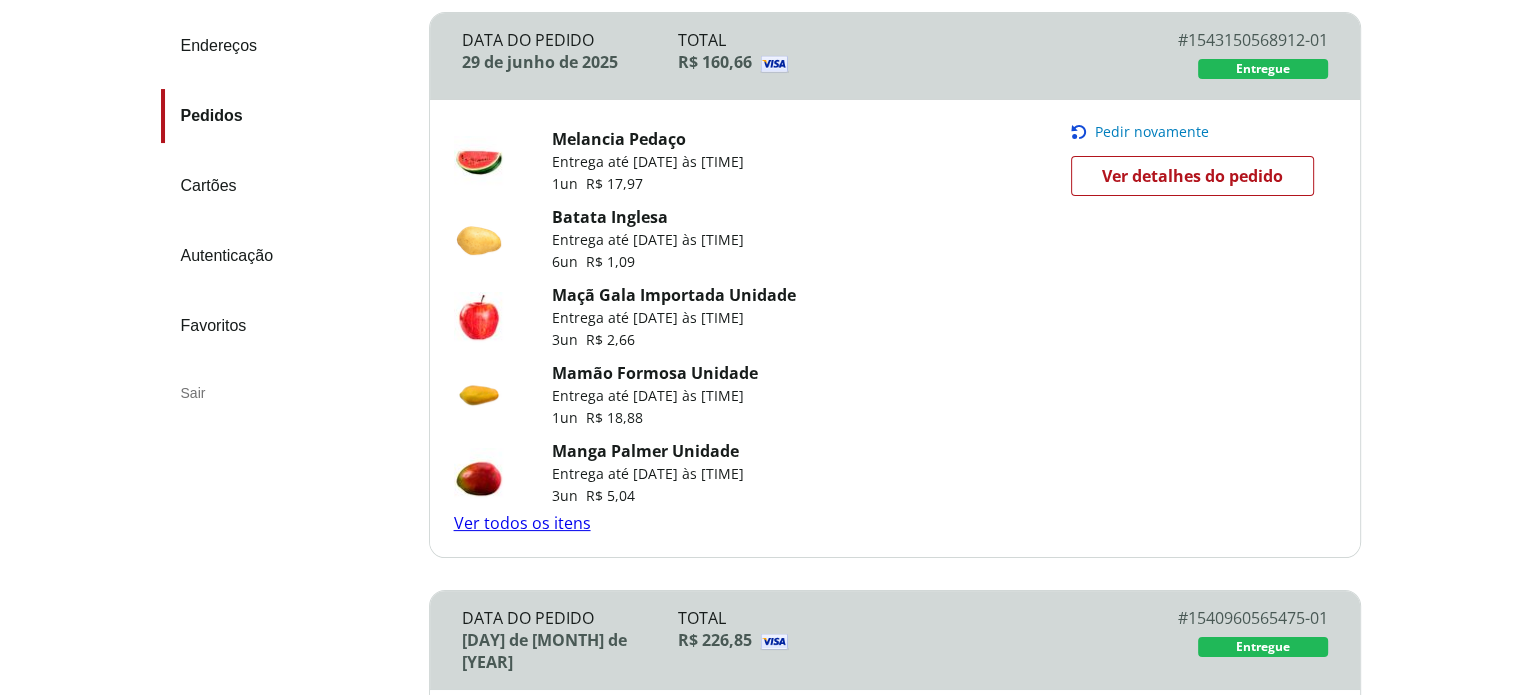 scroll, scrollTop: 300, scrollLeft: 0, axis: vertical 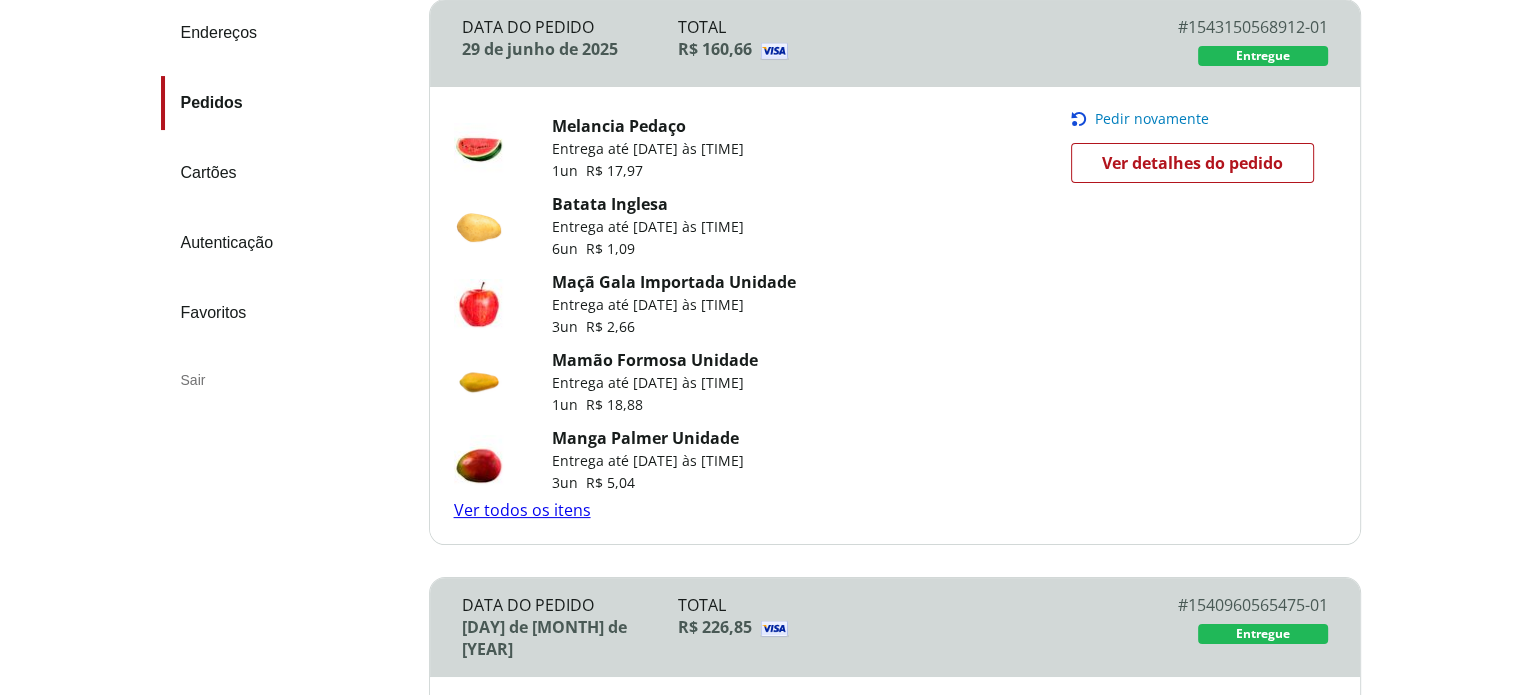 click on "Olá , [FIRST] ! Dados pessoais Endereços Pedidos Cartões Autenticação Favoritos Sair Voltar Pedidos Voltar Pedidos Data do Pedido [DATE] Total [CURRENCY] # [ORDER_NUMBER] # [ORDER_NUMBER] Entregue Melancia Pedaço Entrega até [DATE] às [TIME] 1 un [CURRENCY] Batata Inglesa Entrega até [DATE] às [TIME] 6 un [CURRENCY] Maçã Gala Importada Unidade Entrega até [DATE] às [TIME] 3 un [CURRENCY] Mamão Formosa Unidade Entrega até [DATE] às [TIME] 1 un [CURRENCY] Manga Palmer Unidade Entrega até [DATE] às [TIME] 3 un [CURRENCY] Ver todos os itens Pedir novamente Pedir novamente Ver detalhes do pedido Data do Pedido [DATE] Total [CURRENCY] # [ORDER_NUMBER] # [ORDER_NUMBER] Entregue Melancia Pedaço Entrega até [DATE] às [TIME] 1 un [CURRENCY] Batata Inglesa Entrega até [DATE] às [TIME] 6 un [CURRENCY] Maçã Gala Importada Unidade Entrega até [DATE] às [TIME] 3 un [CURRENCY] Mamão Formosa Unidade Entrega até [DATE] às [TIME]" at bounding box center [760, 1380] 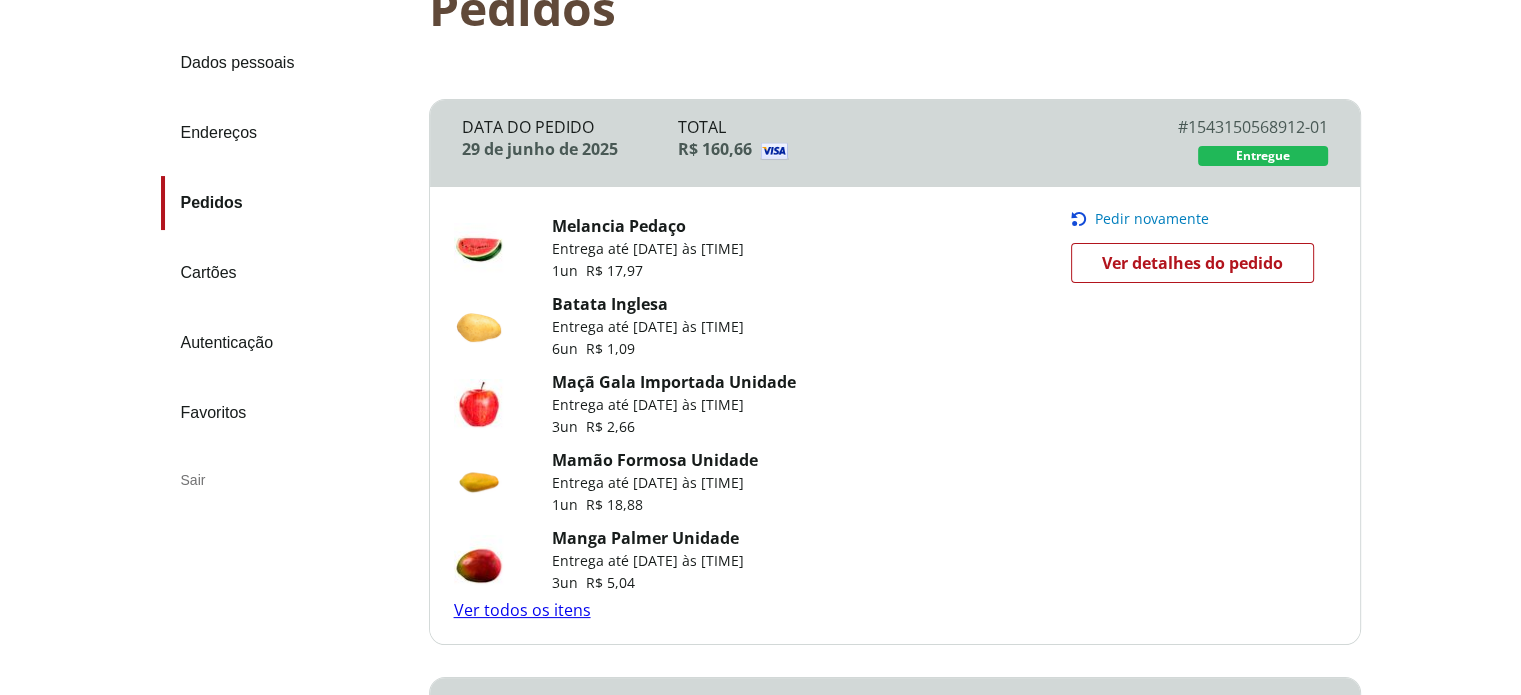 scroll, scrollTop: 0, scrollLeft: 0, axis: both 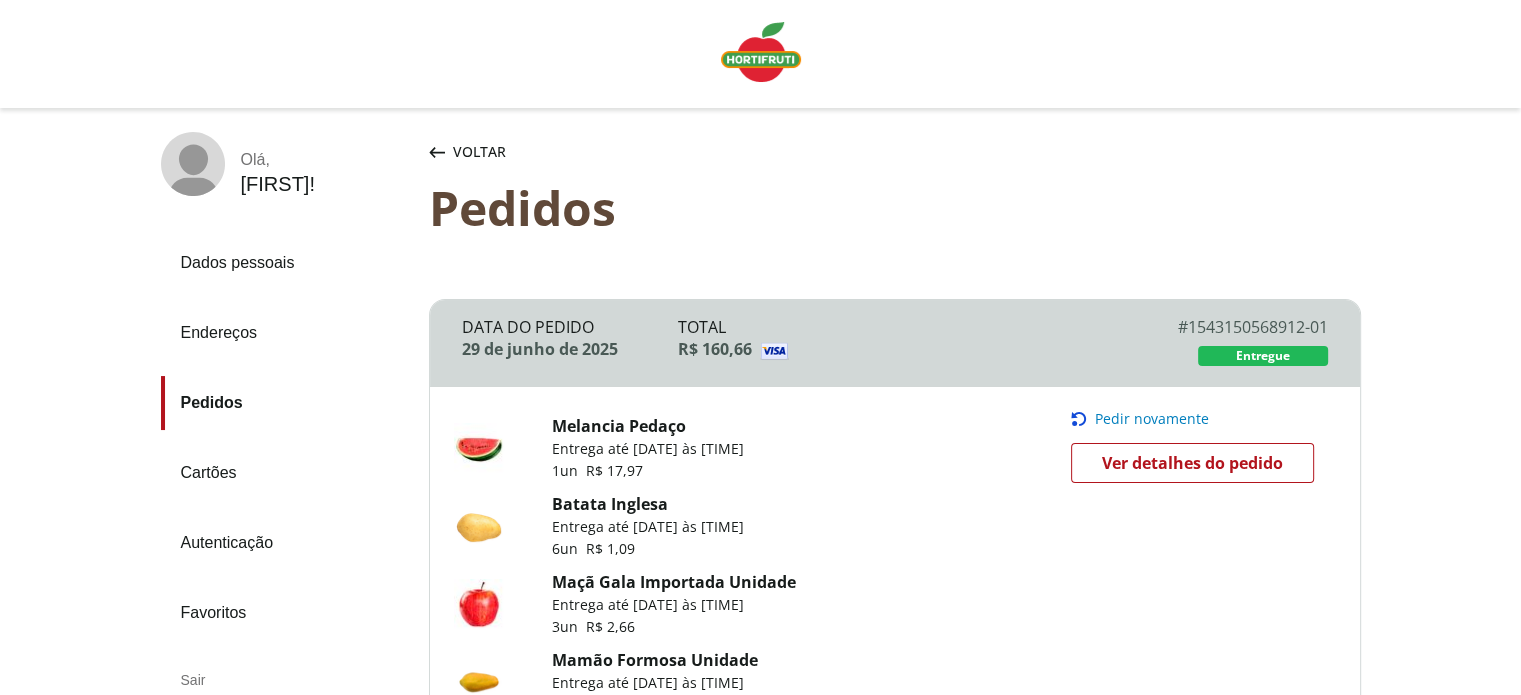 click on "Voltar" at bounding box center (479, 152) 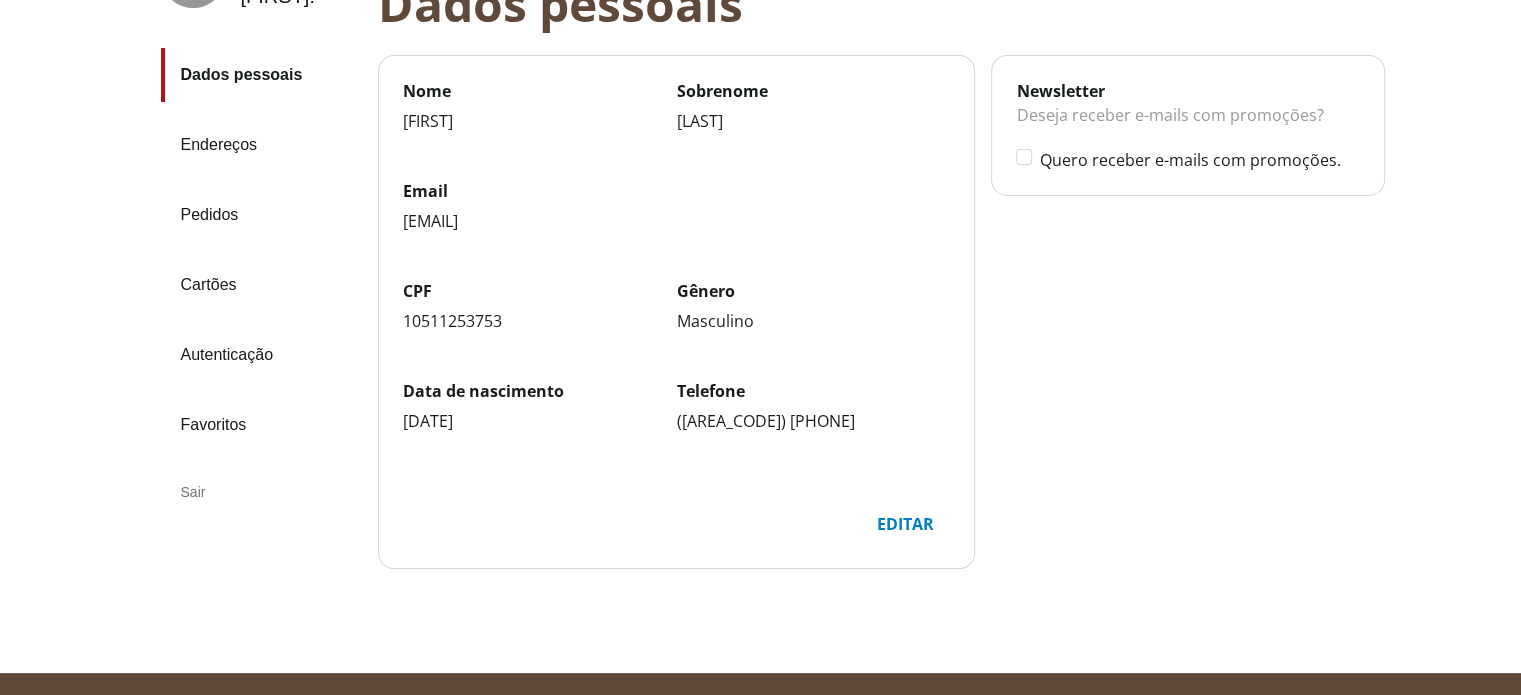 scroll, scrollTop: 200, scrollLeft: 0, axis: vertical 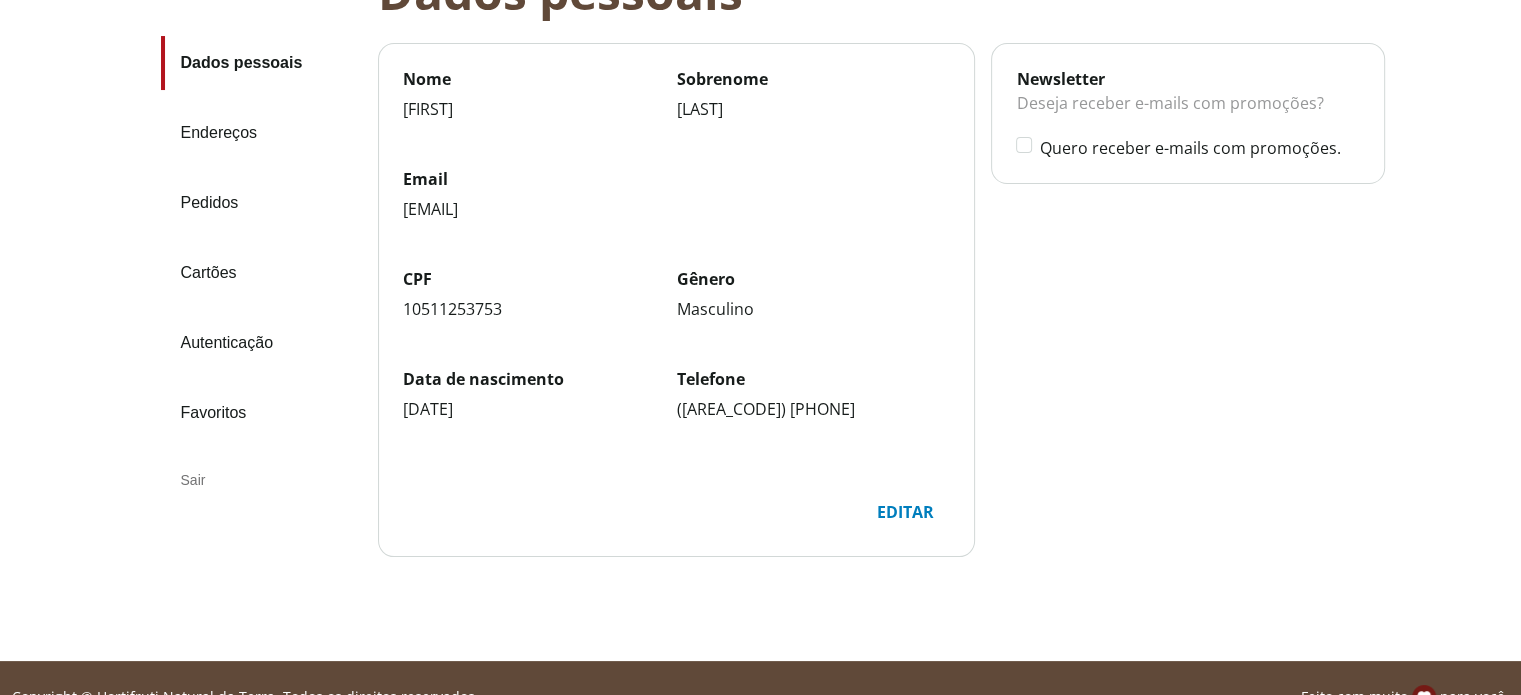 click on "[USERNAME]@[example.com]" at bounding box center [677, 209] 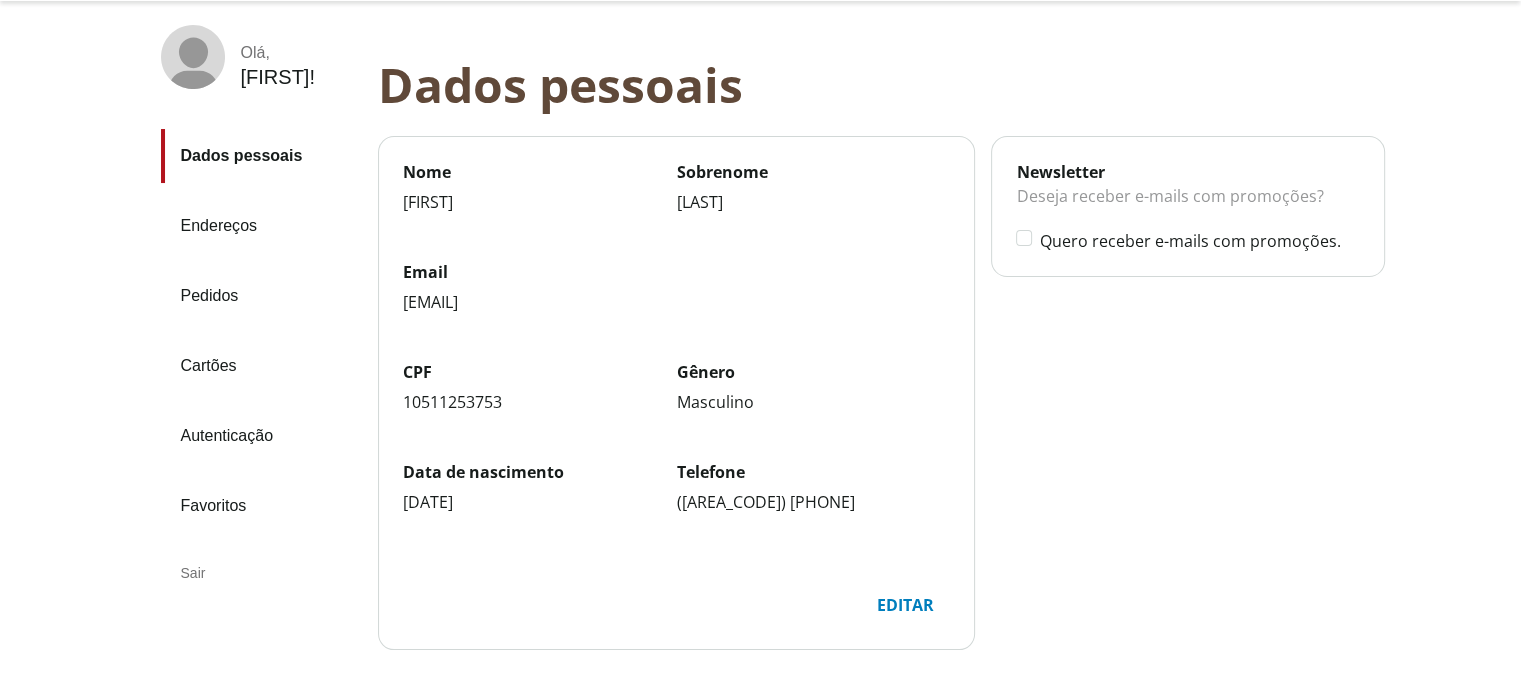 scroll, scrollTop: 0, scrollLeft: 0, axis: both 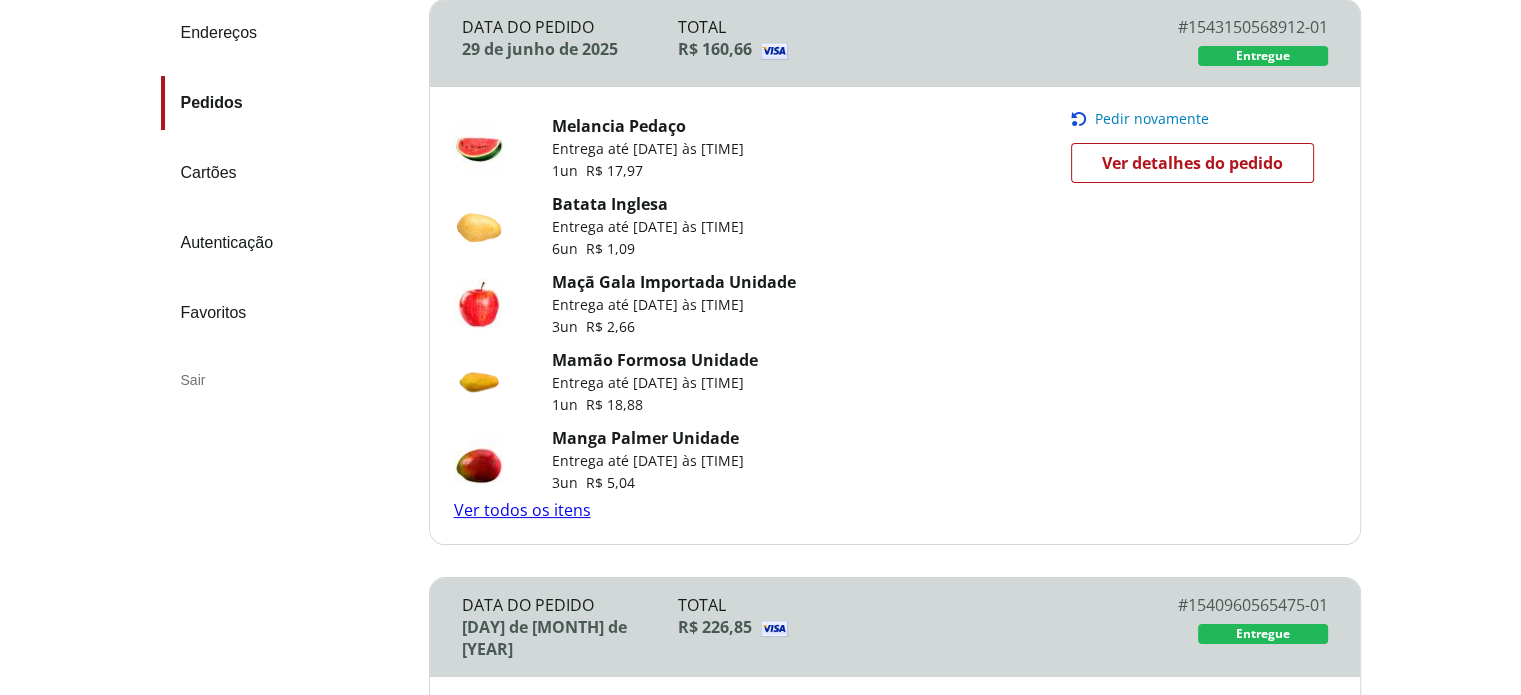 click on "Ver todos os itens" at bounding box center [522, 510] 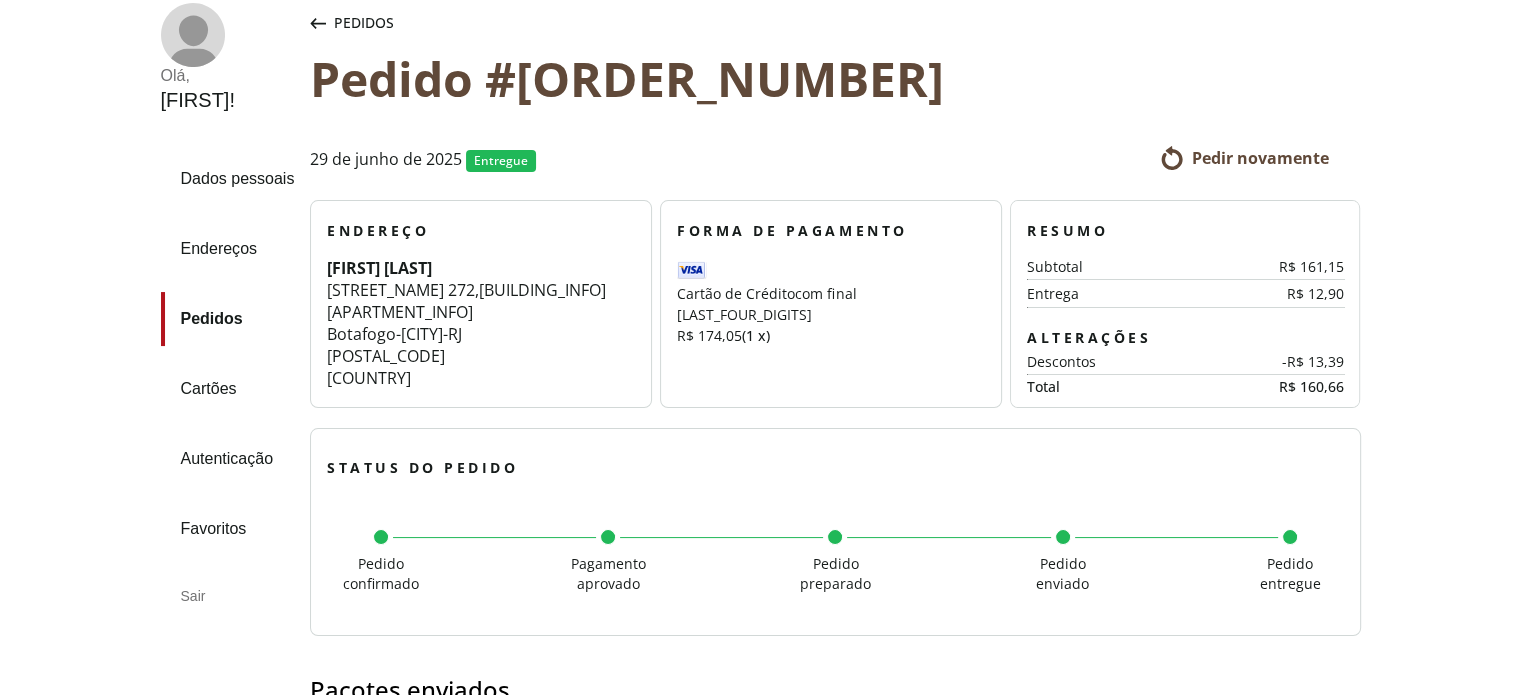 scroll, scrollTop: 100, scrollLeft: 0, axis: vertical 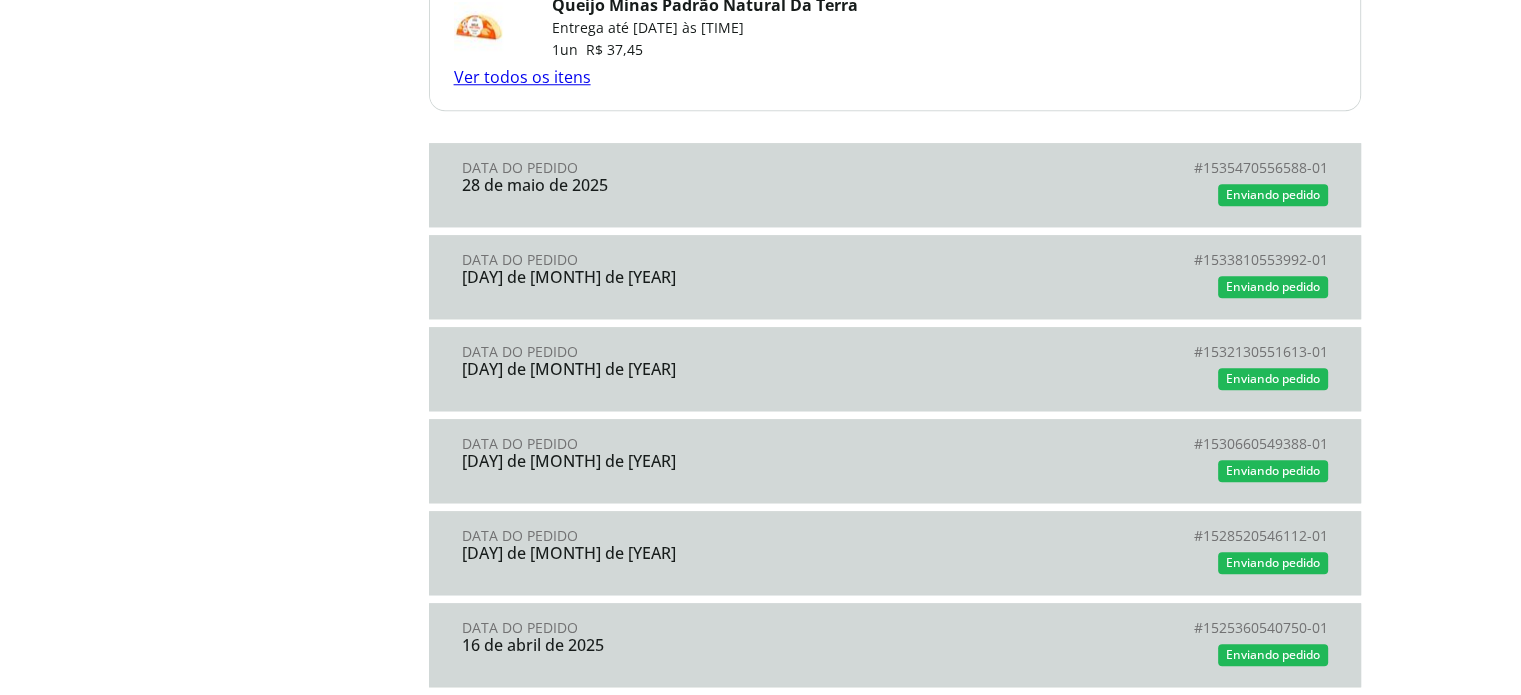 click on "Data do Pedido 28 de maio de 2025 #  1535470556588-01 #  Enviando pedido" at bounding box center (895, 185) 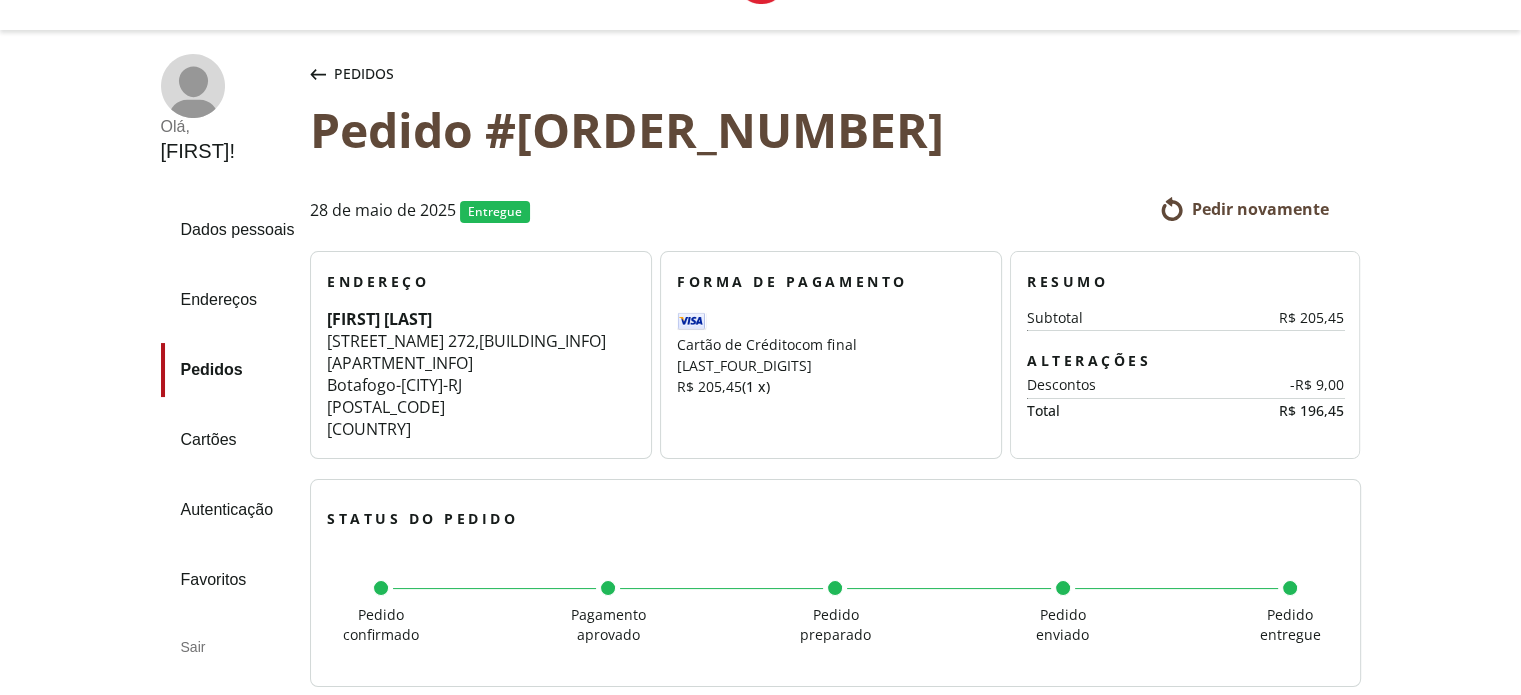 scroll, scrollTop: 200, scrollLeft: 0, axis: vertical 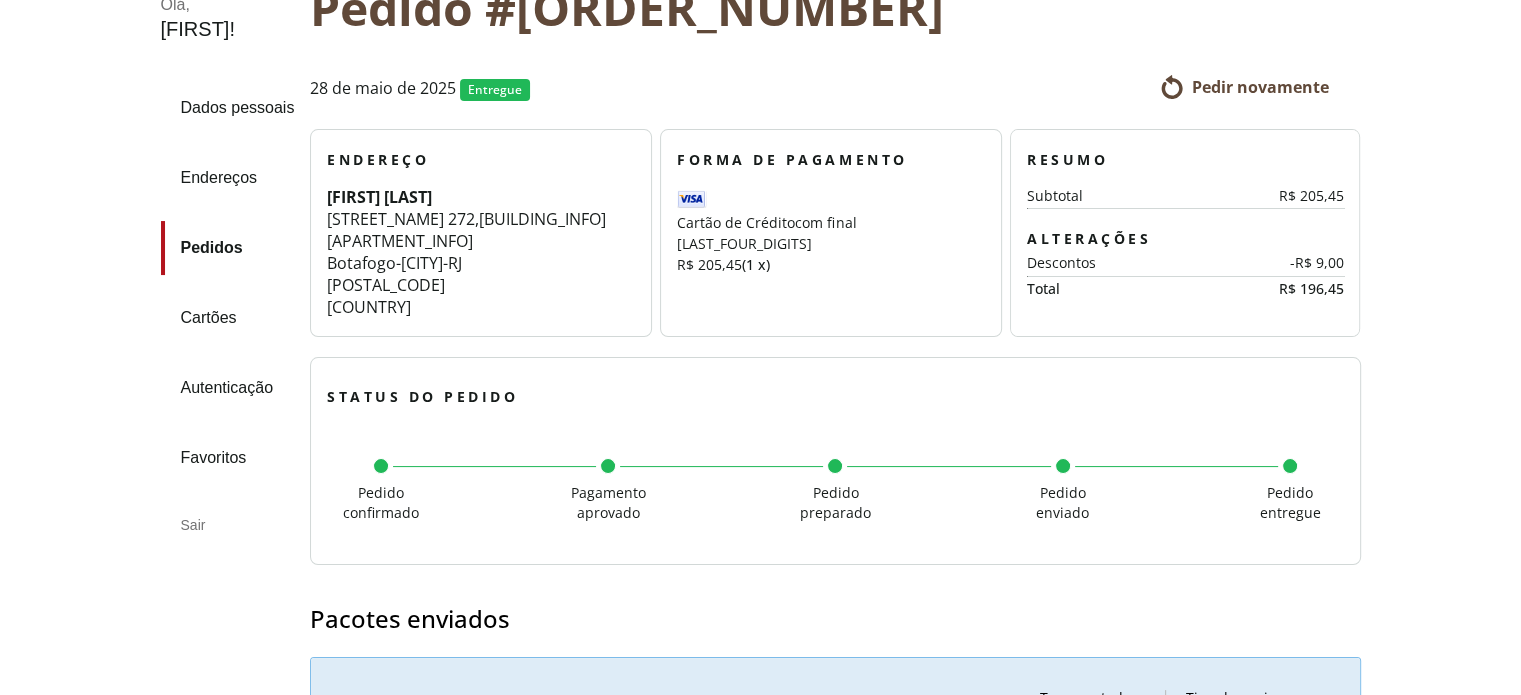 click on "Pedir novamente" at bounding box center (1260, 87) 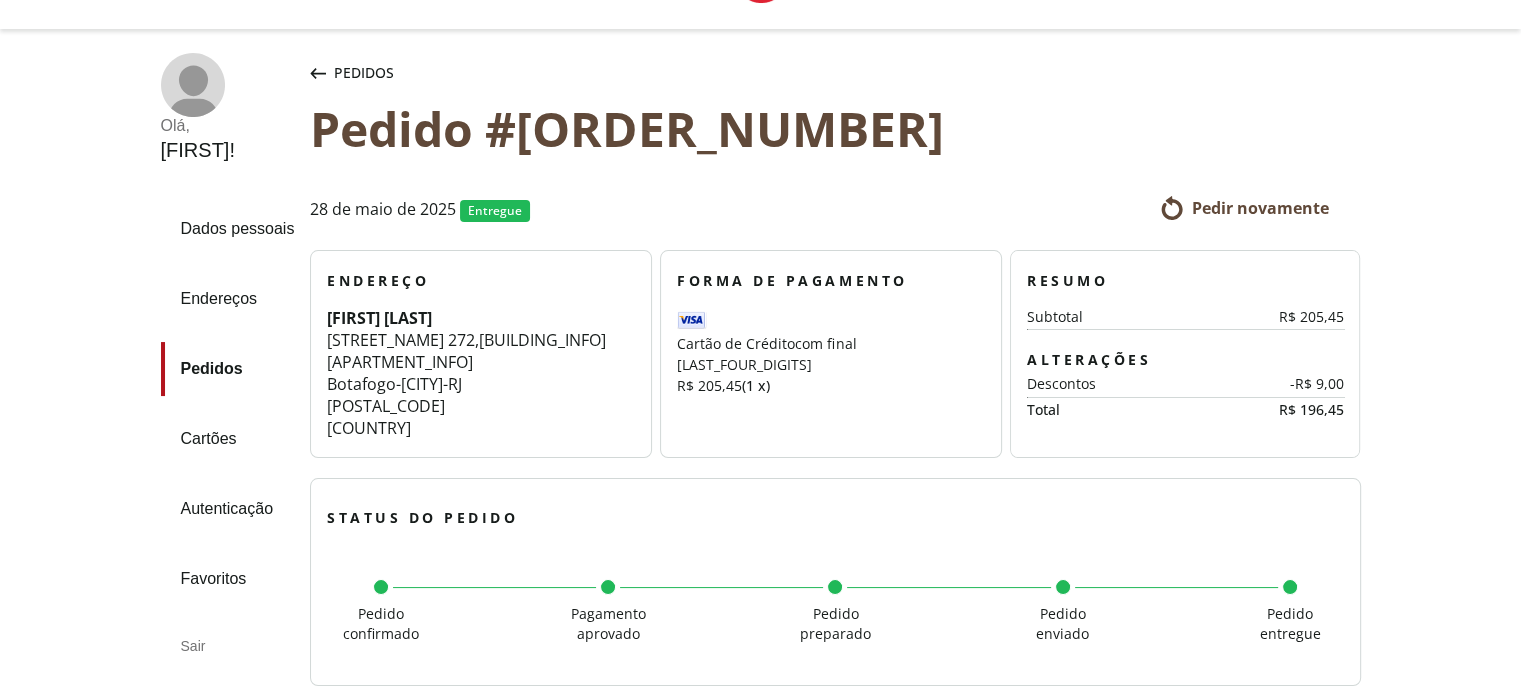 scroll, scrollTop: 0, scrollLeft: 0, axis: both 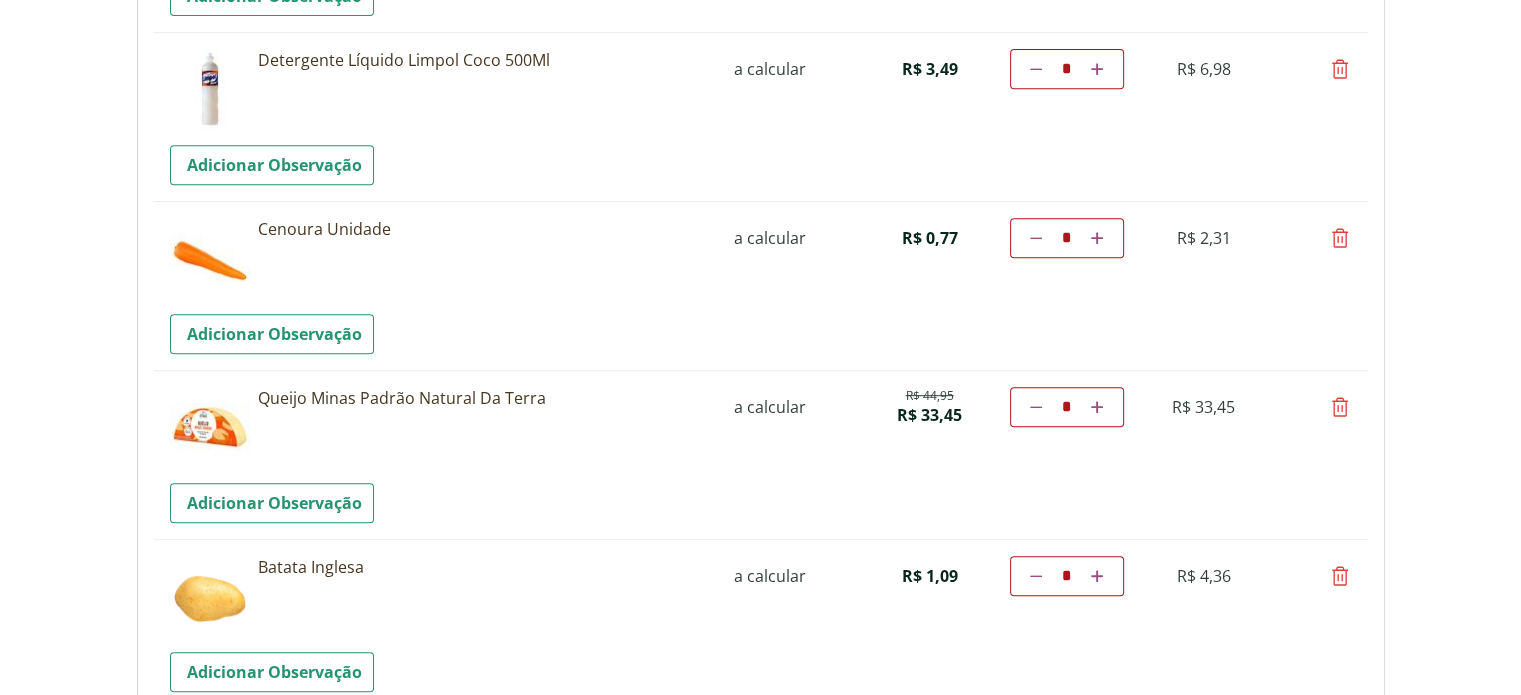 click at bounding box center (1340, 238) 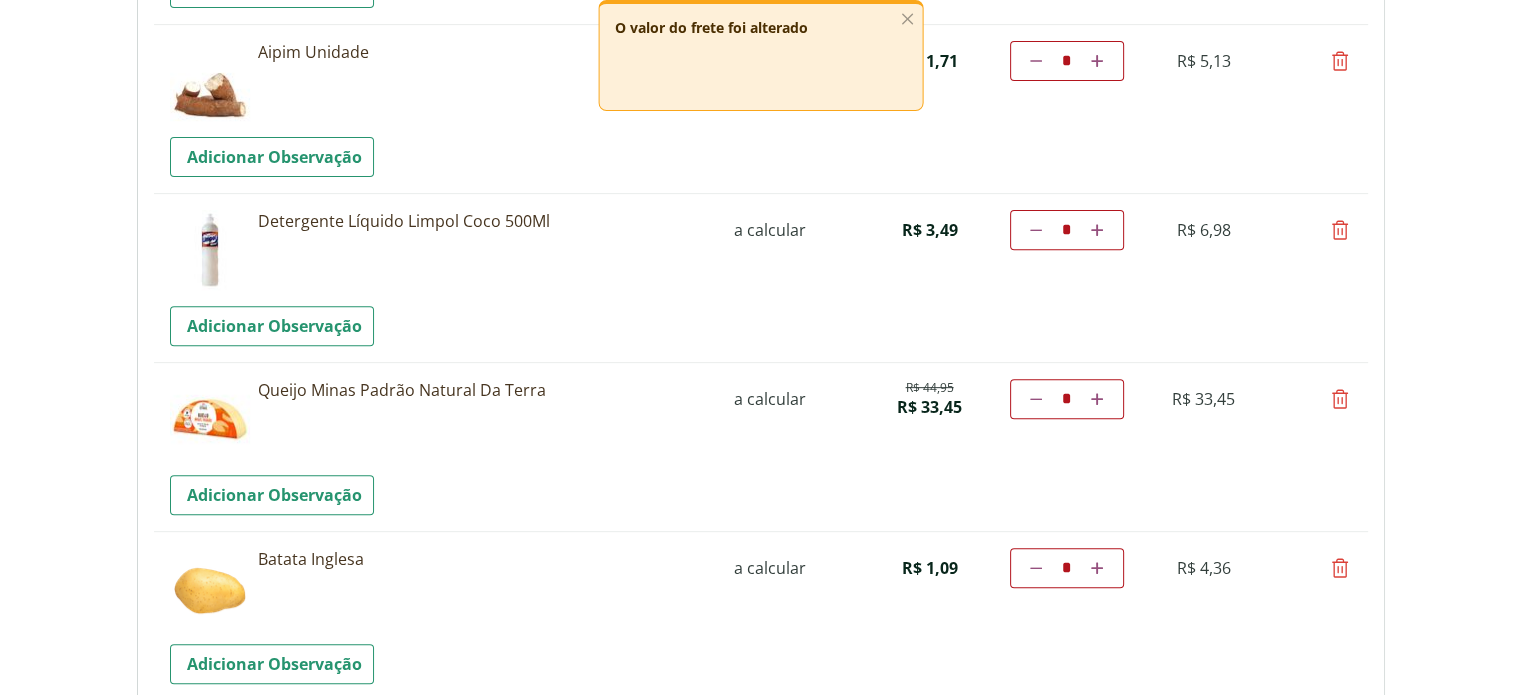 scroll, scrollTop: 700, scrollLeft: 0, axis: vertical 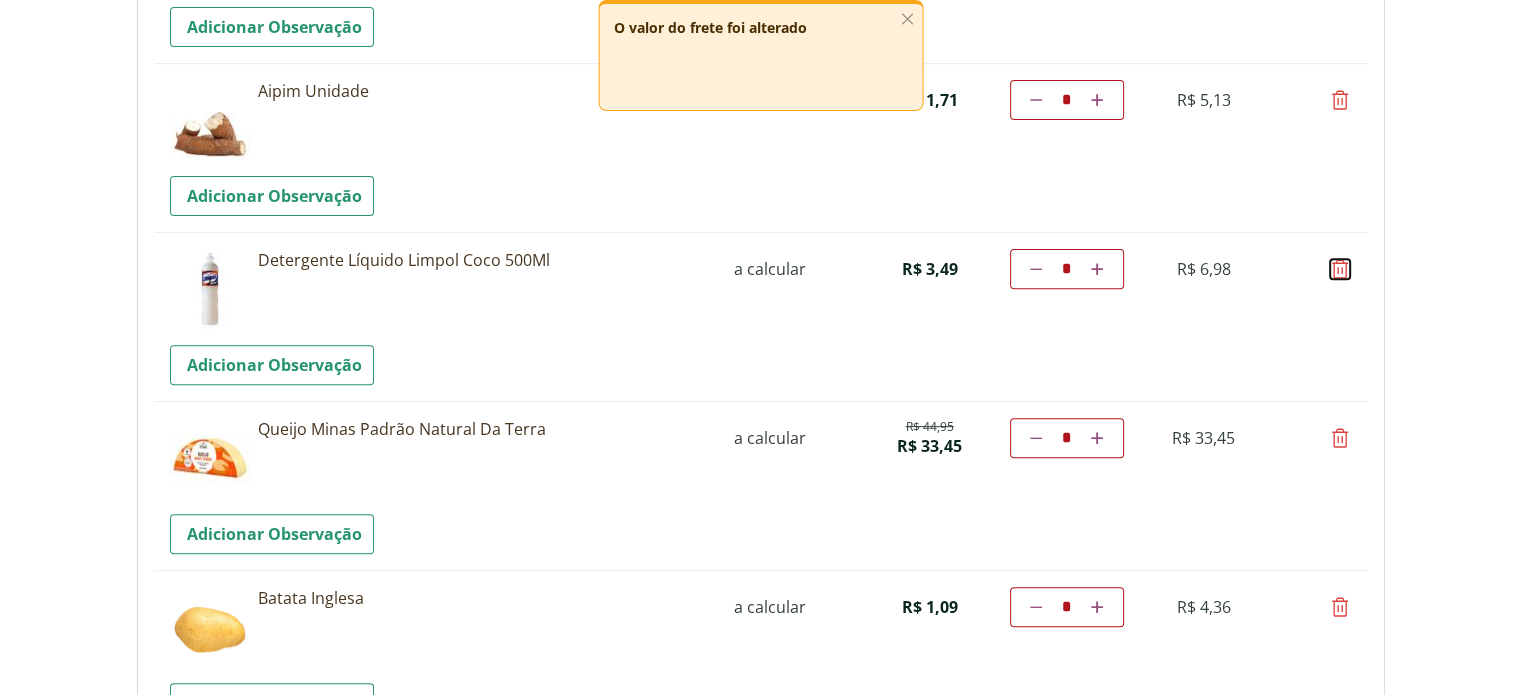 click at bounding box center (1340, 269) 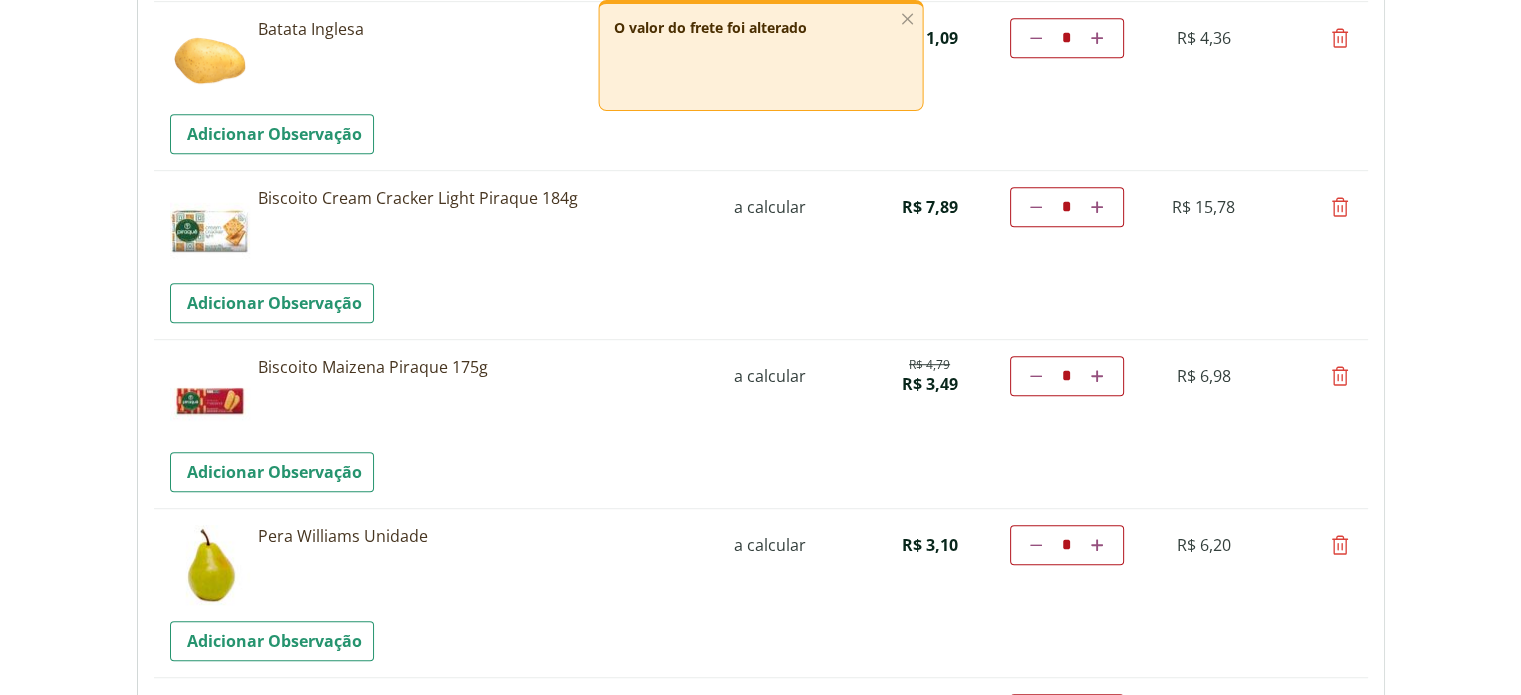 scroll, scrollTop: 1200, scrollLeft: 0, axis: vertical 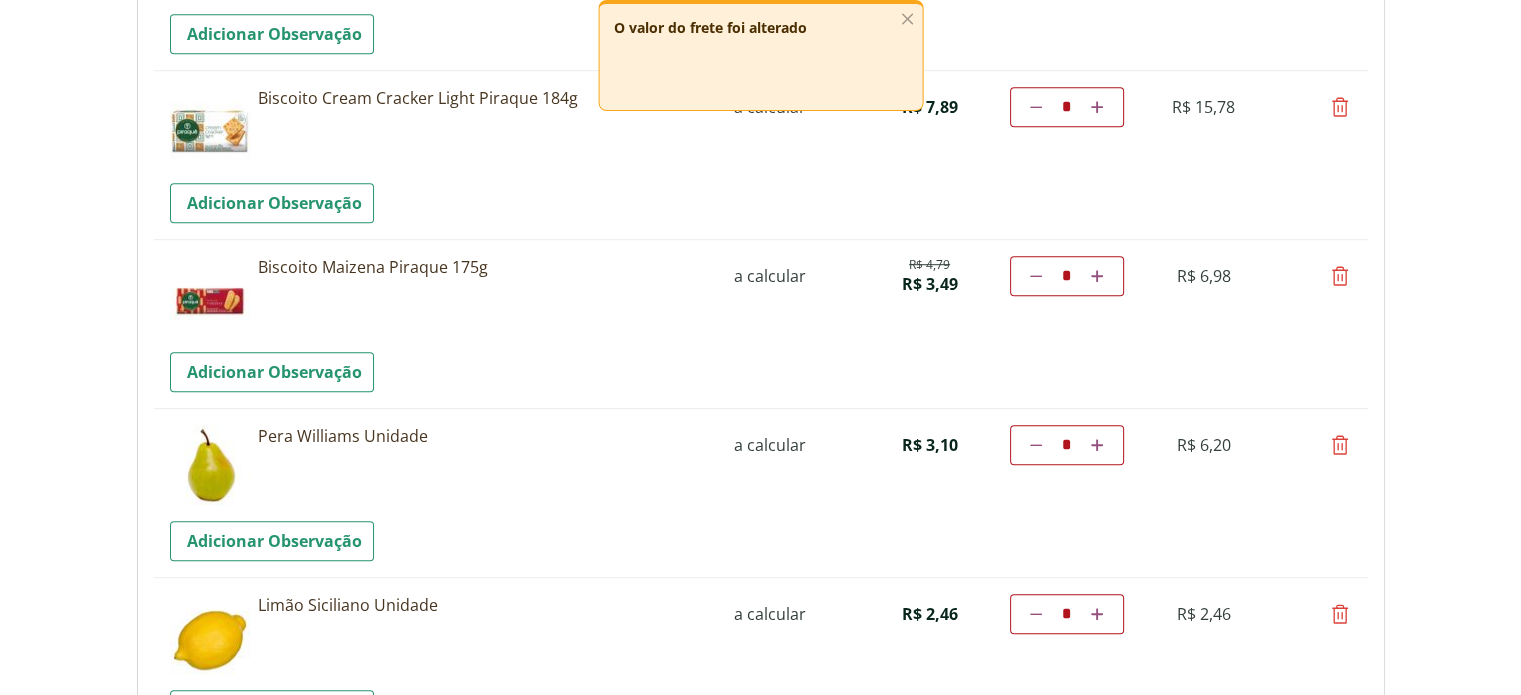 click at bounding box center [1036, 276] 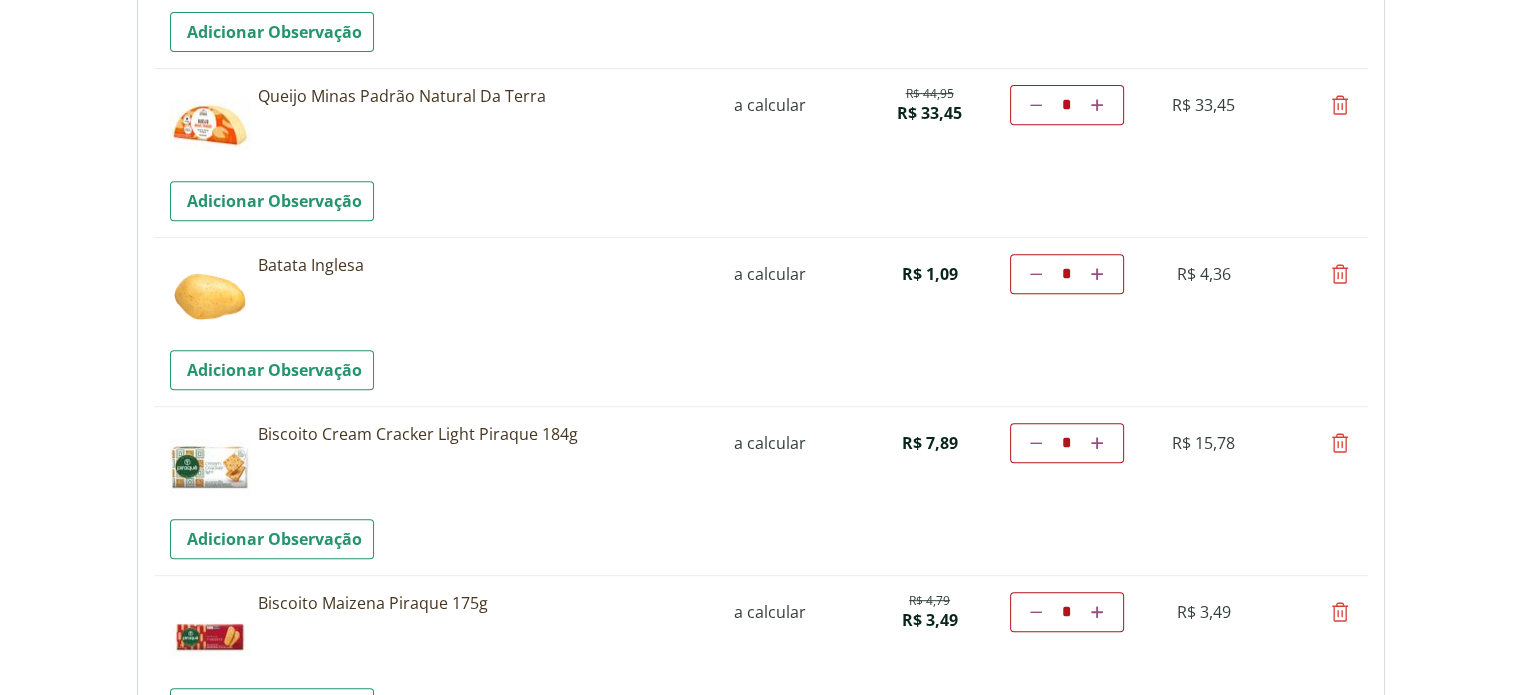scroll, scrollTop: 900, scrollLeft: 0, axis: vertical 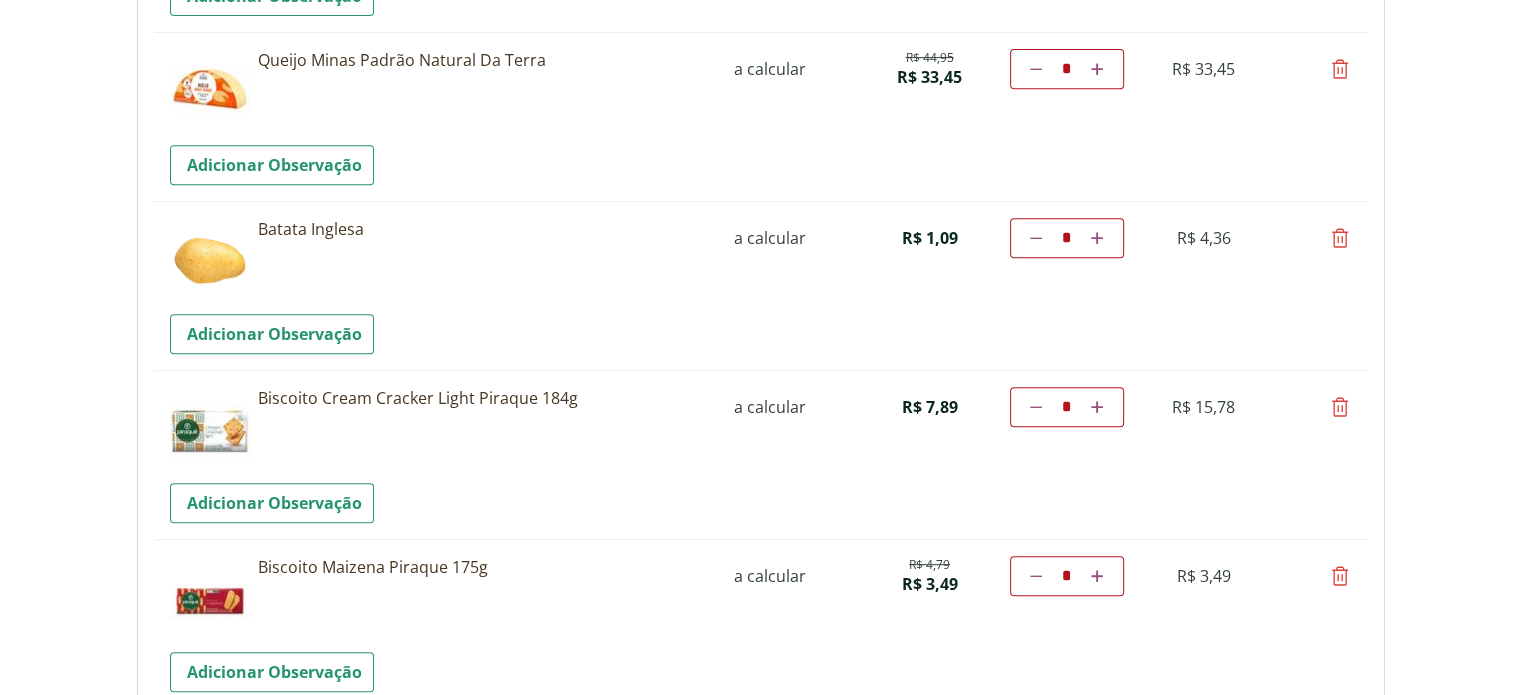 drag, startPoint x: 1073, startPoint y: 231, endPoint x: 1008, endPoint y: 235, distance: 65.12296 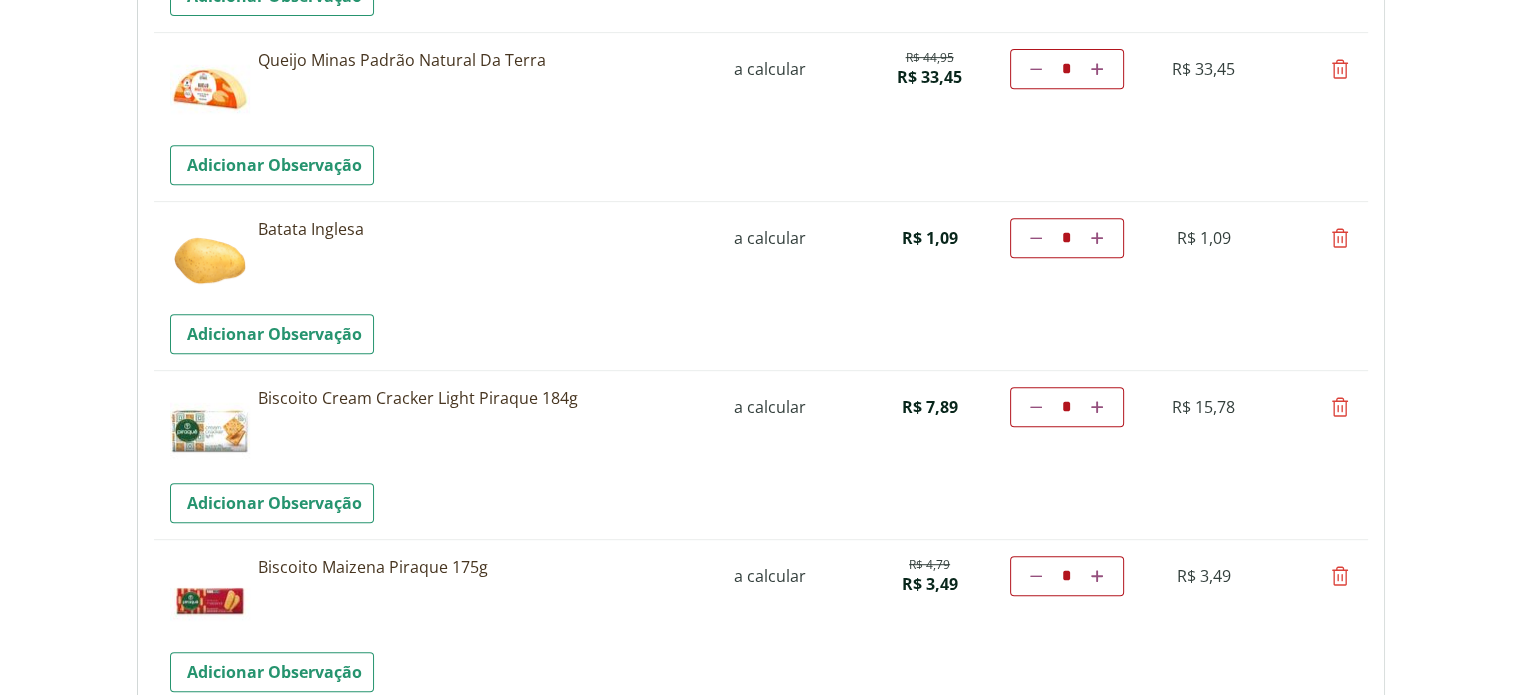 click on "*" at bounding box center (1067, 238) 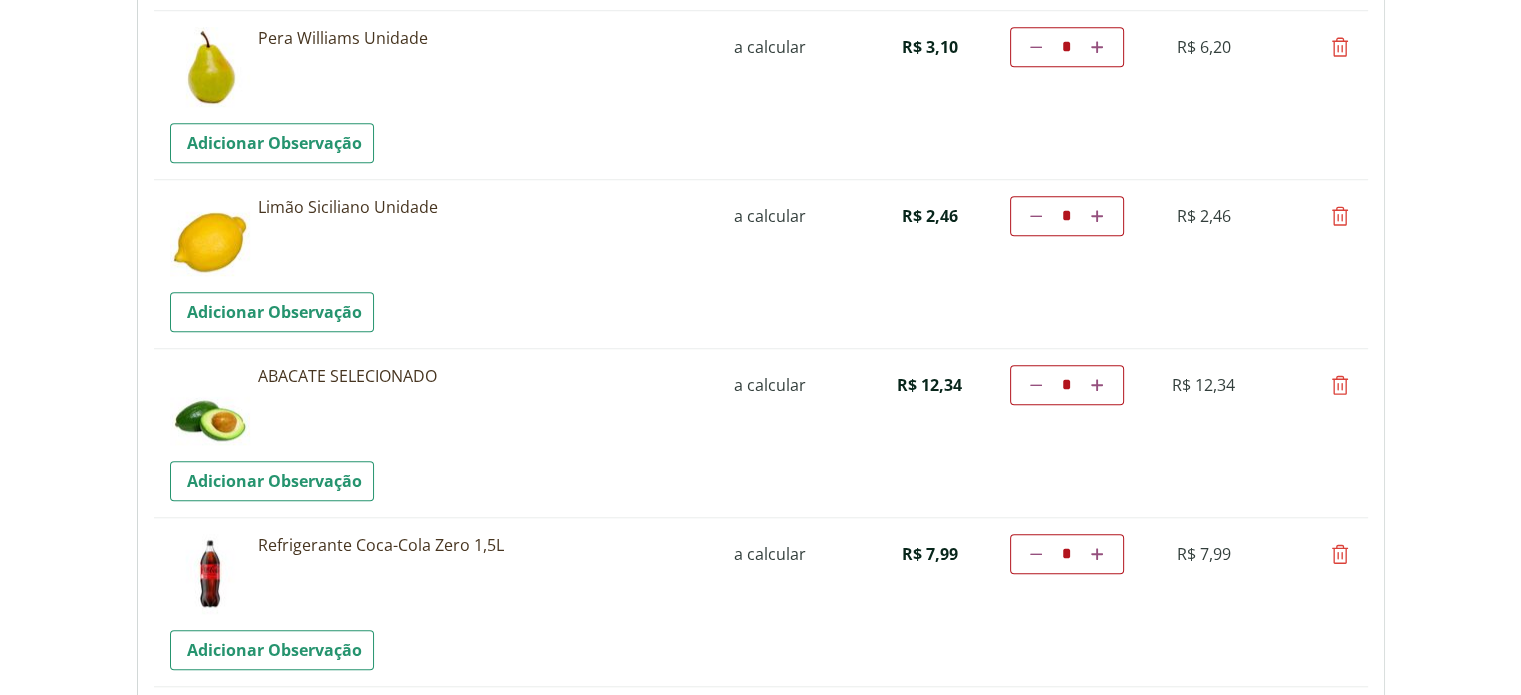 scroll, scrollTop: 1600, scrollLeft: 0, axis: vertical 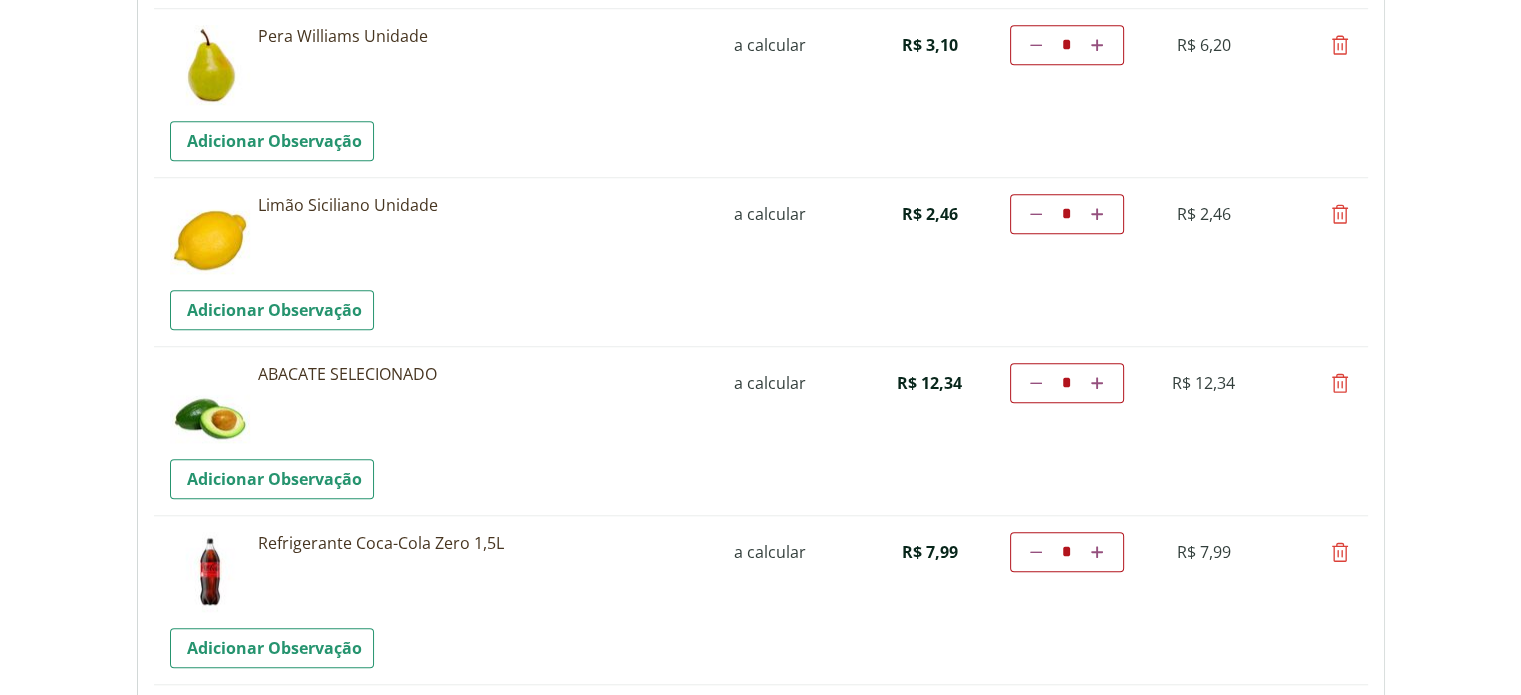 click at bounding box center (1340, 214) 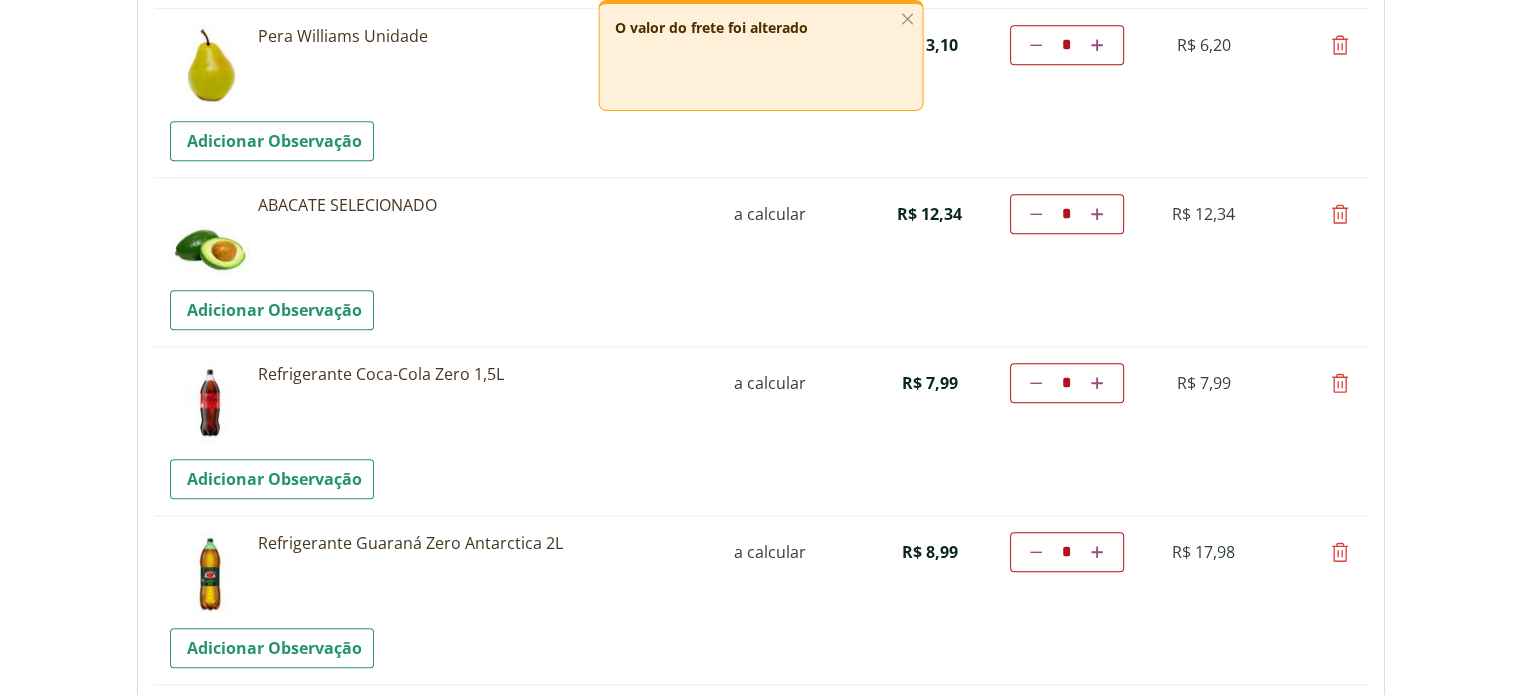 drag, startPoint x: 1081, startPoint y: 386, endPoint x: 1025, endPoint y: 397, distance: 57.070133 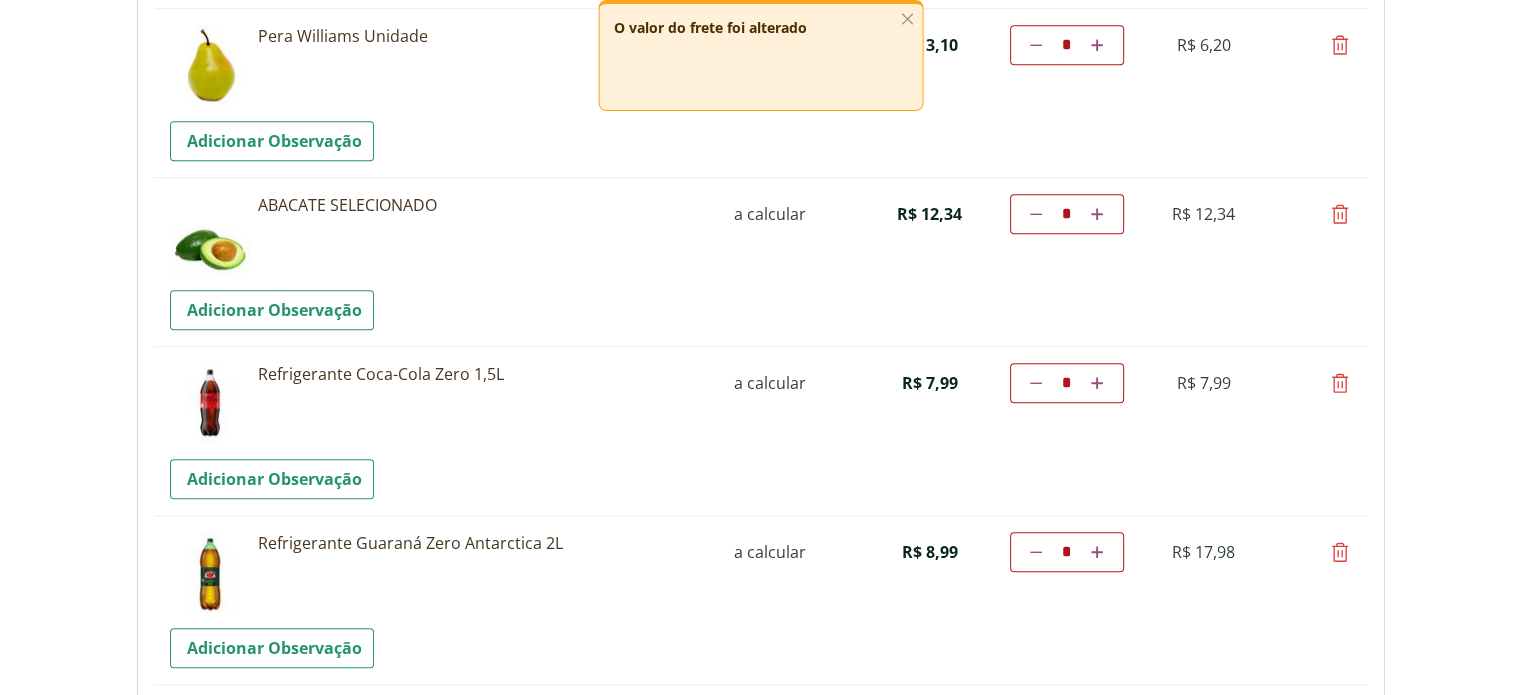 type on "*" 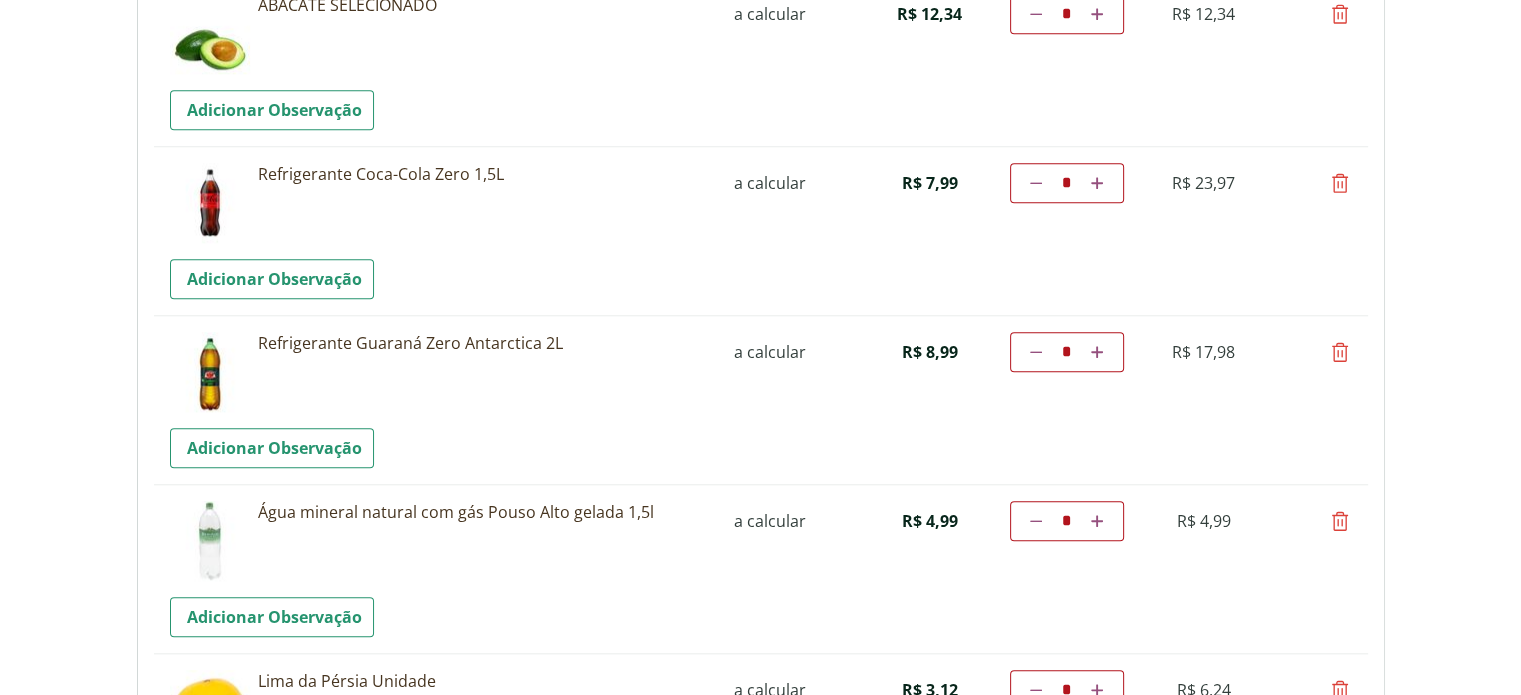 scroll, scrollTop: 1900, scrollLeft: 0, axis: vertical 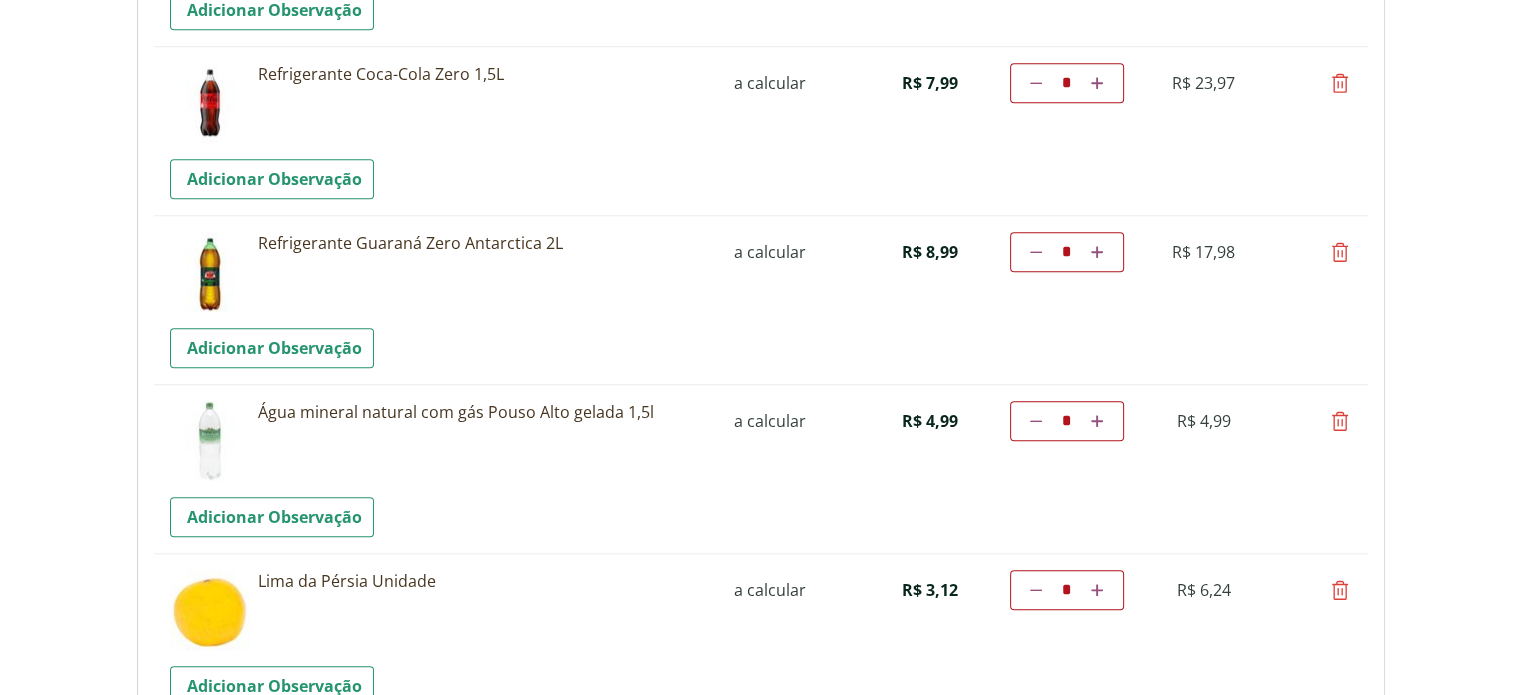 click at bounding box center (1340, 421) 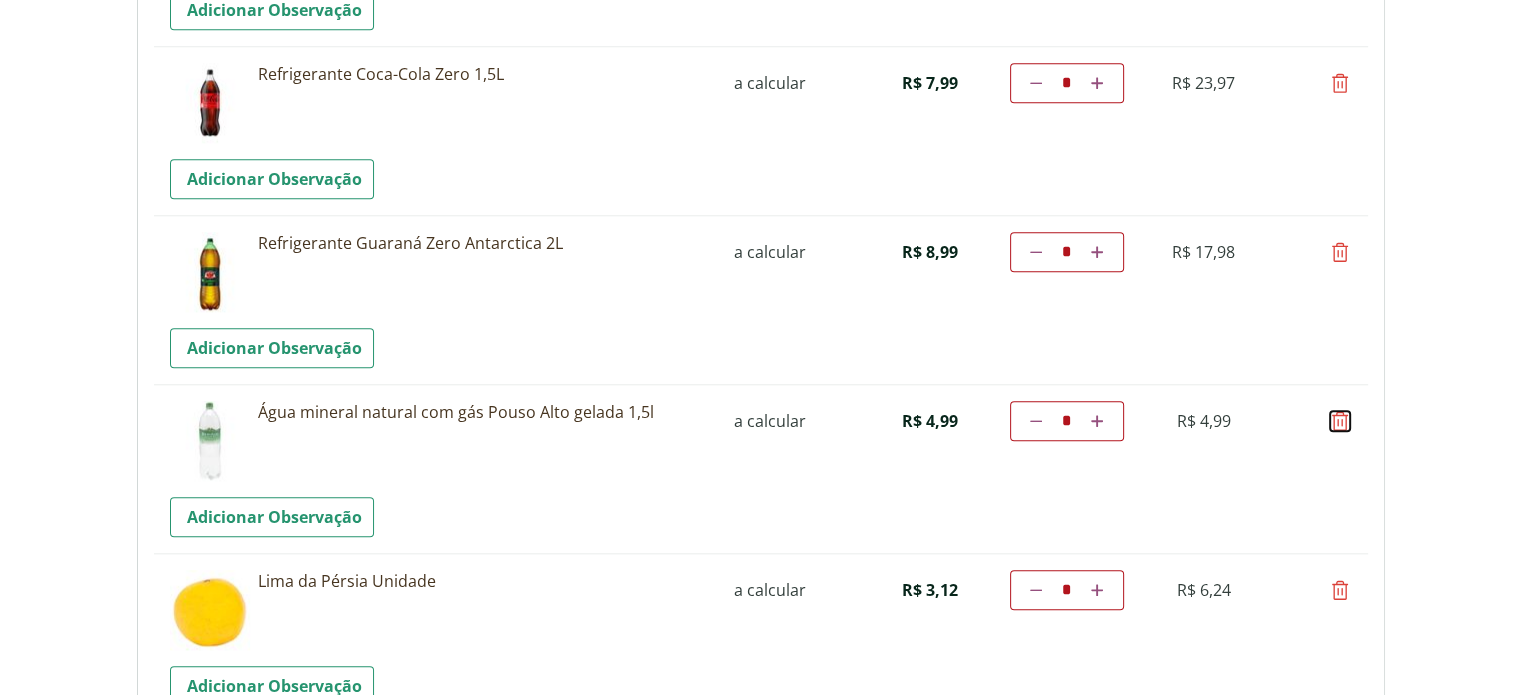 type on "*" 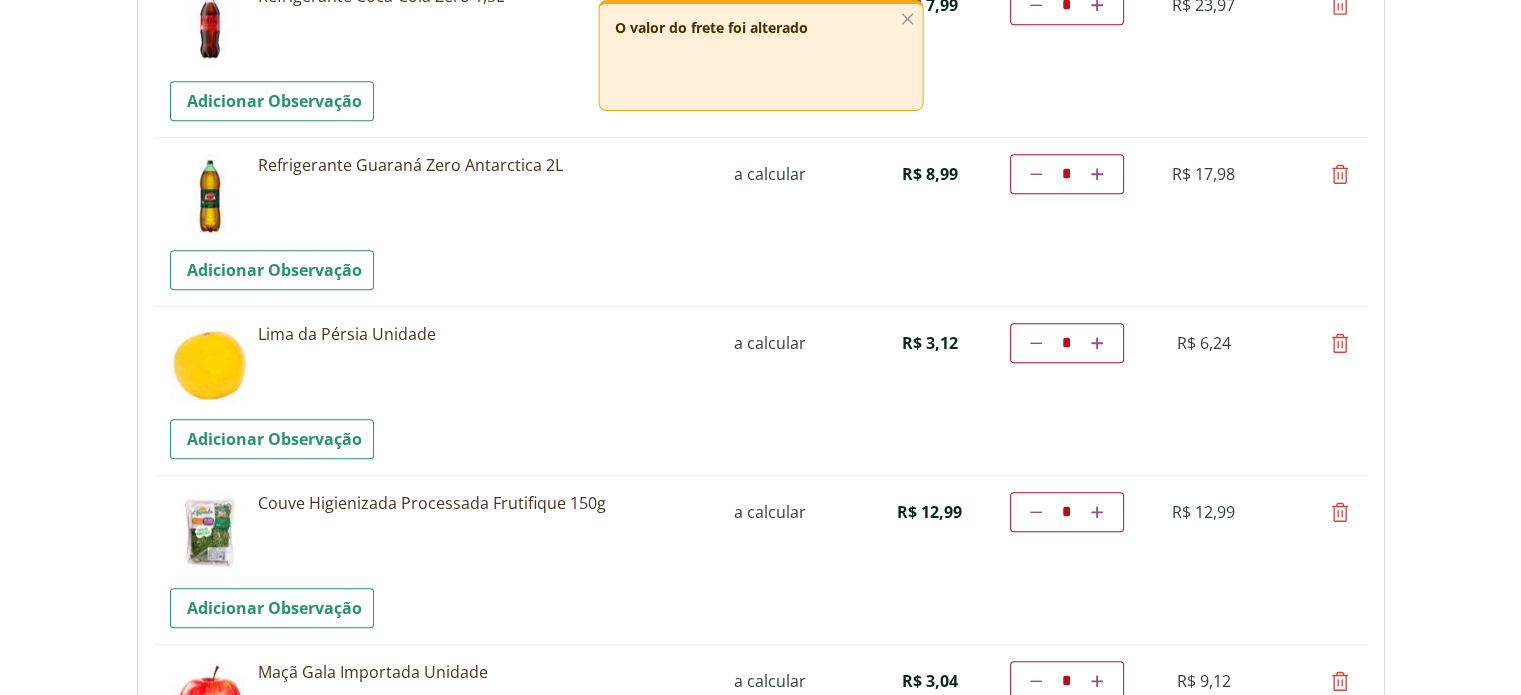 scroll, scrollTop: 1900, scrollLeft: 0, axis: vertical 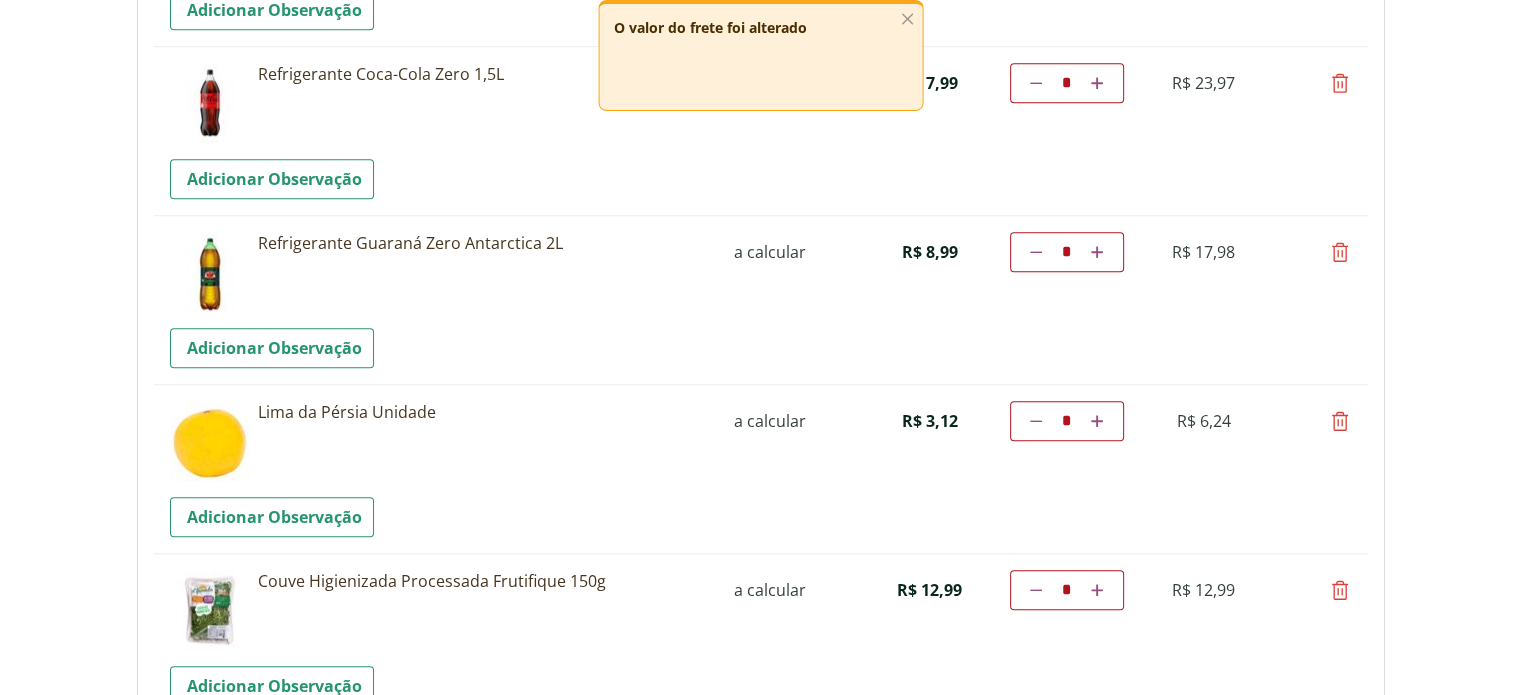 click at bounding box center [1340, 421] 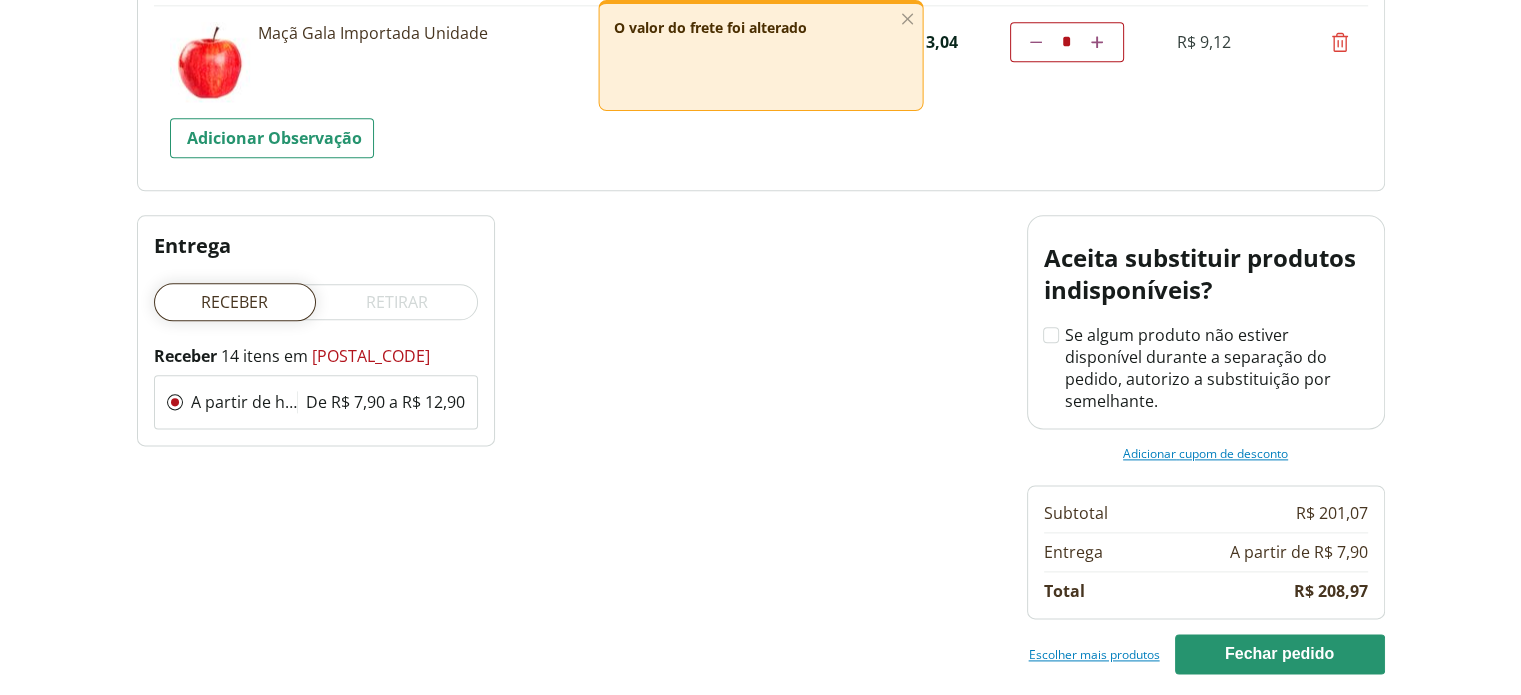 scroll, scrollTop: 2500, scrollLeft: 0, axis: vertical 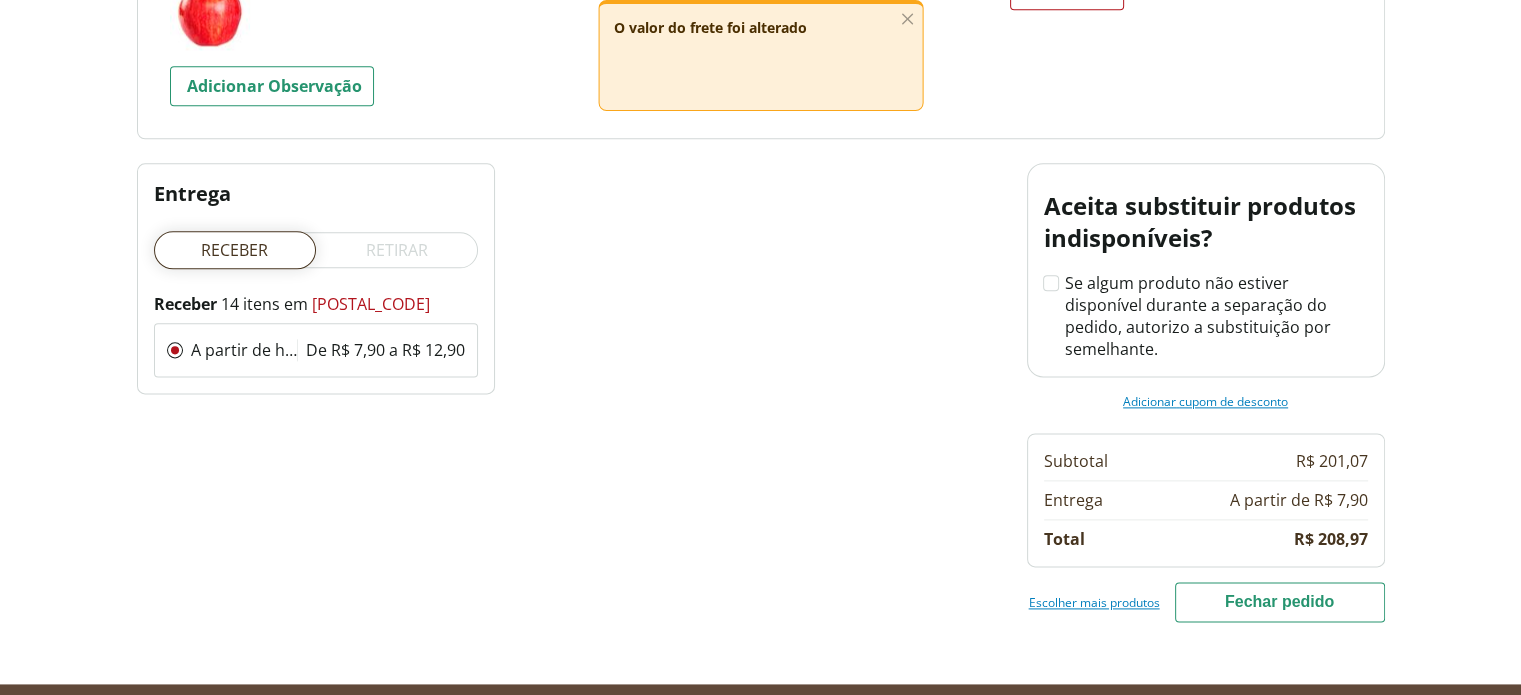 click on "Fechar pedido" at bounding box center [1280, 602] 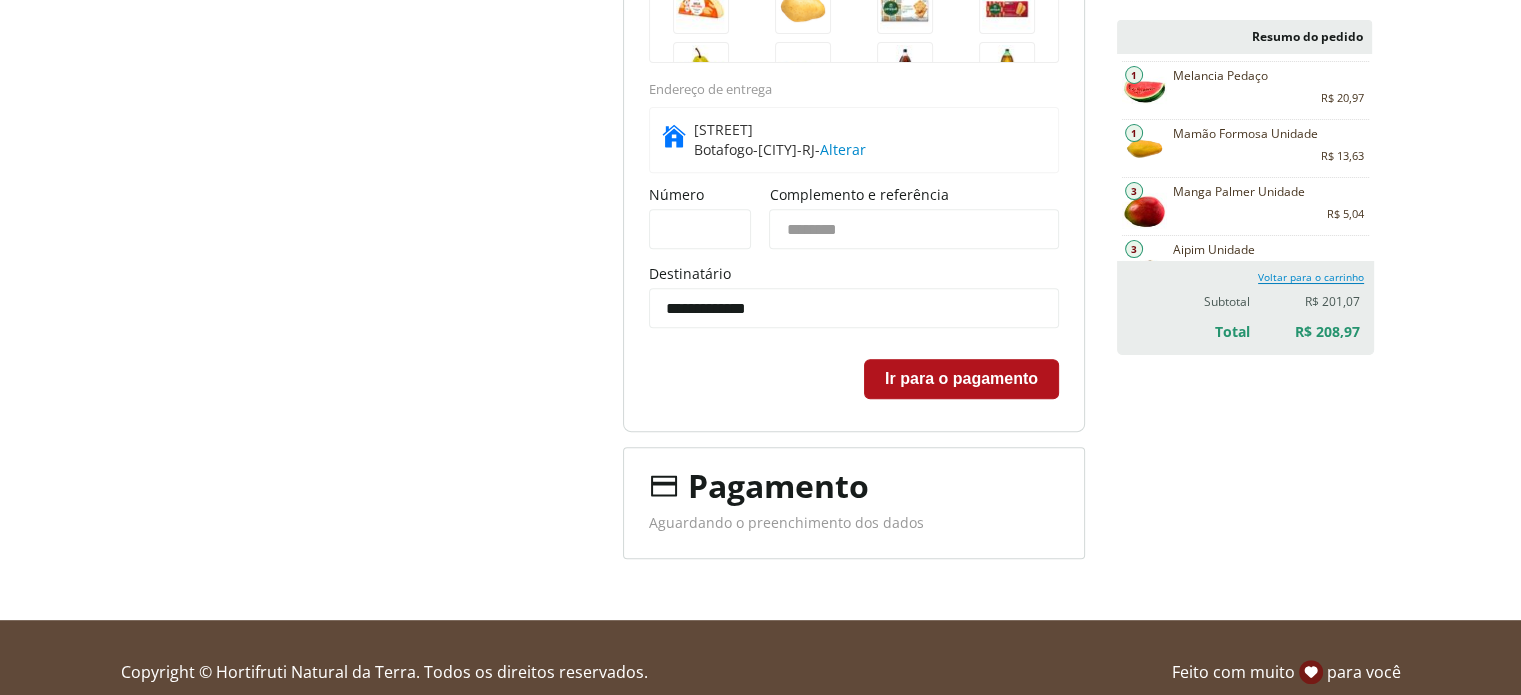 scroll, scrollTop: 837, scrollLeft: 0, axis: vertical 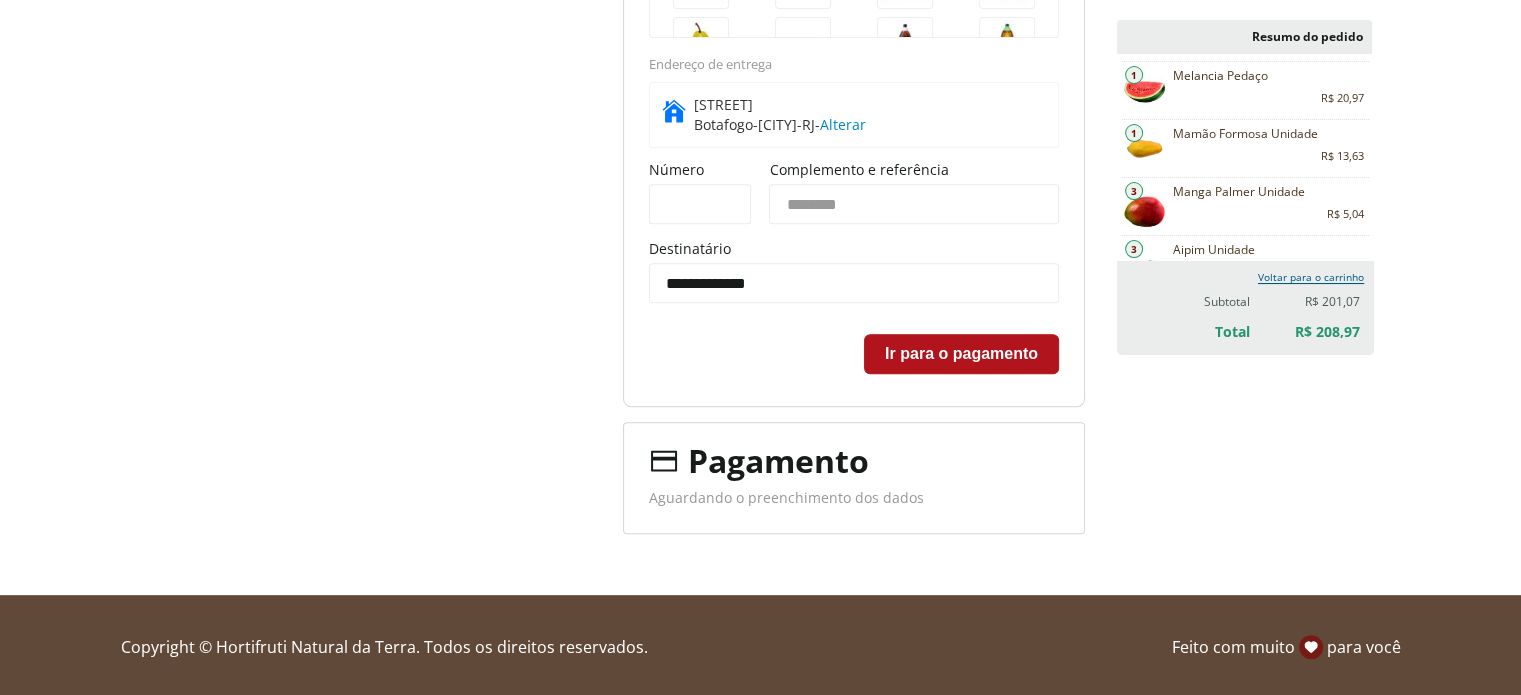 click on "Voltar para o carrinho" at bounding box center (1311, 277) 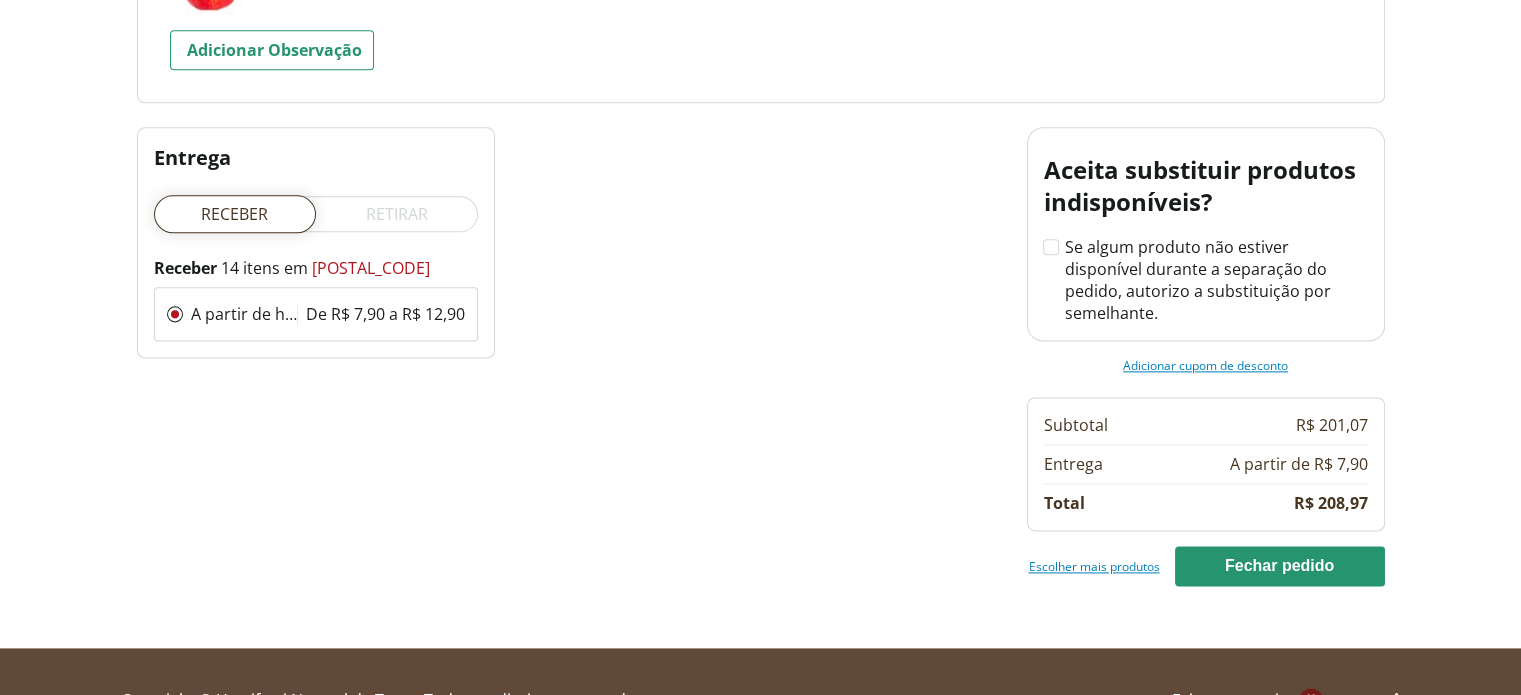 scroll, scrollTop: 2566, scrollLeft: 0, axis: vertical 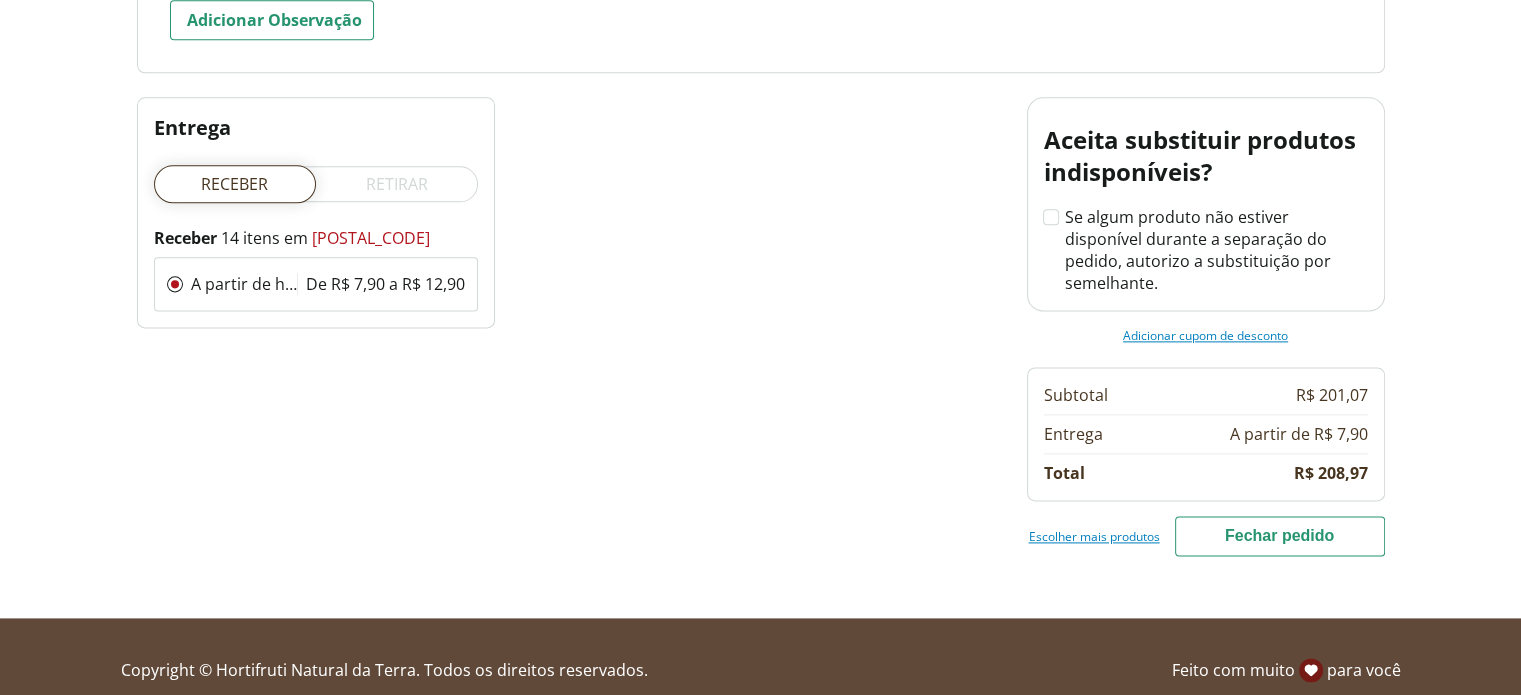click on "Fechar pedido" at bounding box center (1280, 536) 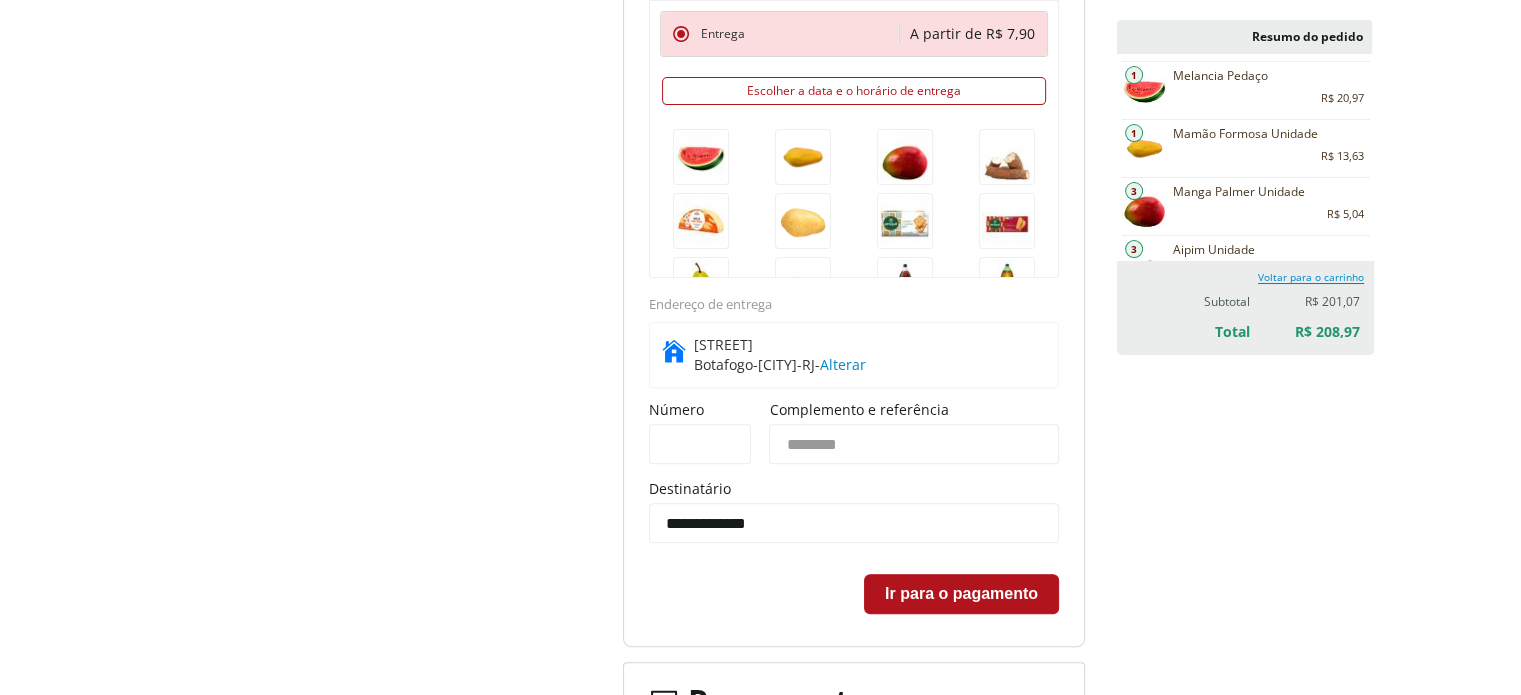 scroll, scrollTop: 600, scrollLeft: 0, axis: vertical 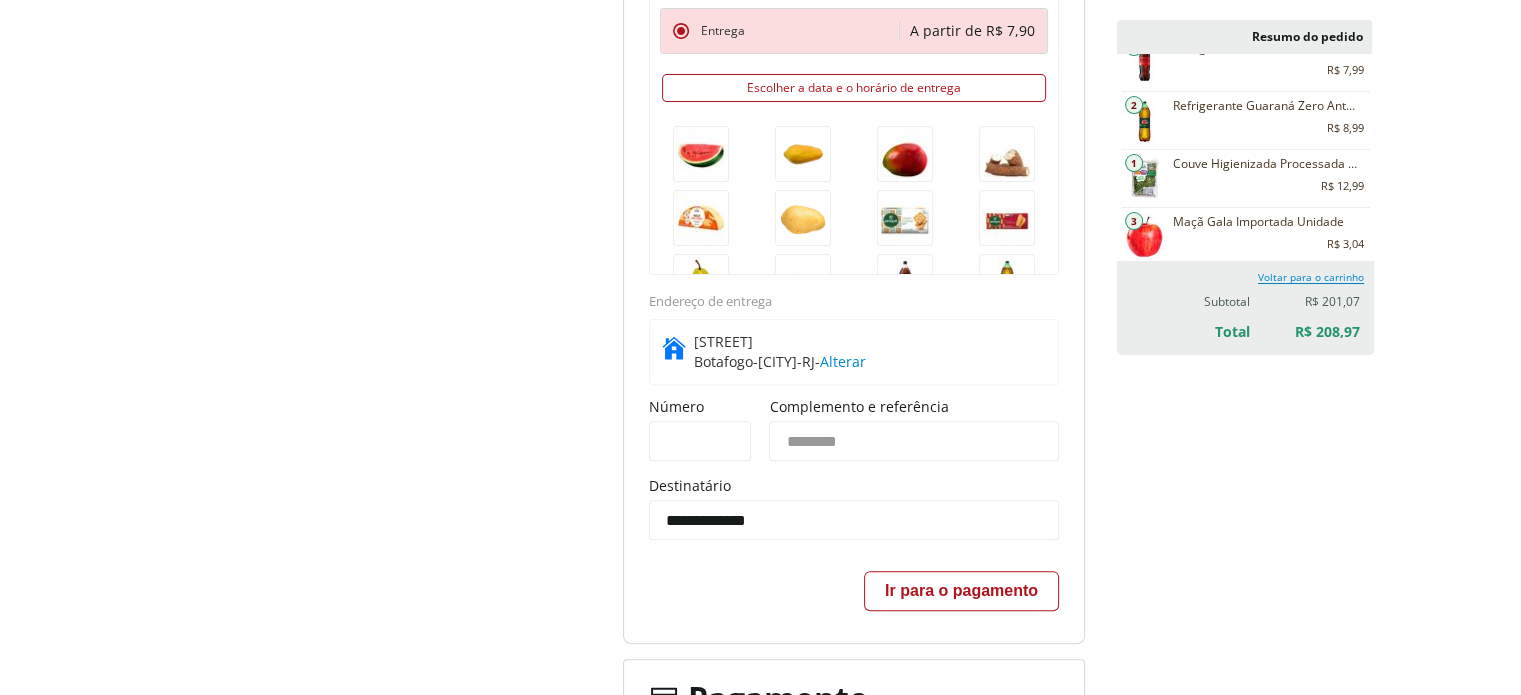 click on "Ir para o pagamento" at bounding box center [961, 591] 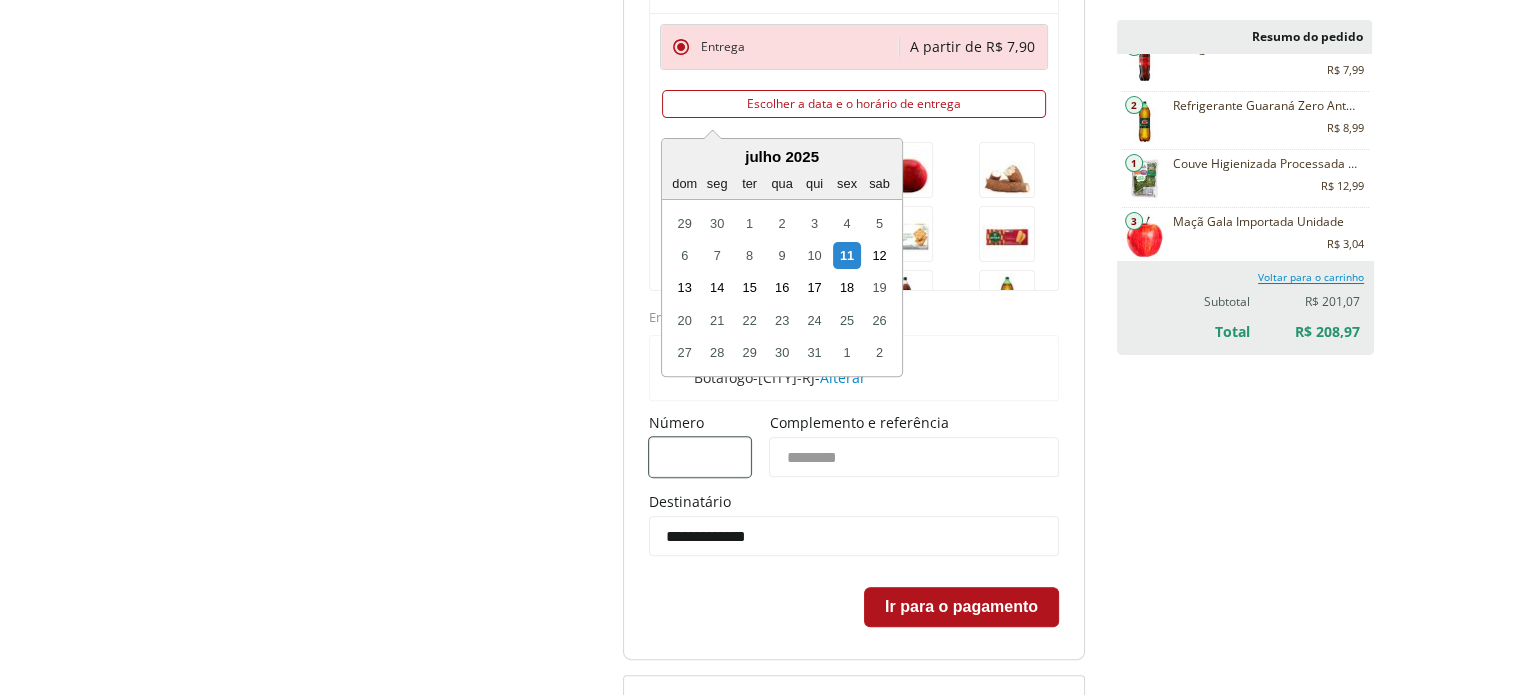 scroll, scrollTop: 537, scrollLeft: 0, axis: vertical 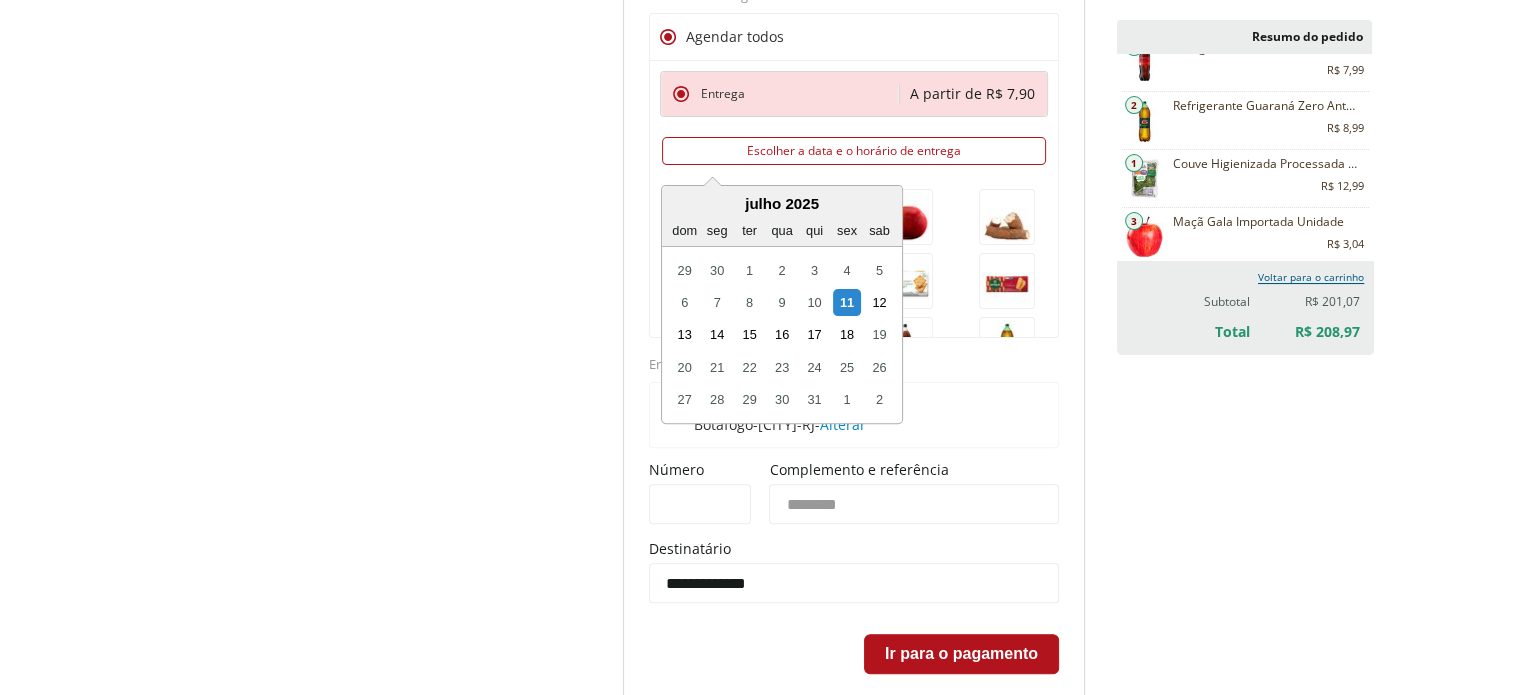click on "Voltar para o carrinho" at bounding box center (1311, 277) 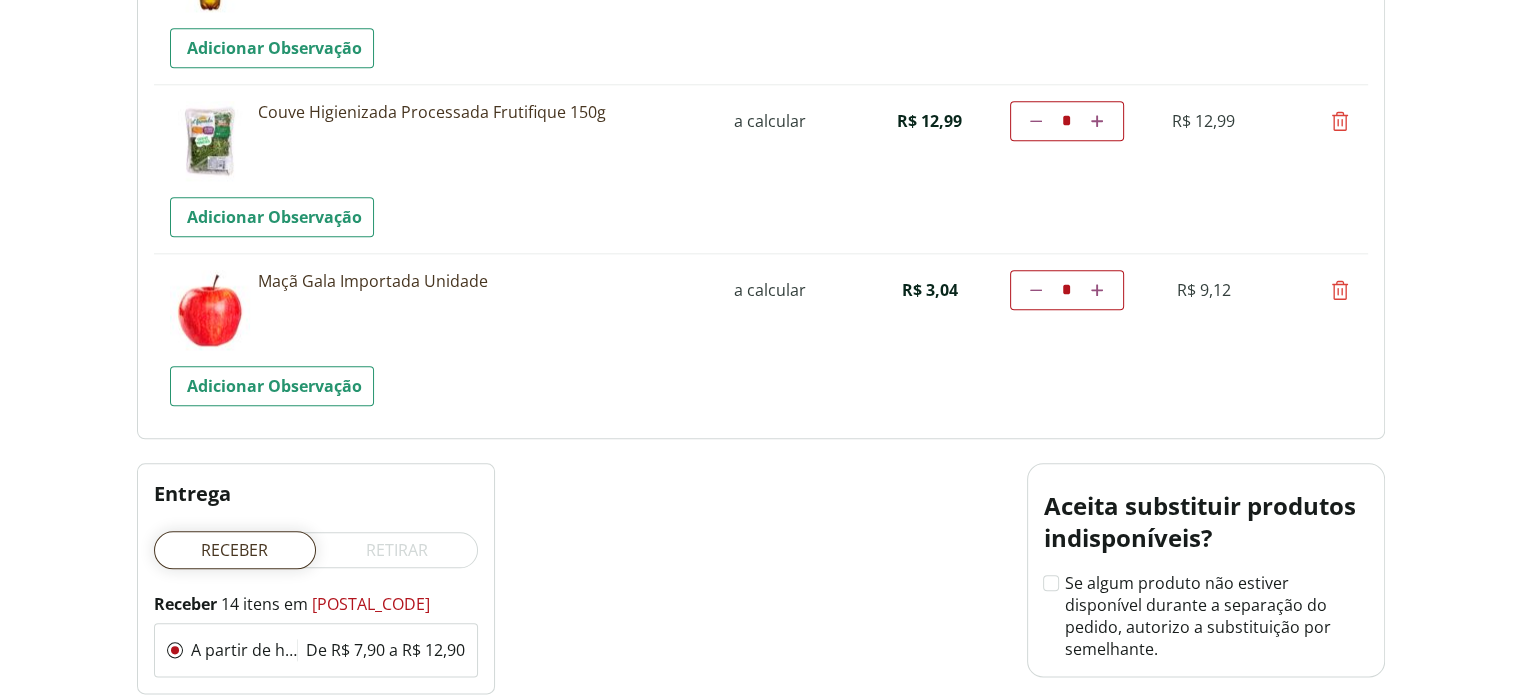 scroll, scrollTop: 2500, scrollLeft: 0, axis: vertical 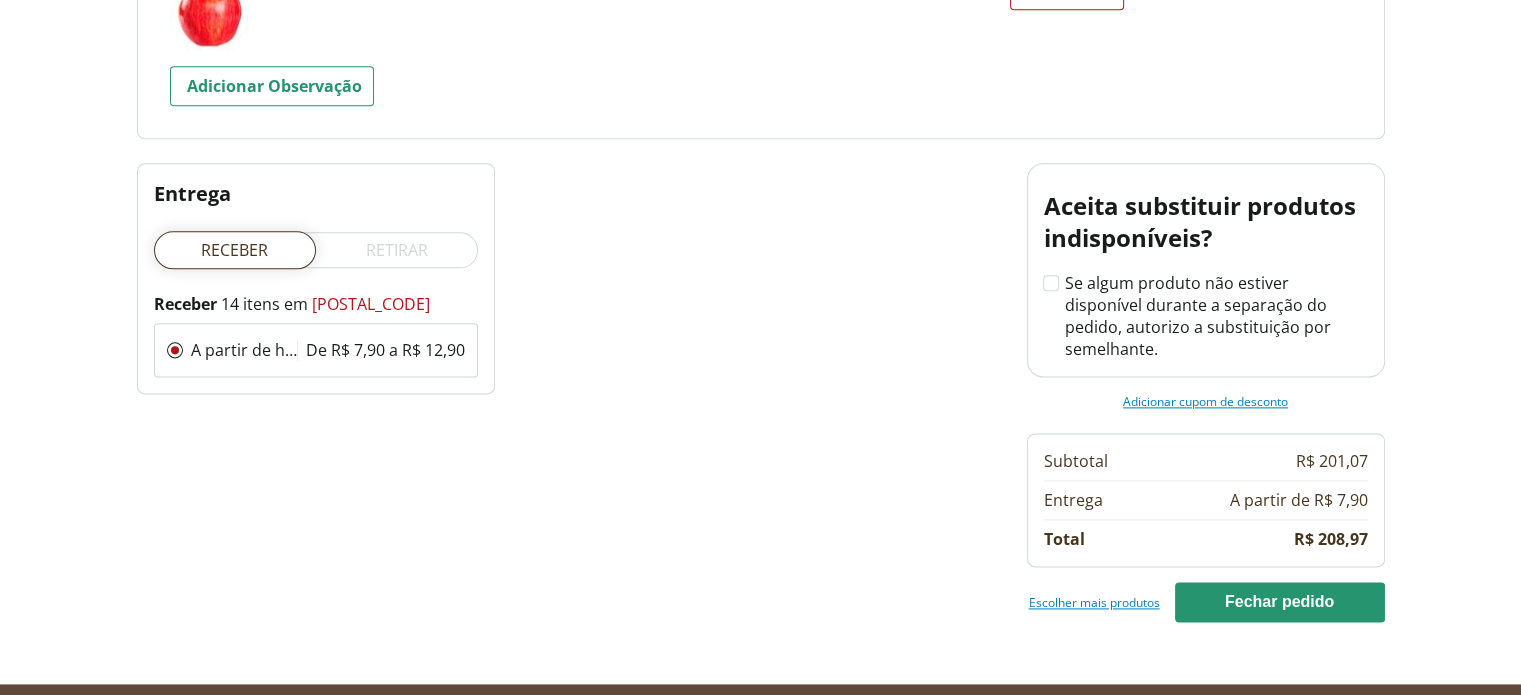 click on "Escolher mais produtos" at bounding box center [1094, 602] 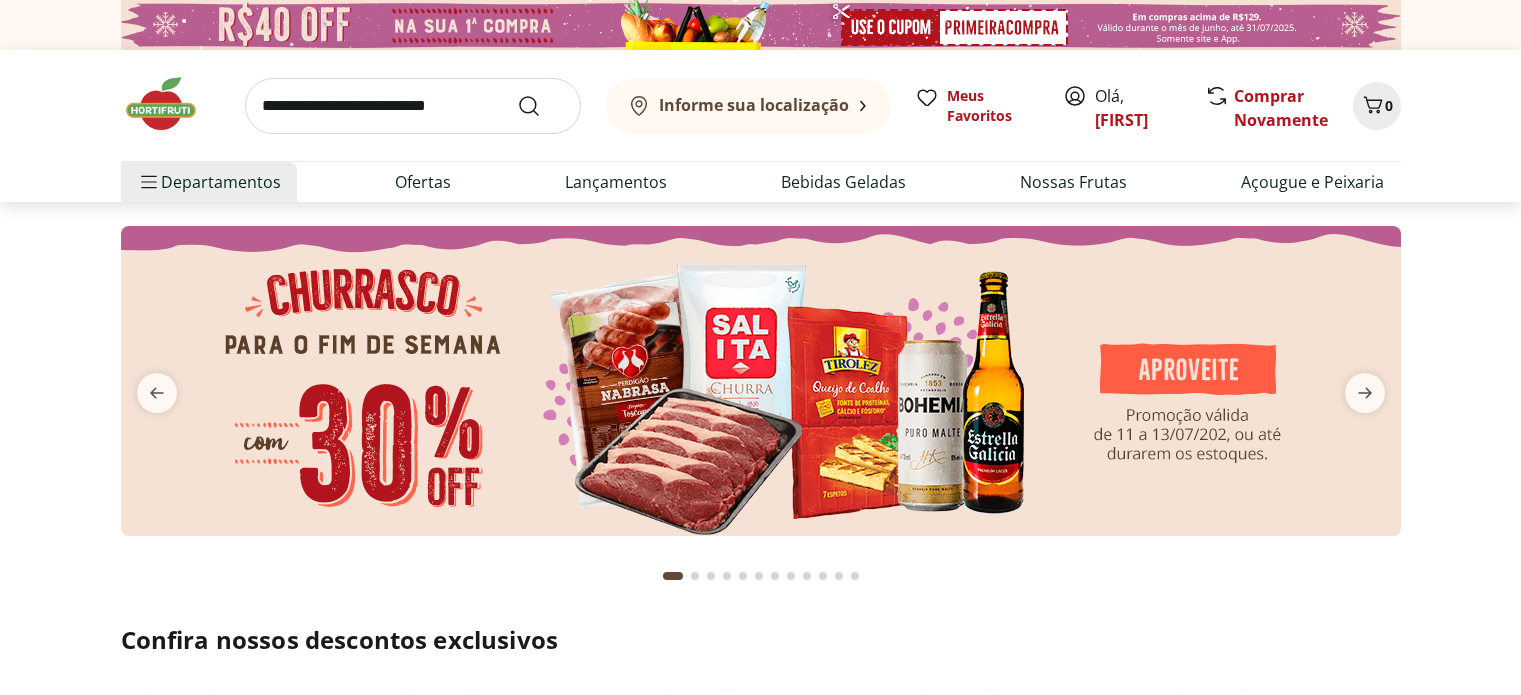 scroll, scrollTop: 0, scrollLeft: 0, axis: both 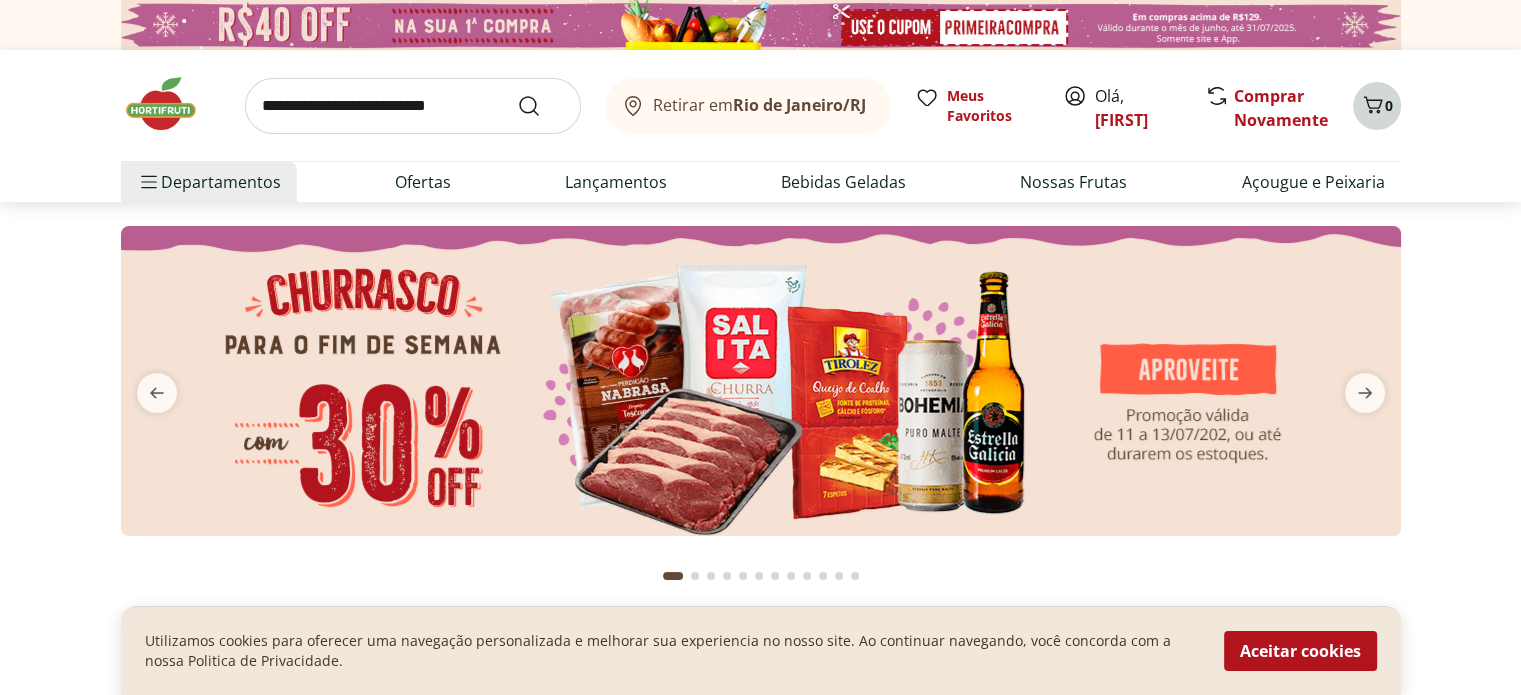 click 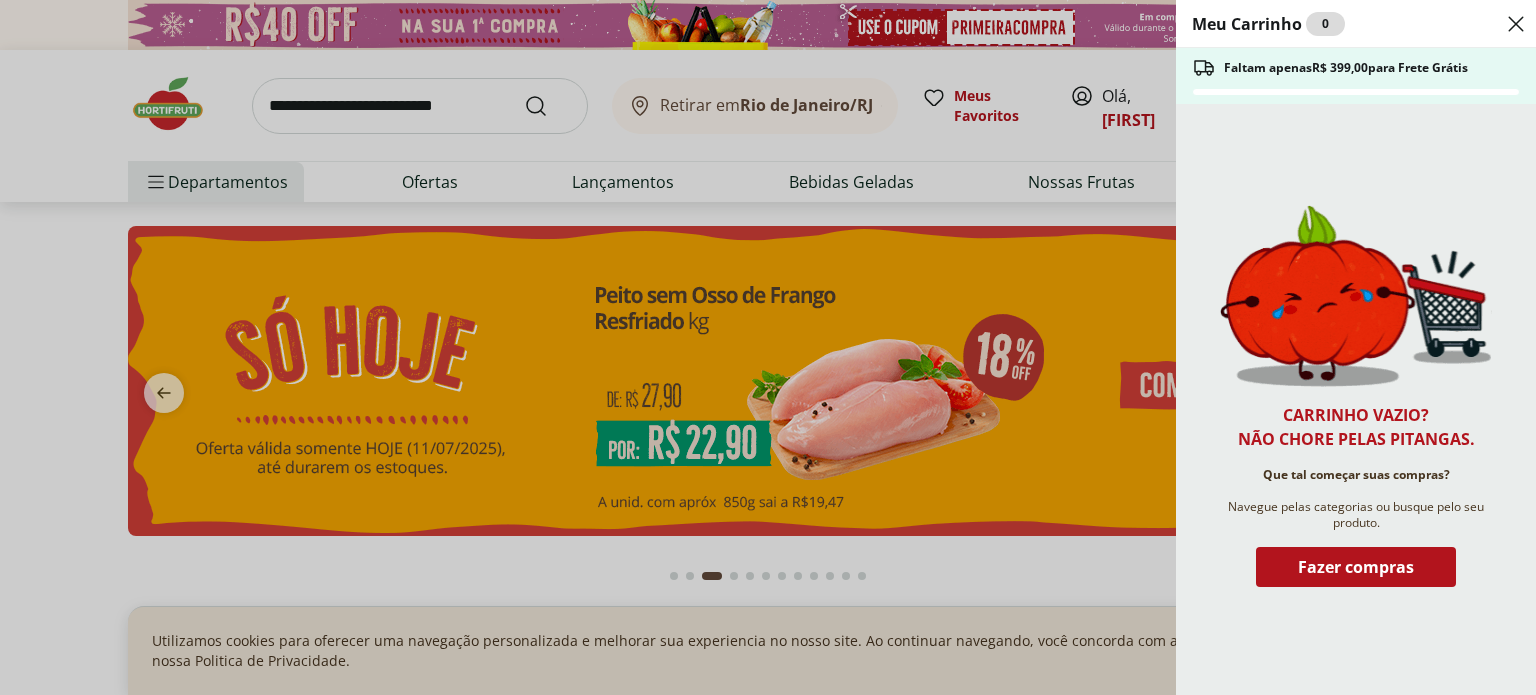 click on "Meu Carrinho 0 Faltam apenas  R$ 399,00  para Frete Grátis Carrinho vazio?   Não chore pelas pitangas. Que tal começar suas compras? Navegue pelas categorias ou busque pelo seu produto. Fazer compras" at bounding box center [768, 347] 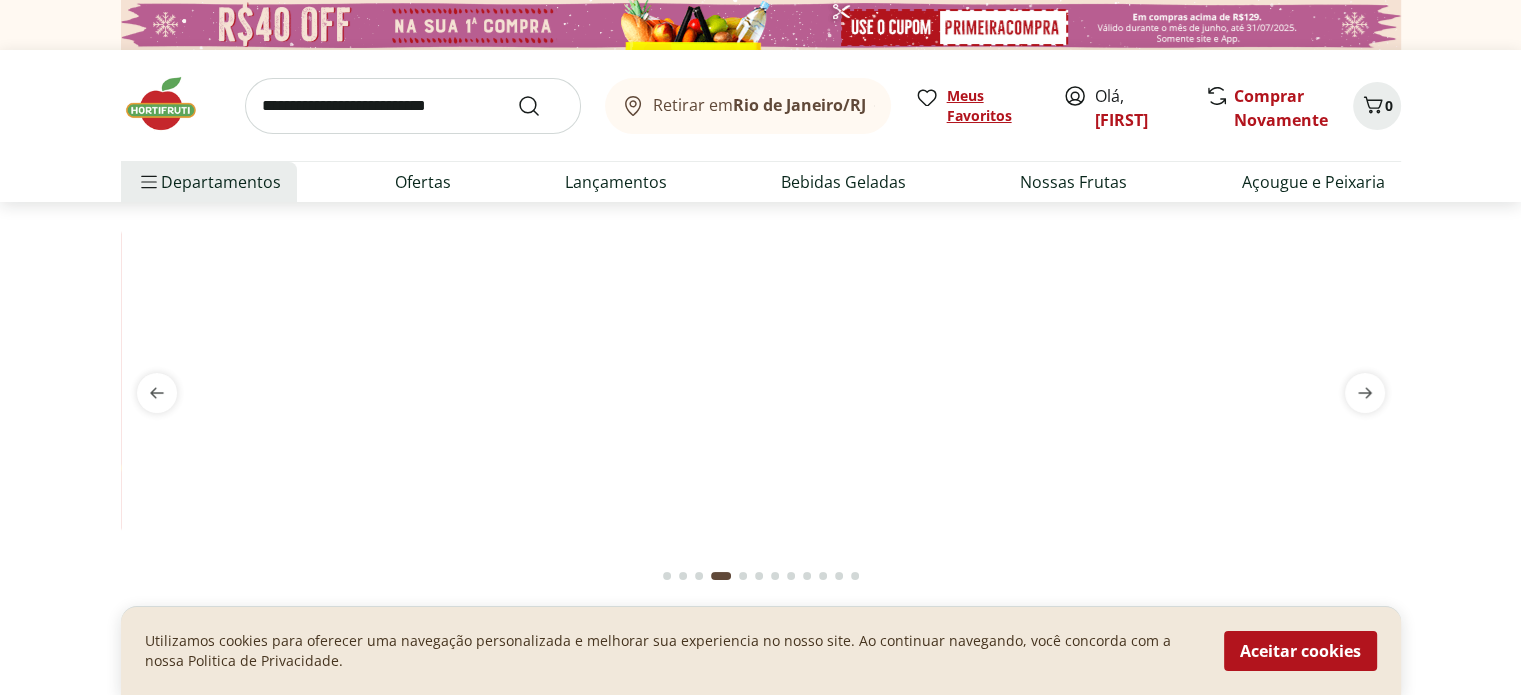click on "Meus Favoritos" at bounding box center (993, 106) 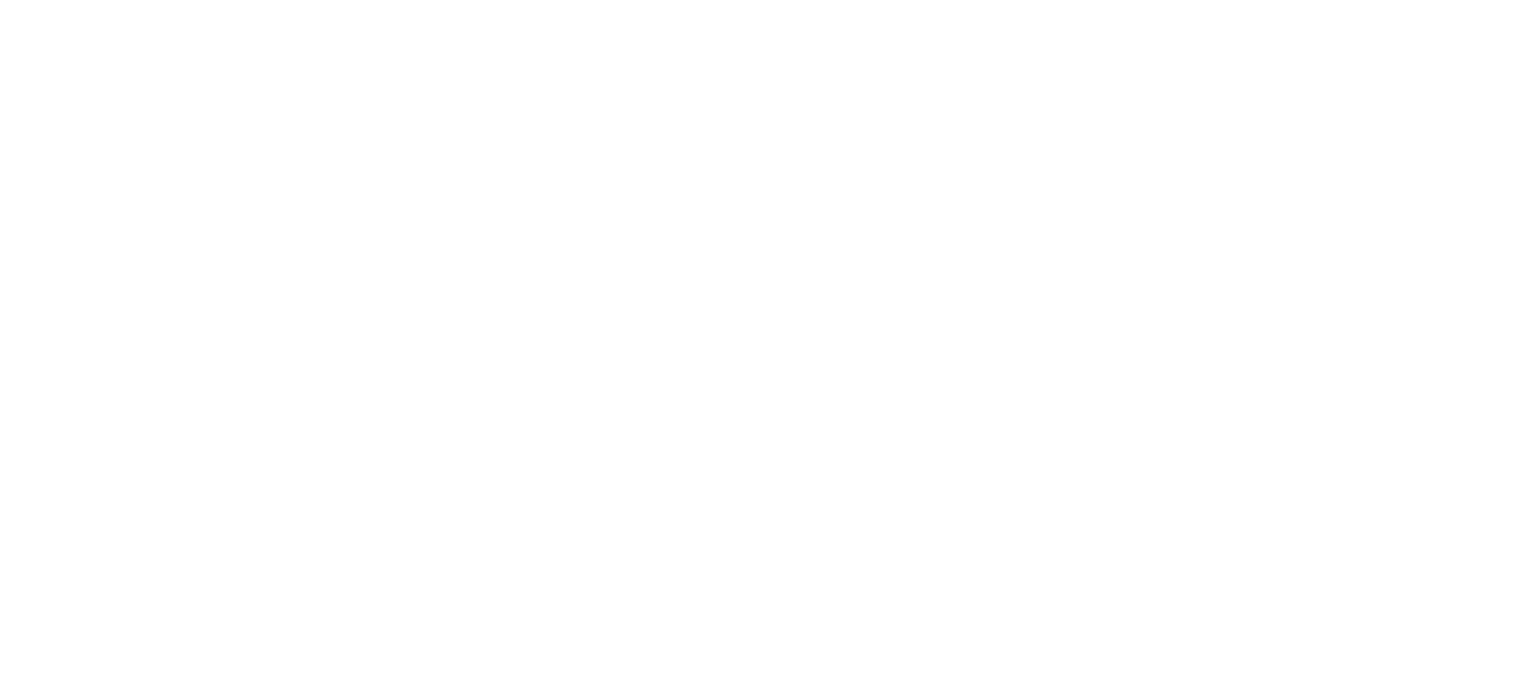 scroll, scrollTop: 0, scrollLeft: 0, axis: both 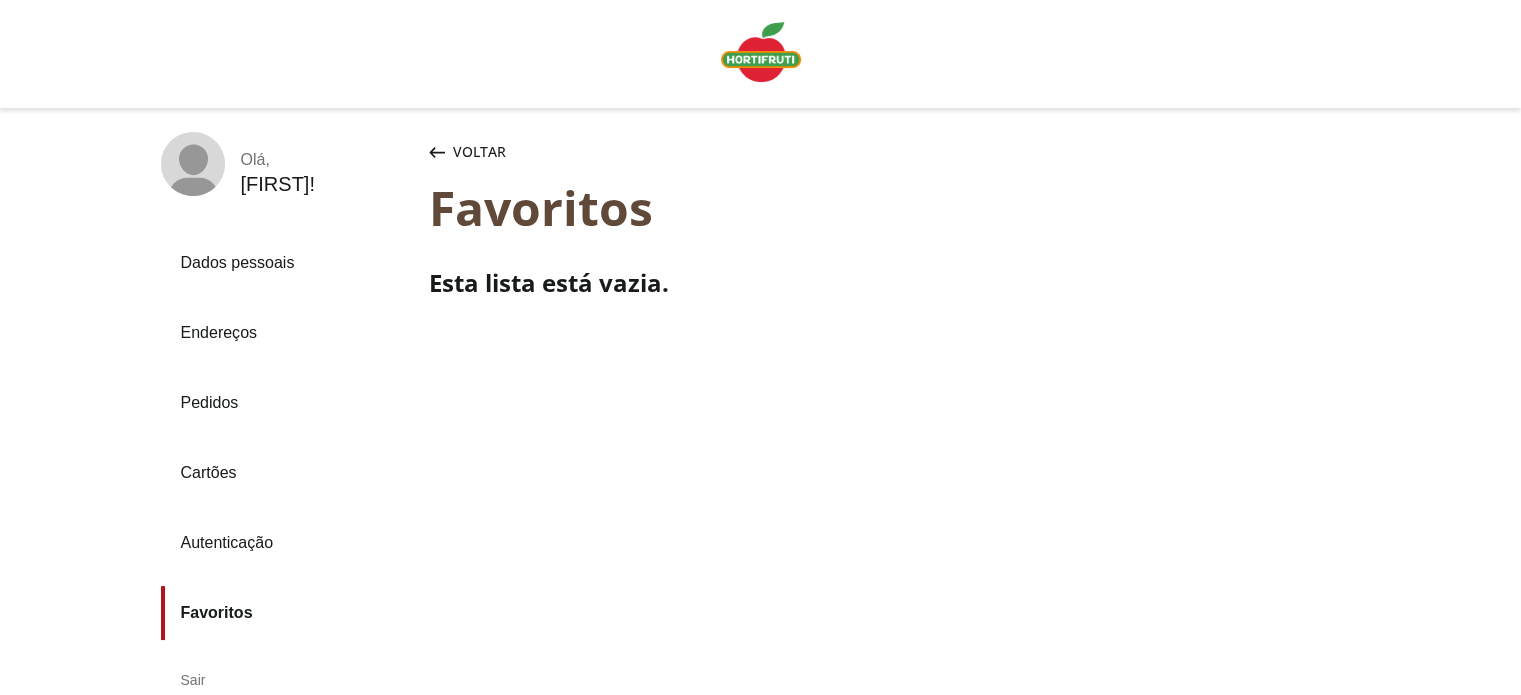 click on "Pedidos" at bounding box center [287, 403] 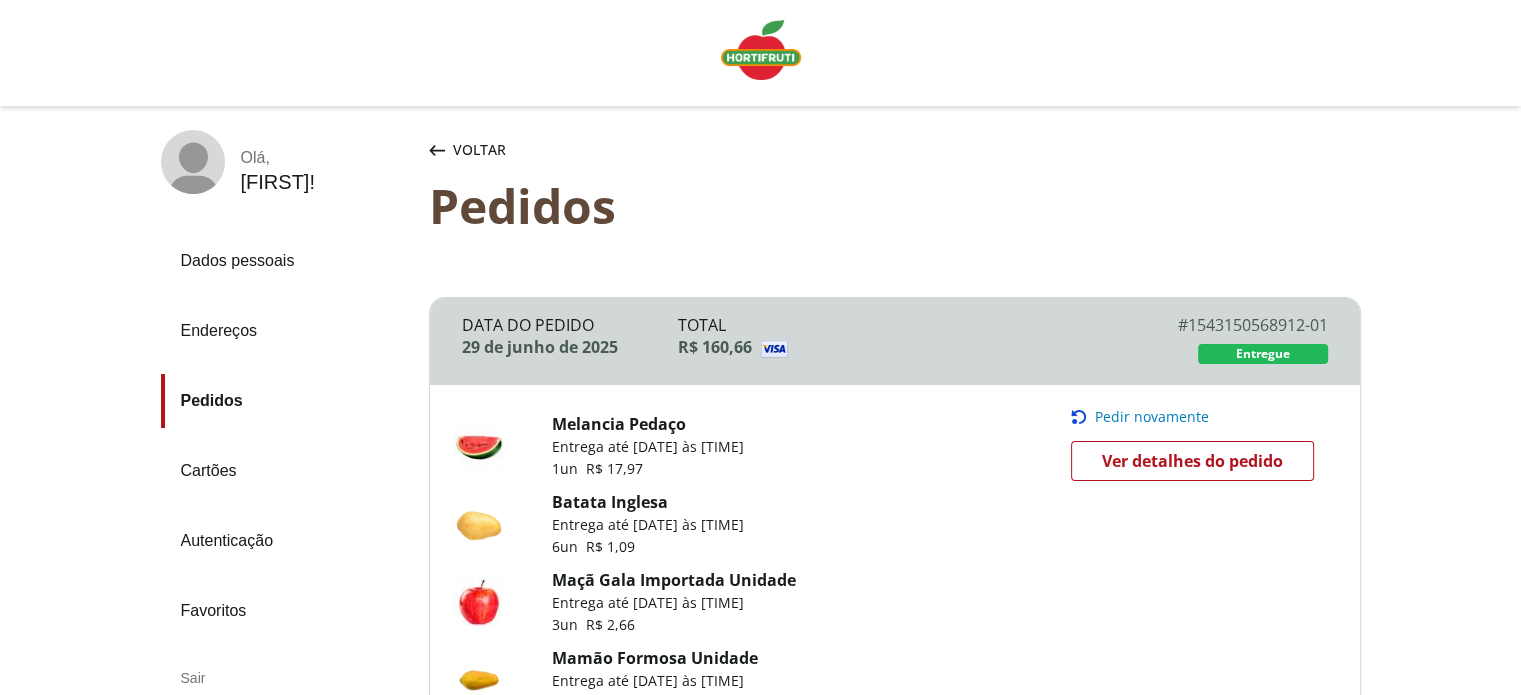 scroll, scrollTop: 0, scrollLeft: 0, axis: both 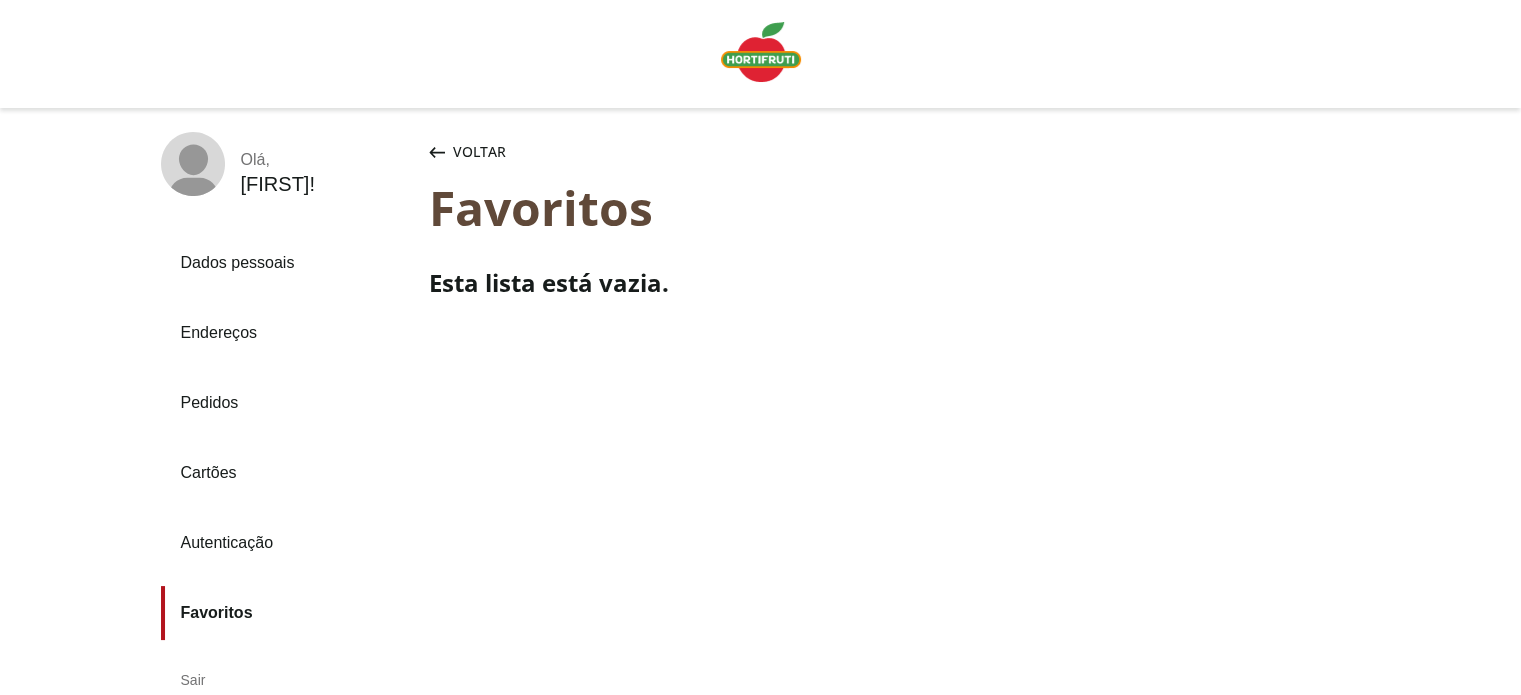 click on "Voltar" at bounding box center [467, 152] 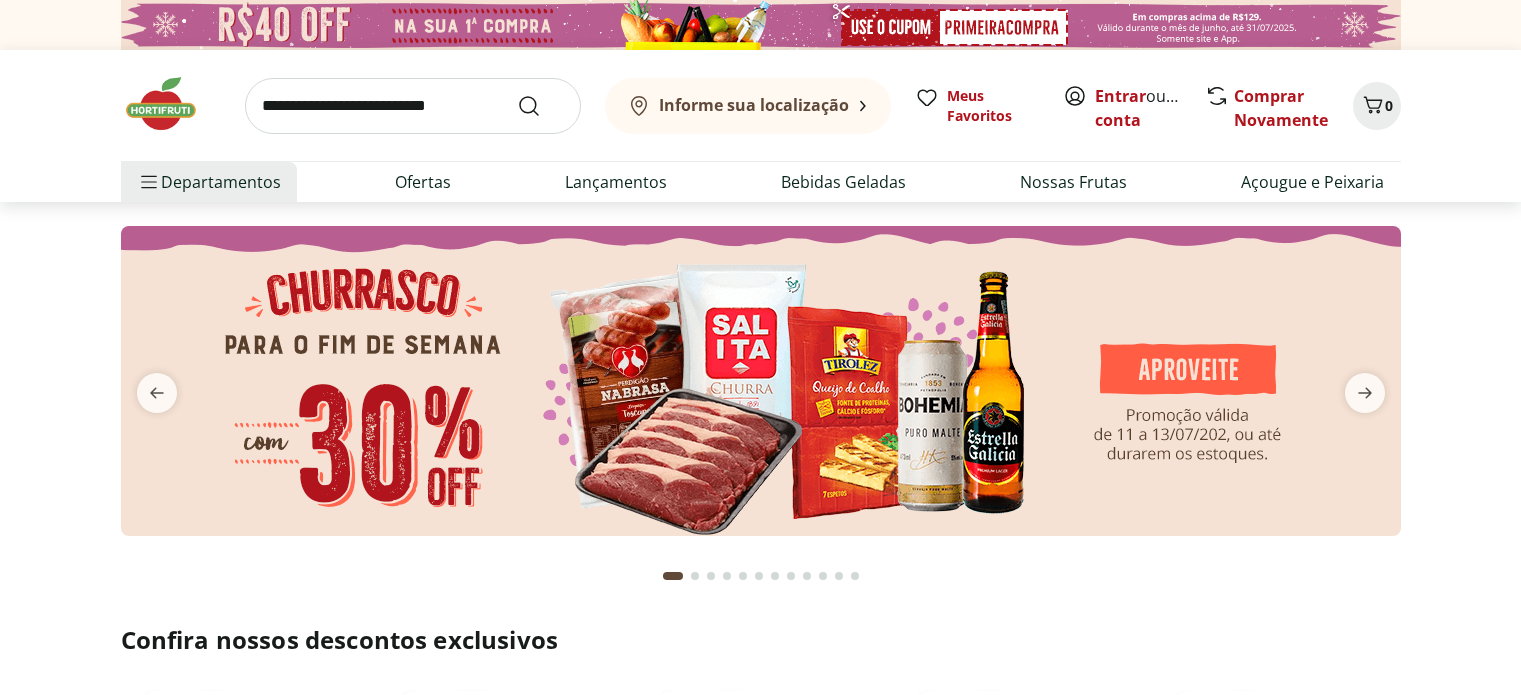 scroll, scrollTop: 0, scrollLeft: 0, axis: both 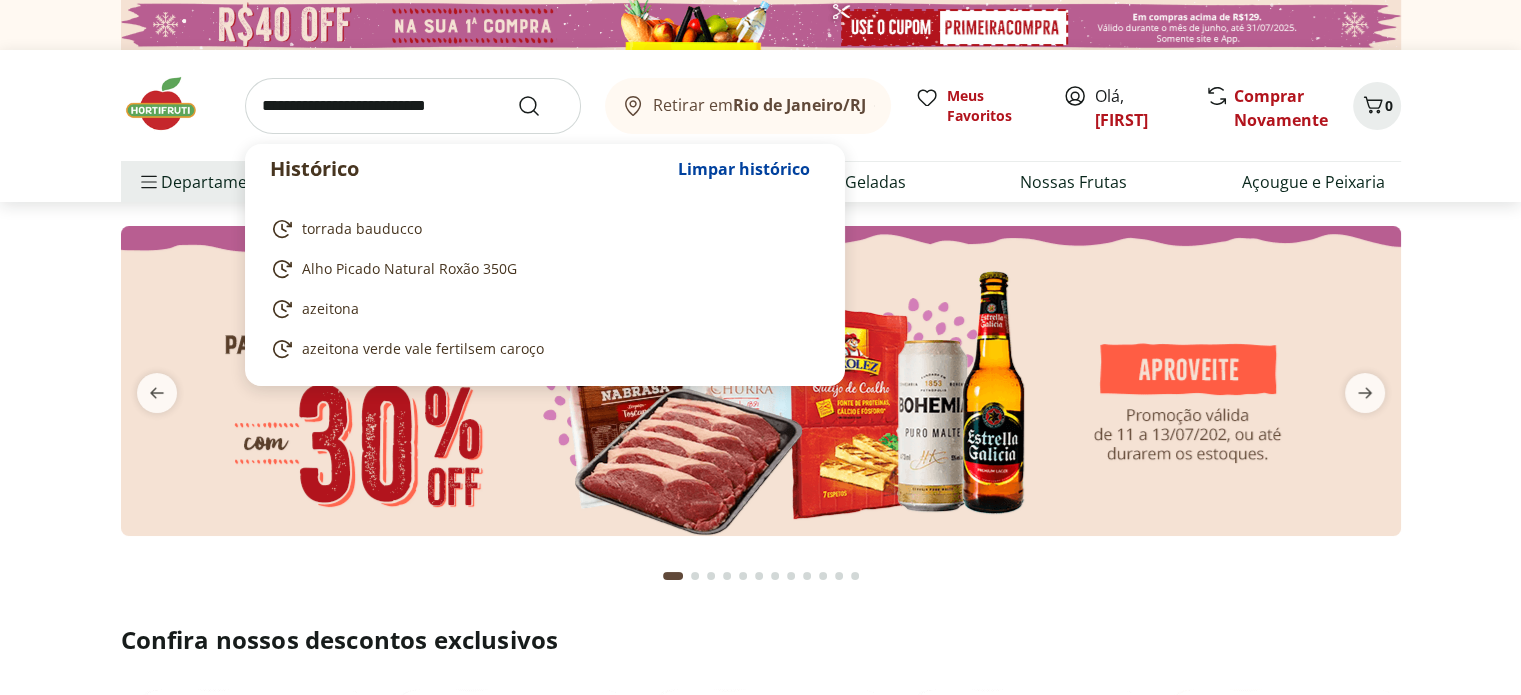 click at bounding box center [413, 106] 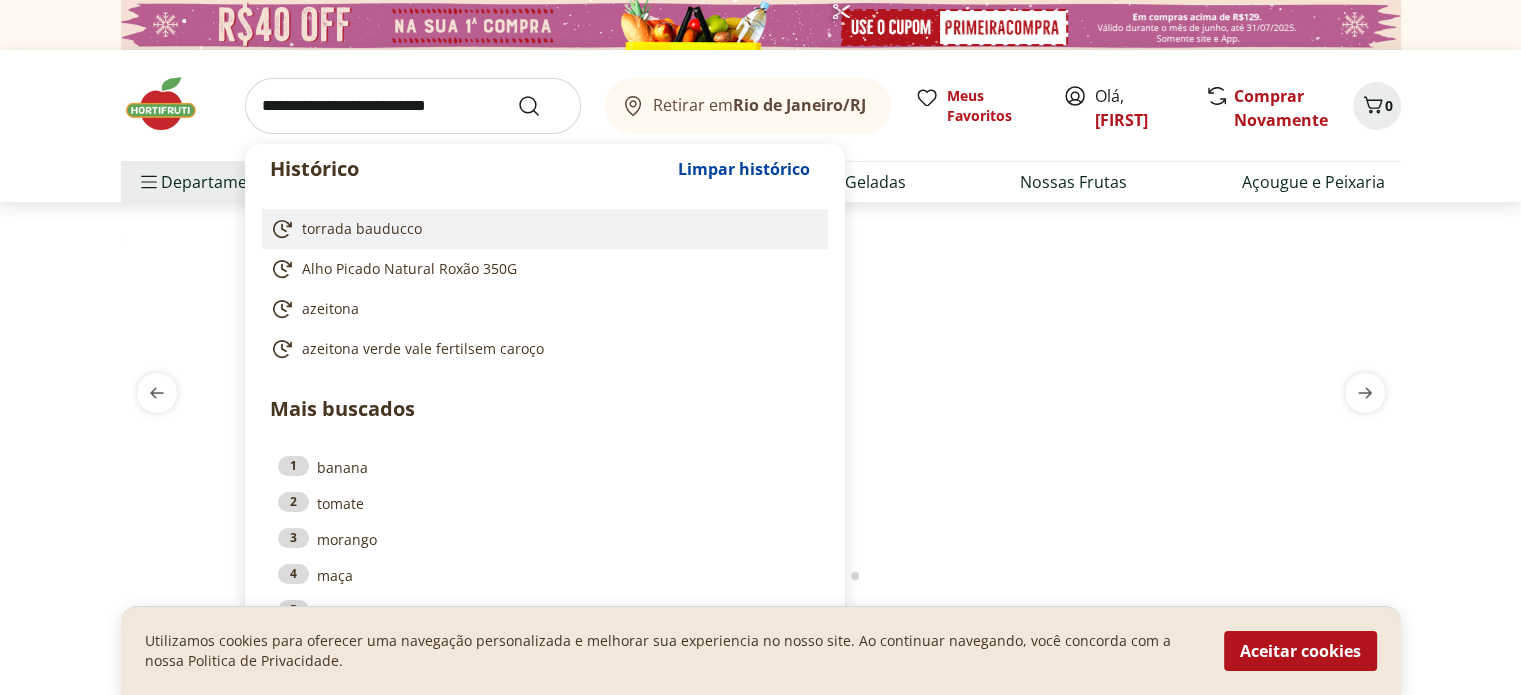 click on "torrada bauducco" at bounding box center (362, 229) 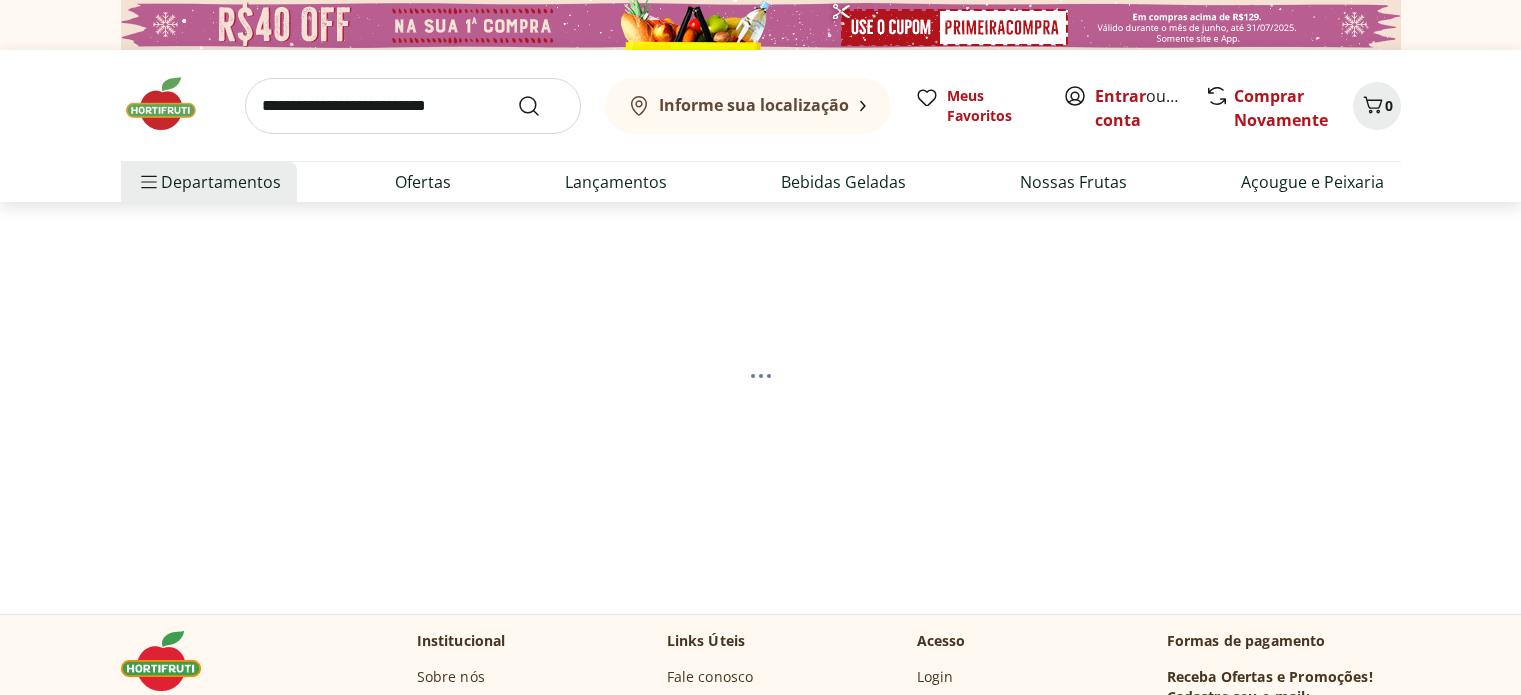 scroll, scrollTop: 0, scrollLeft: 0, axis: both 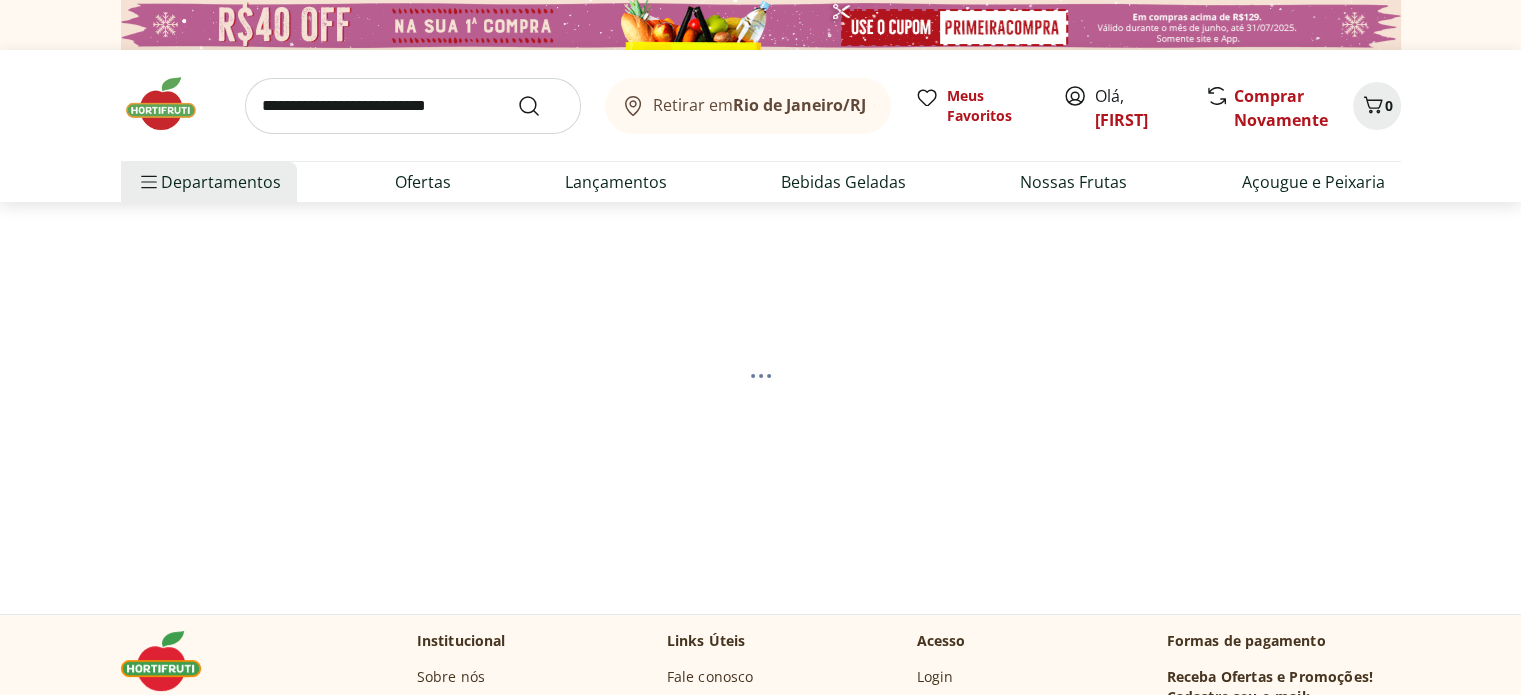 select on "**********" 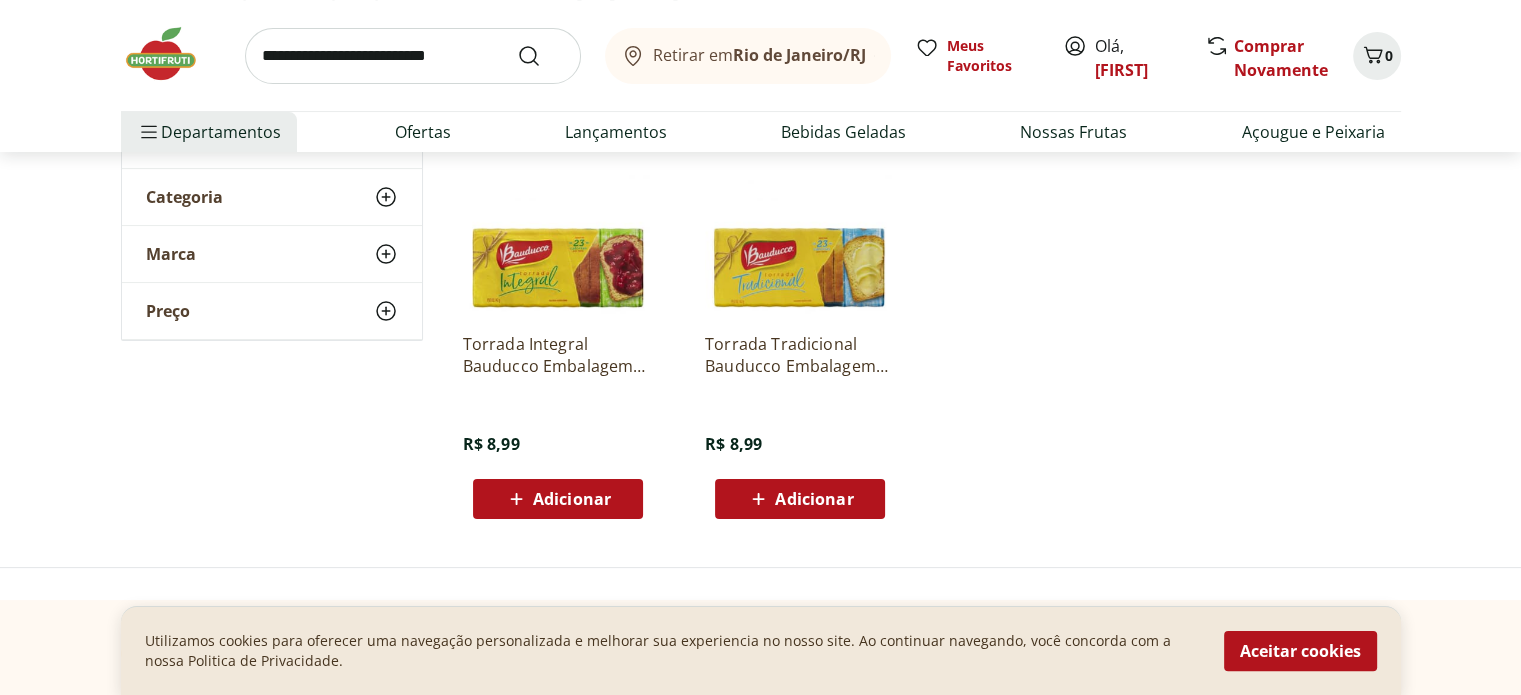 scroll, scrollTop: 300, scrollLeft: 0, axis: vertical 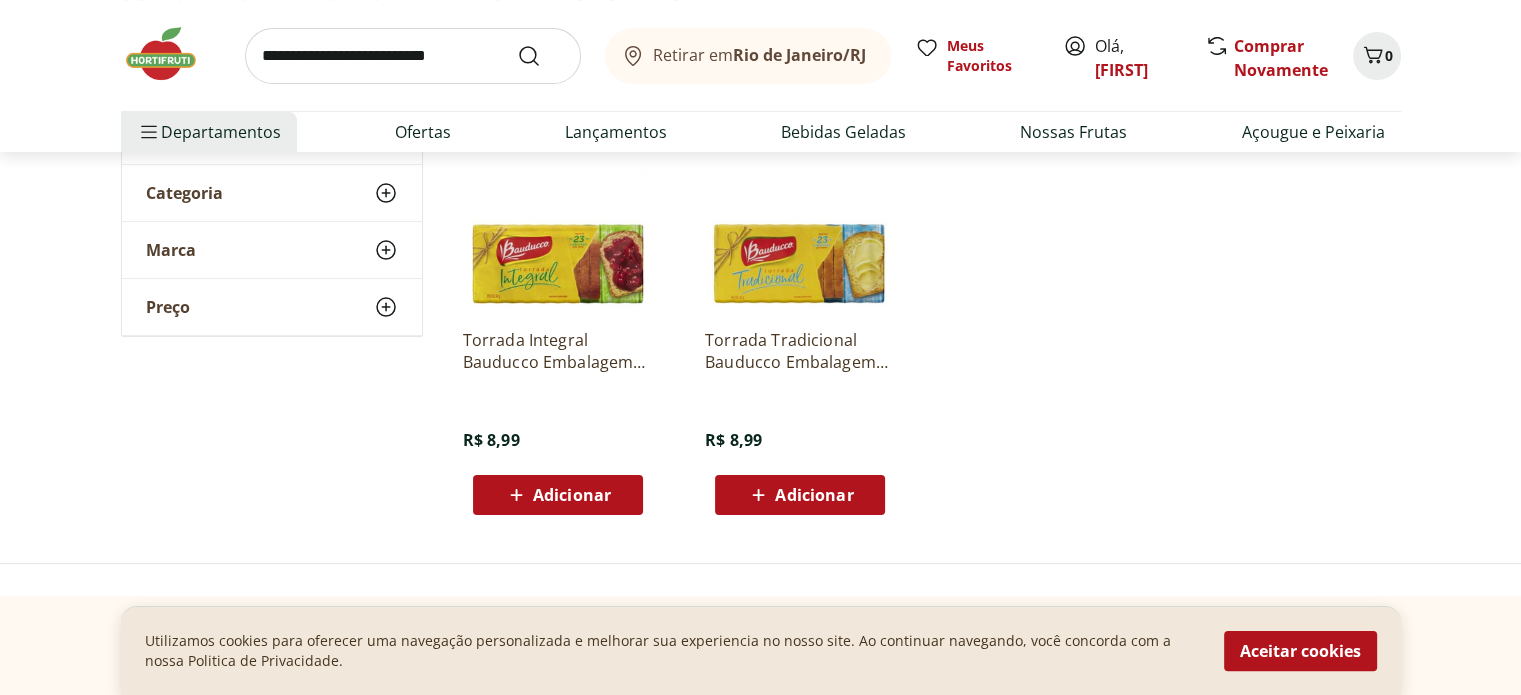 click on "Adicionar" at bounding box center (814, 495) 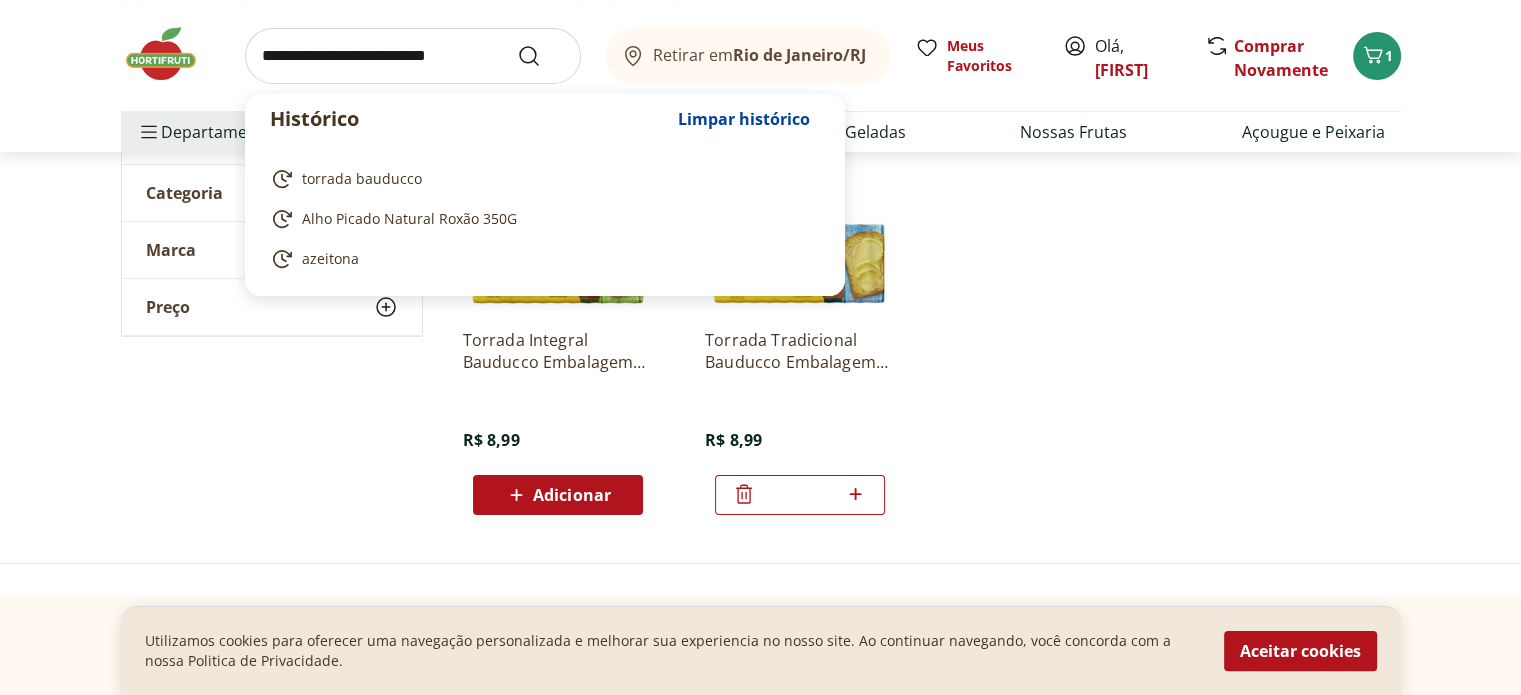 click at bounding box center (413, 56) 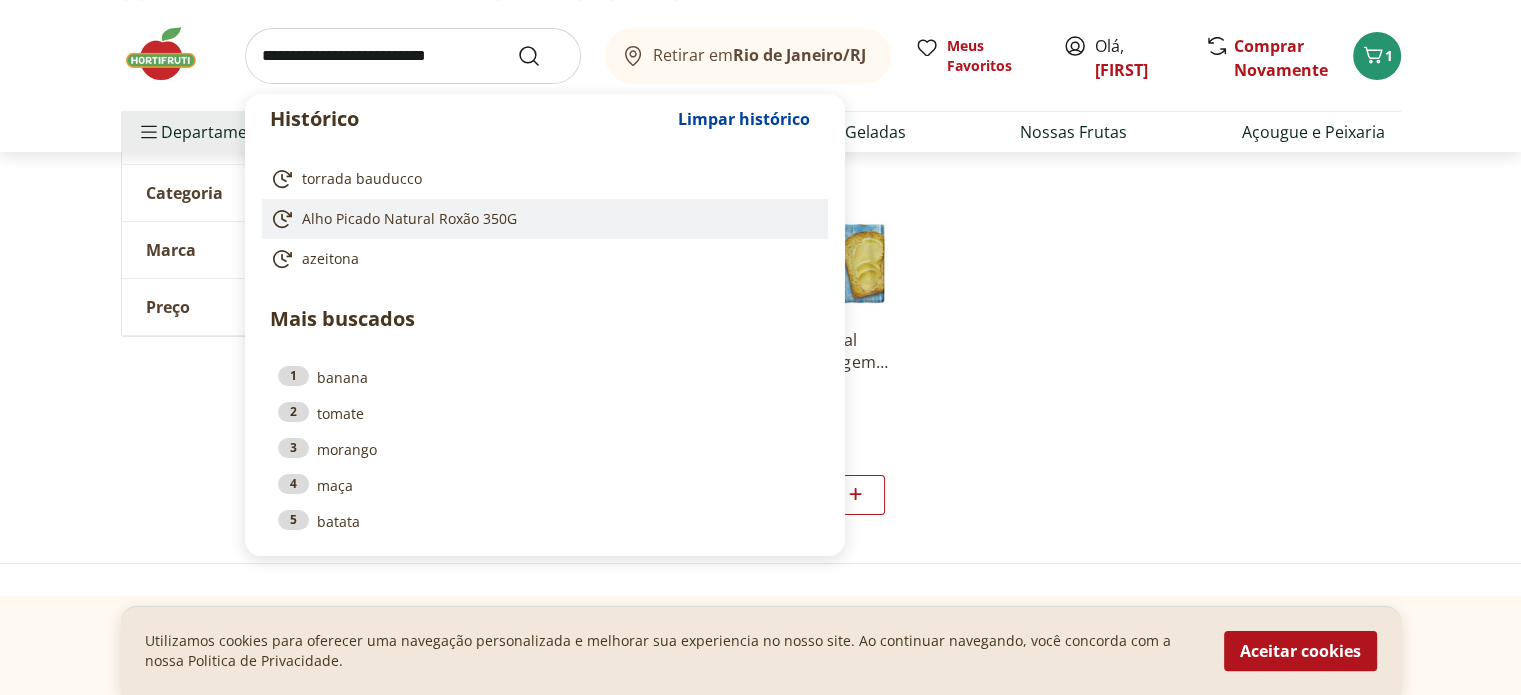 click on "Alho Picado Natural Roxão 350G" at bounding box center [409, 219] 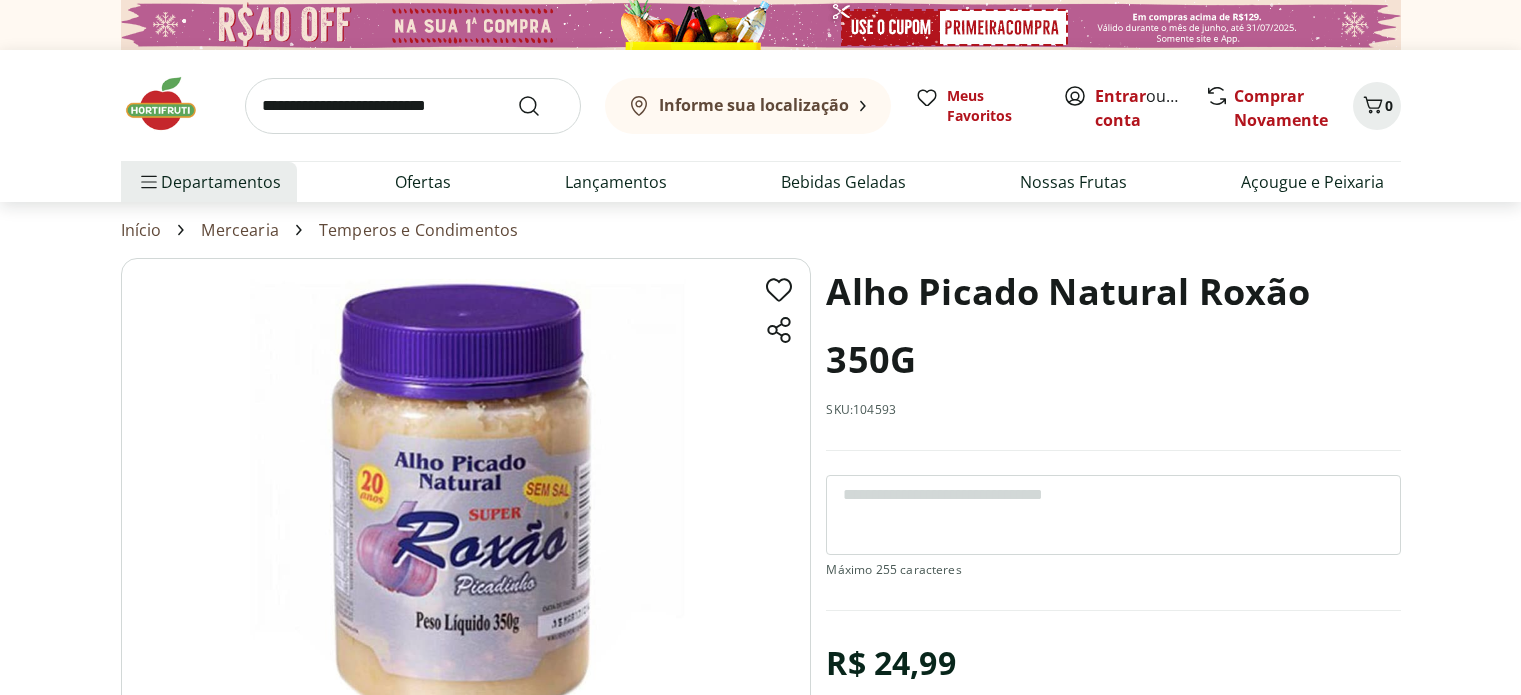 scroll, scrollTop: 0, scrollLeft: 0, axis: both 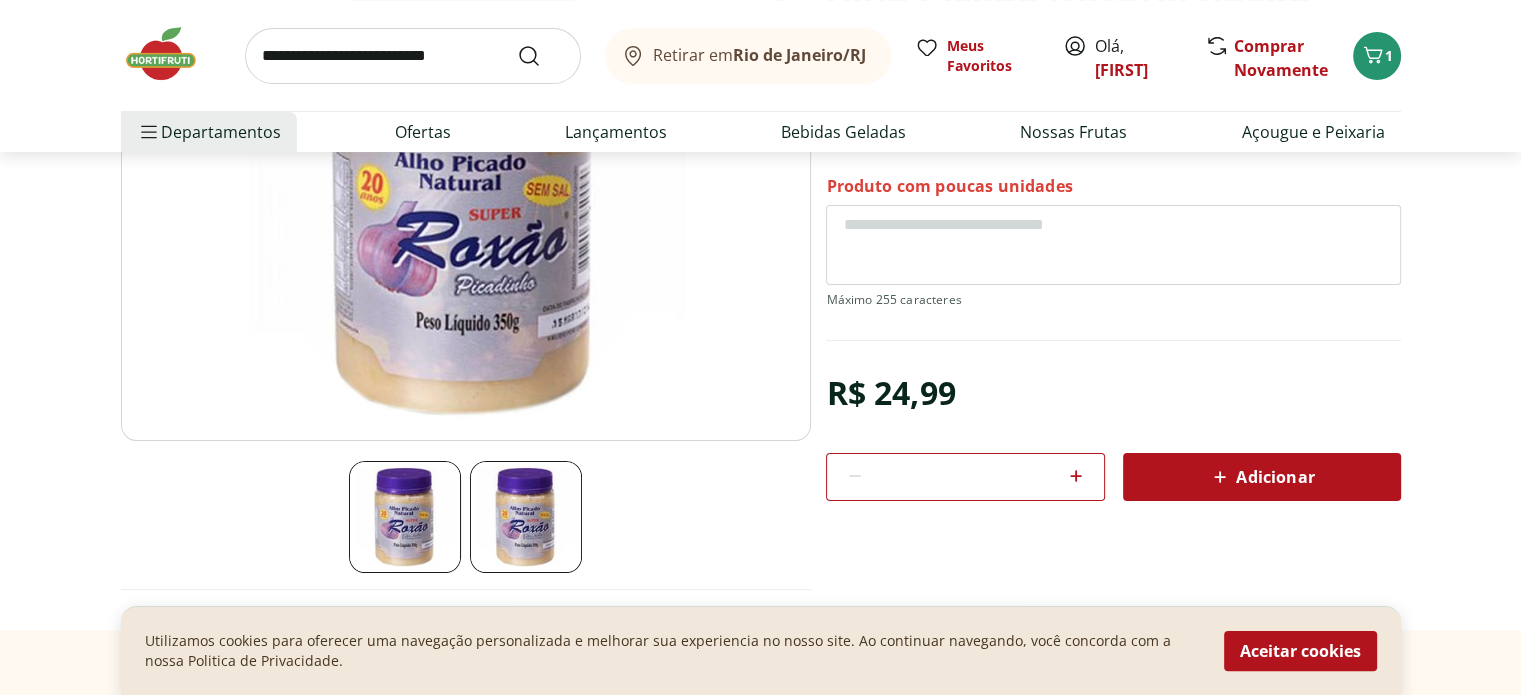 click on "Adicionar" at bounding box center (1261, 477) 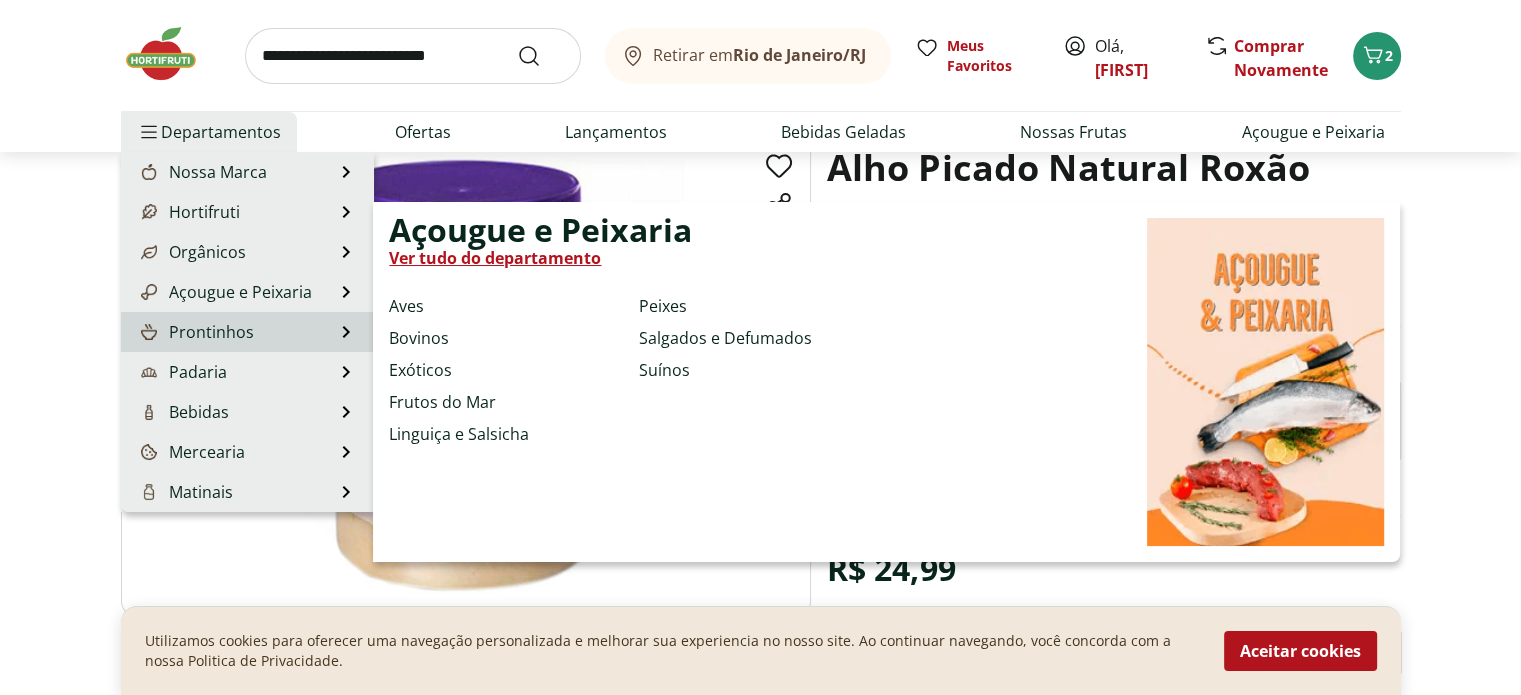 scroll, scrollTop: 0, scrollLeft: 0, axis: both 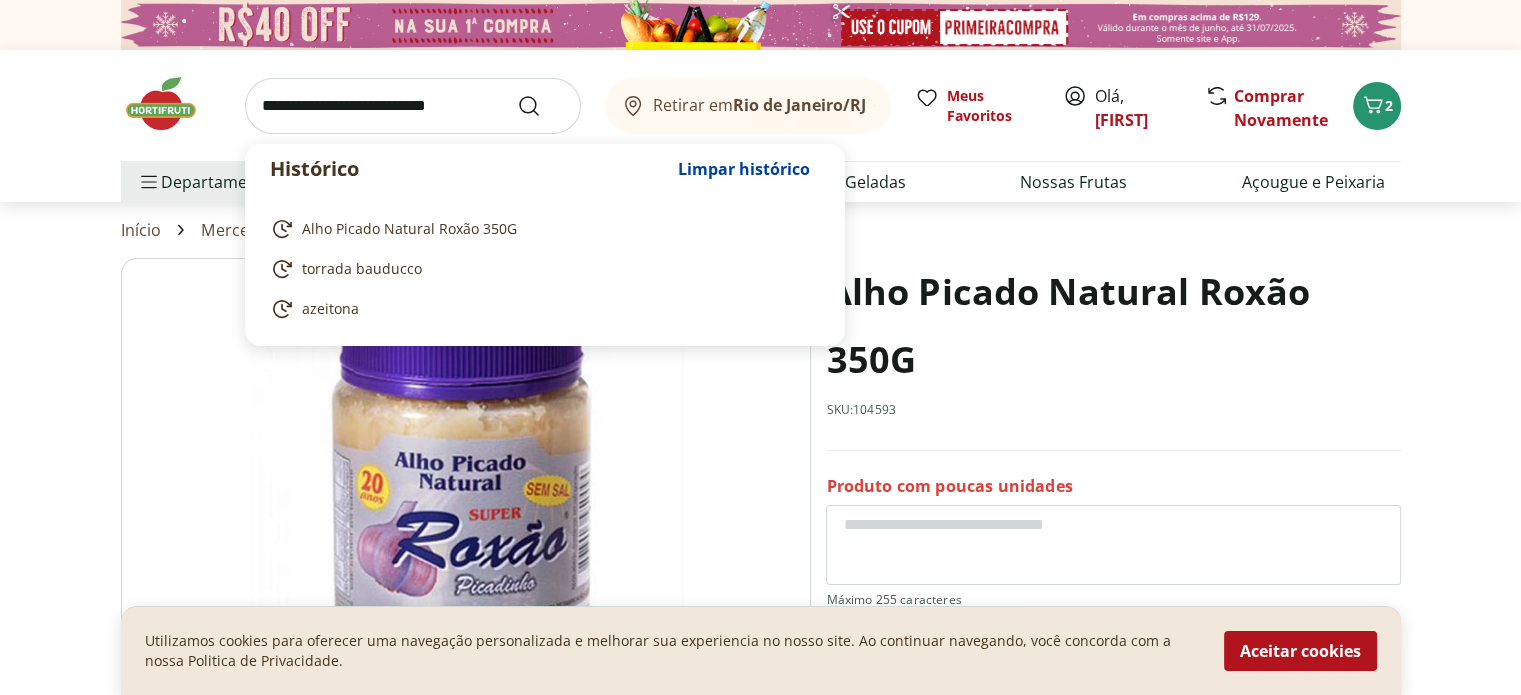 click at bounding box center [413, 106] 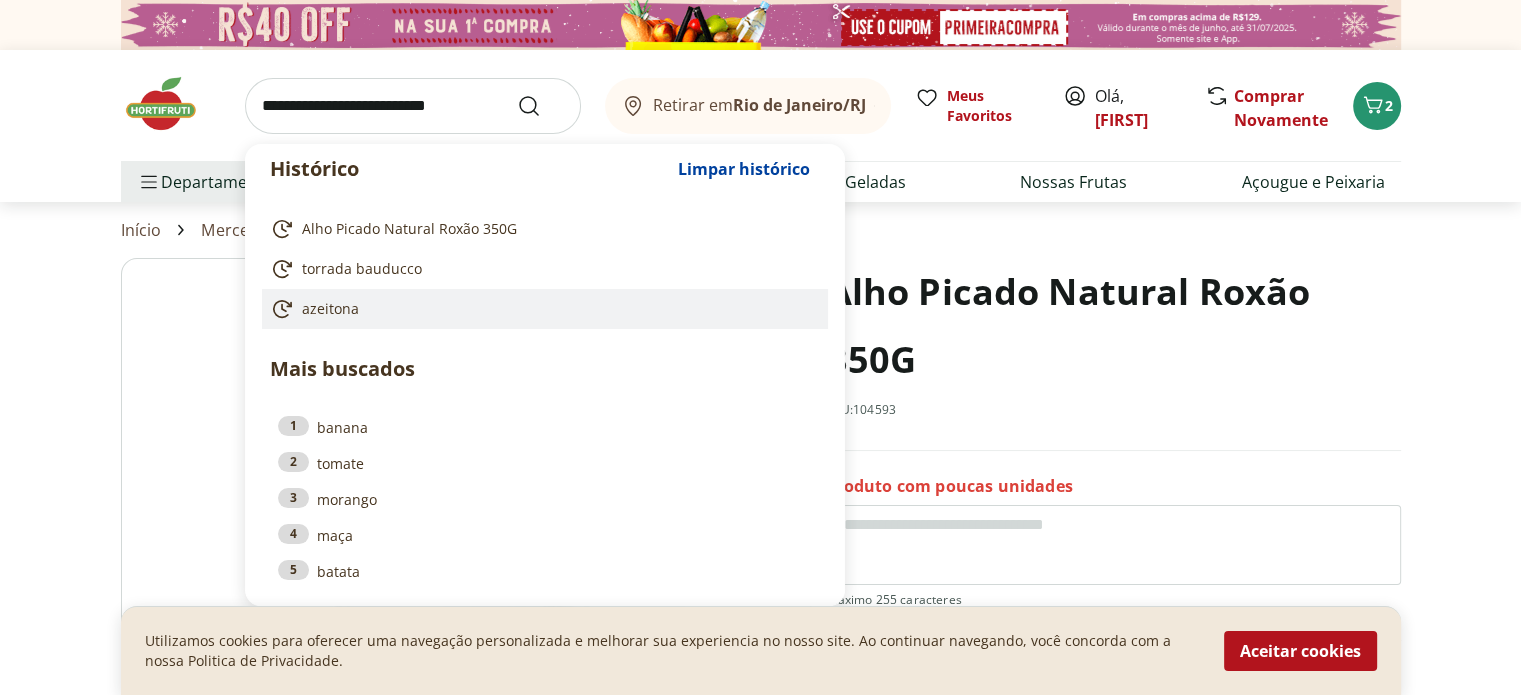 click on "azeitona" at bounding box center [330, 309] 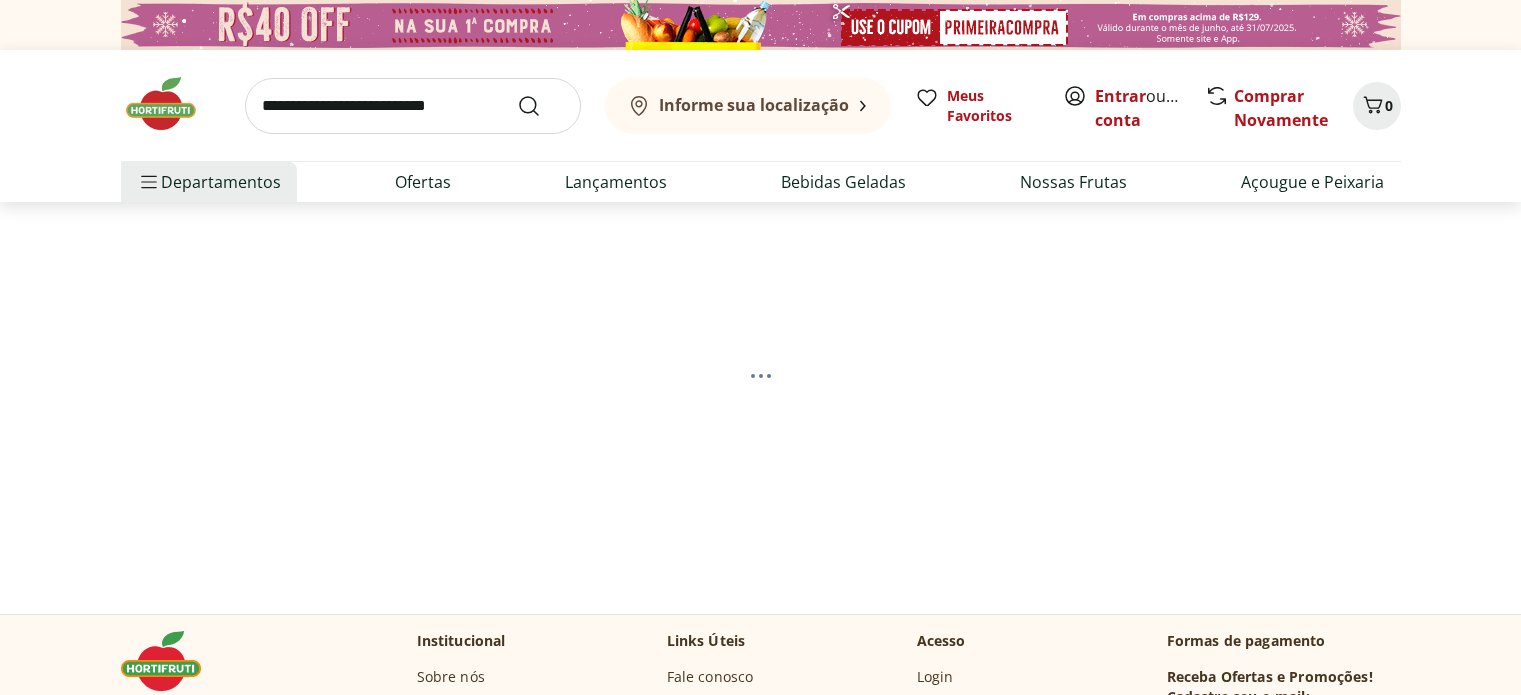 scroll, scrollTop: 0, scrollLeft: 0, axis: both 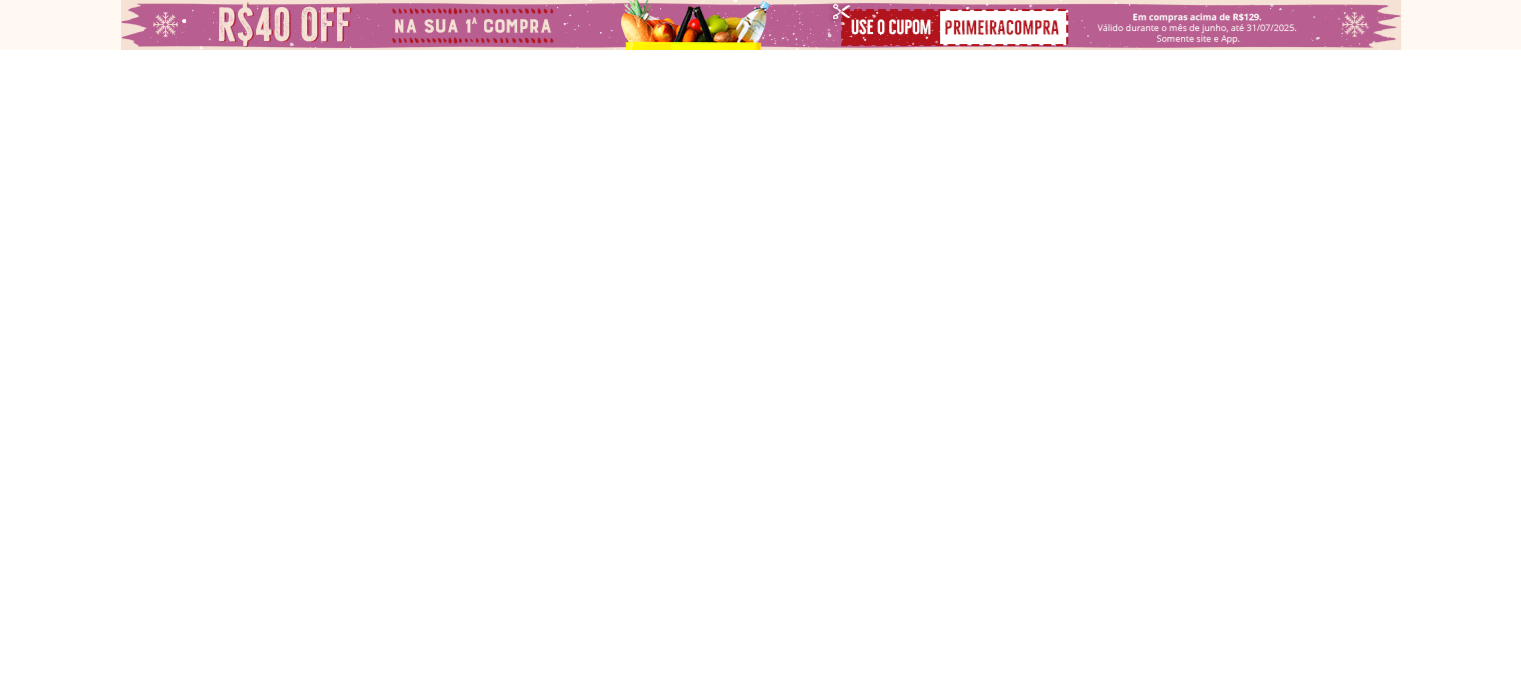 select on "**********" 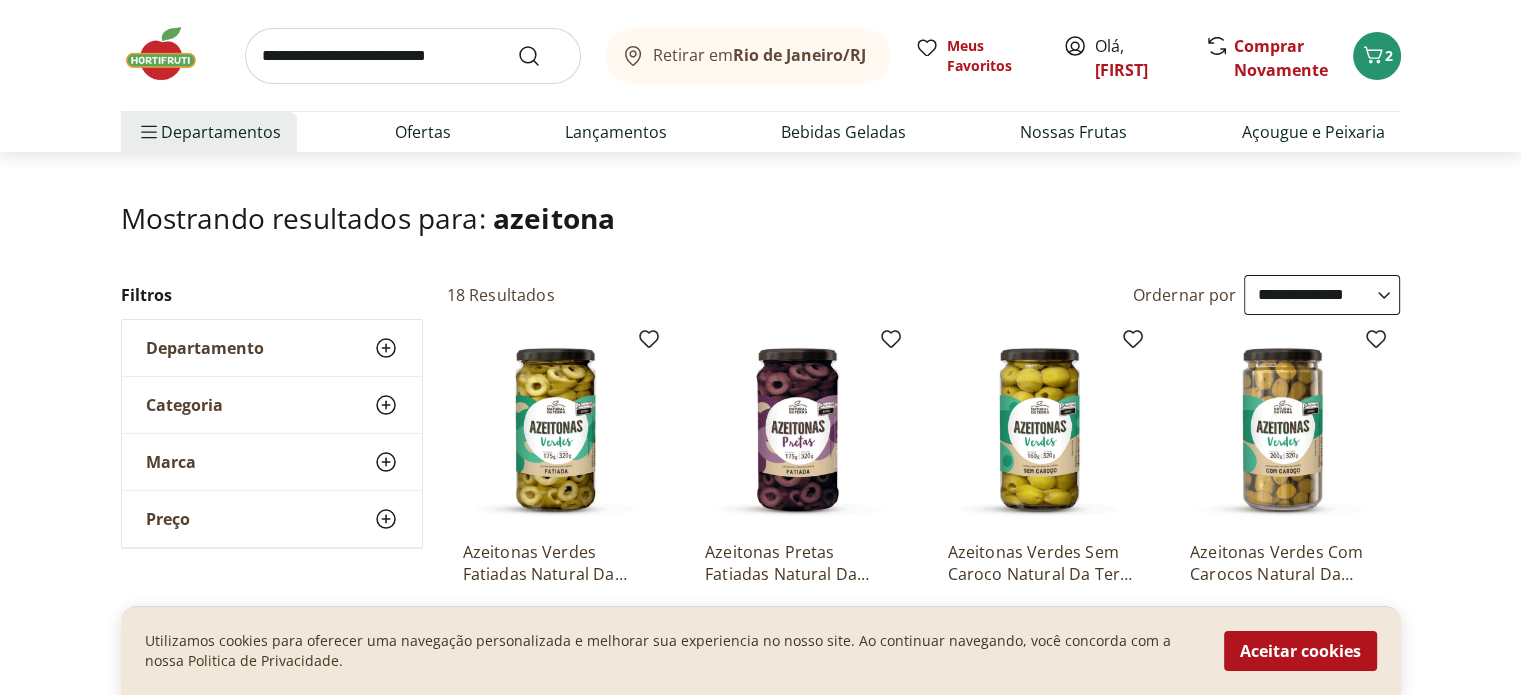 scroll, scrollTop: 0, scrollLeft: 0, axis: both 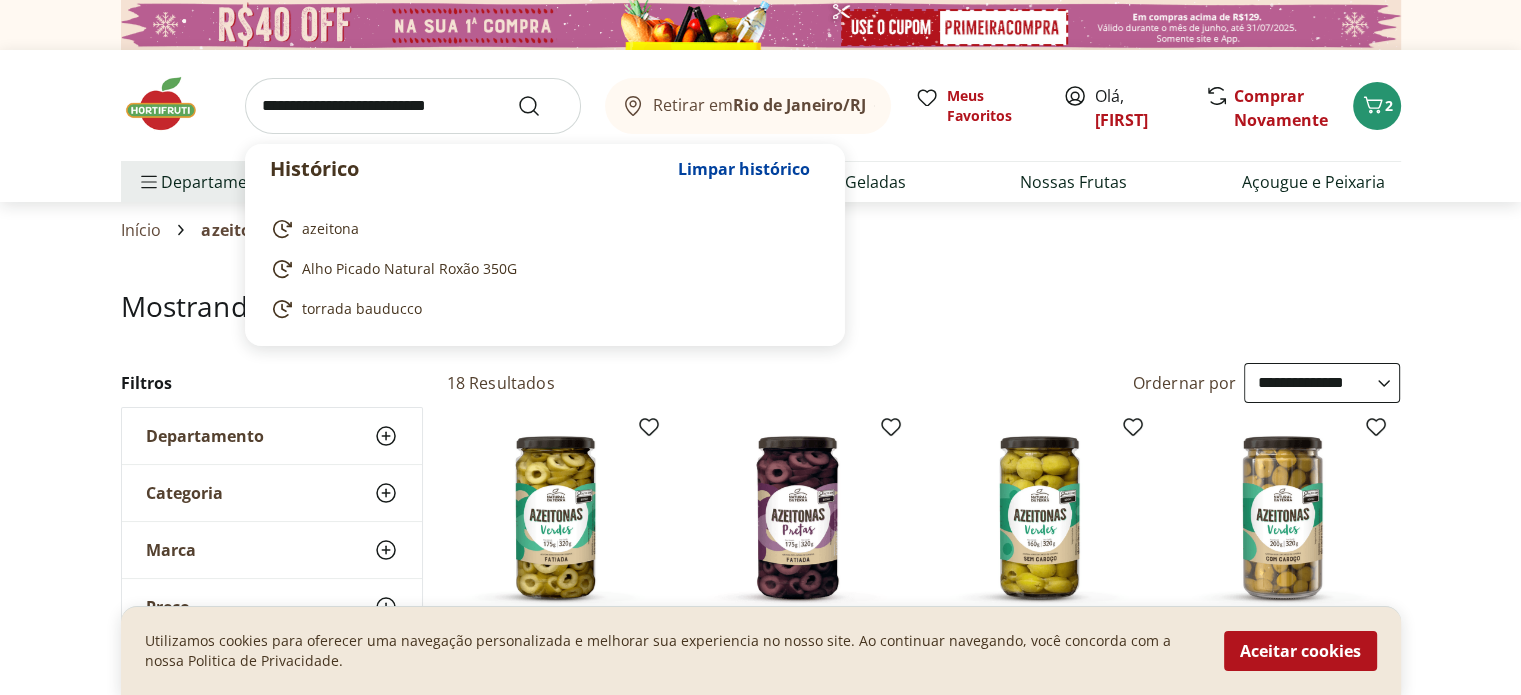 click at bounding box center [413, 106] 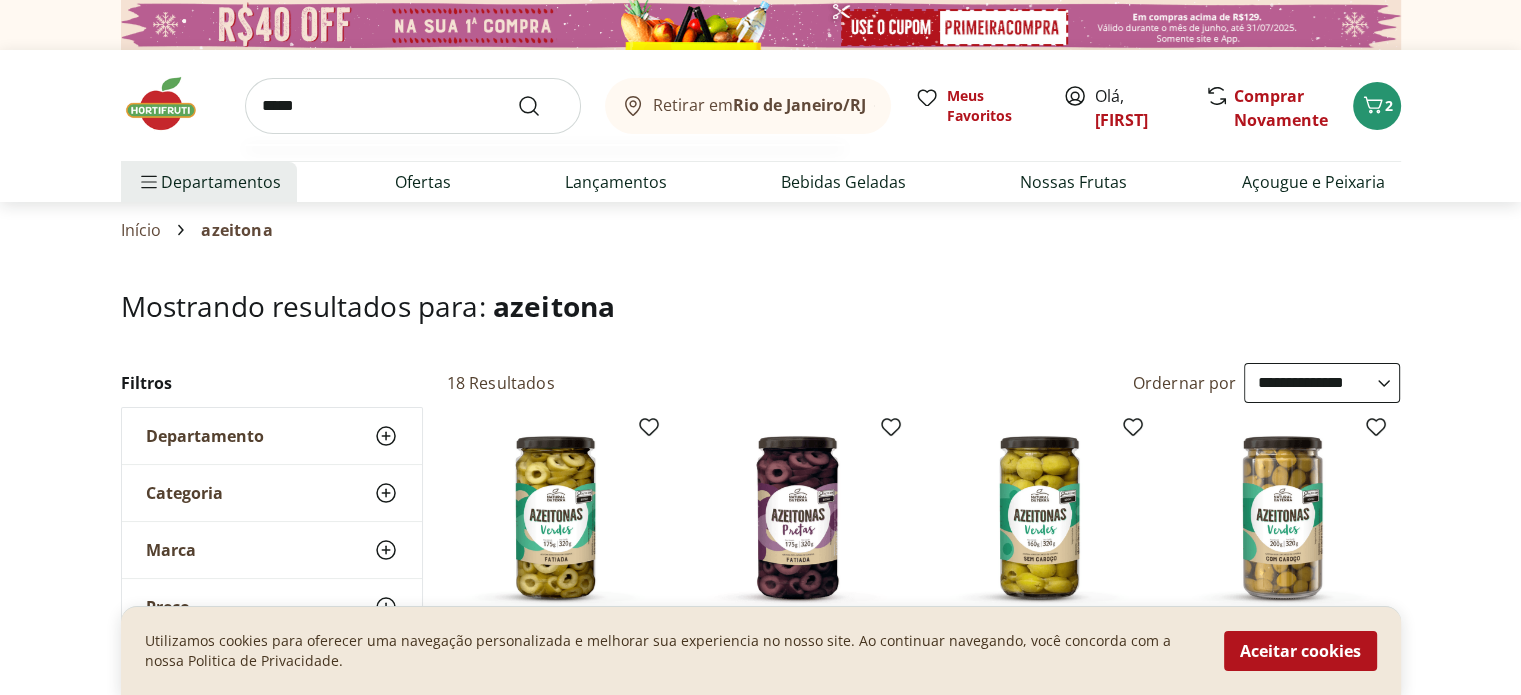 click on "*****" at bounding box center [413, 106] 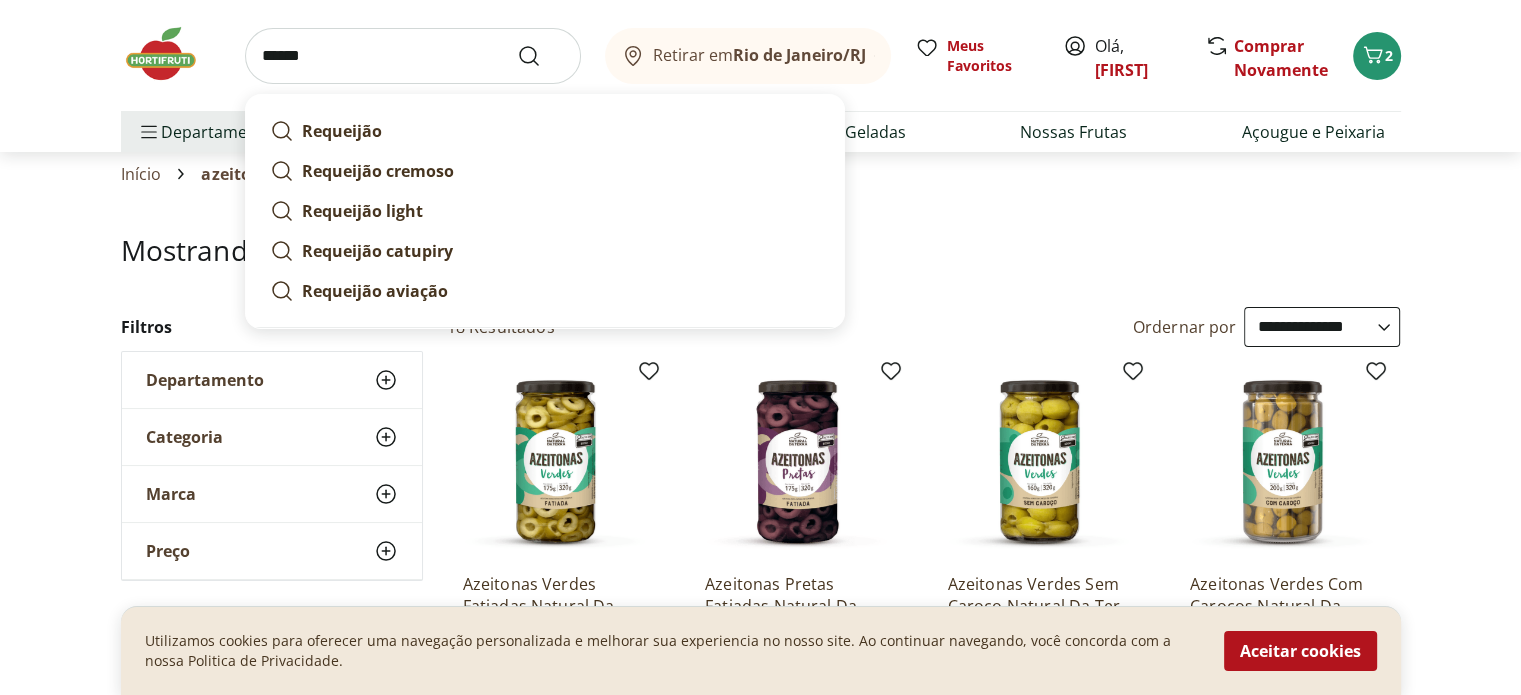 scroll, scrollTop: 0, scrollLeft: 0, axis: both 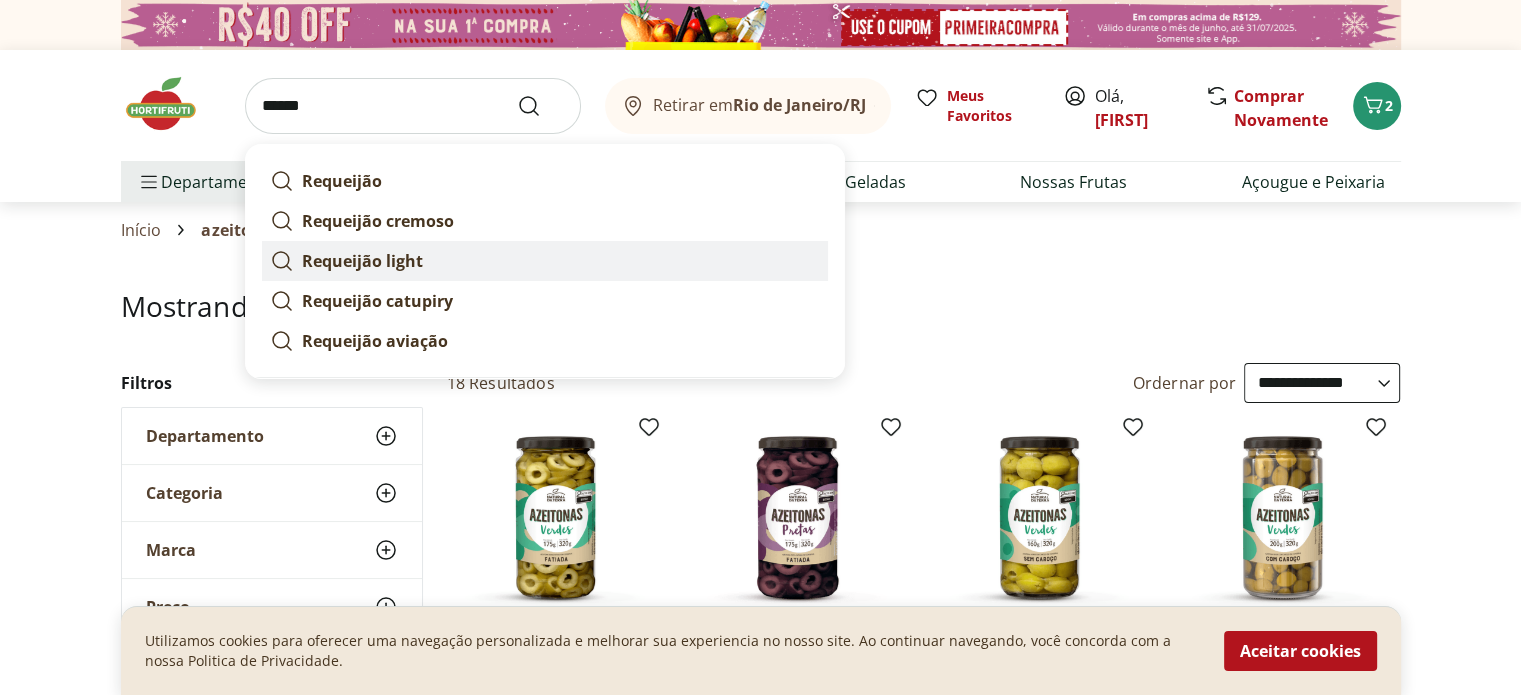 click on "Requeijão light" at bounding box center [362, 261] 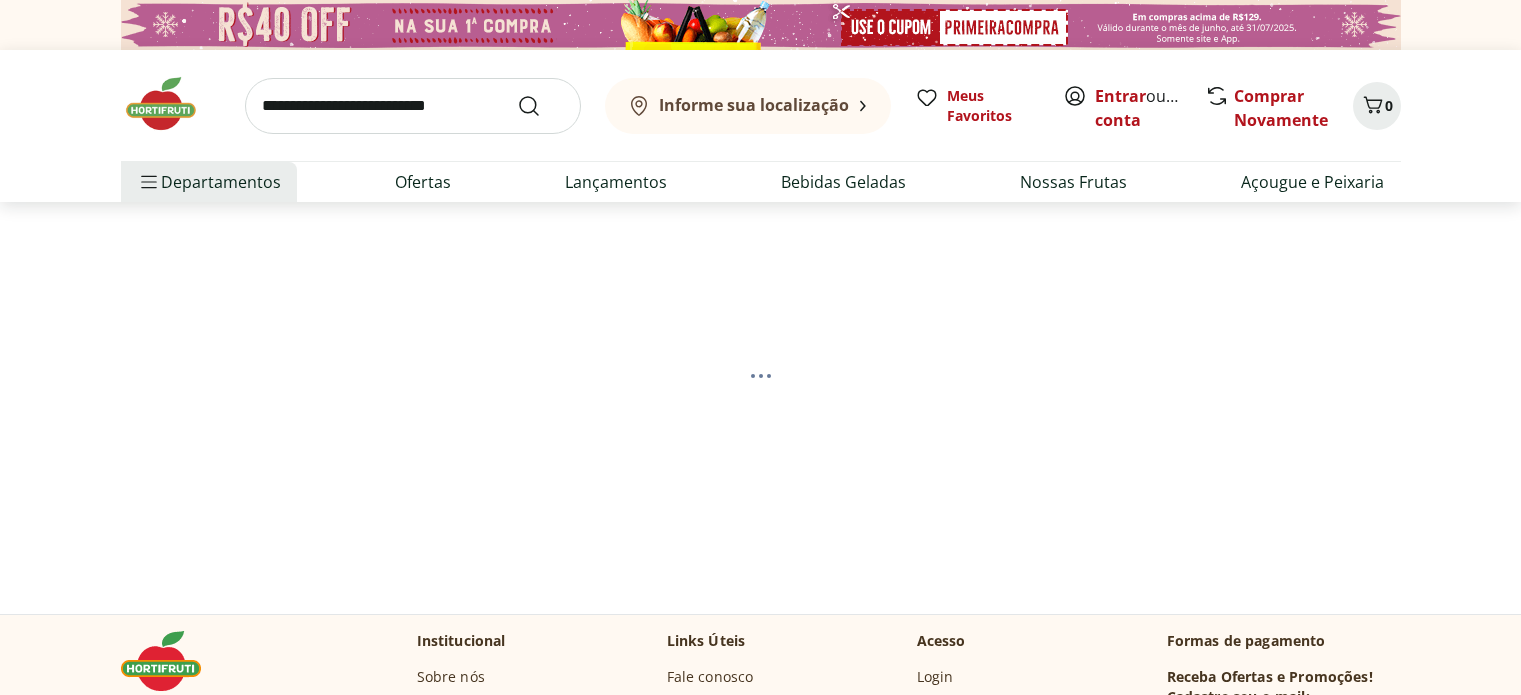 scroll, scrollTop: 0, scrollLeft: 0, axis: both 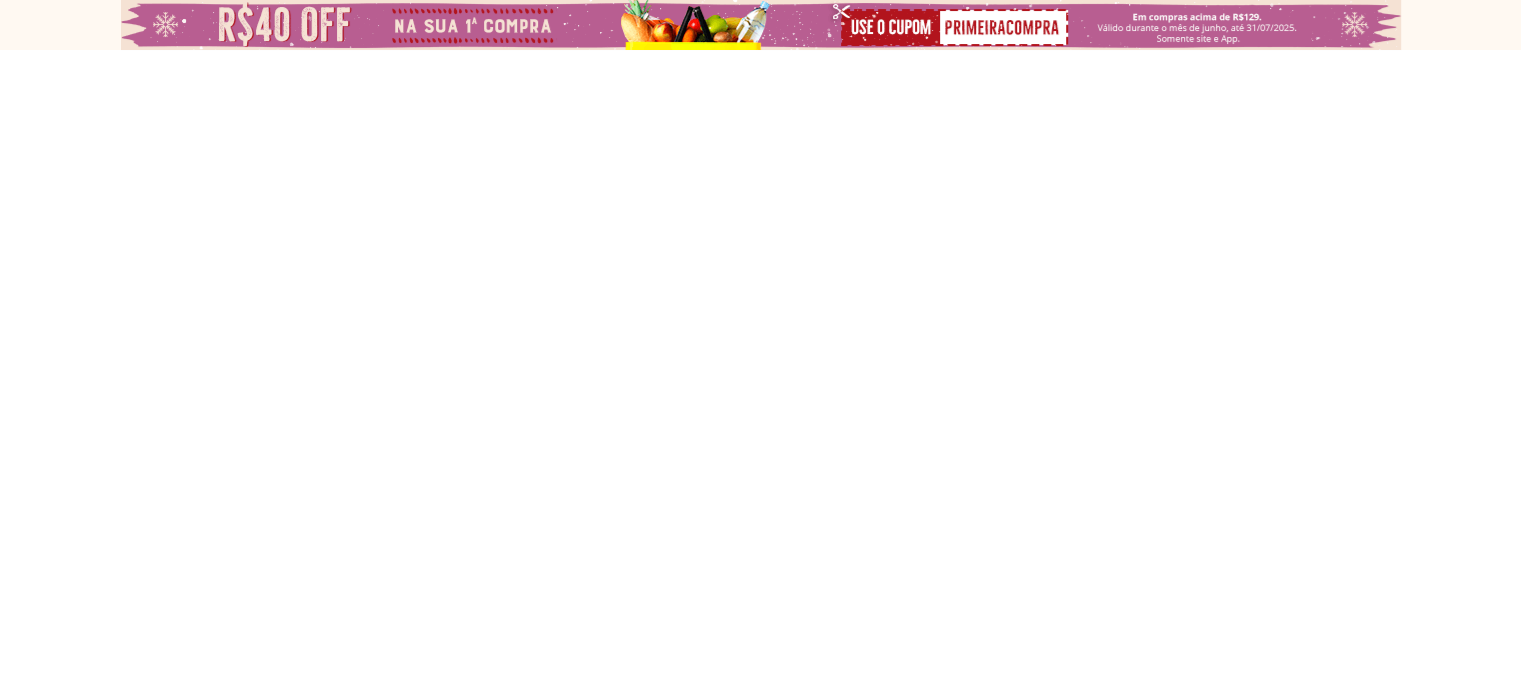 select on "**********" 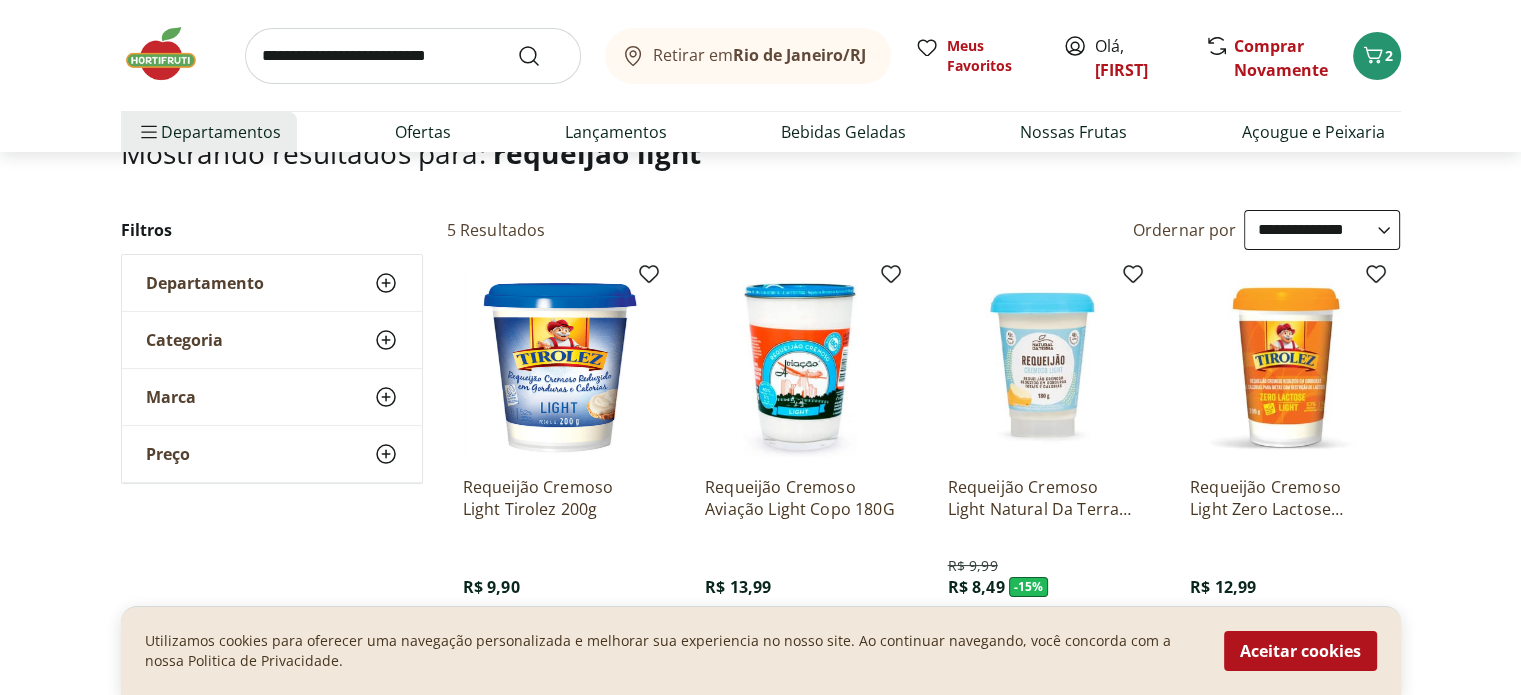 scroll, scrollTop: 200, scrollLeft: 0, axis: vertical 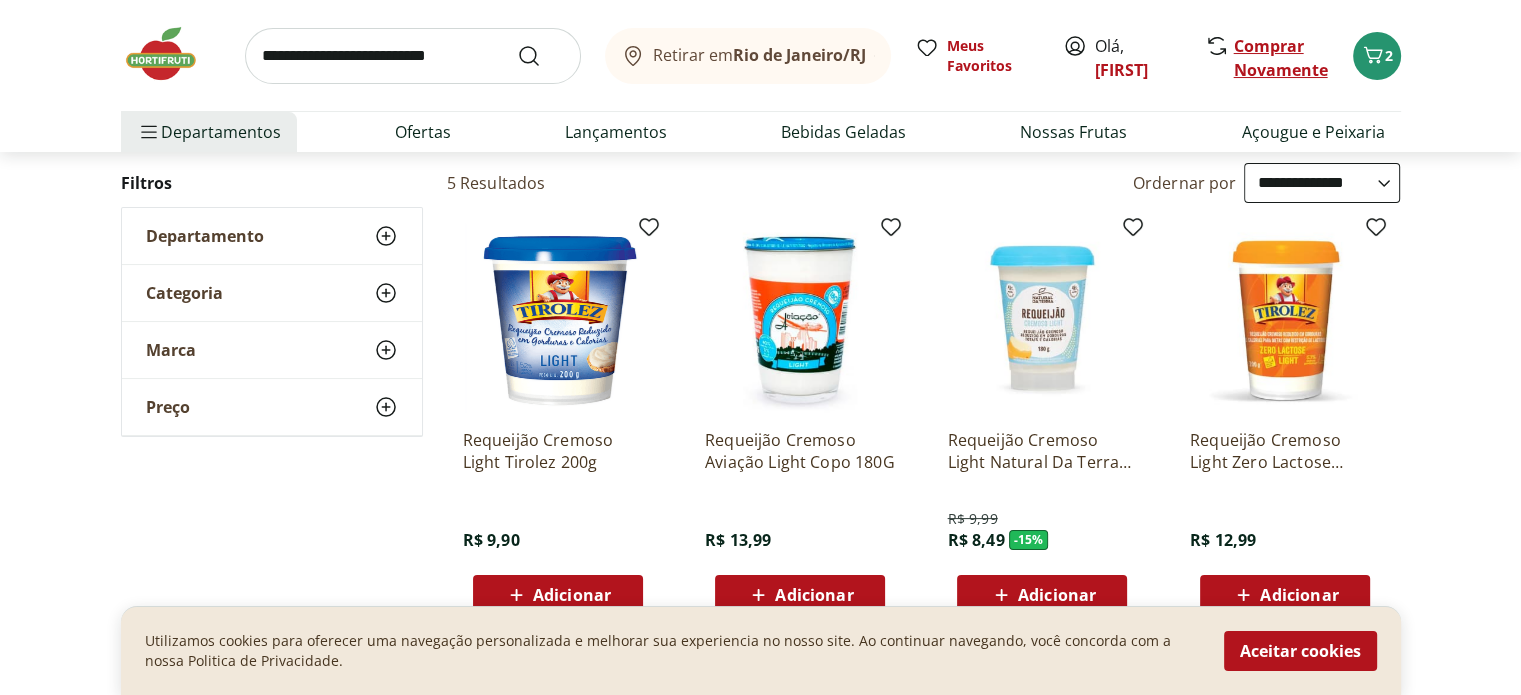 click on "Comprar Novamente" at bounding box center (1281, 58) 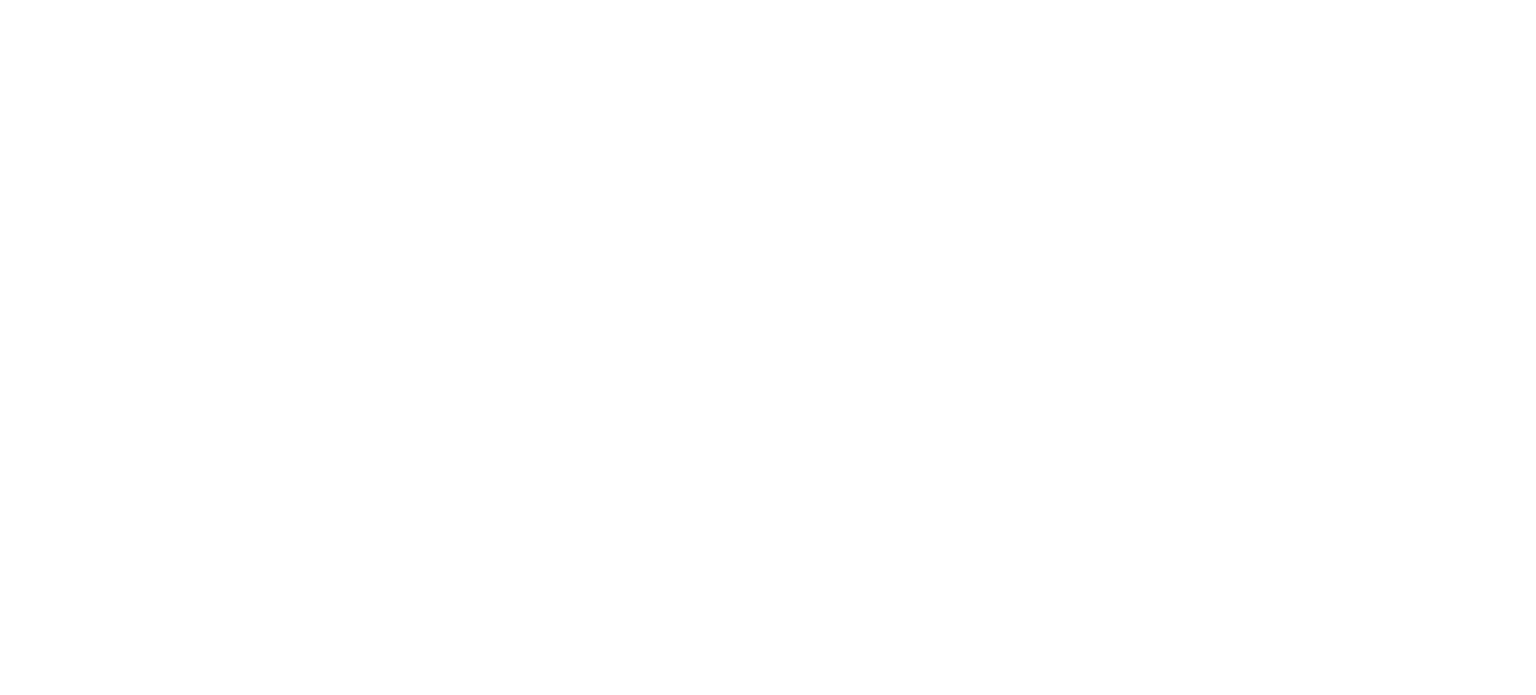 scroll, scrollTop: 0, scrollLeft: 0, axis: both 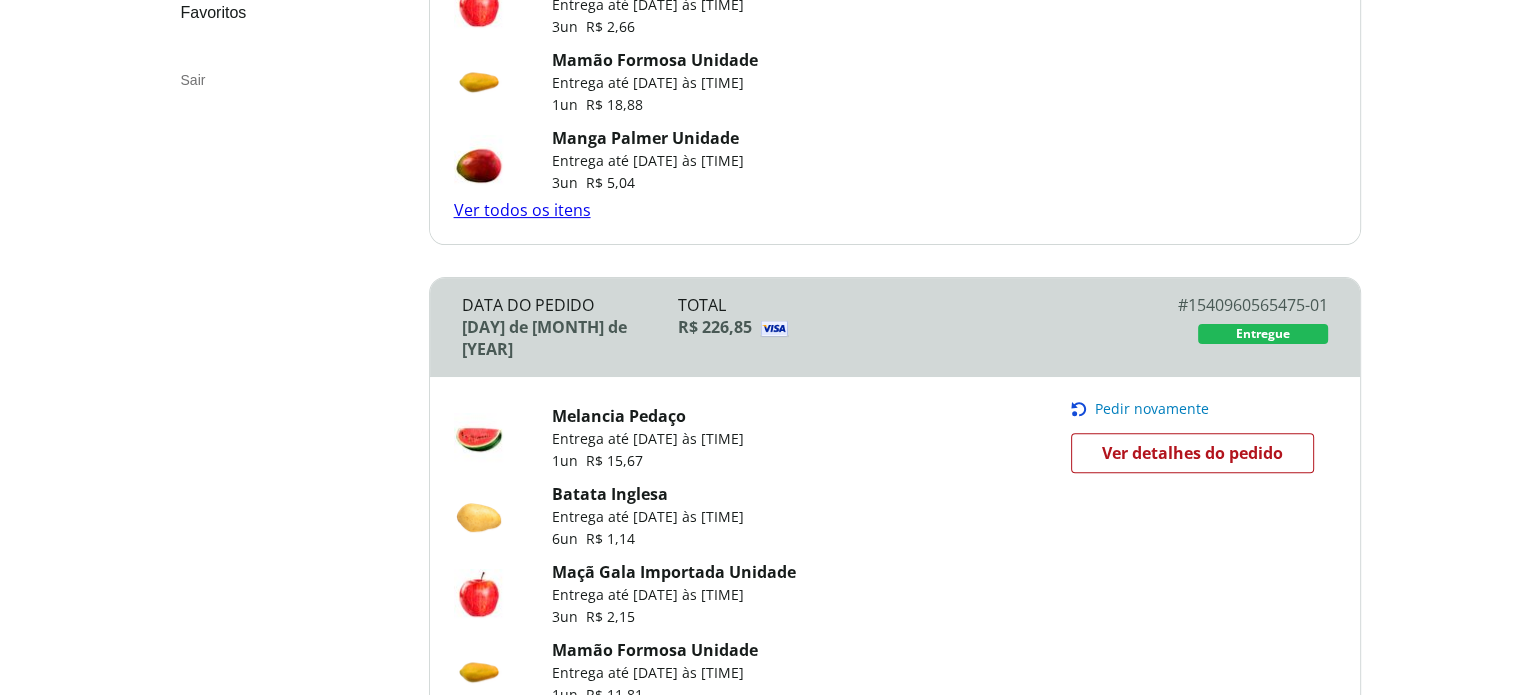 click on "Pedir novamente" at bounding box center (1152, 409) 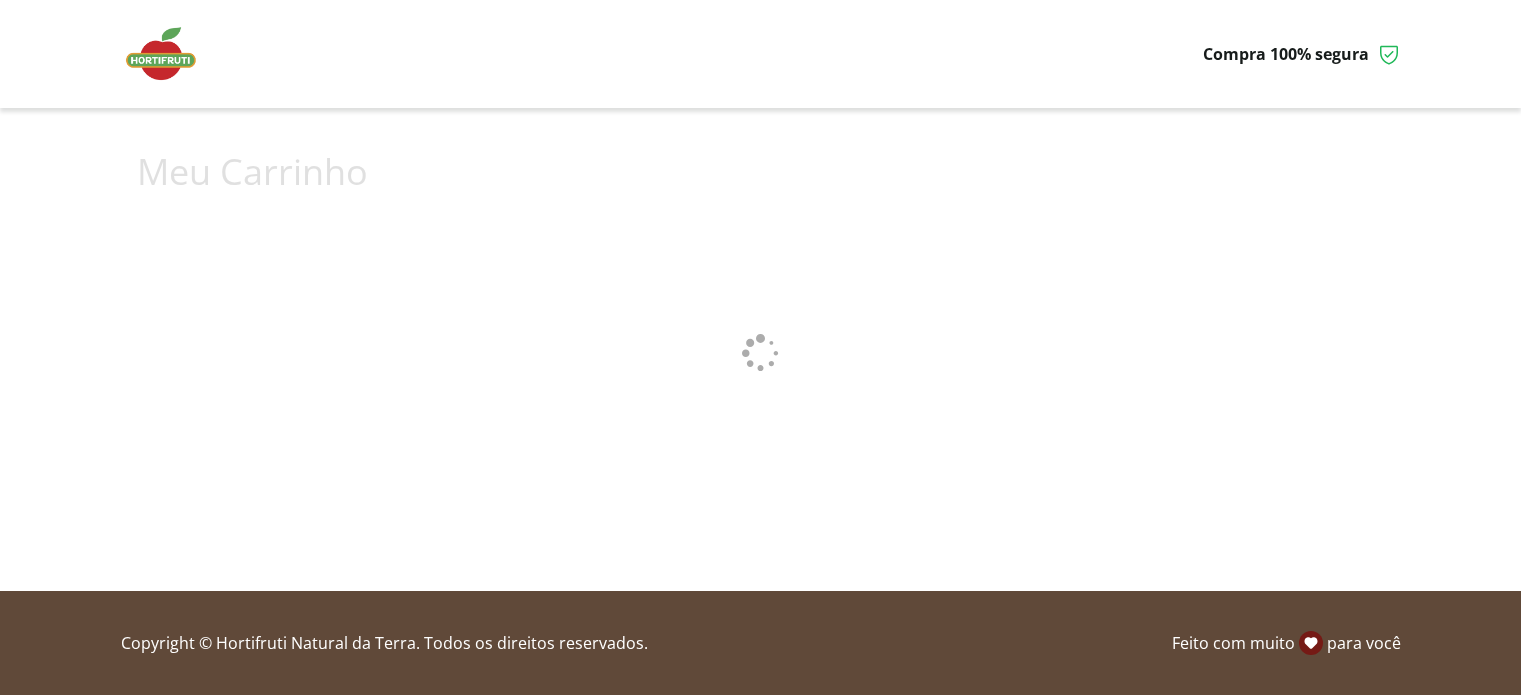 scroll, scrollTop: 0, scrollLeft: 0, axis: both 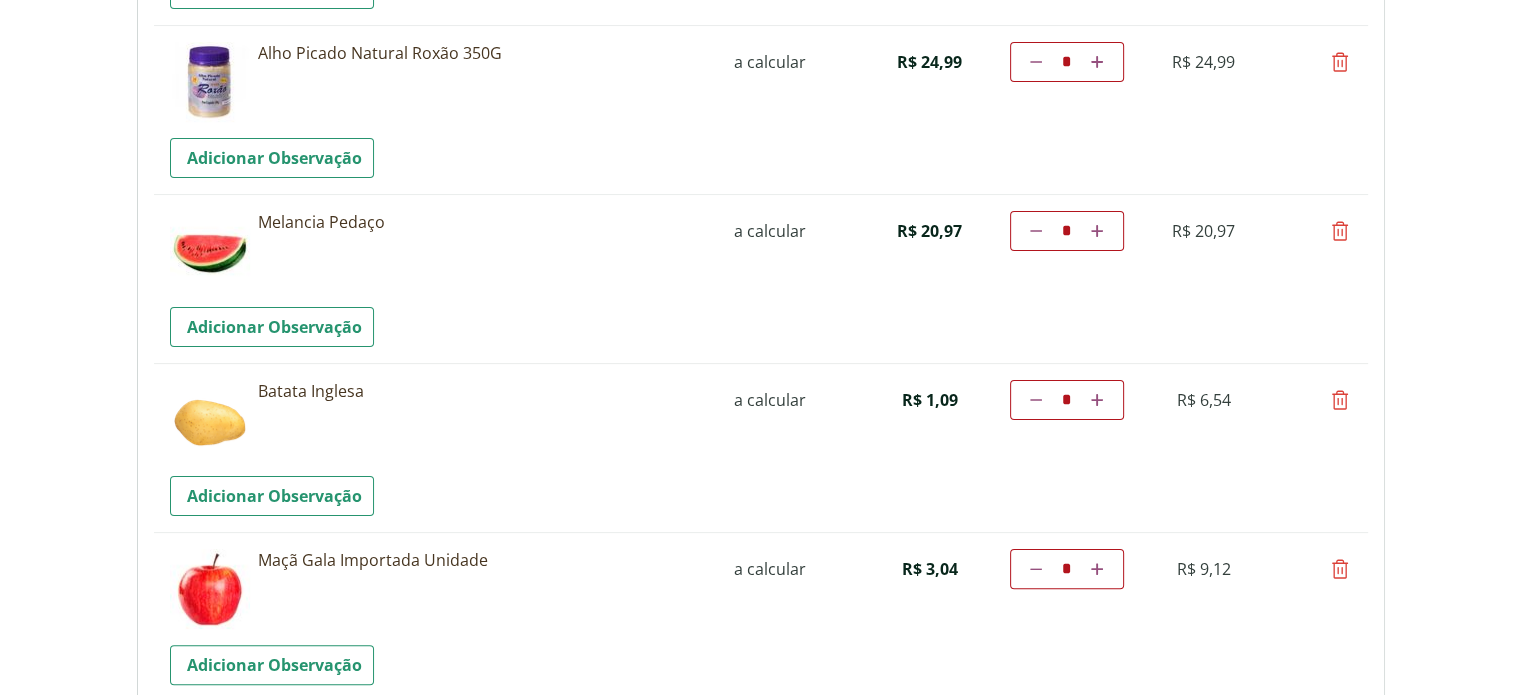 drag, startPoint x: 1072, startPoint y: 391, endPoint x: 1035, endPoint y: 401, distance: 38.327538 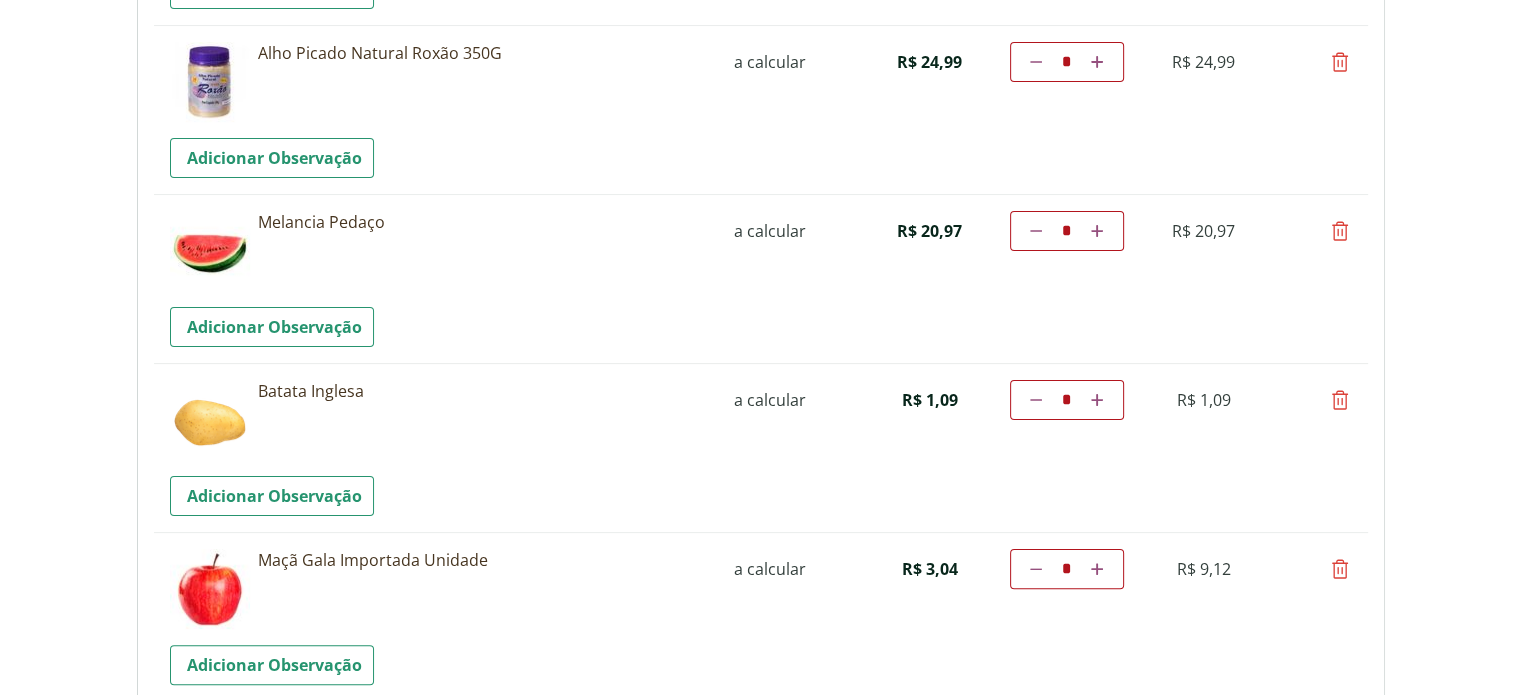click on "*" at bounding box center [1067, 400] 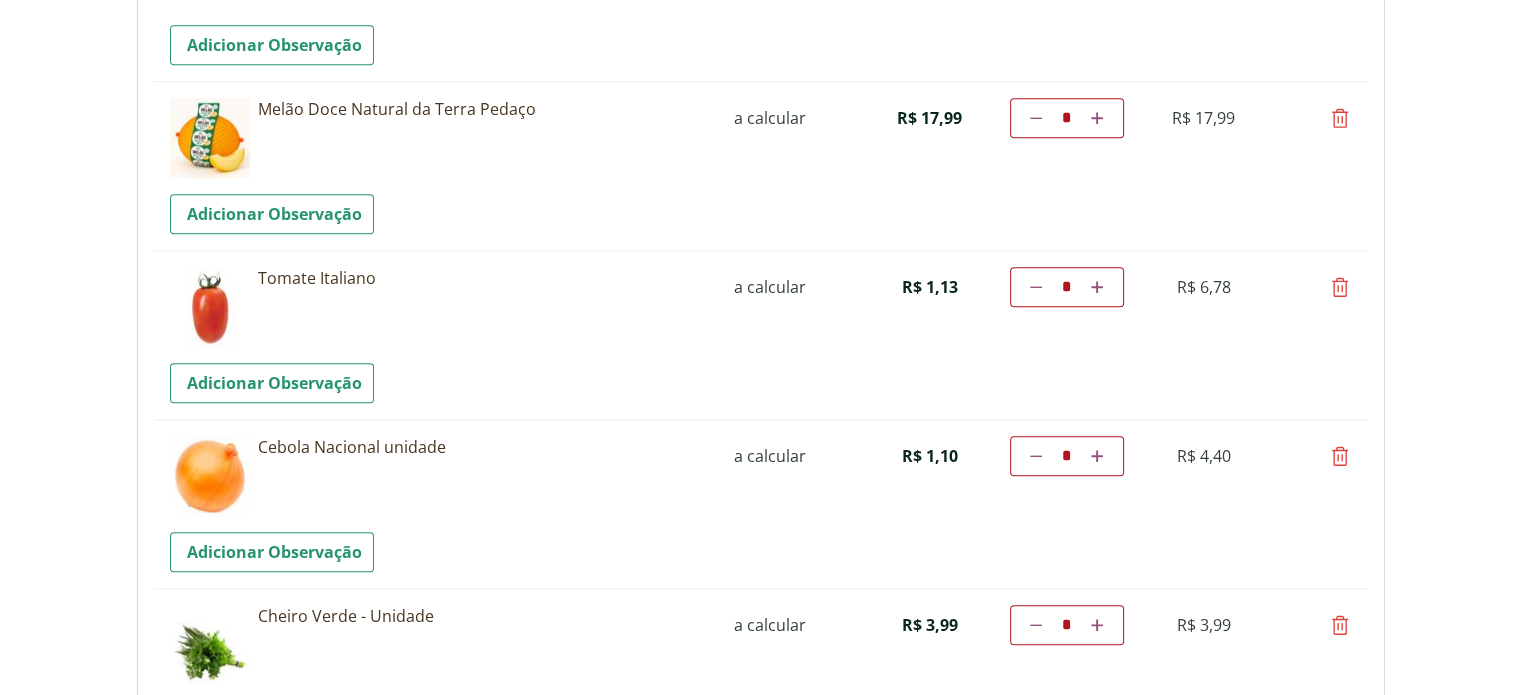 scroll, scrollTop: 1900, scrollLeft: 0, axis: vertical 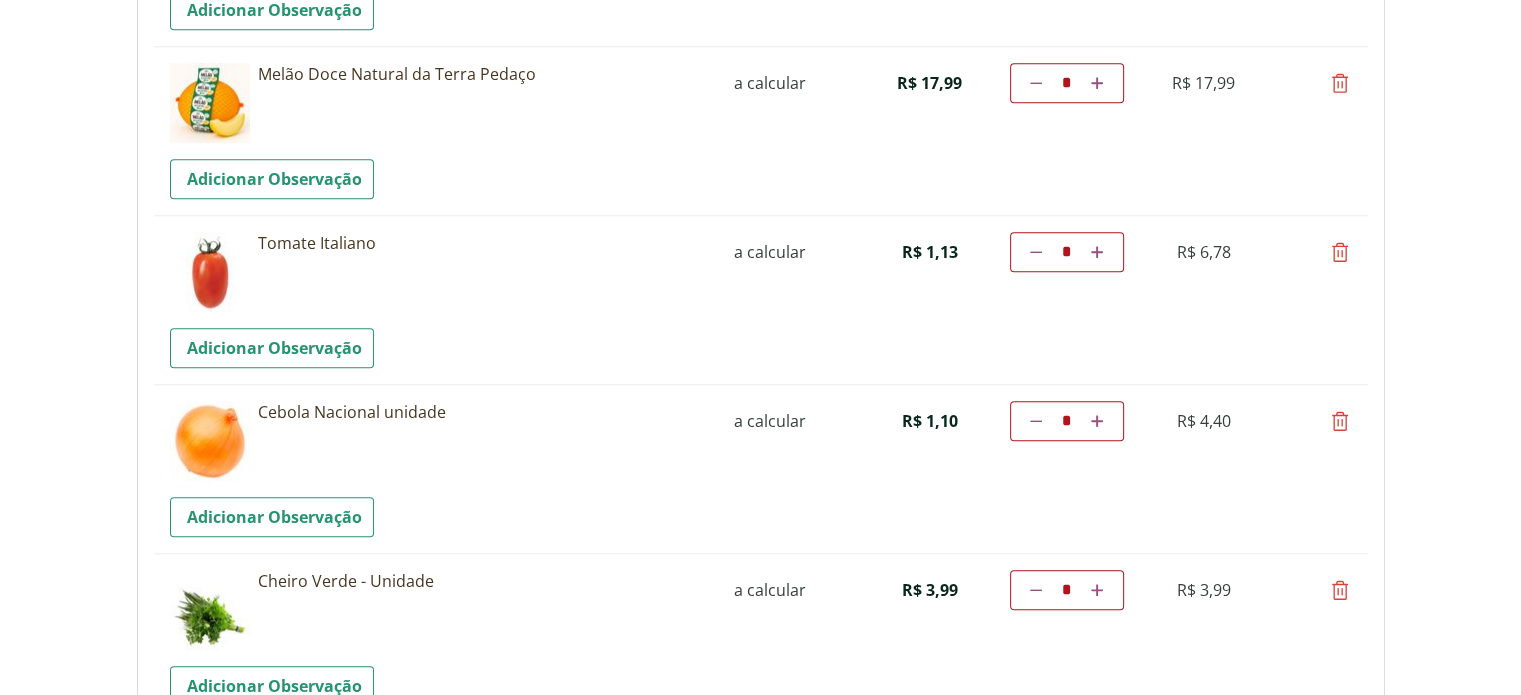 click at bounding box center [1340, 252] 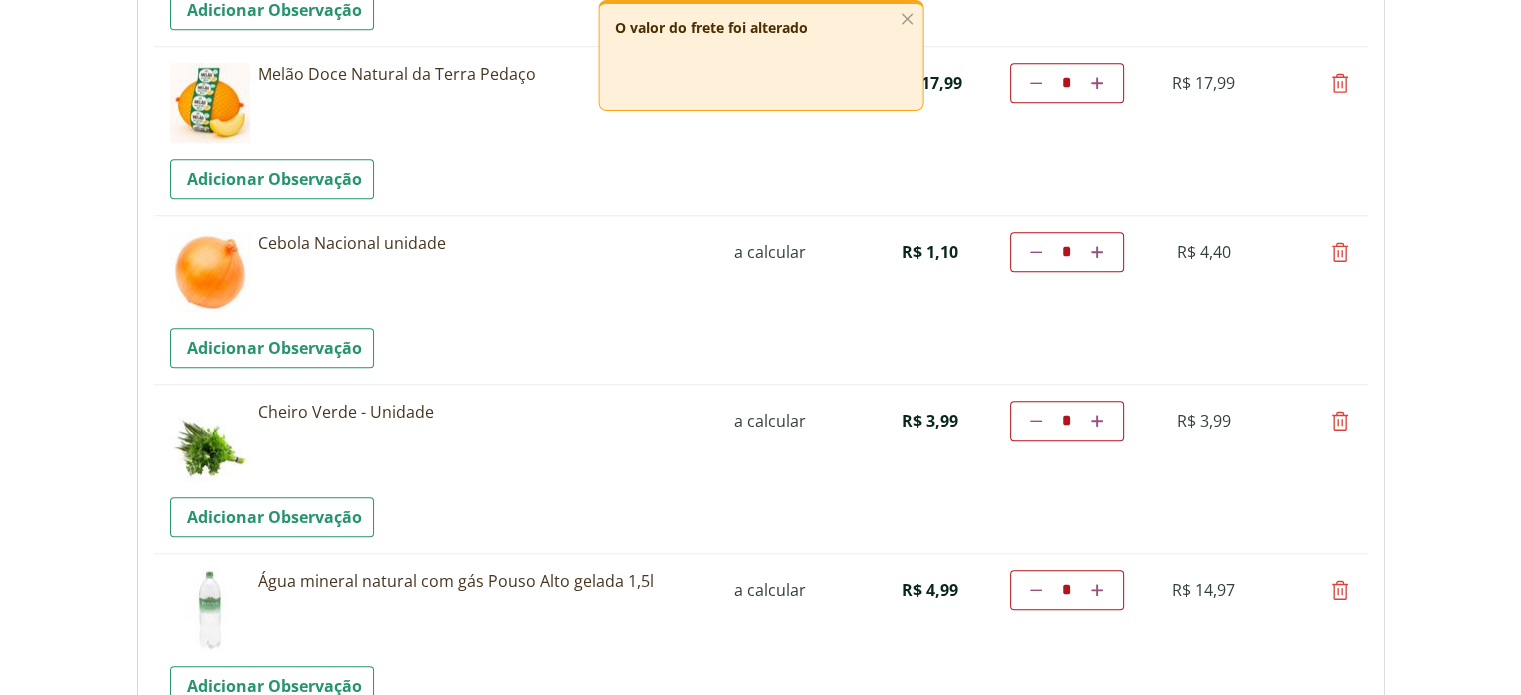 click at bounding box center (1340, 252) 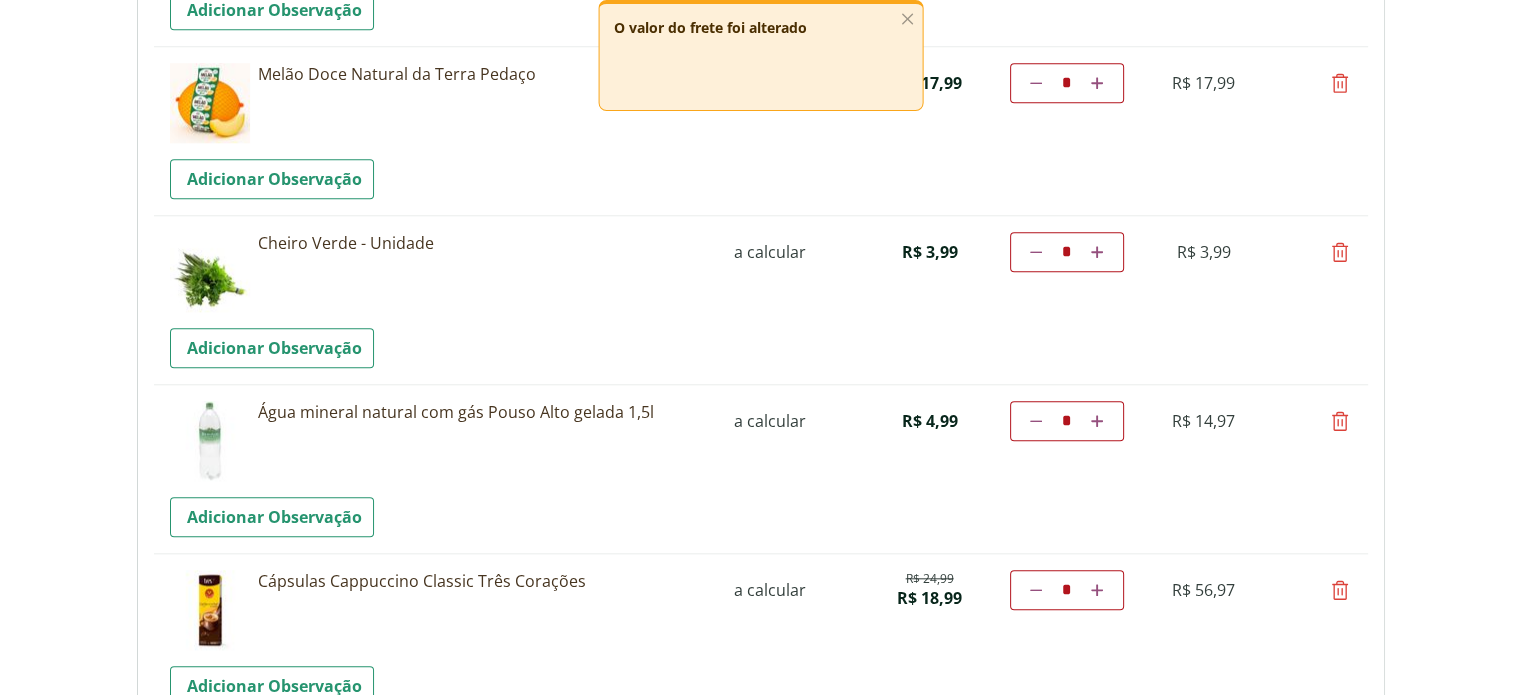 click at bounding box center (1340, 252) 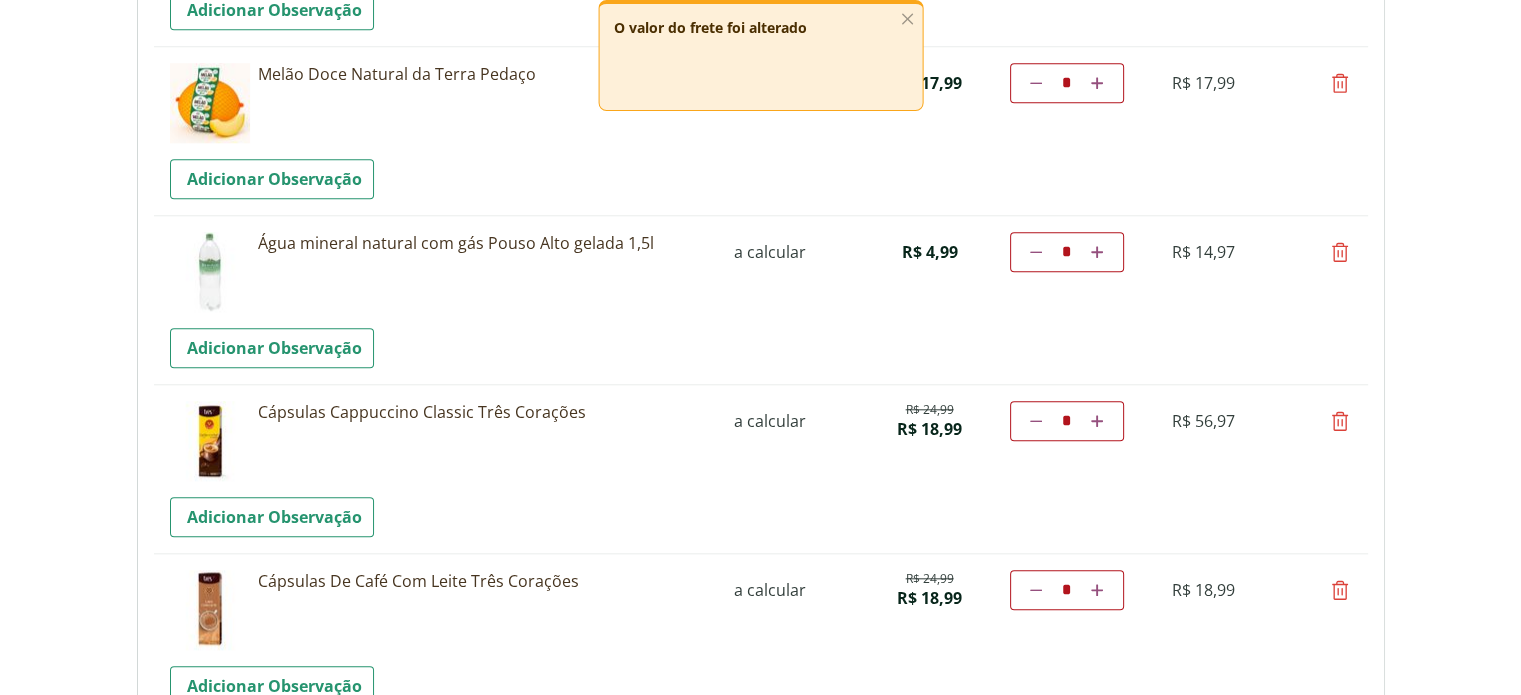 click at bounding box center (1340, 252) 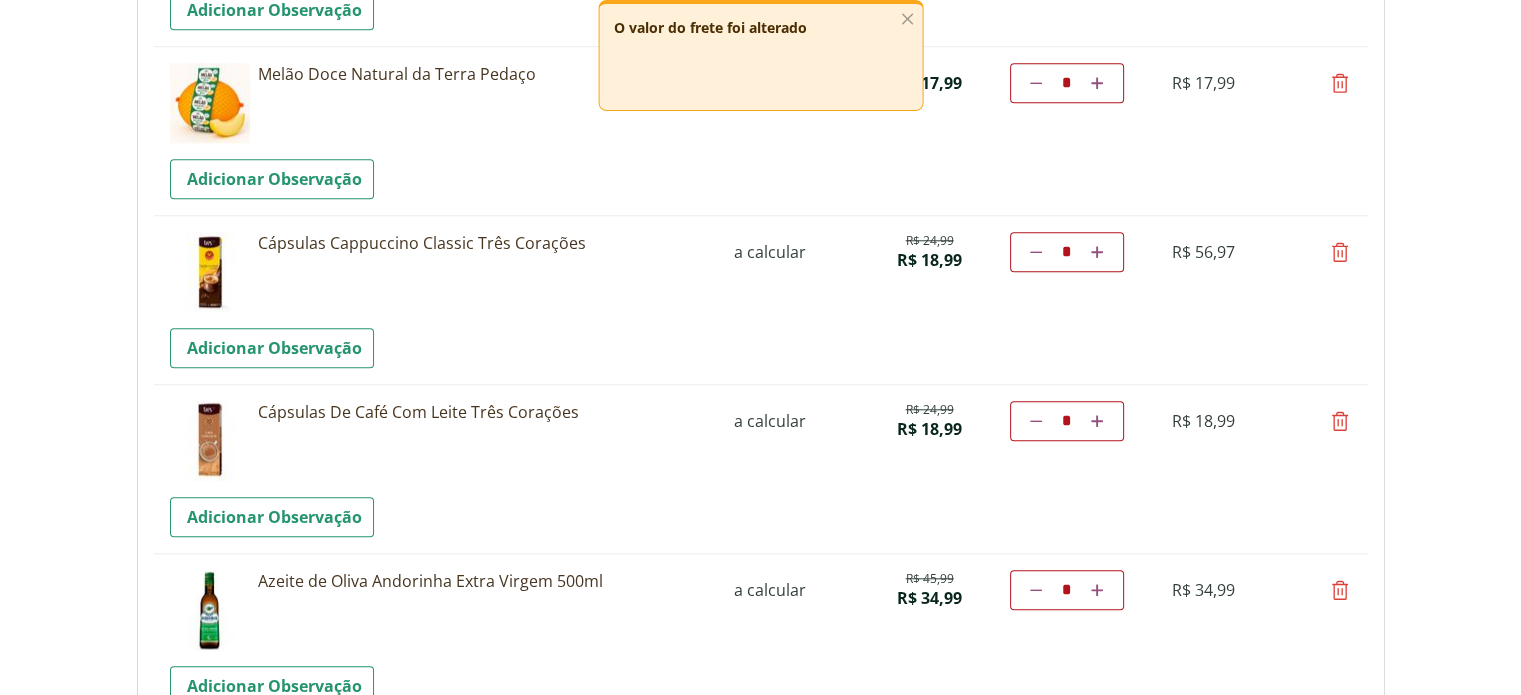 click at bounding box center (1036, 252) 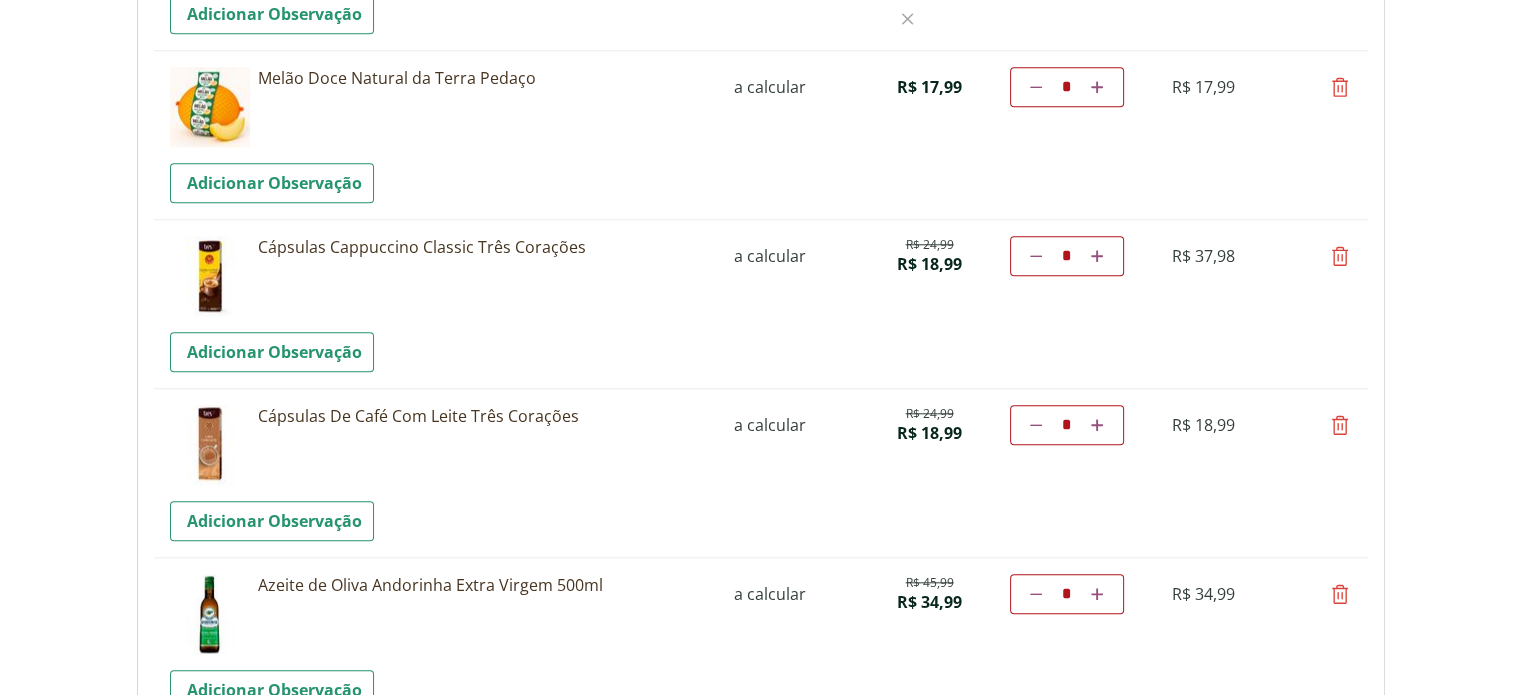 scroll, scrollTop: 1900, scrollLeft: 0, axis: vertical 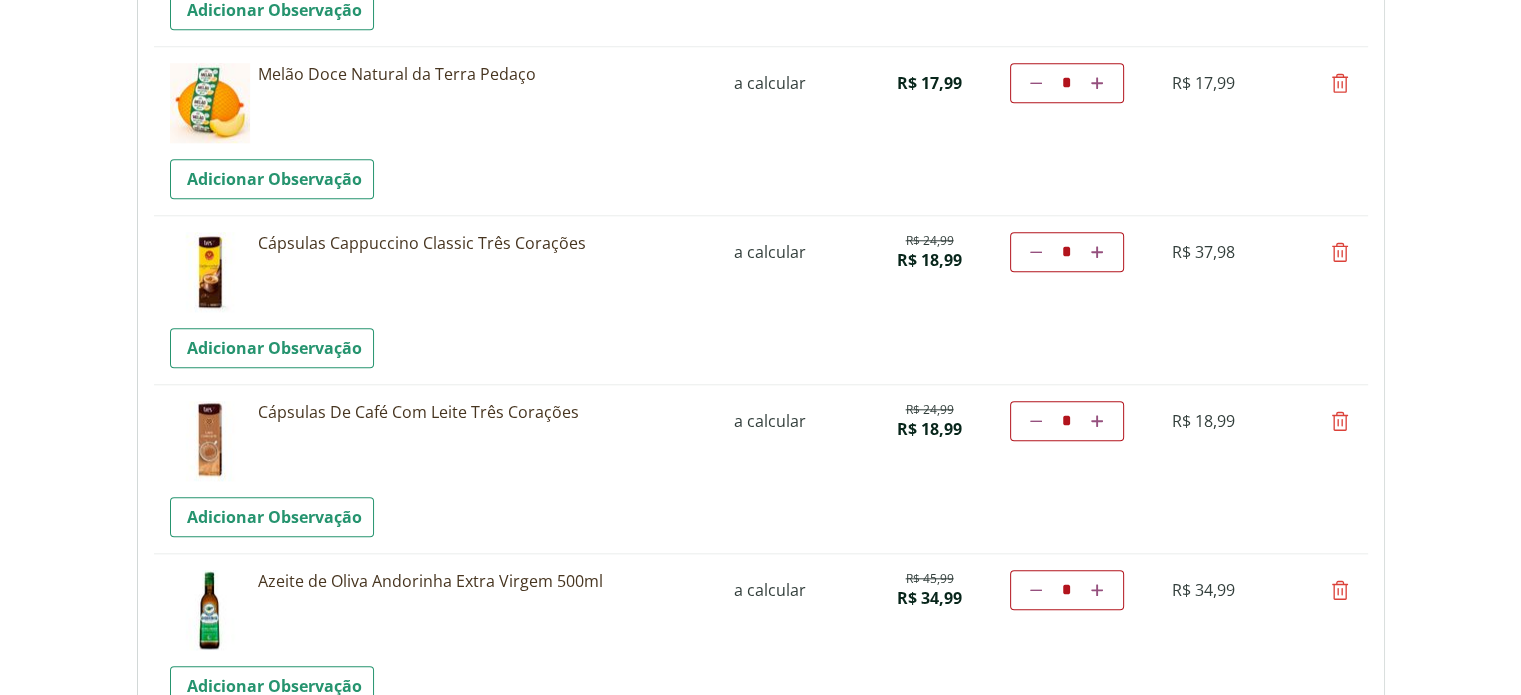 click at bounding box center [1340, 421] 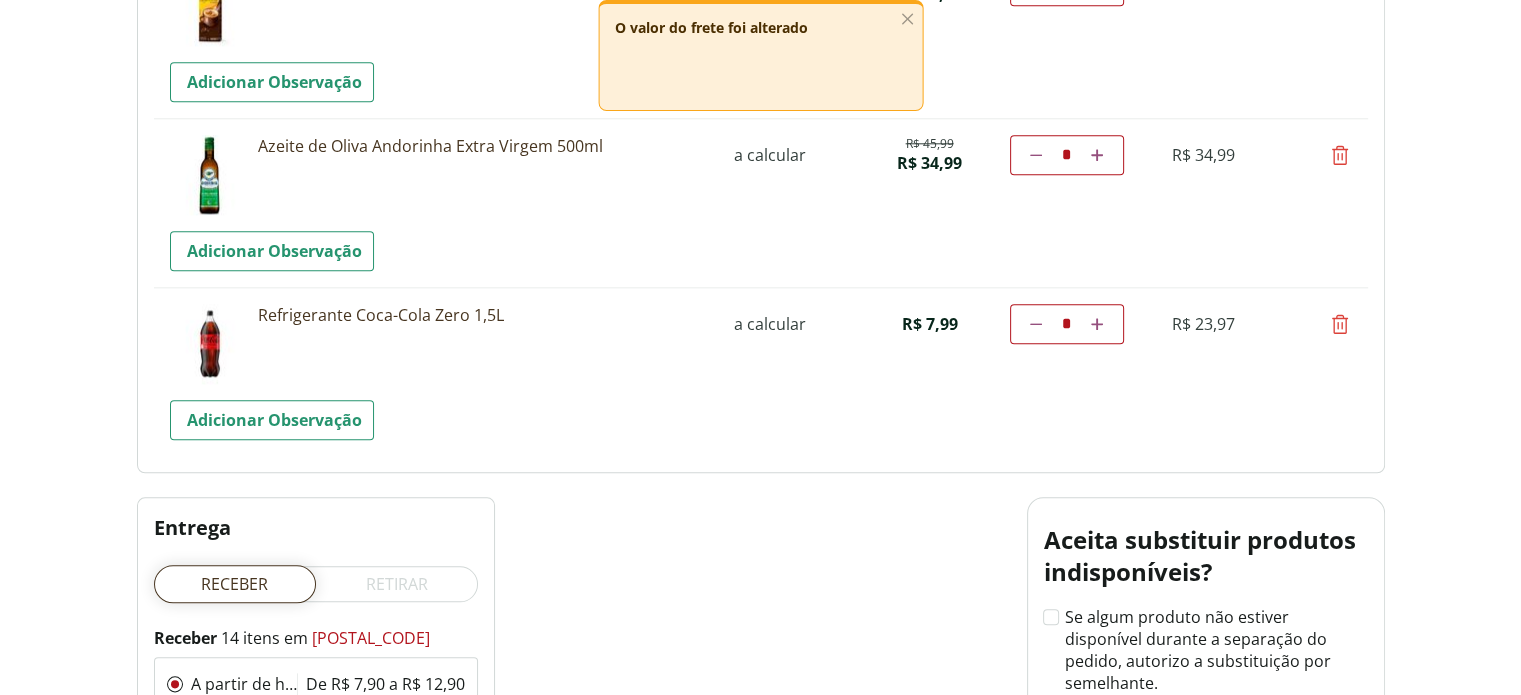 scroll, scrollTop: 1966, scrollLeft: 0, axis: vertical 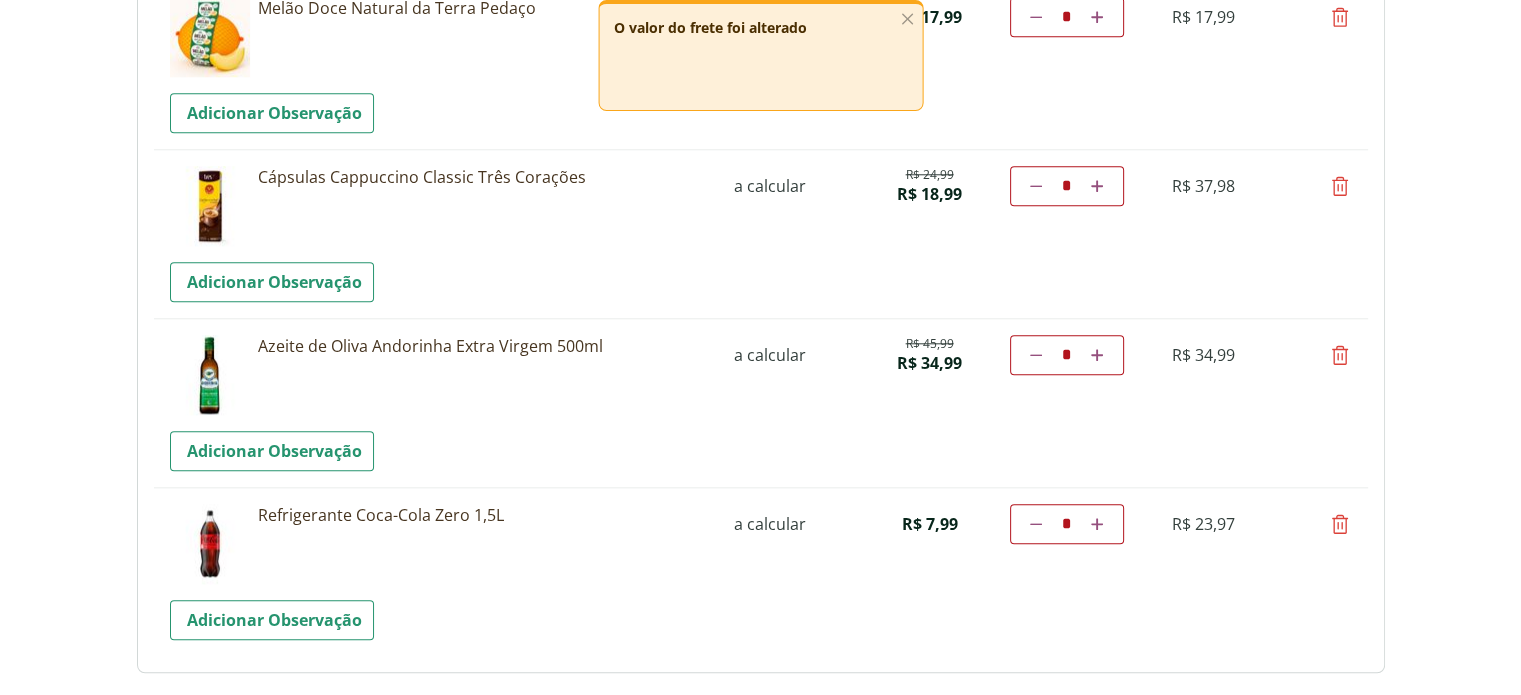 click at bounding box center (1340, 355) 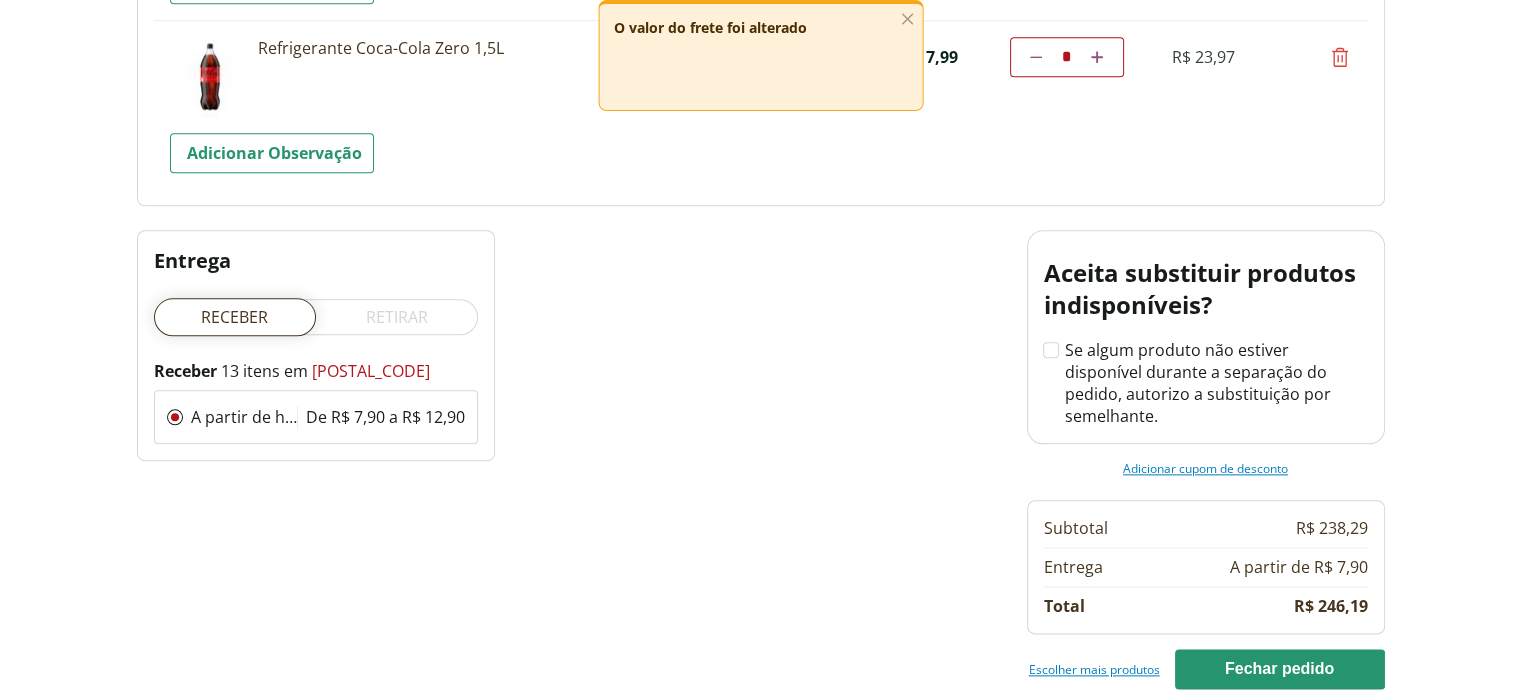 scroll, scrollTop: 2300, scrollLeft: 0, axis: vertical 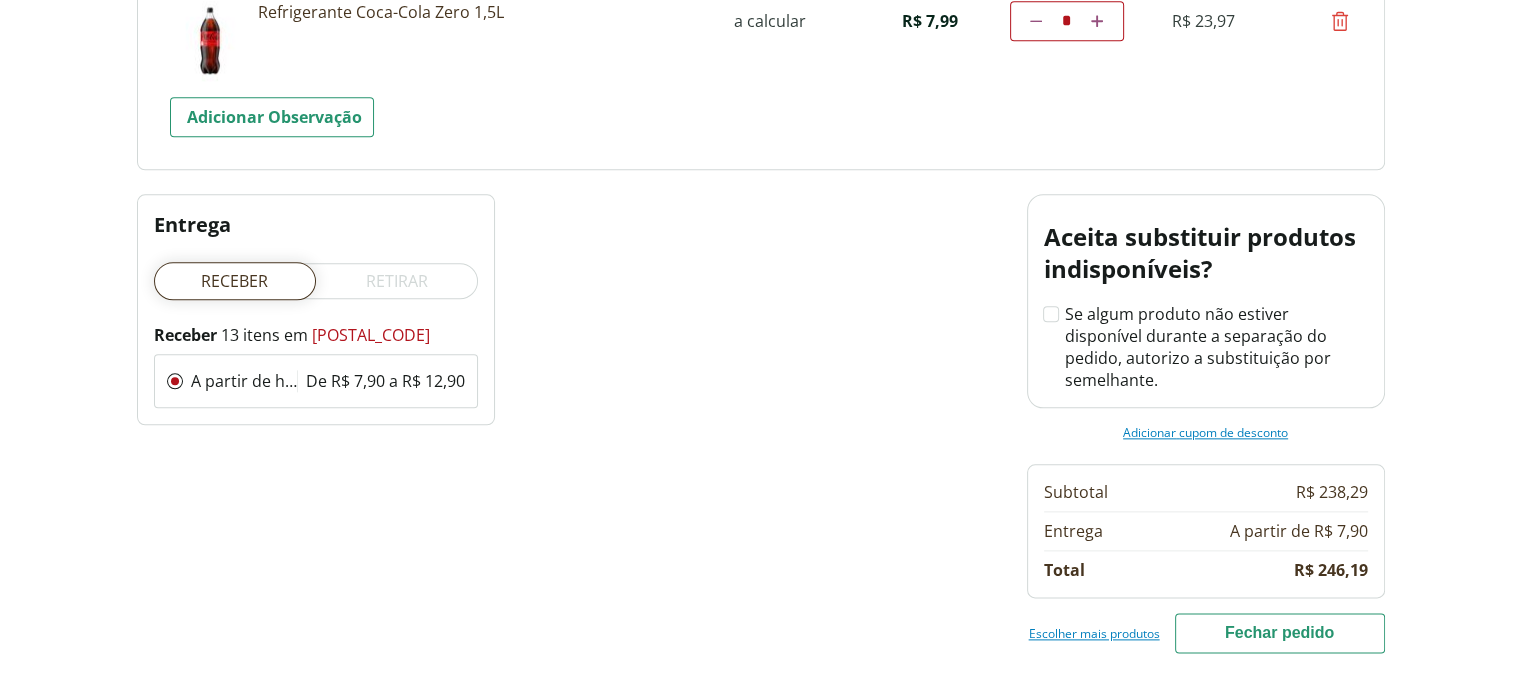 click on "Fechar pedido" at bounding box center (1280, 633) 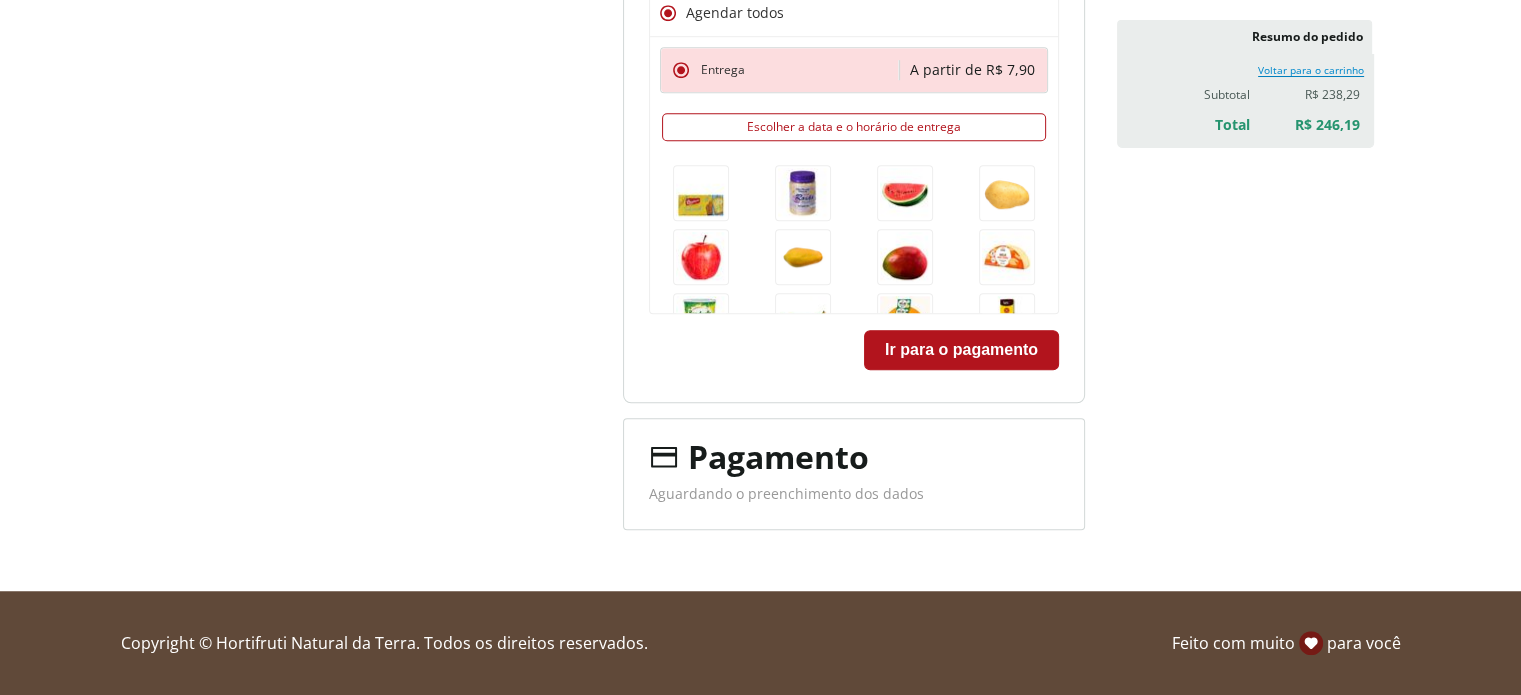 scroll, scrollTop: 1334, scrollLeft: 0, axis: vertical 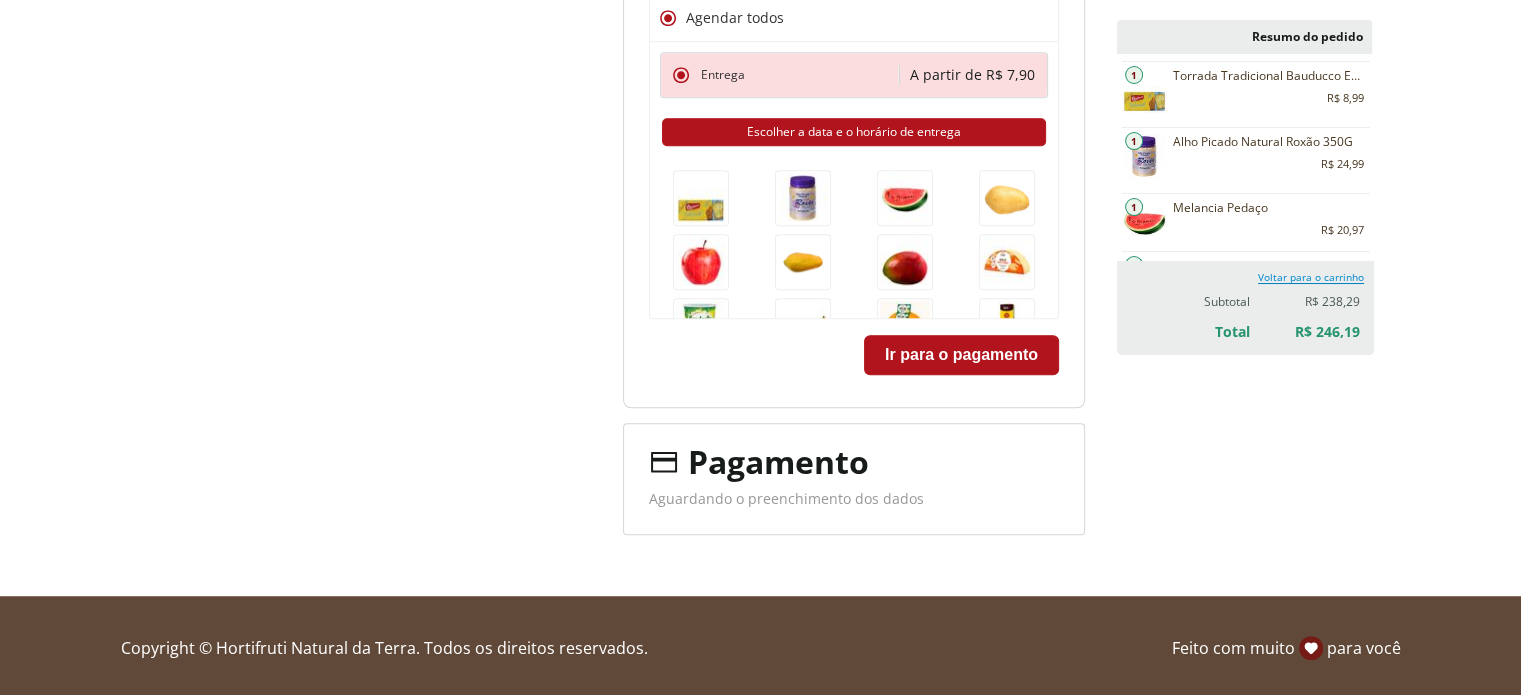 click on "Escolher a data e o horário de entrega" at bounding box center (854, 132) 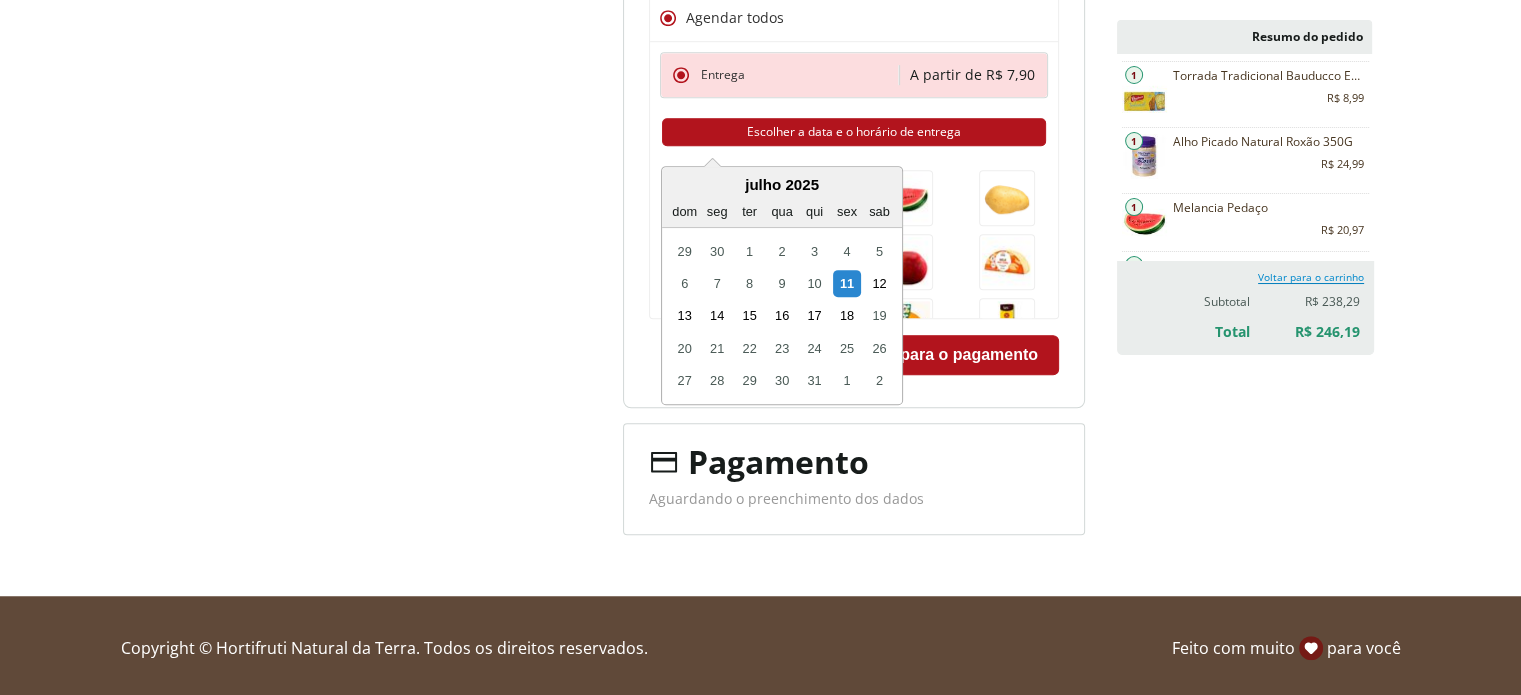click on "Escolher a data e o horário de entrega" at bounding box center (854, 132) 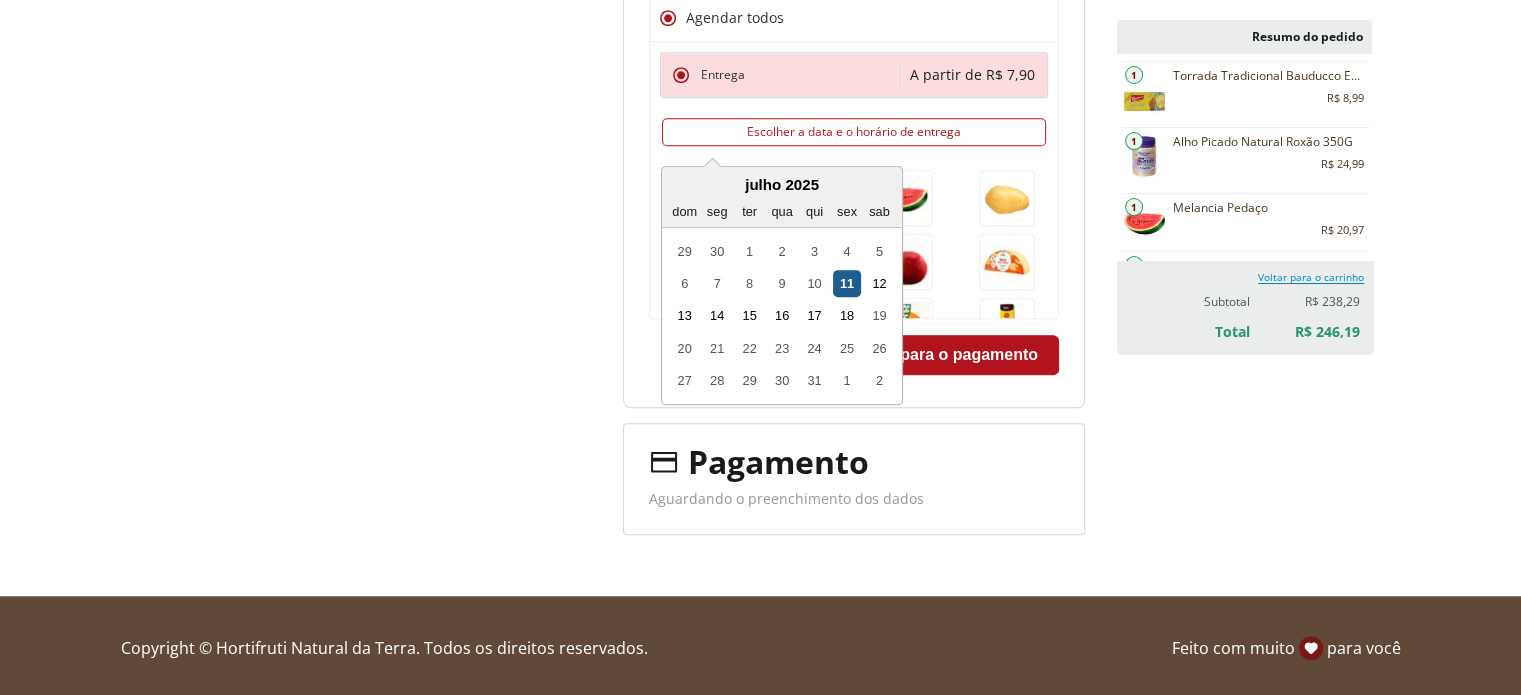 click on "11" at bounding box center [846, 283] 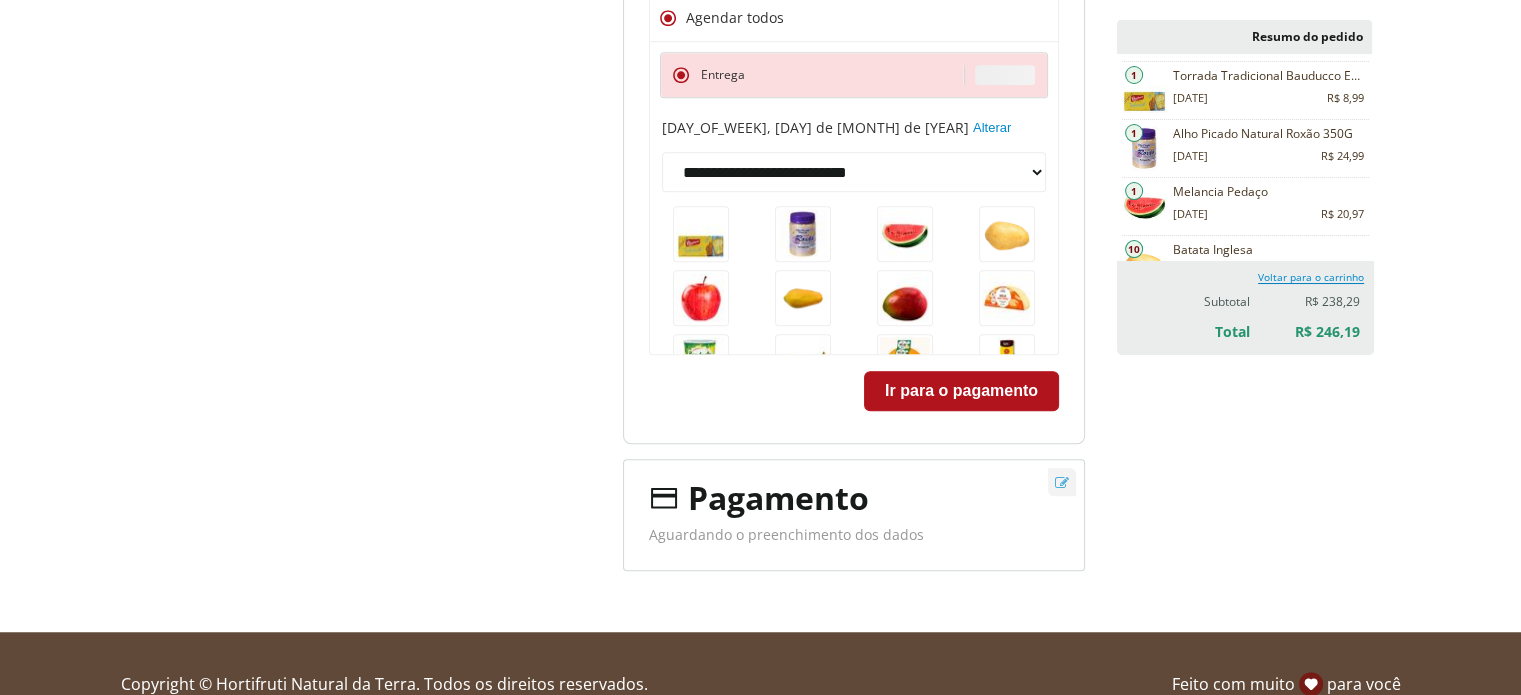 scroll, scrollTop: 1259, scrollLeft: 0, axis: vertical 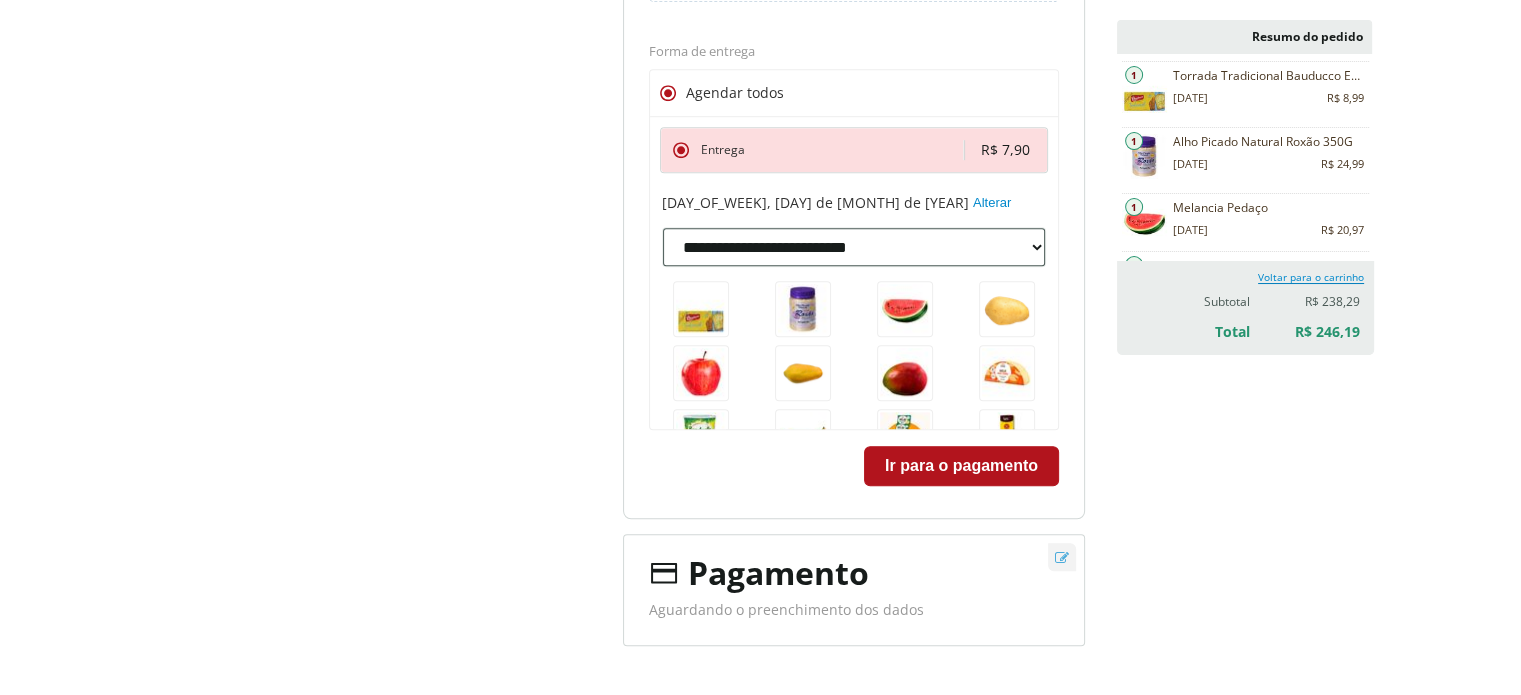 click on "**********" at bounding box center [854, 247] 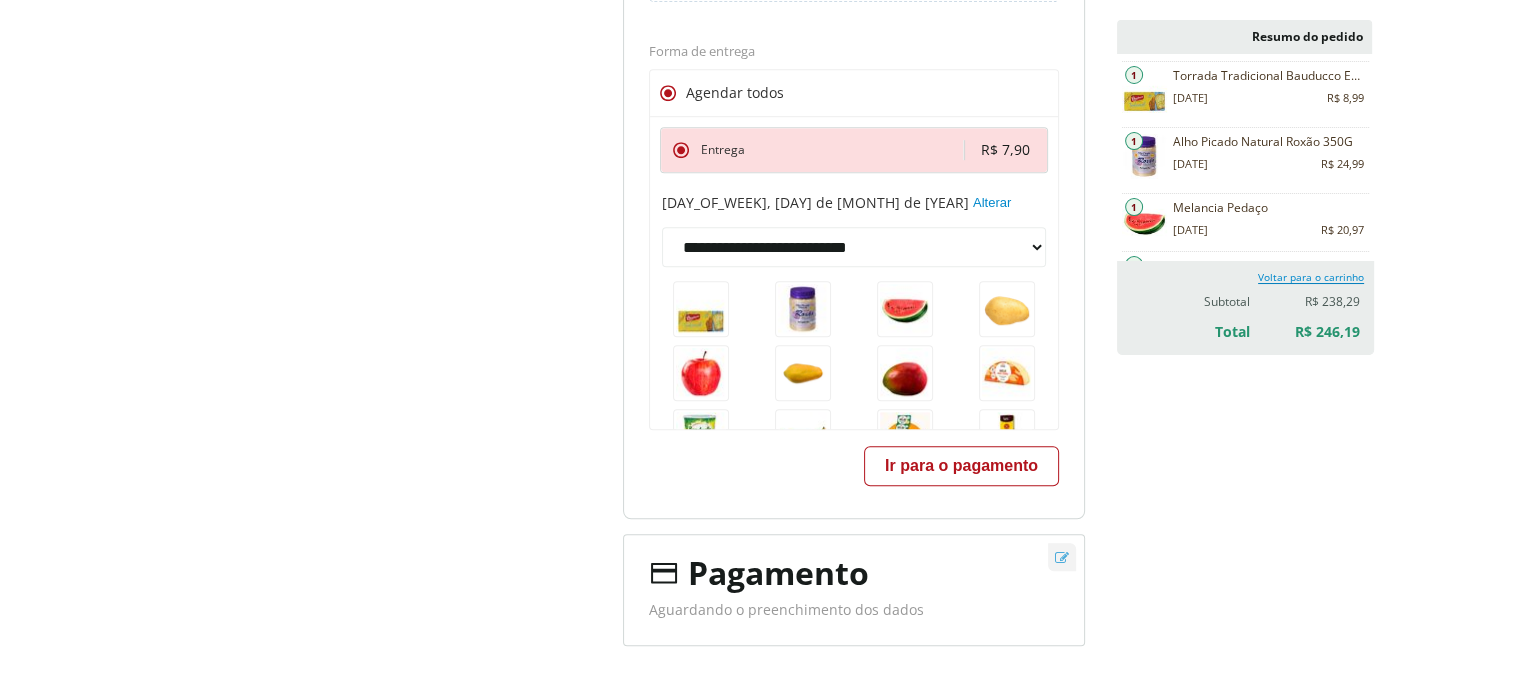 click on "Ir para o pagamento" at bounding box center [961, 466] 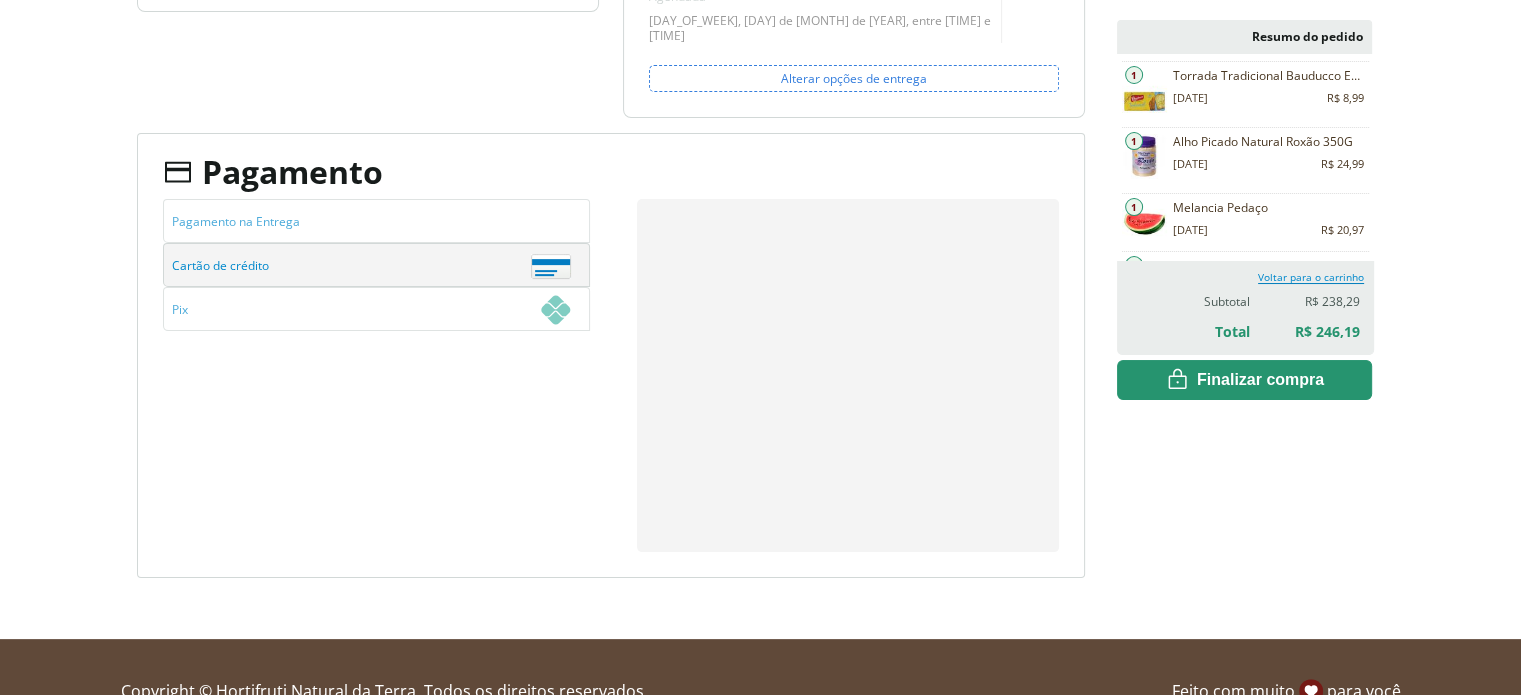 scroll, scrollTop: 400, scrollLeft: 0, axis: vertical 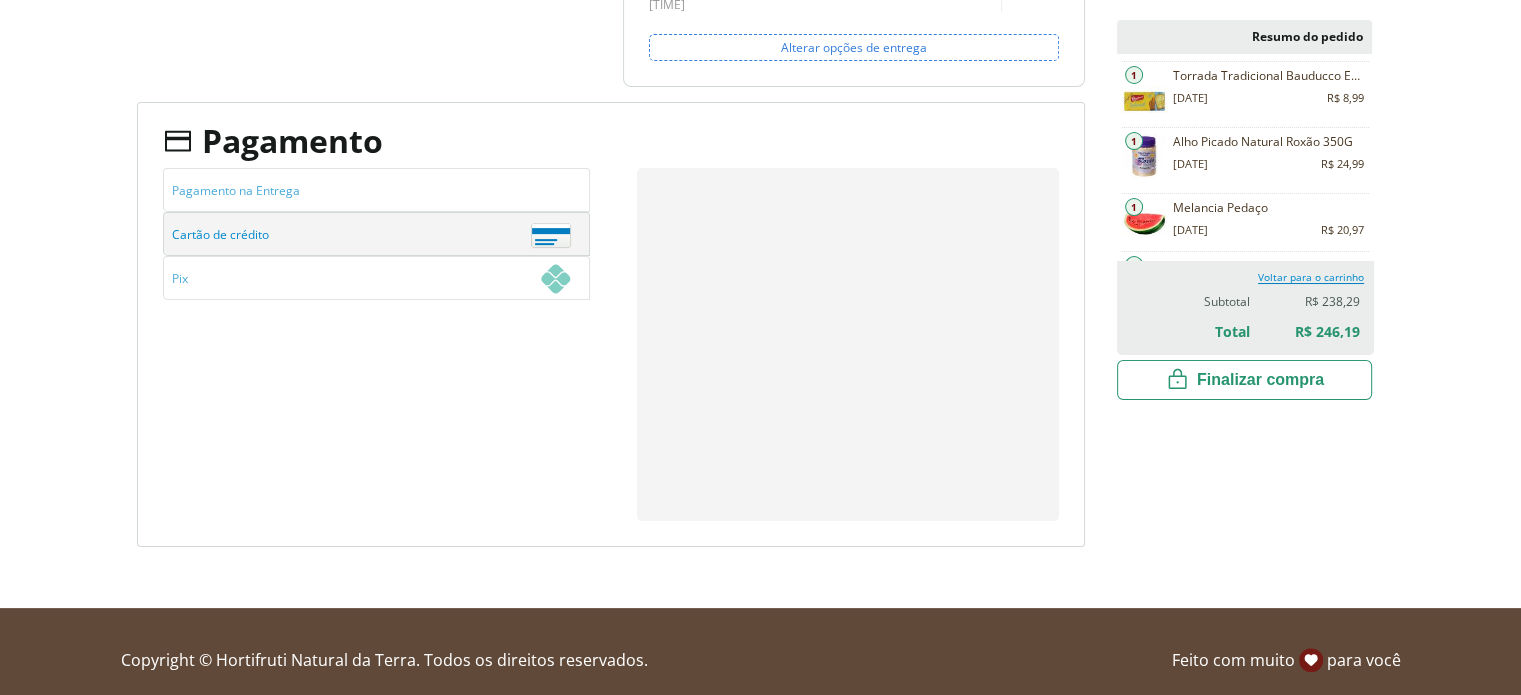 click on "Finalizar compra" at bounding box center [0, 0] 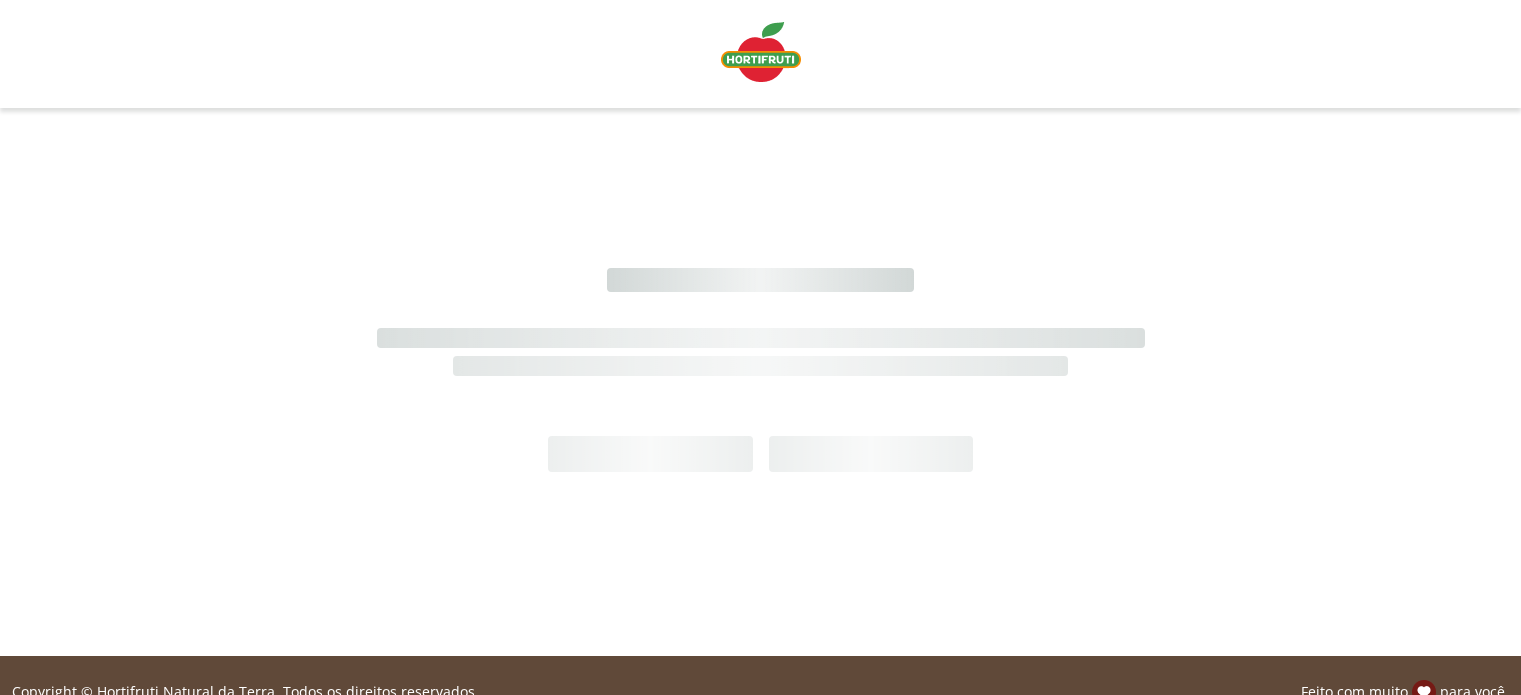 scroll, scrollTop: 0, scrollLeft: 0, axis: both 